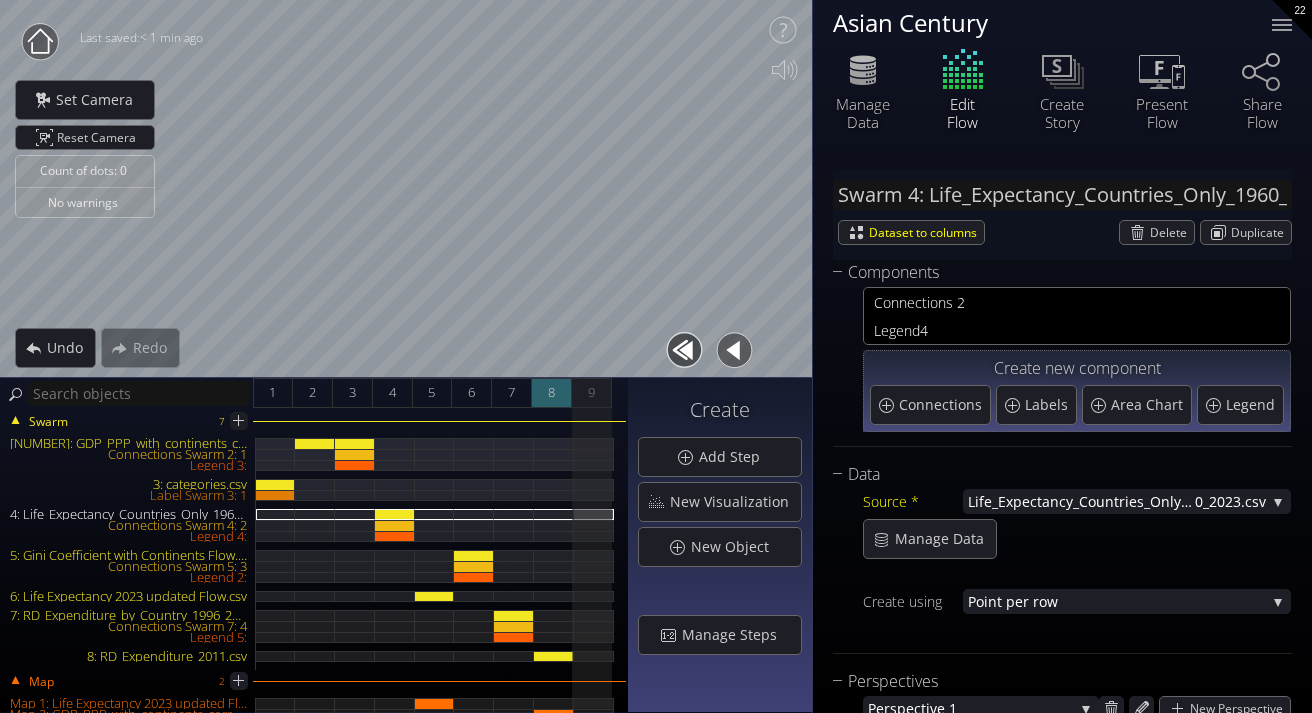 scroll, scrollTop: 0, scrollLeft: 0, axis: both 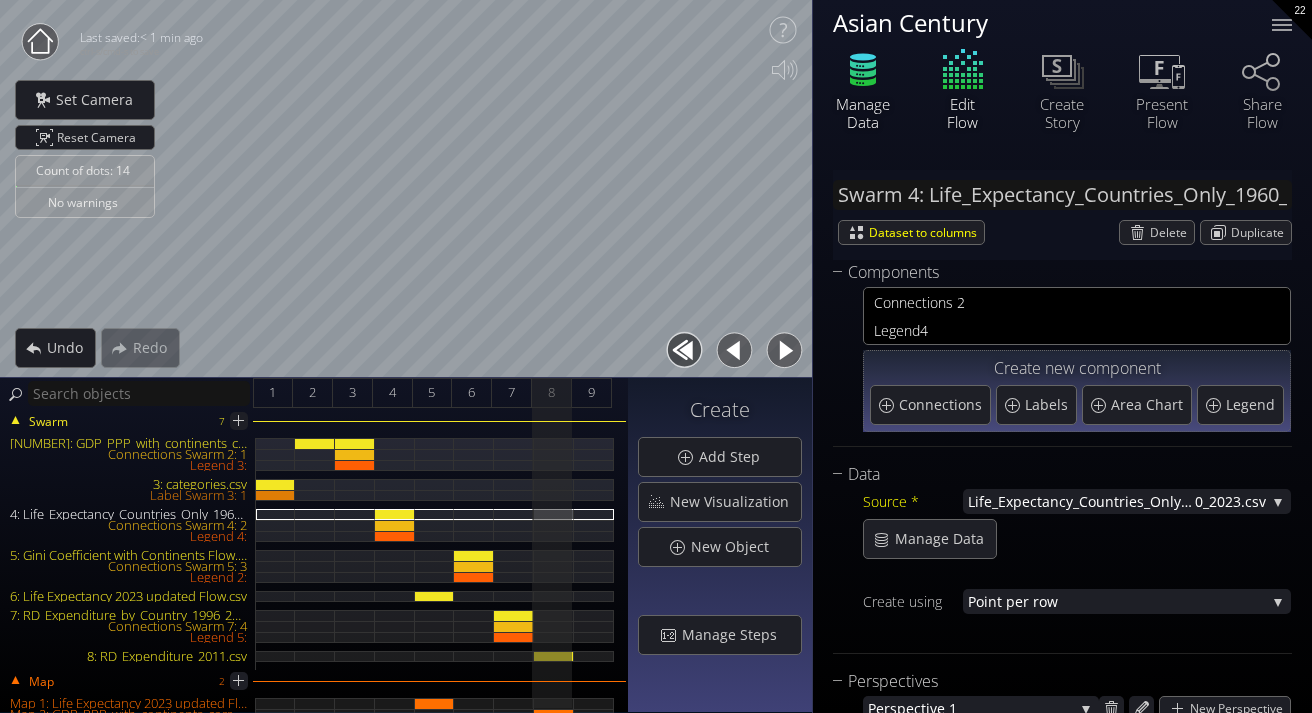 click 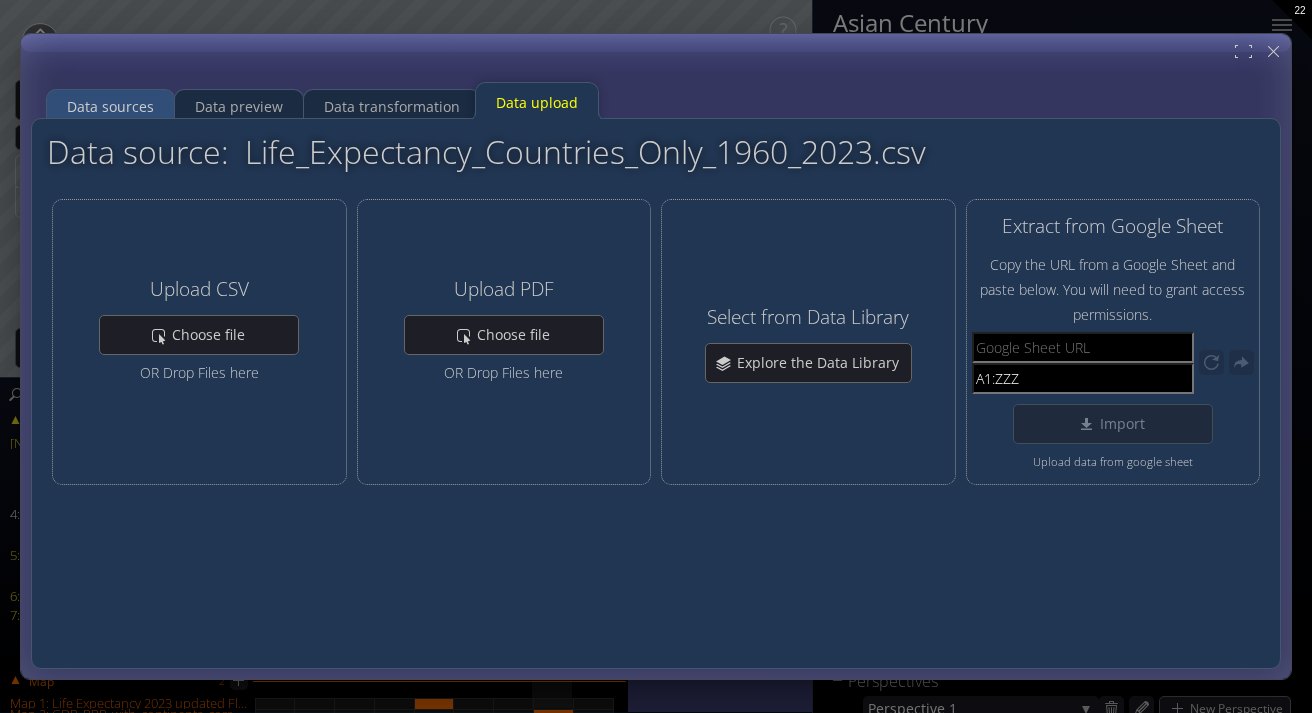 click on "Data sources" at bounding box center [110, 107] 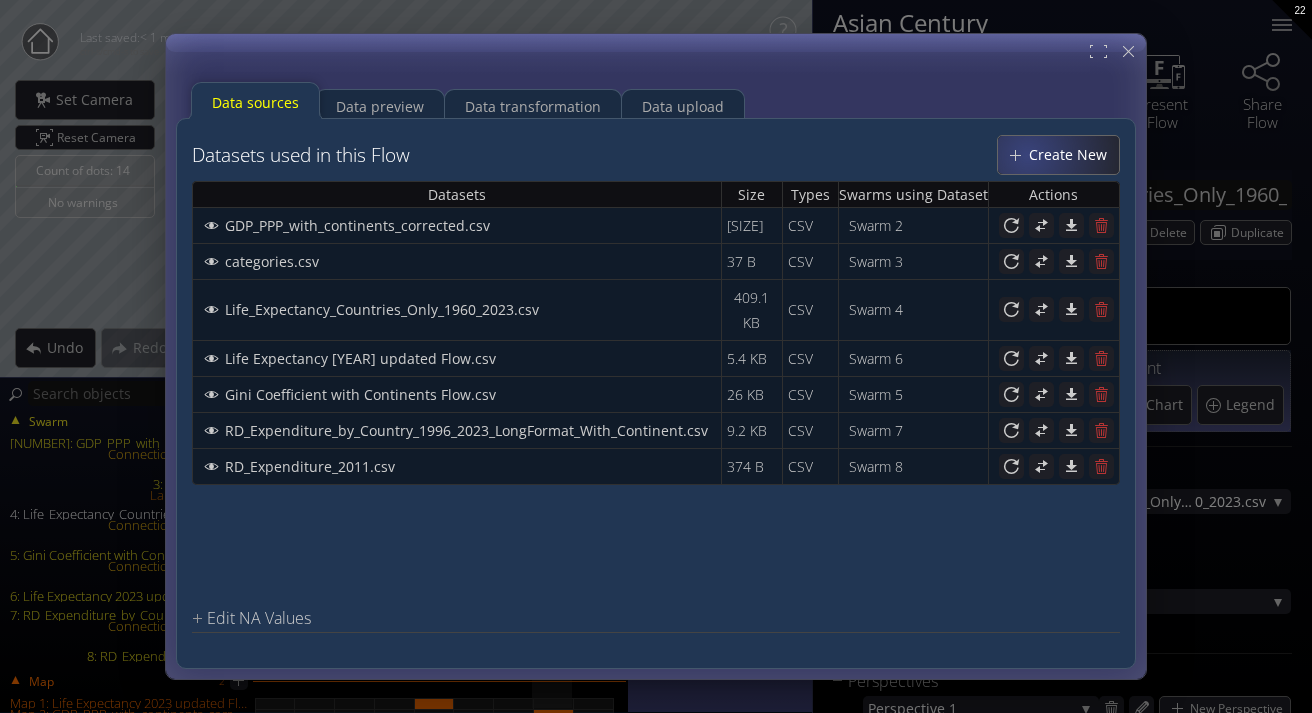 click on "Create New" at bounding box center (1073, 155) 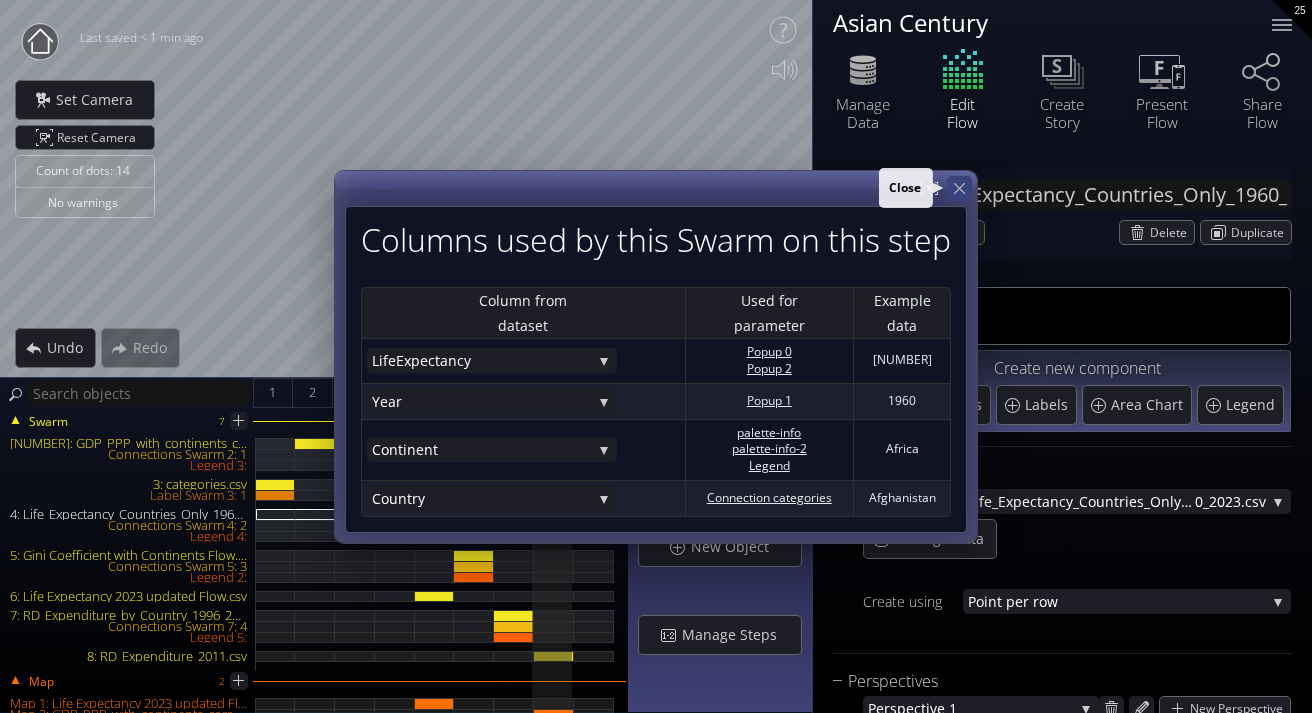 click 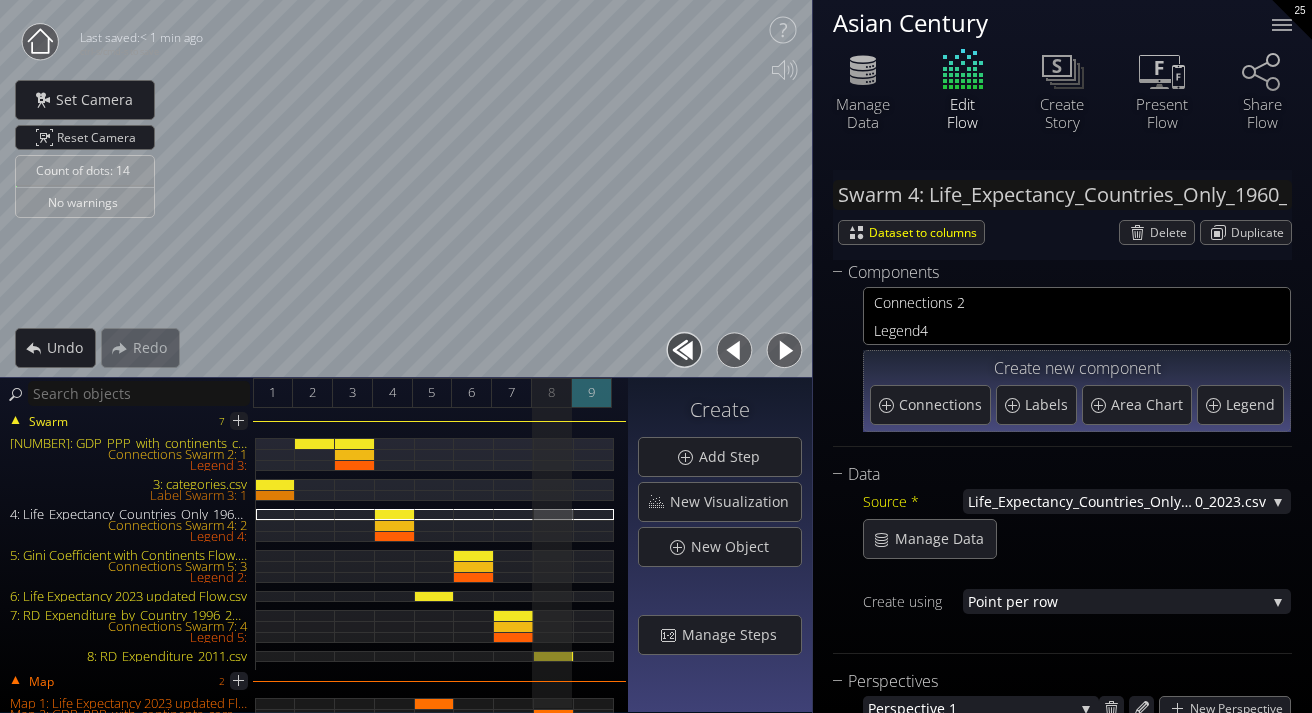 click on "[NUMBER]" at bounding box center (592, 393) 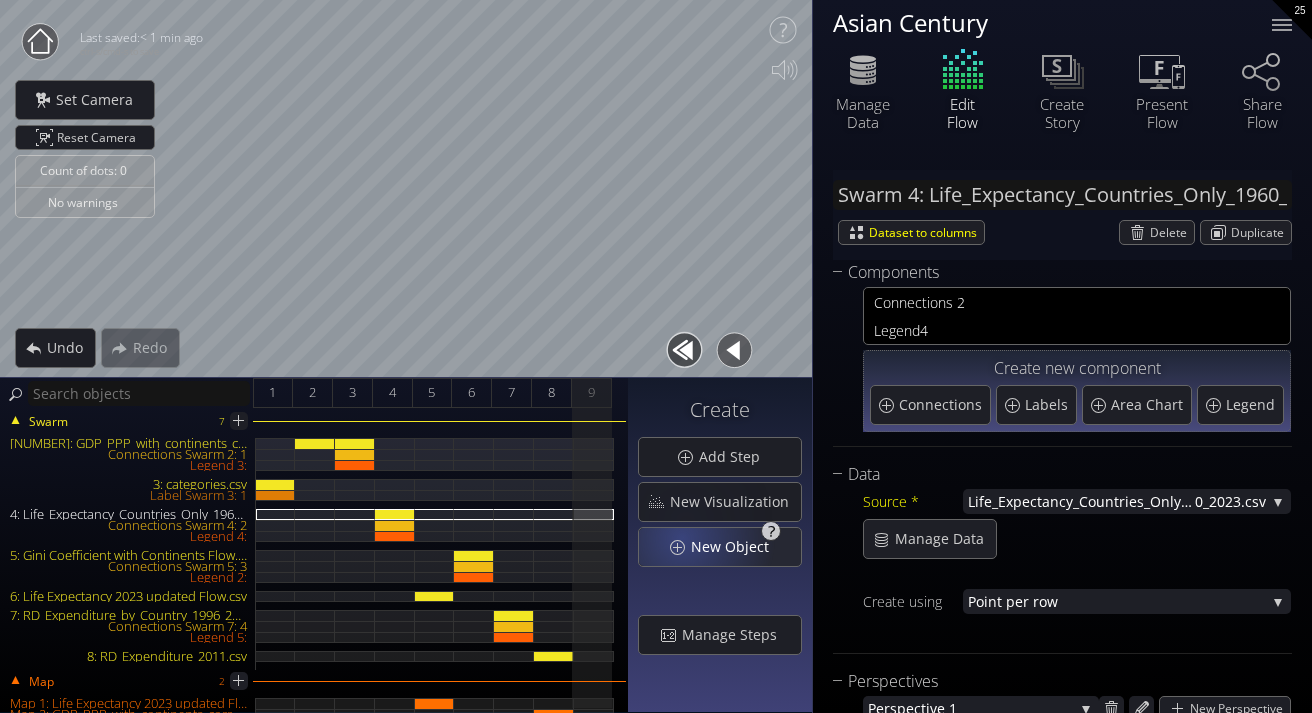 click on "New Object" at bounding box center (720, 547) 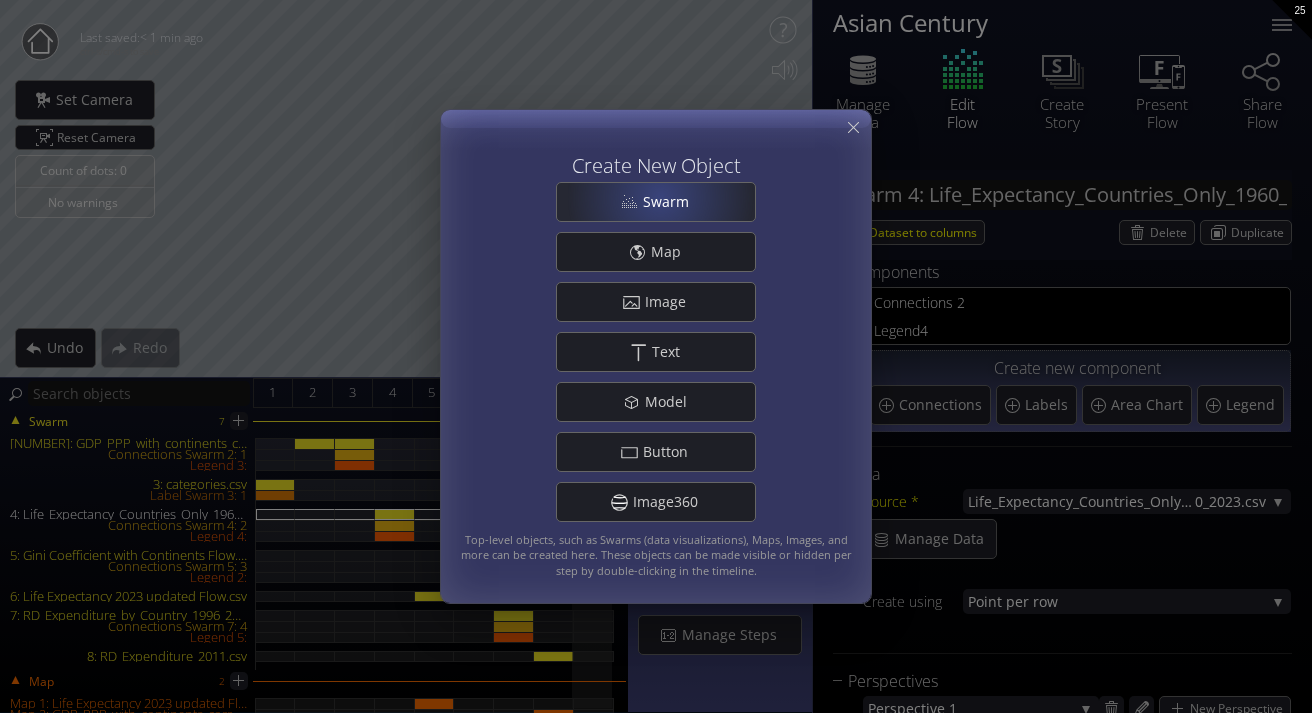 click on "Swarm" at bounding box center (671, 202) 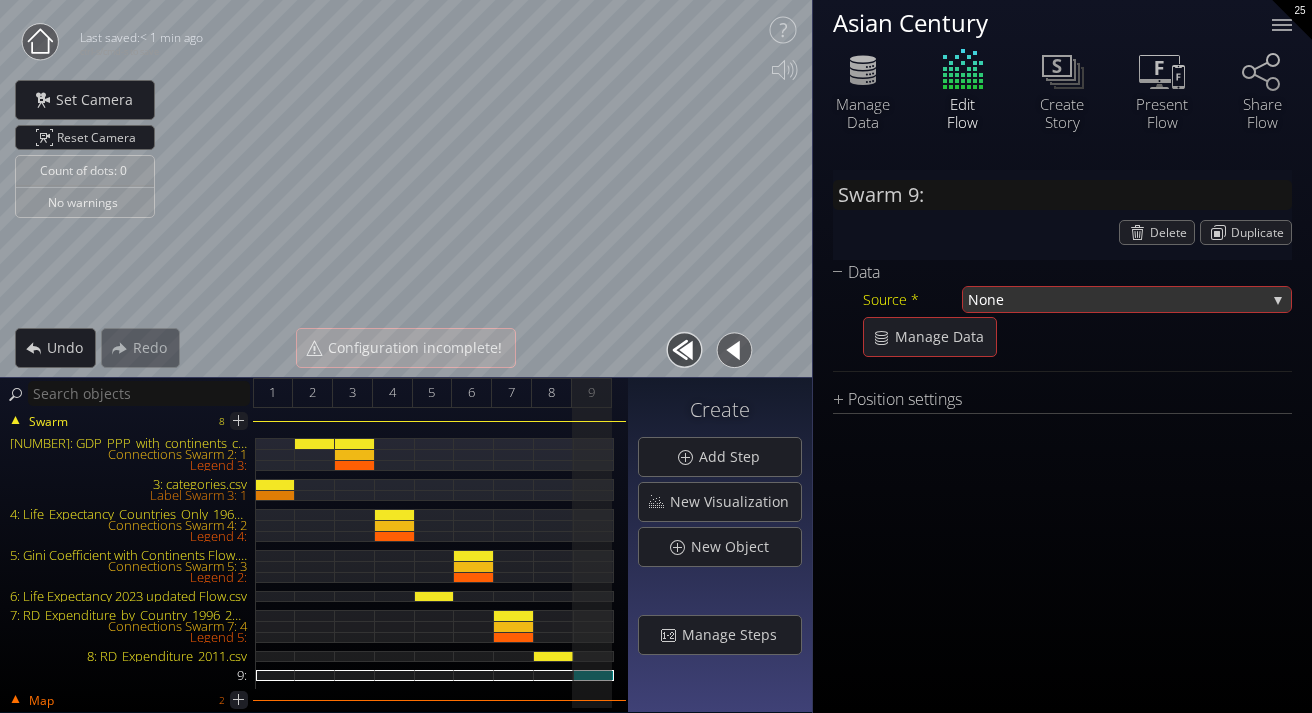 click on "None" at bounding box center [1117, 299] 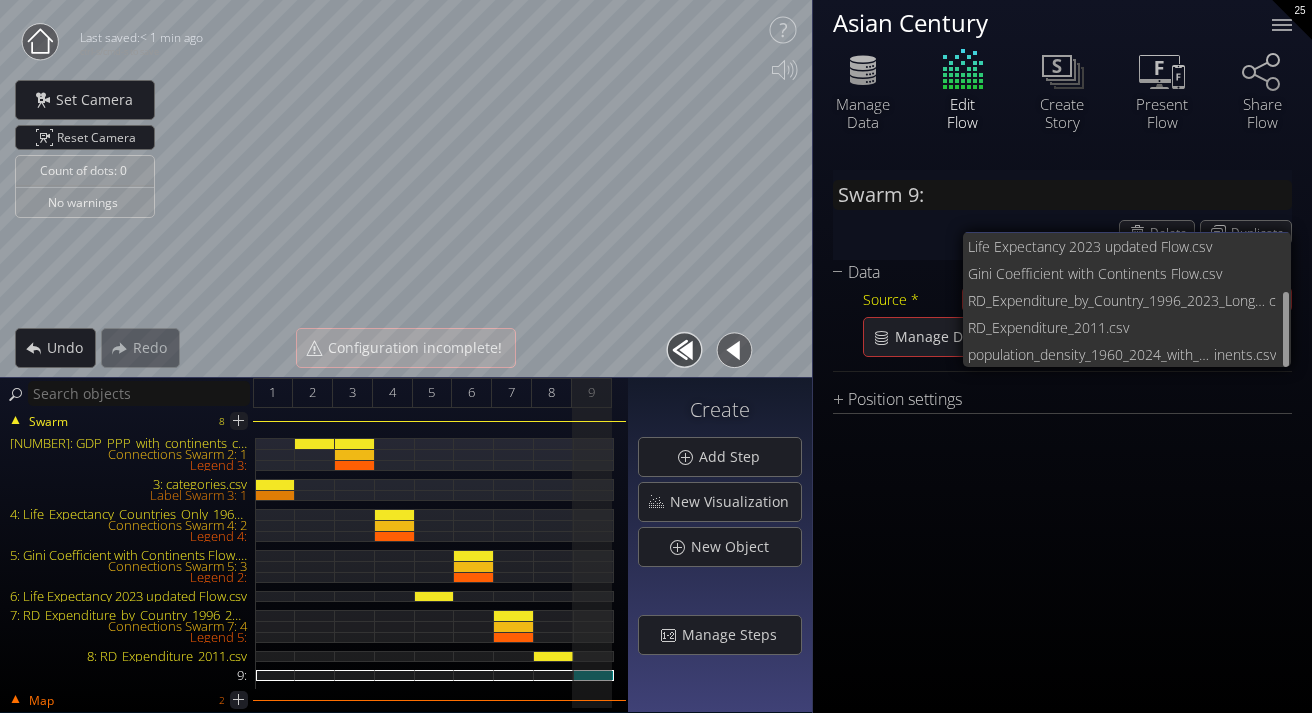 scroll, scrollTop: 109, scrollLeft: 0, axis: vertical 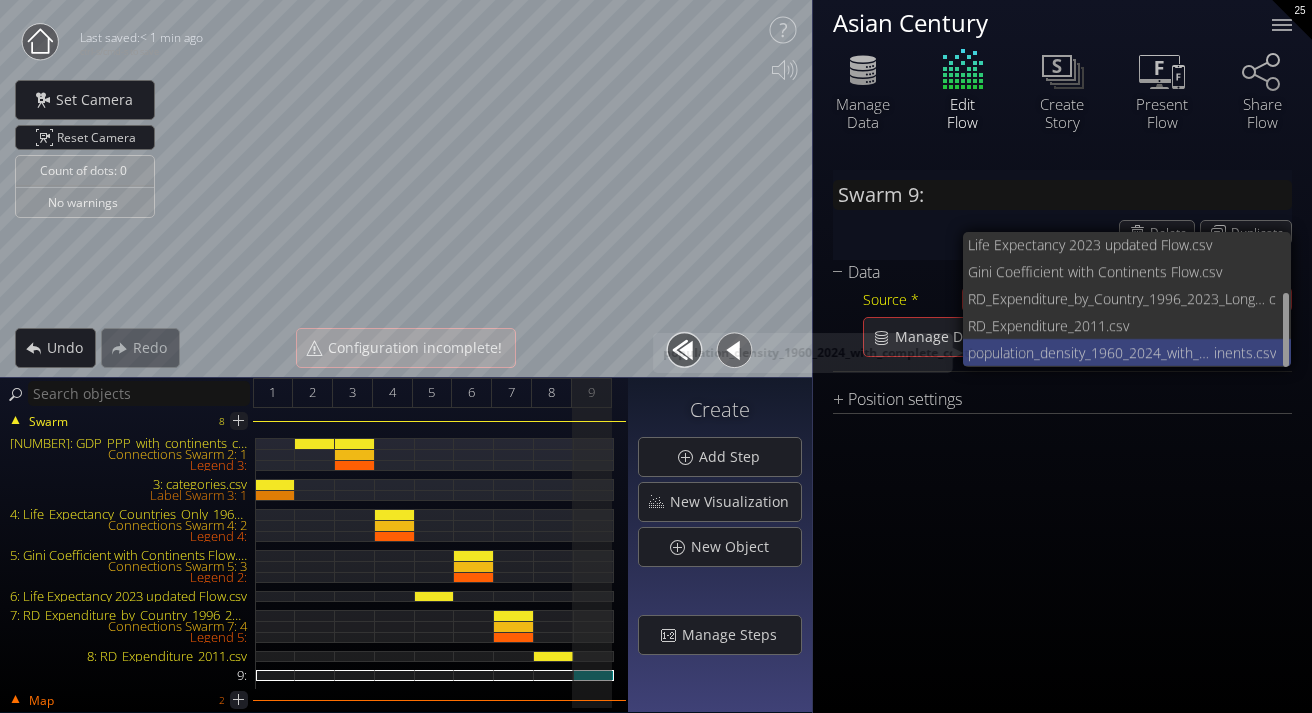 click on "population_density_1960_2024_with_complete_cont" at bounding box center (1091, 352) 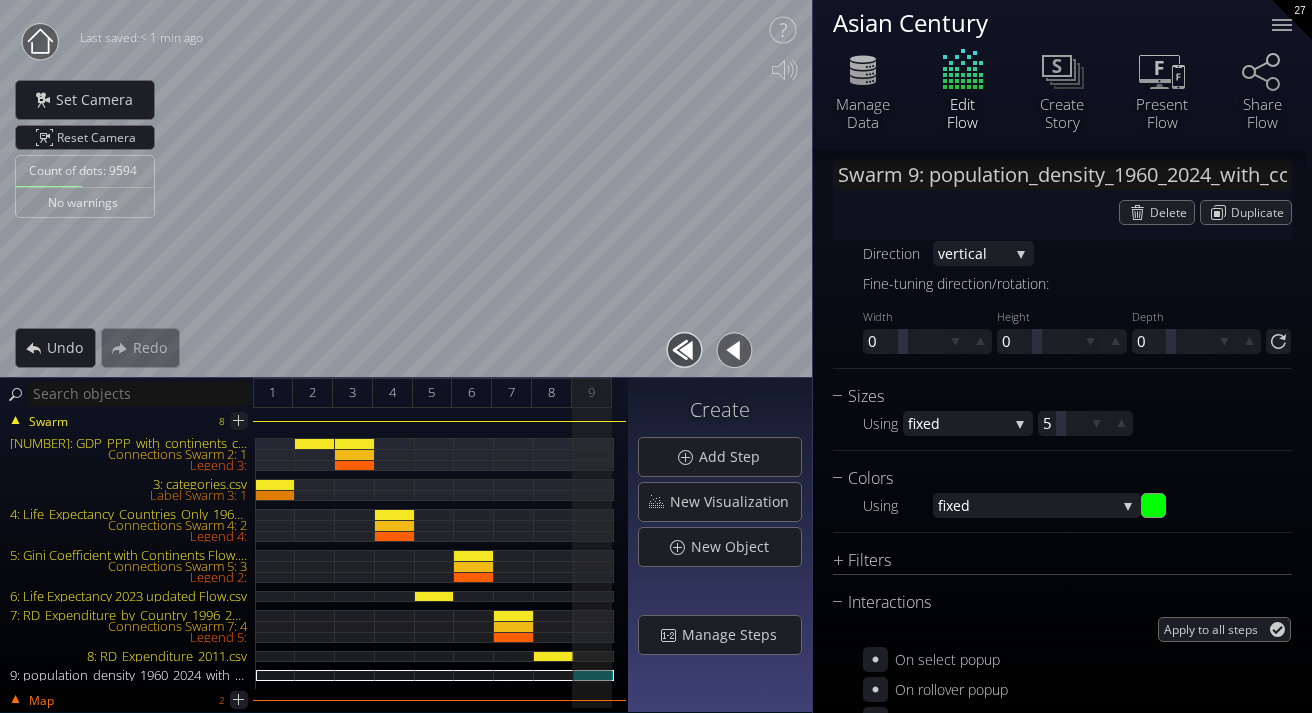 scroll, scrollTop: 1128, scrollLeft: 0, axis: vertical 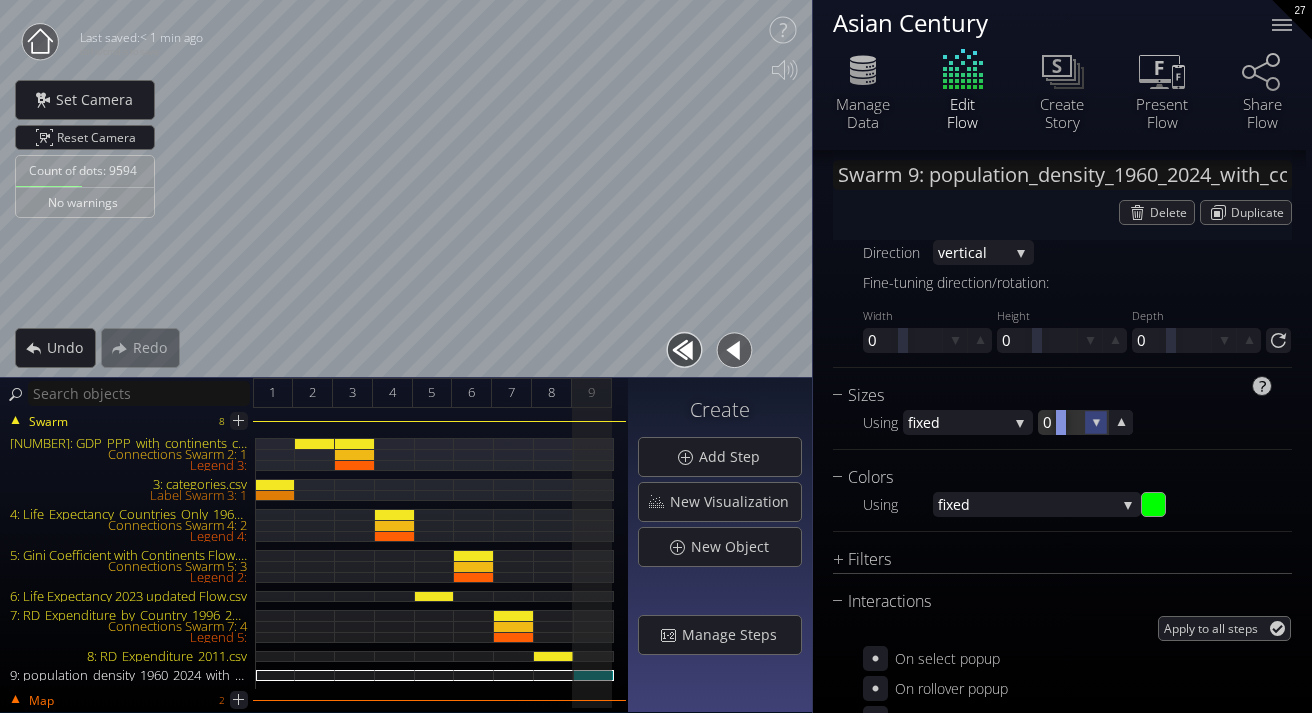 click 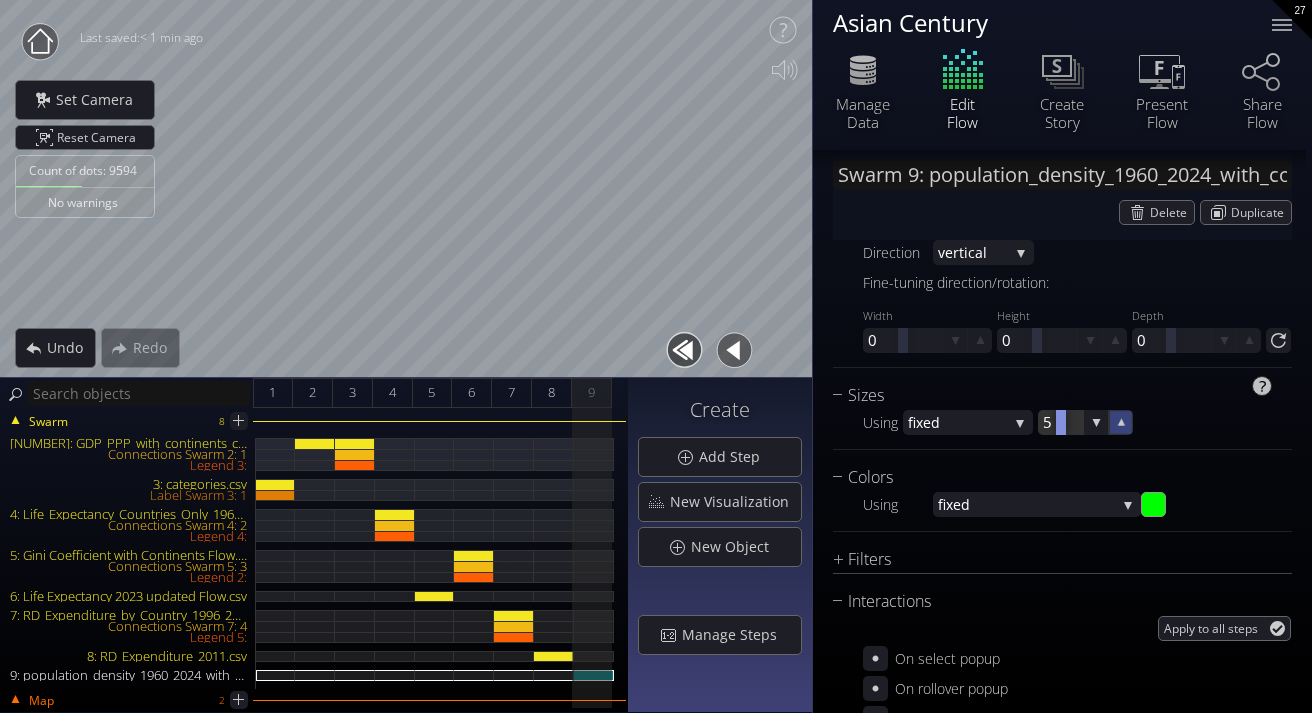 click 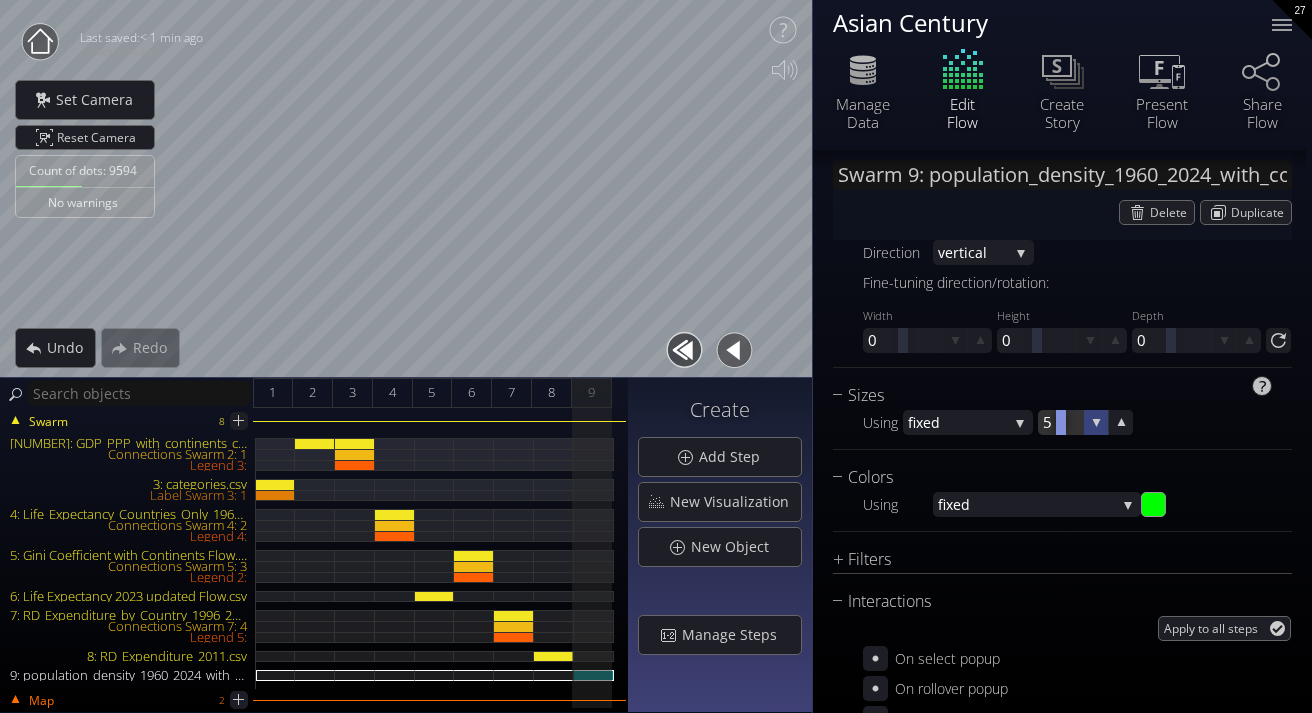 click 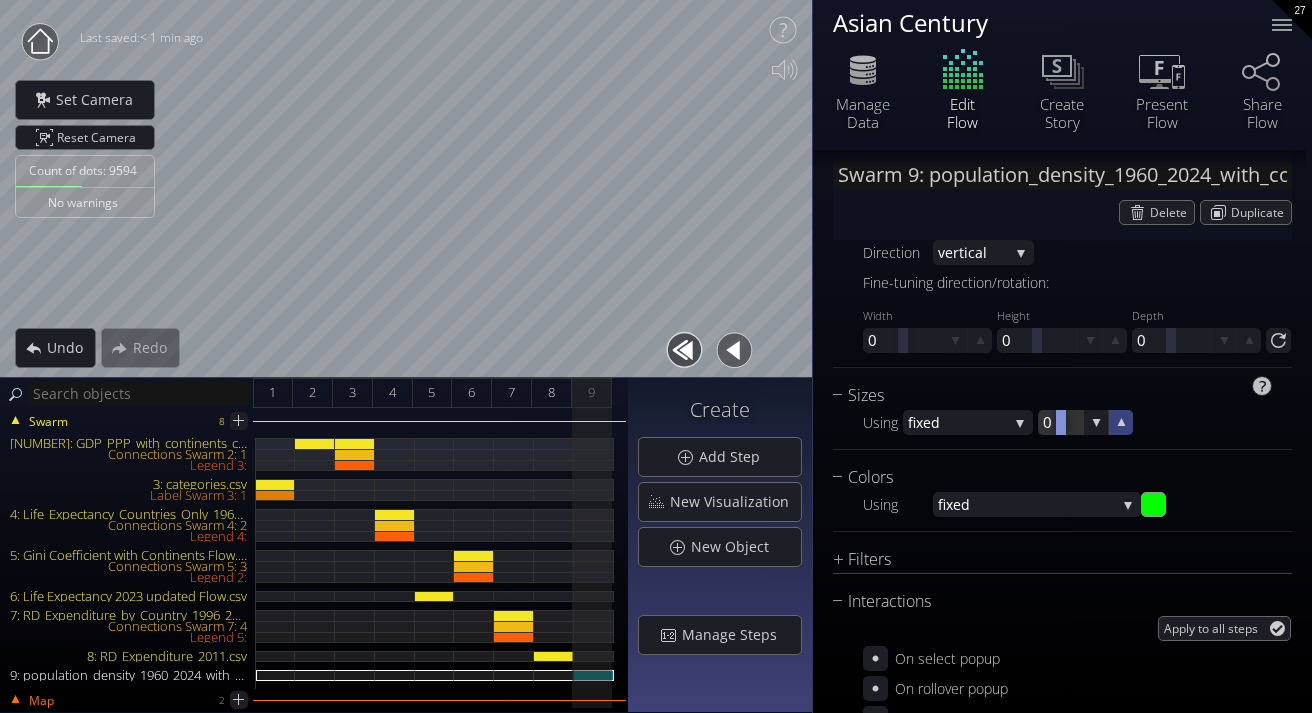 click 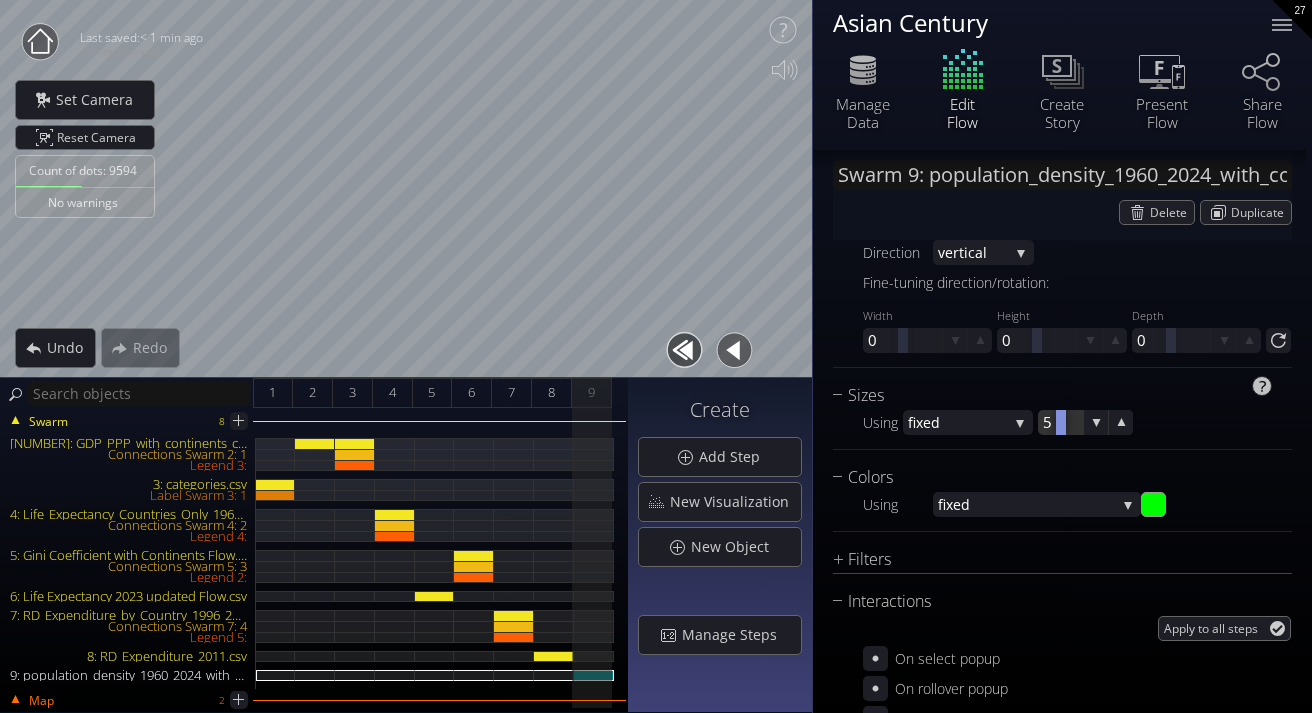 click at bounding box center [1060, 422] 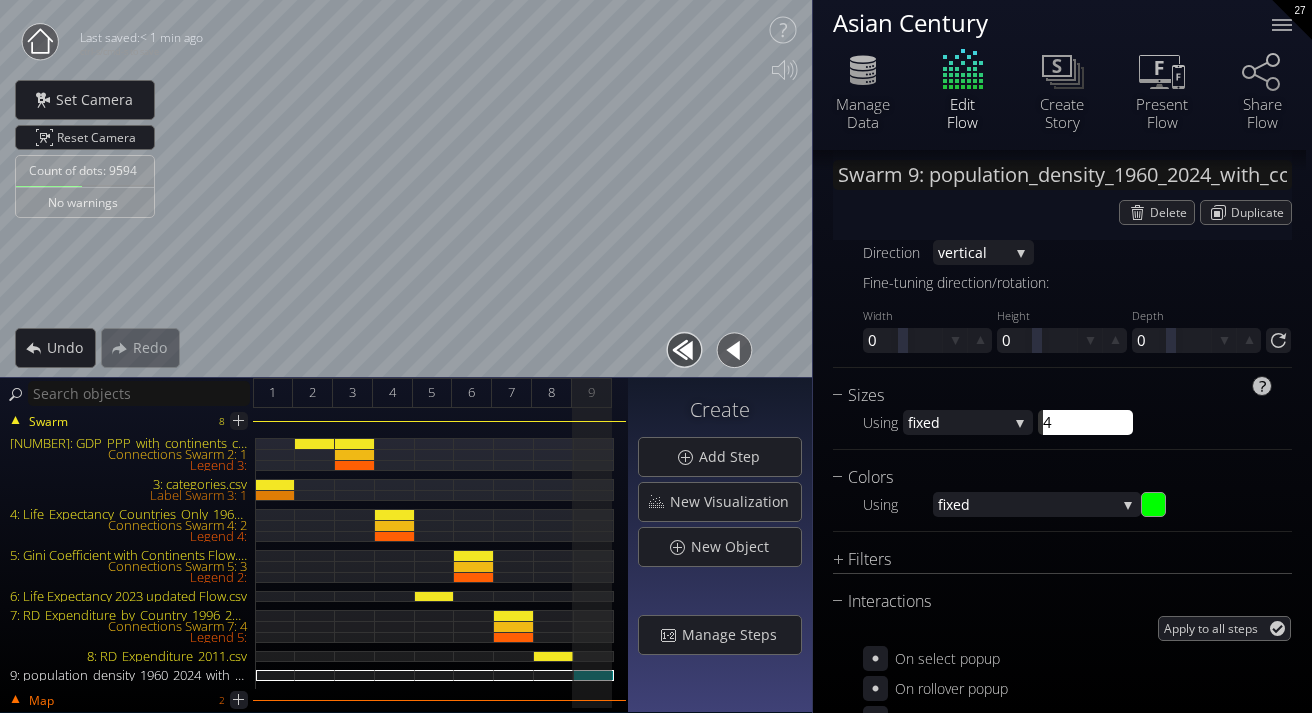 type on "4" 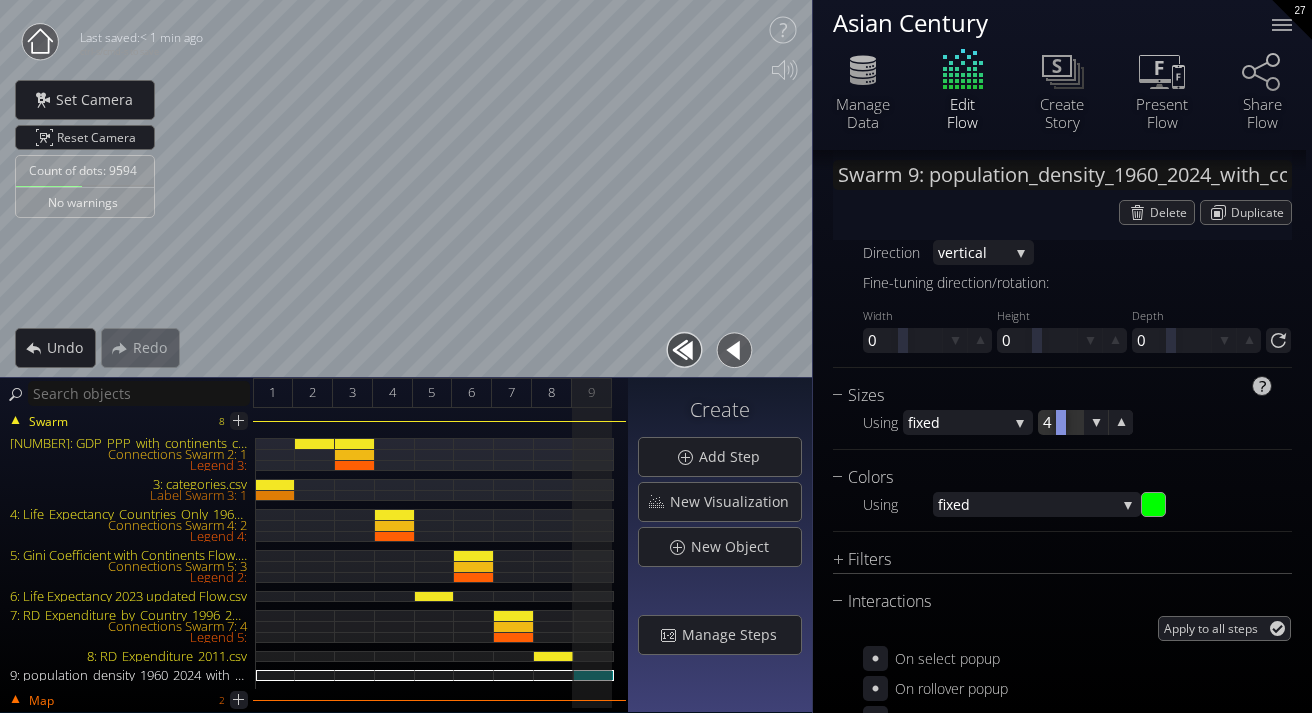 click at bounding box center (1060, 422) 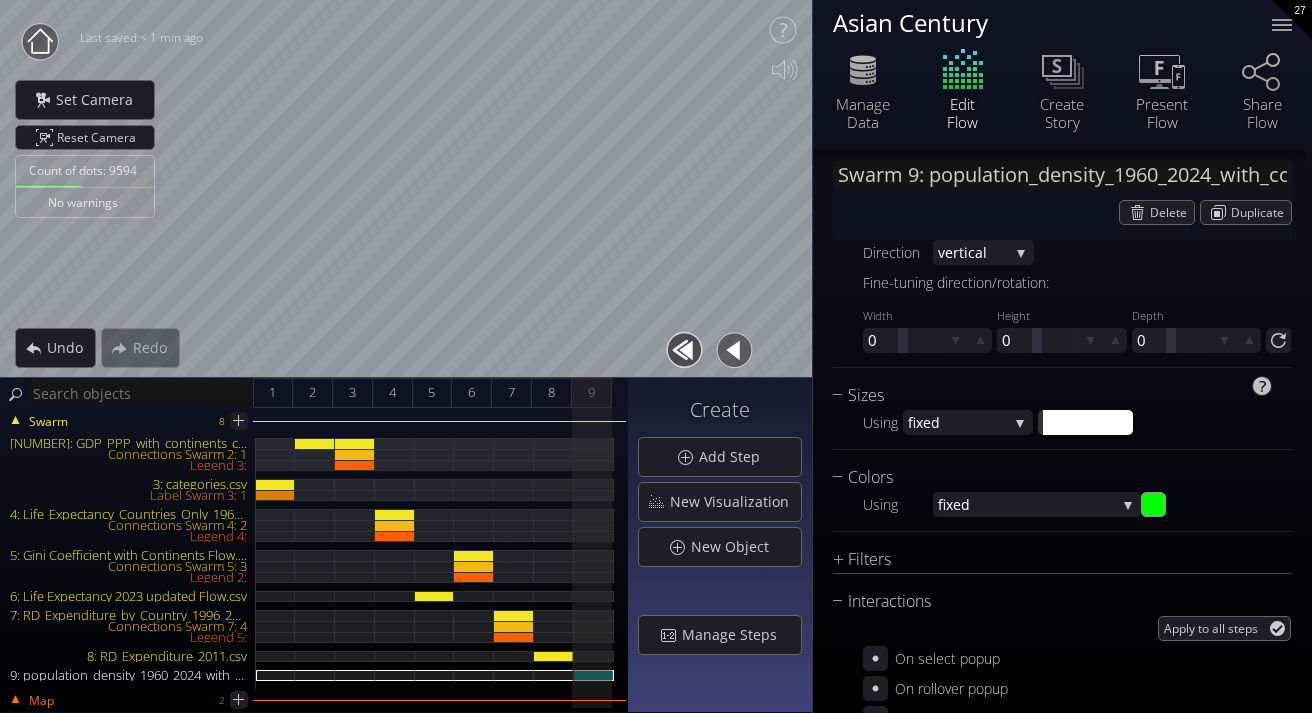 type on "[NUMBER]" 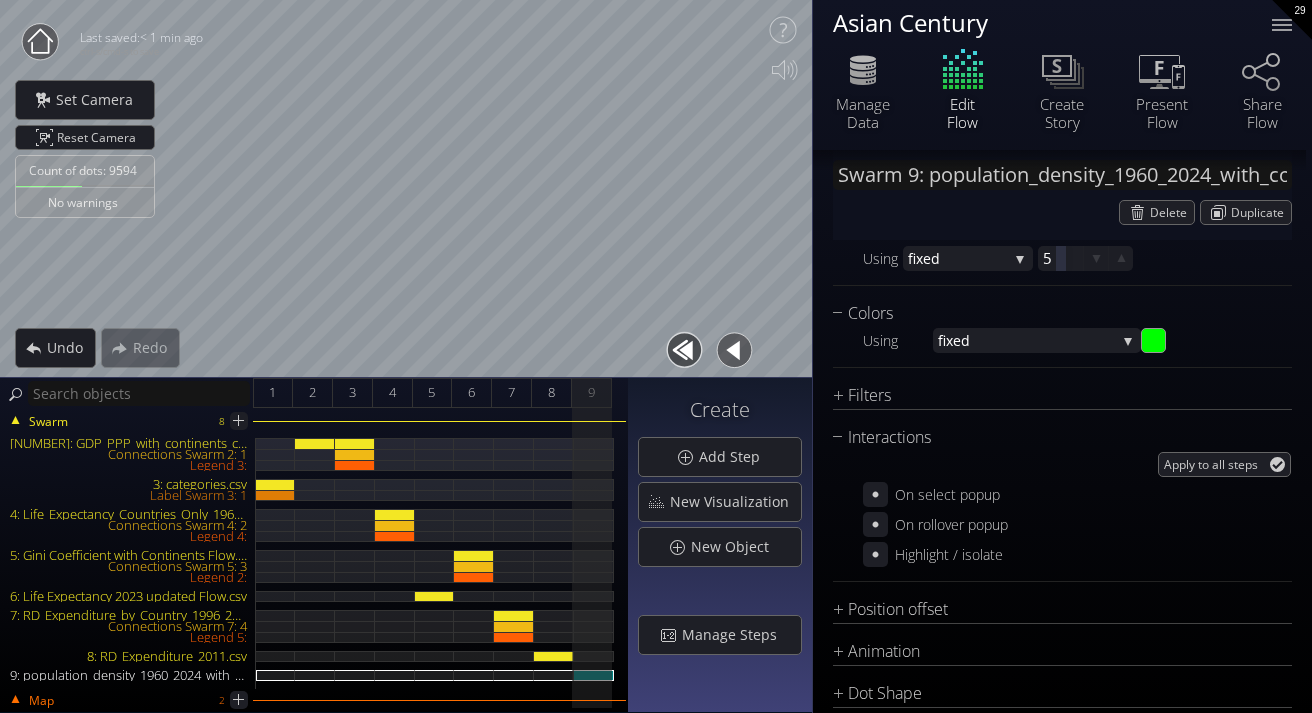 scroll, scrollTop: 1364, scrollLeft: 0, axis: vertical 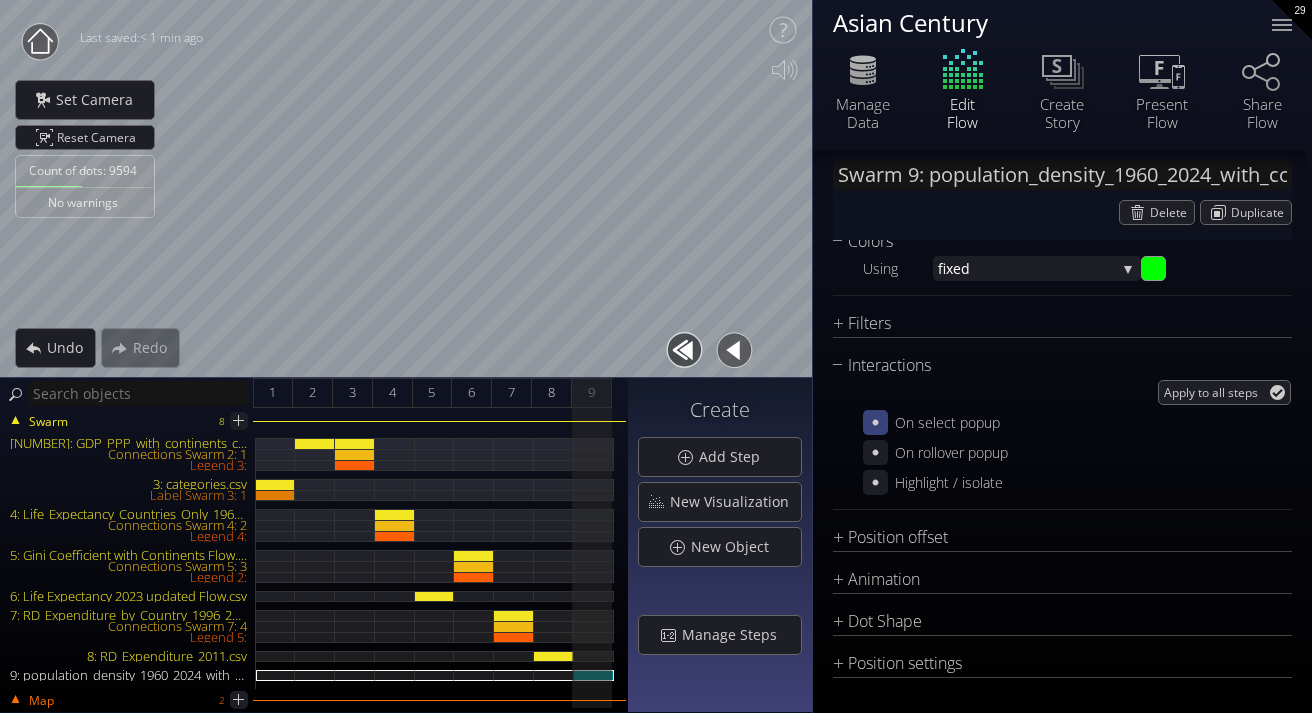 click 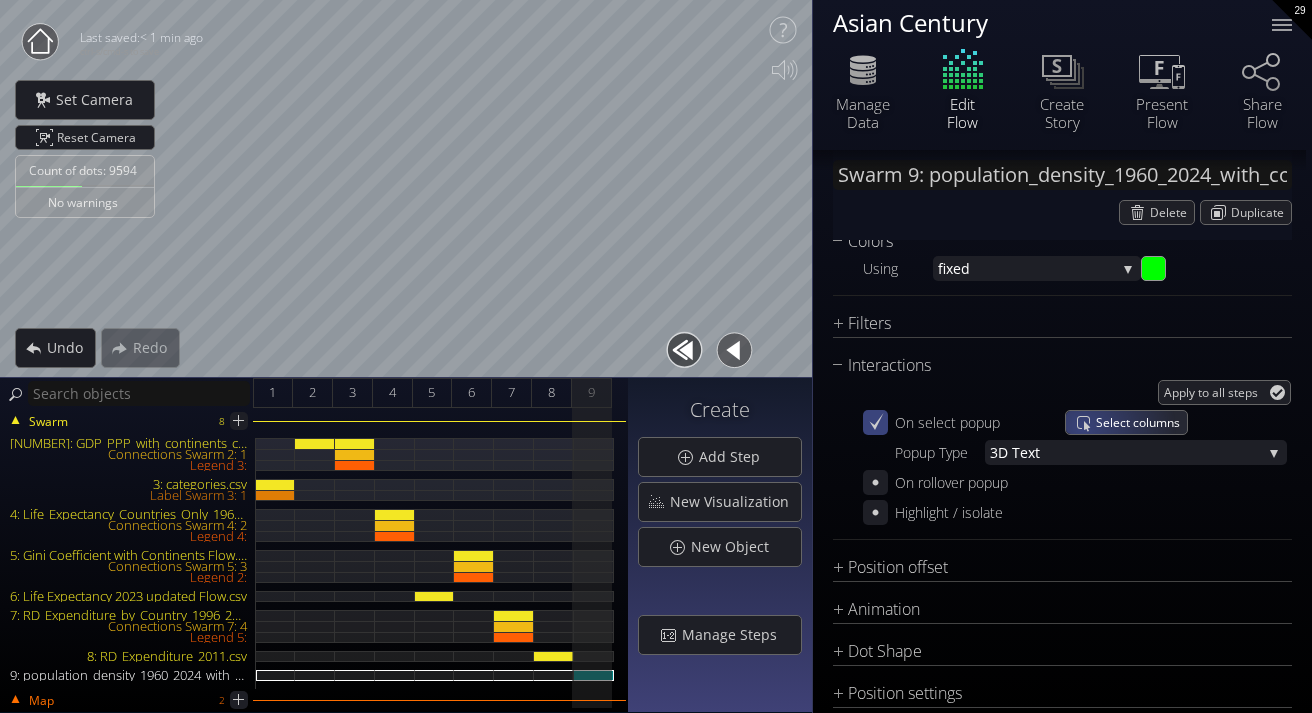 click on "Select columns" at bounding box center [1141, 422] 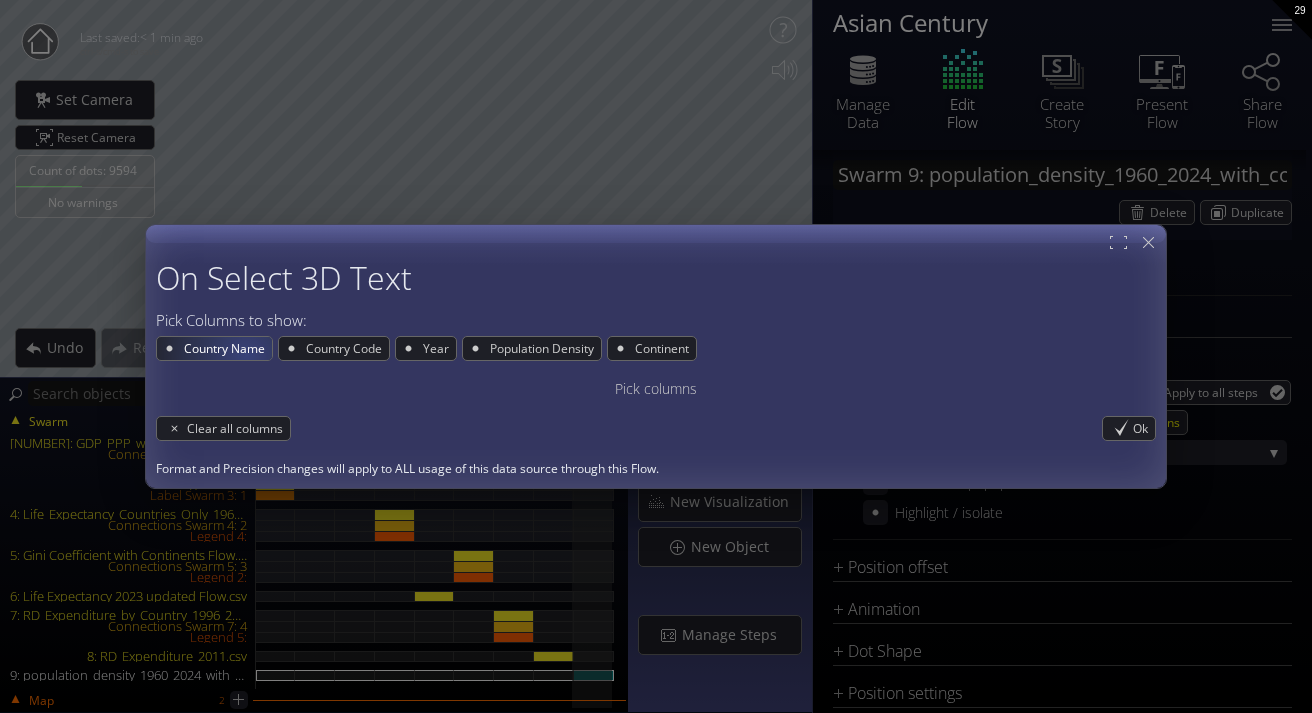 click on "Country Name" at bounding box center [227, 348] 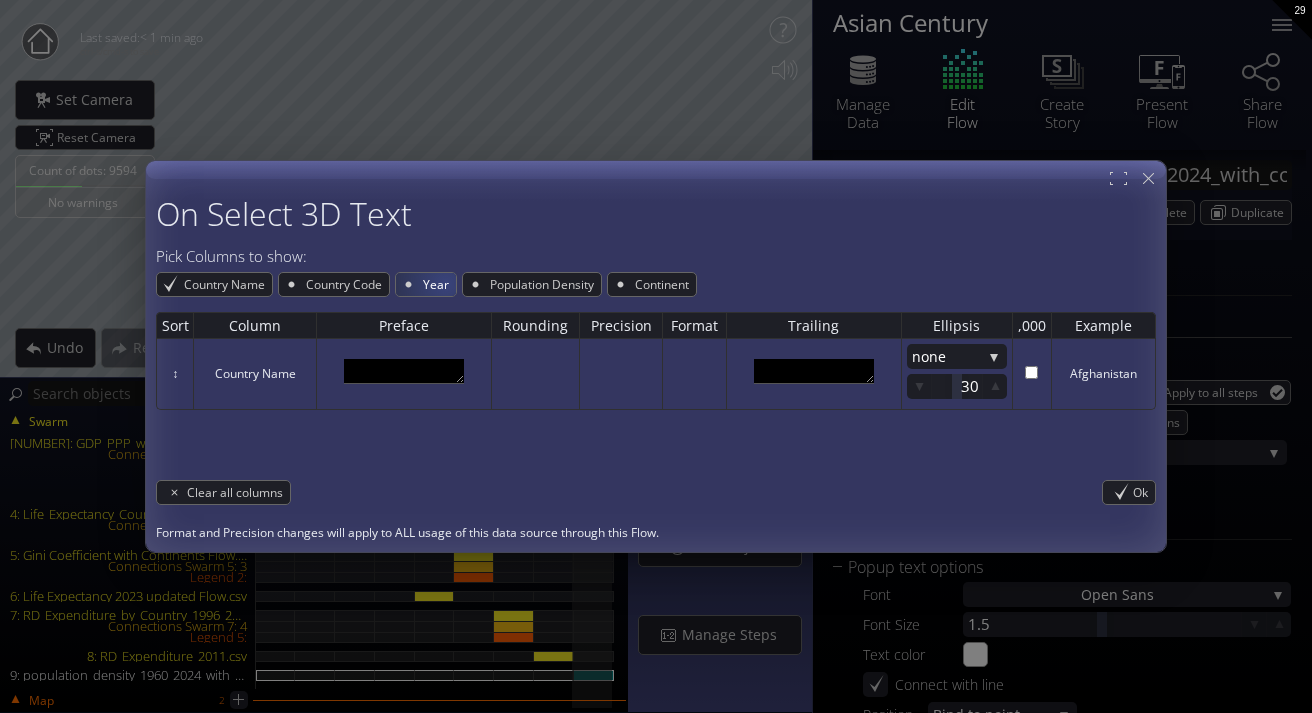 click on "Year" at bounding box center [438, 284] 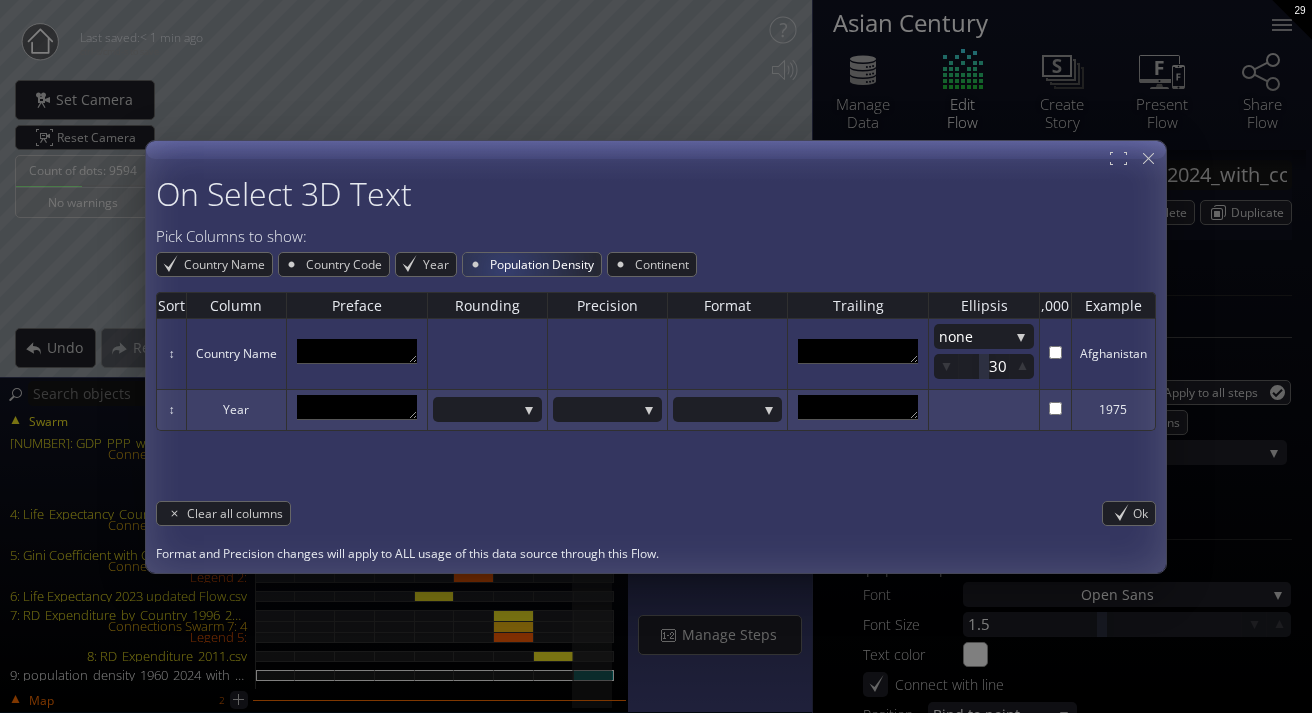 click on "Population Density" at bounding box center [544, 264] 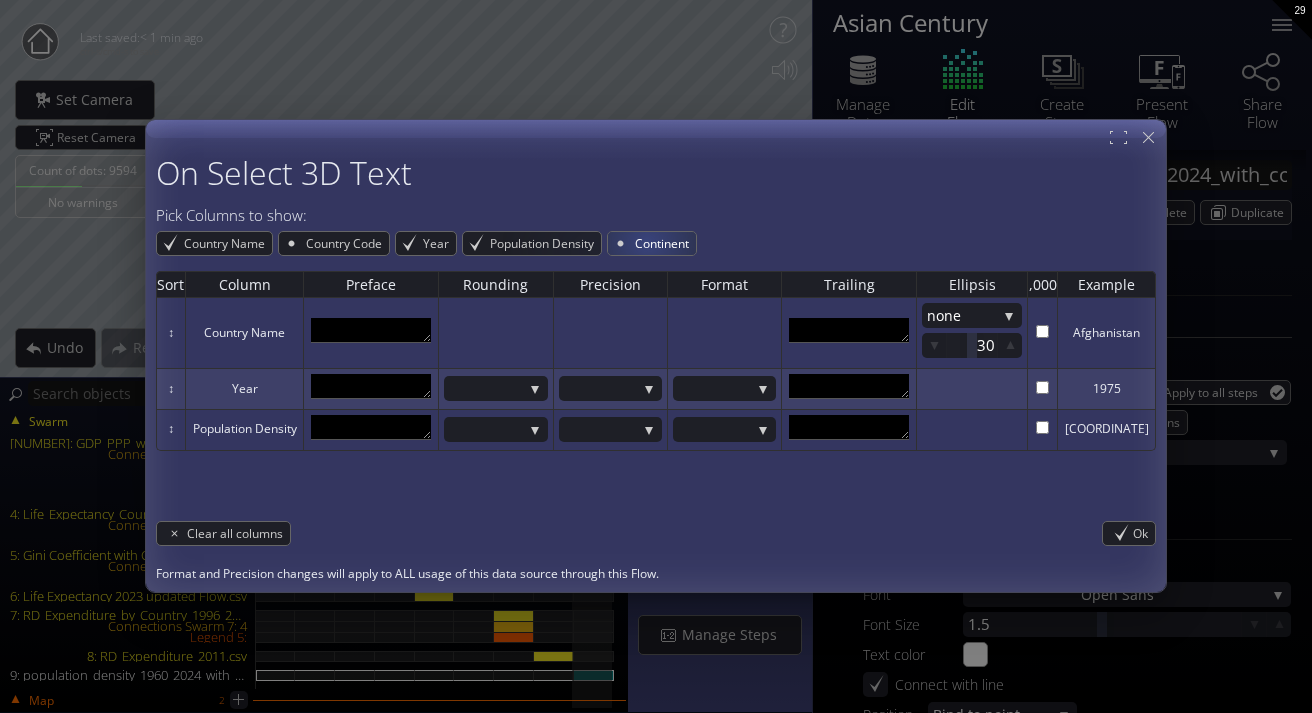 click on "Continent" at bounding box center [664, 243] 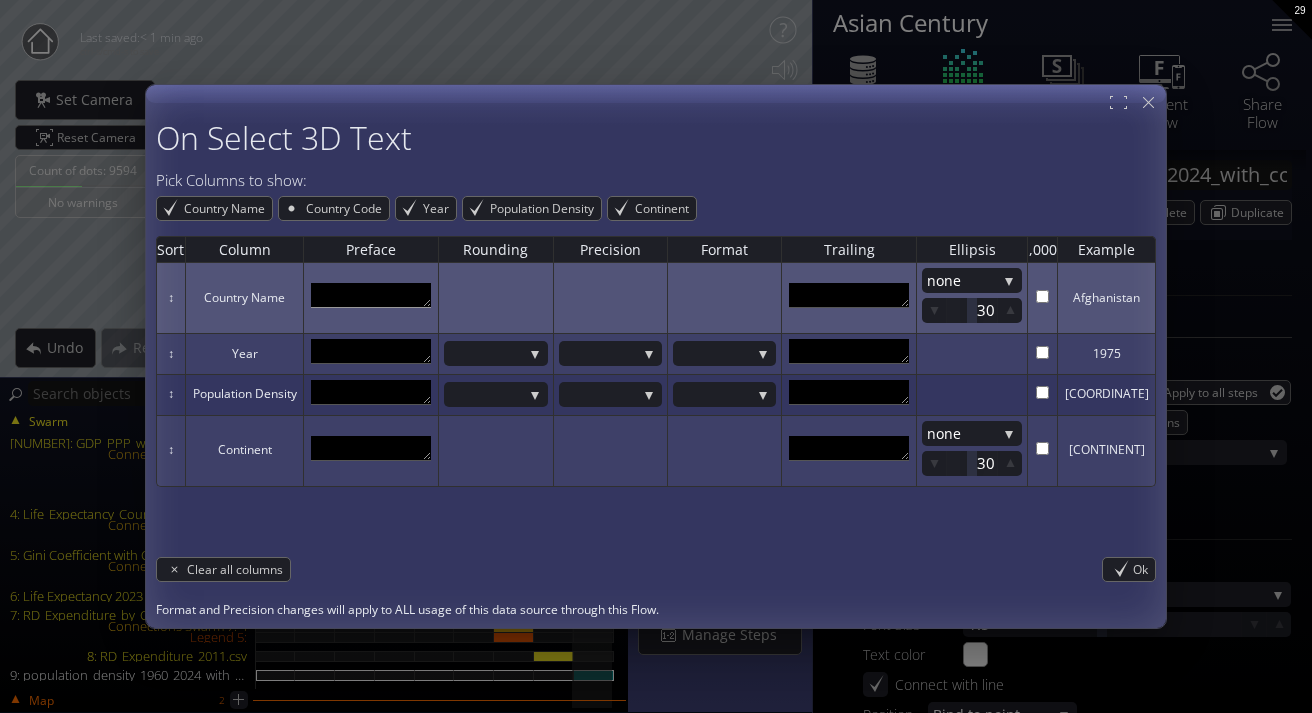 click at bounding box center (371, 295) 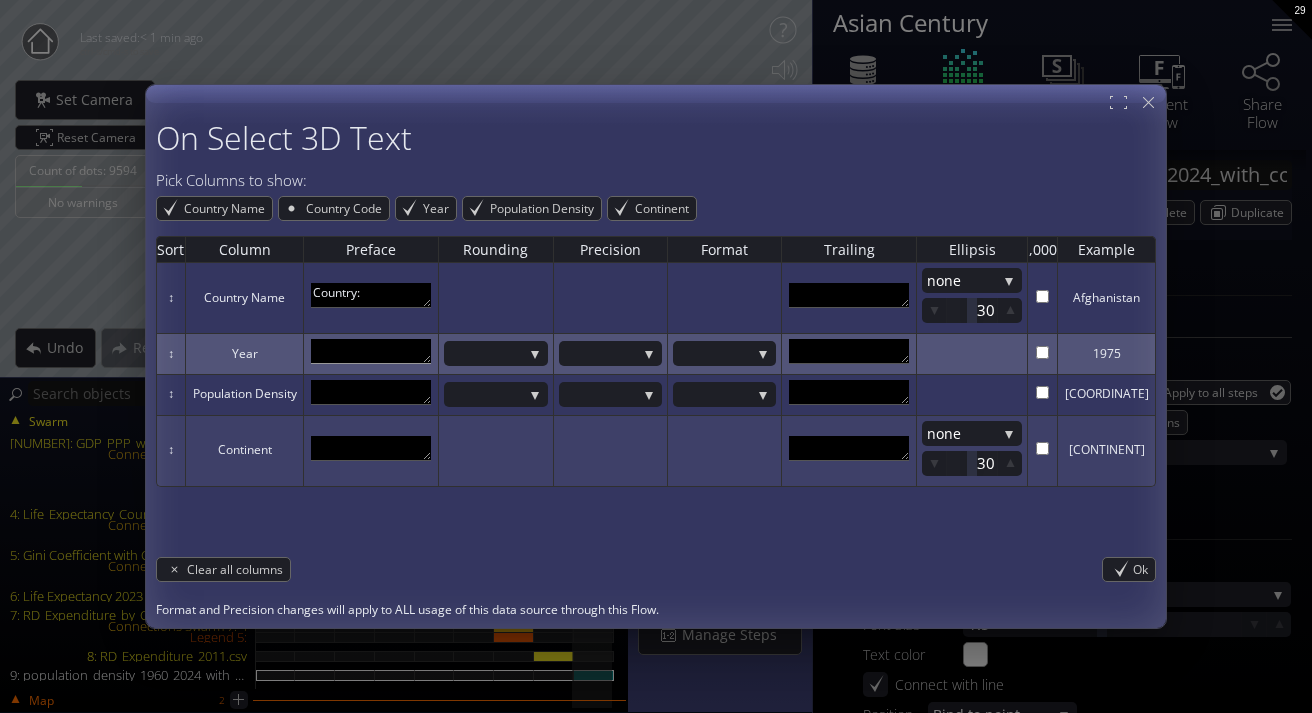 type on "Country: [COUNTRY]" 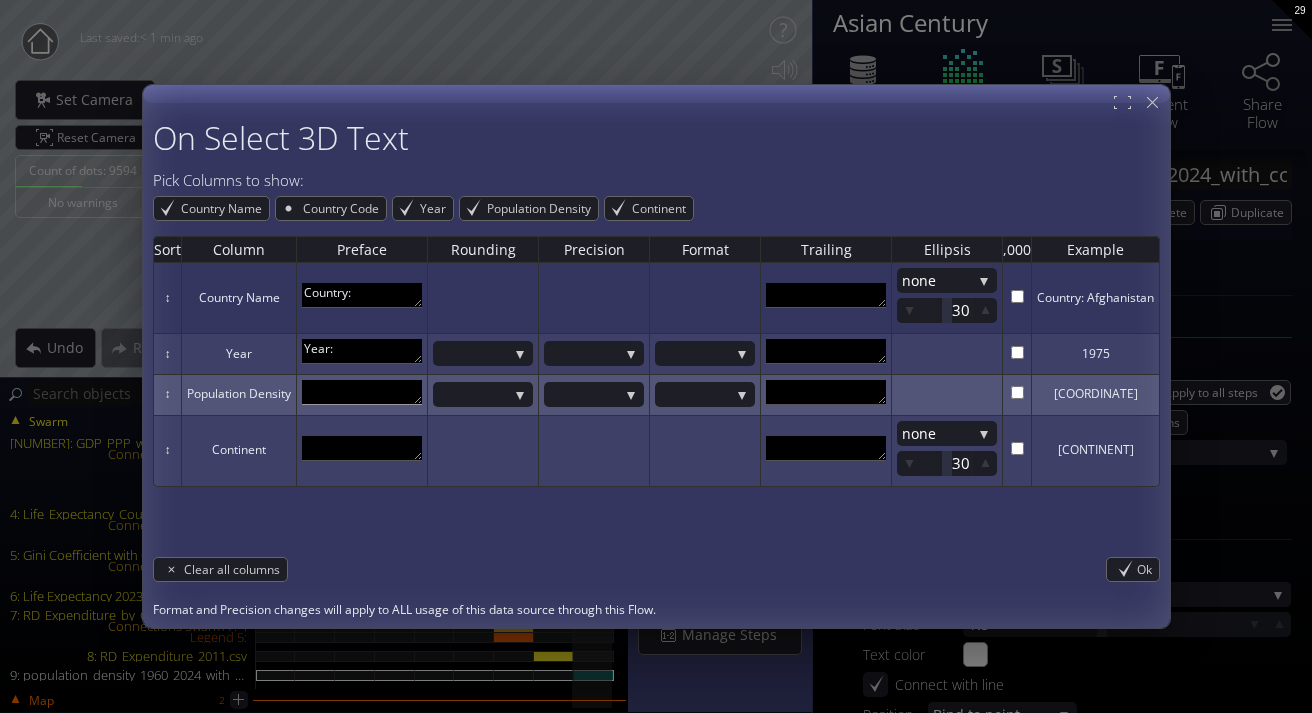 type on "Year:" 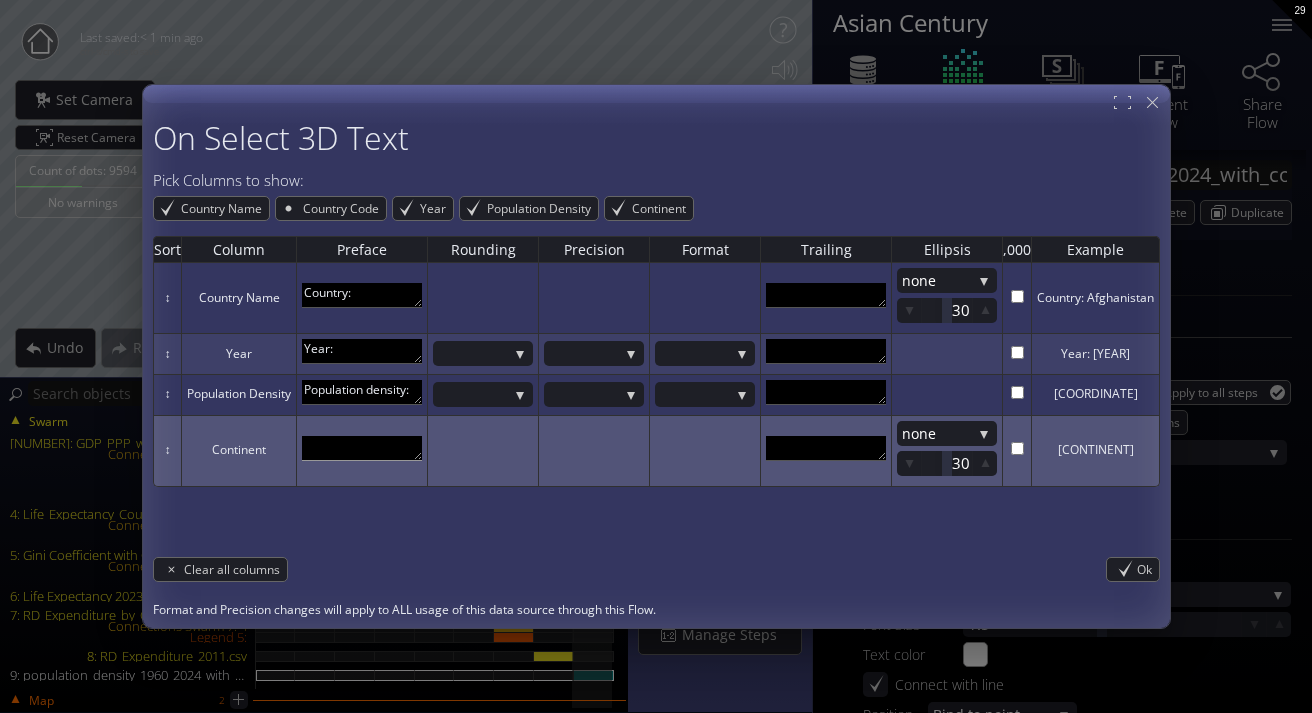type on "Population density:" 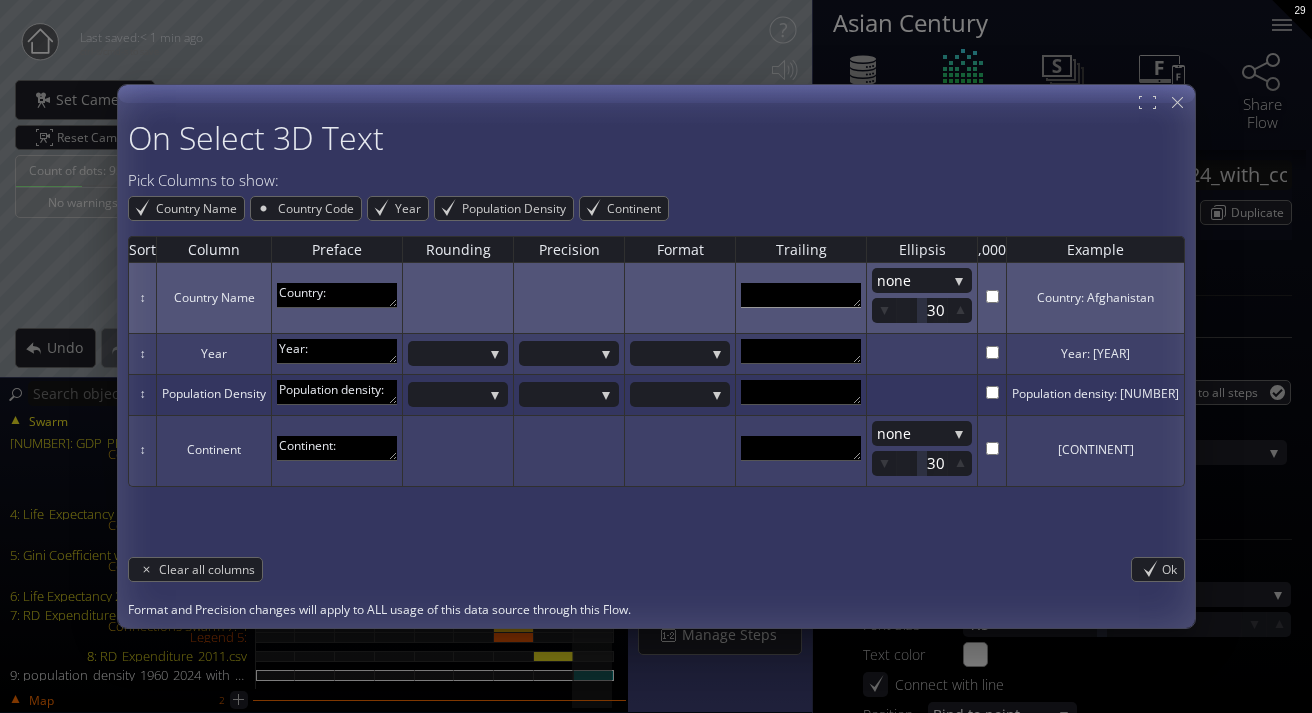 type on "Continent:" 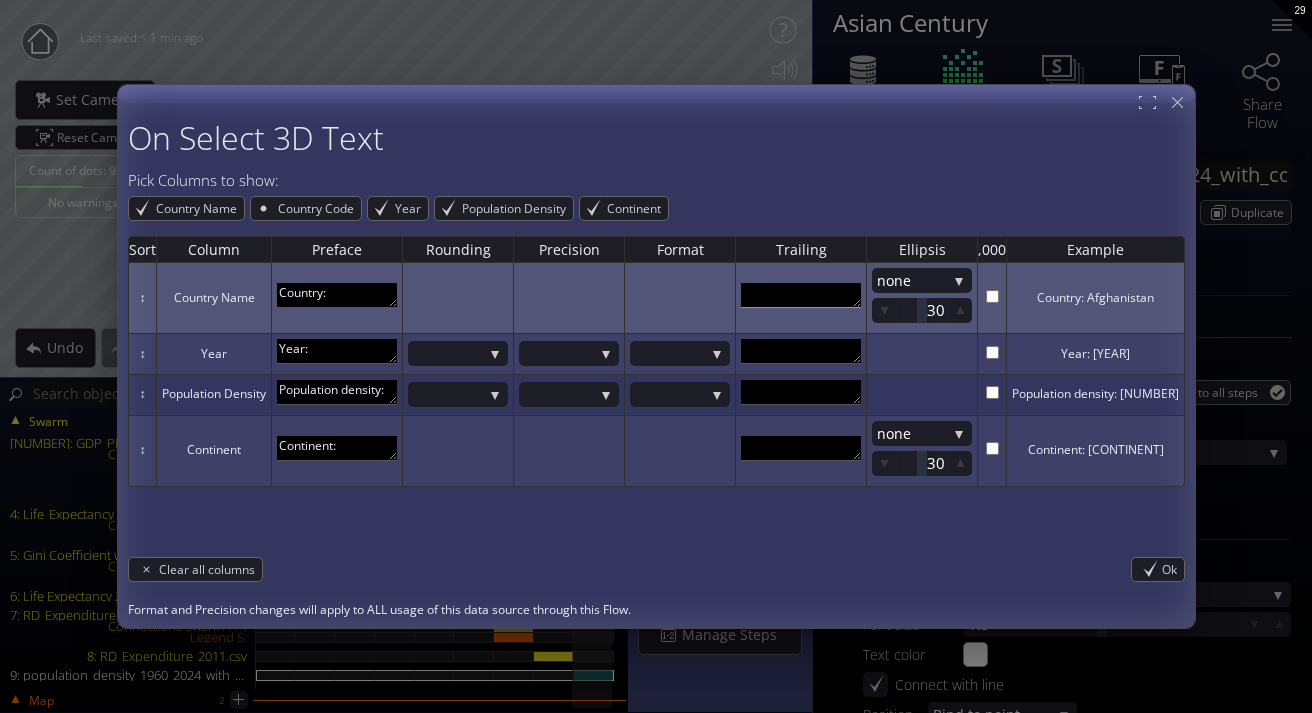 scroll, scrollTop: 11, scrollLeft: 0, axis: vertical 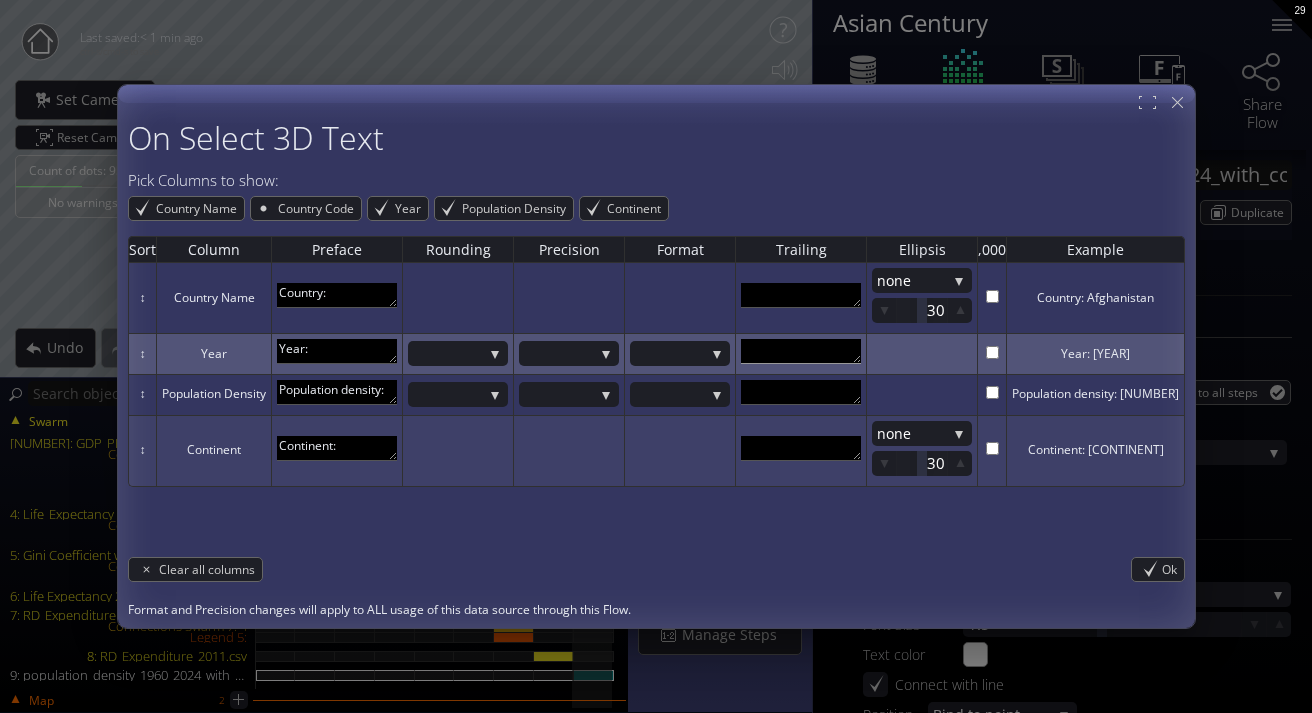 type 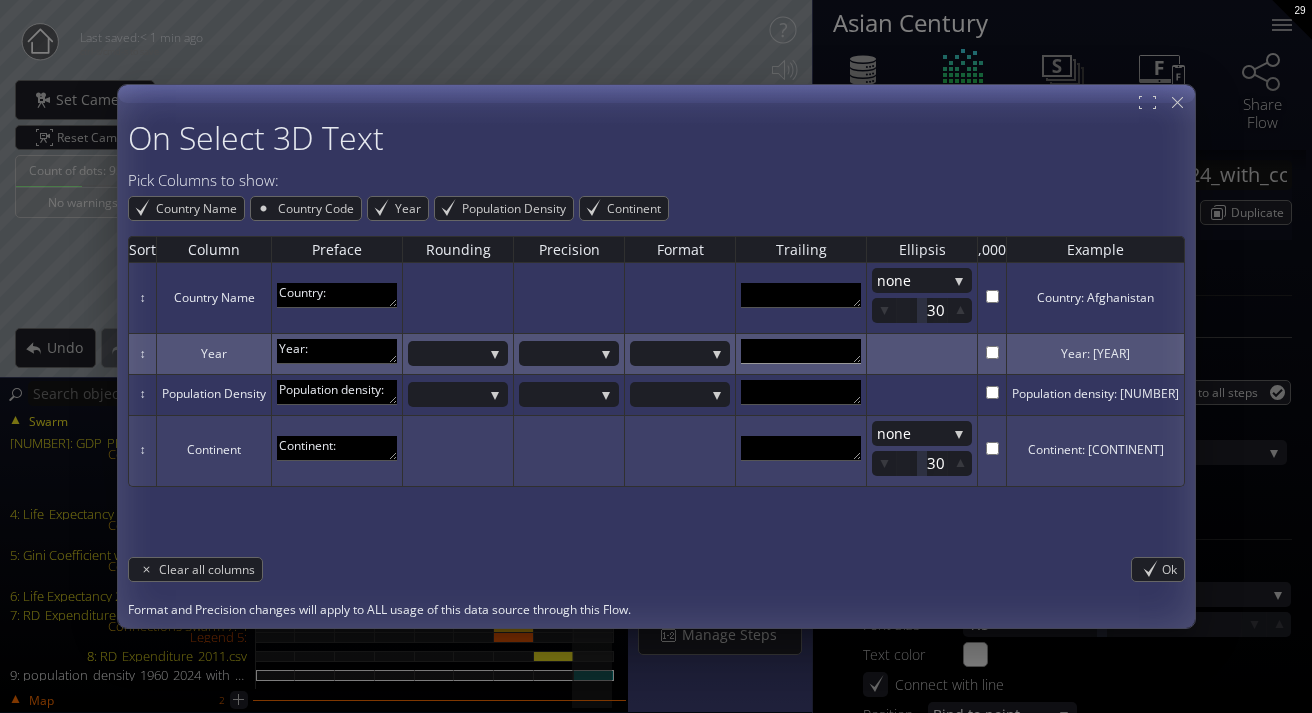 scroll, scrollTop: 11, scrollLeft: 0, axis: vertical 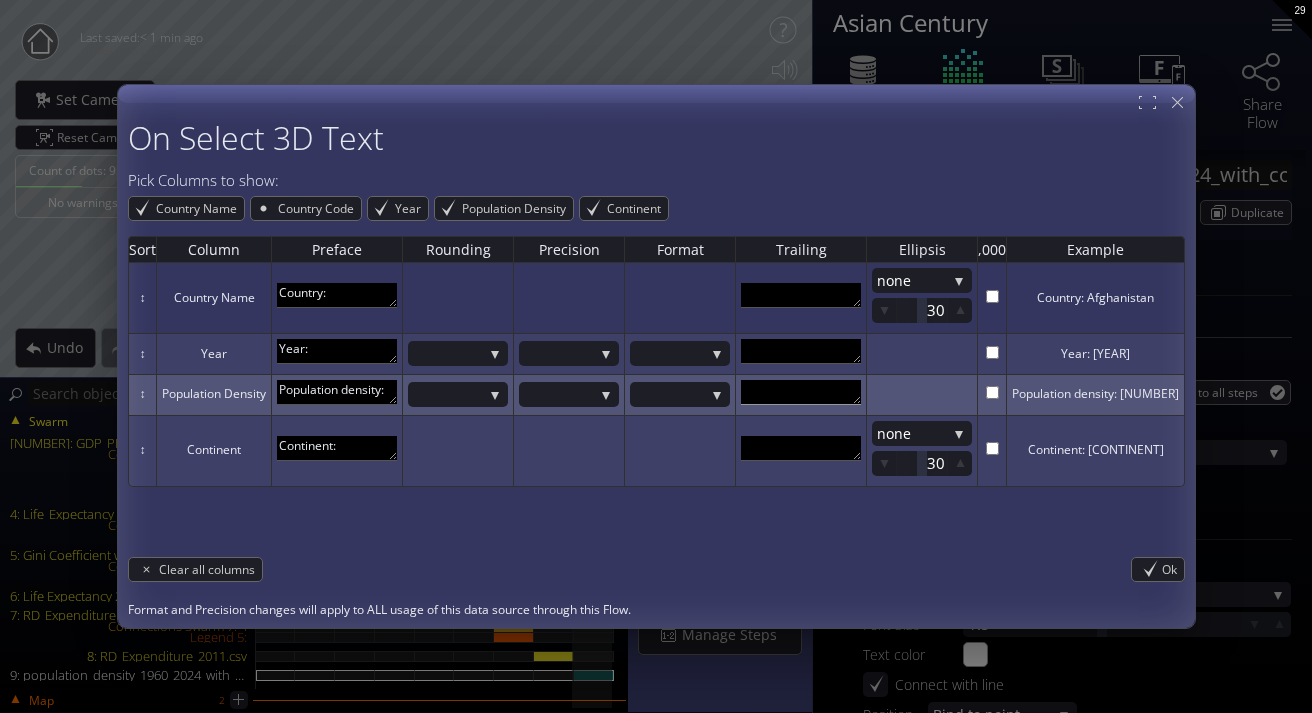 type 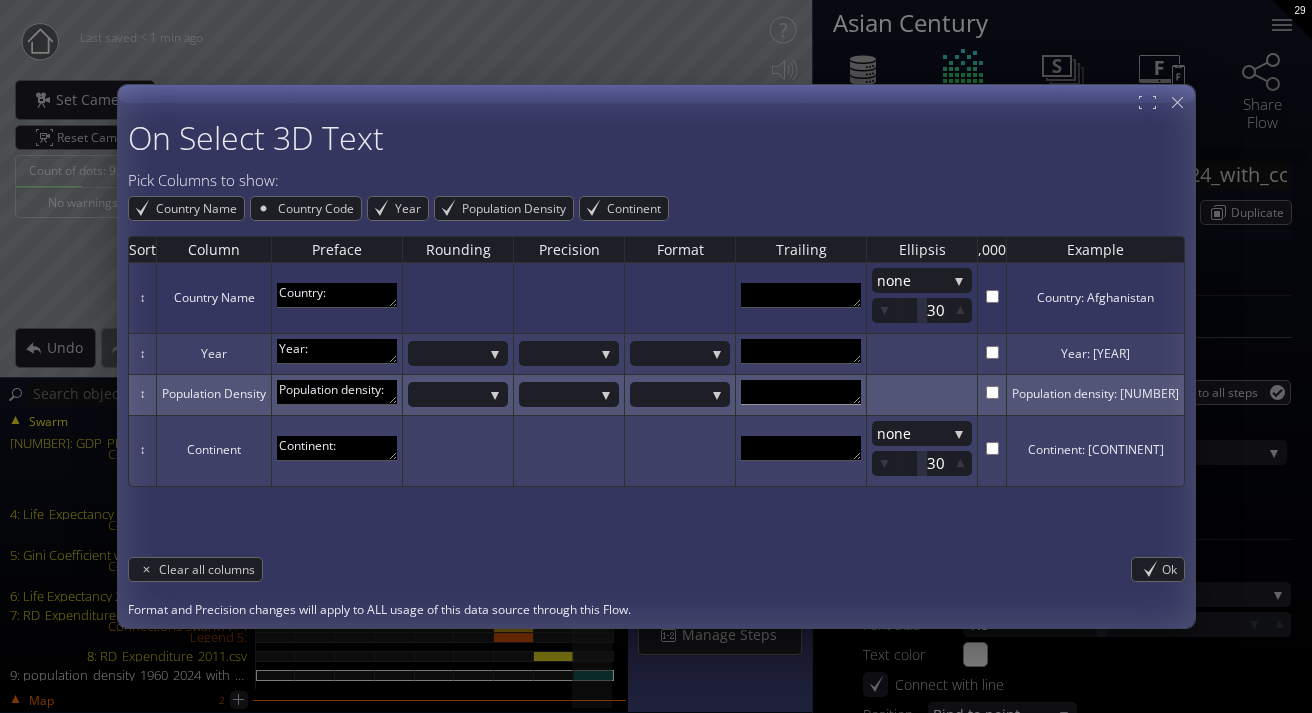 scroll, scrollTop: 11, scrollLeft: 0, axis: vertical 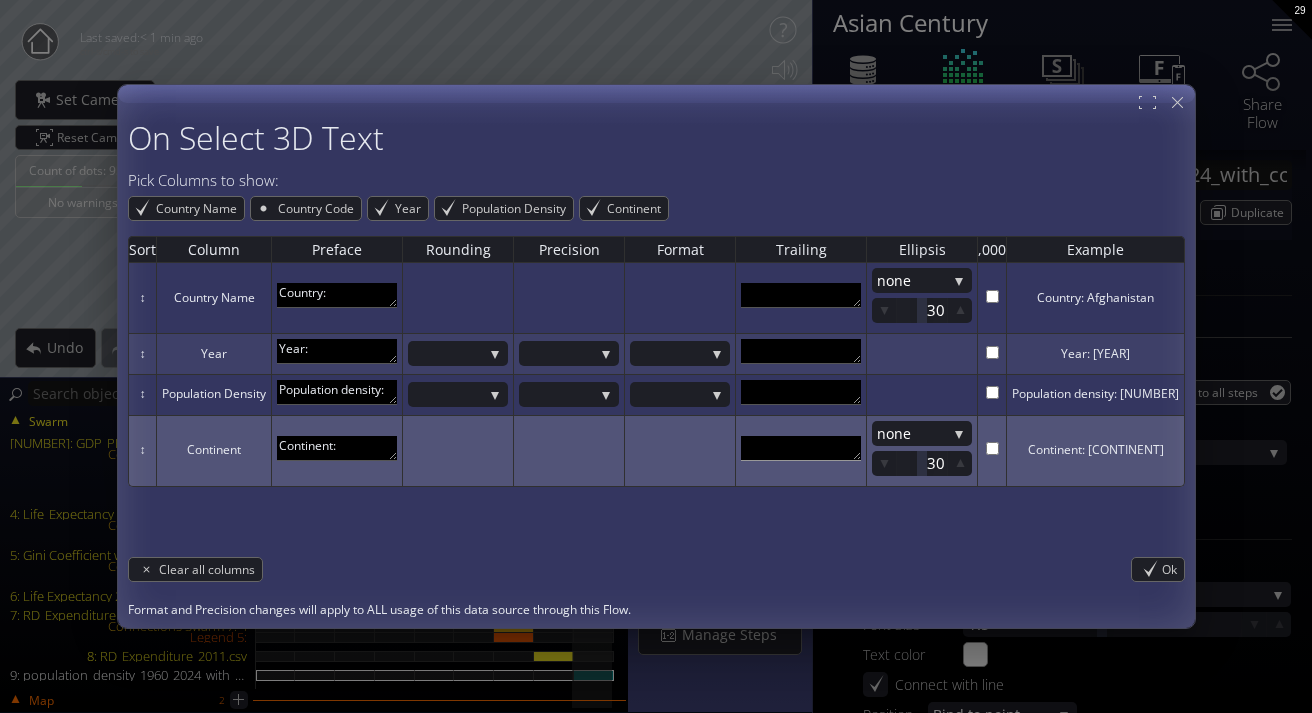 type 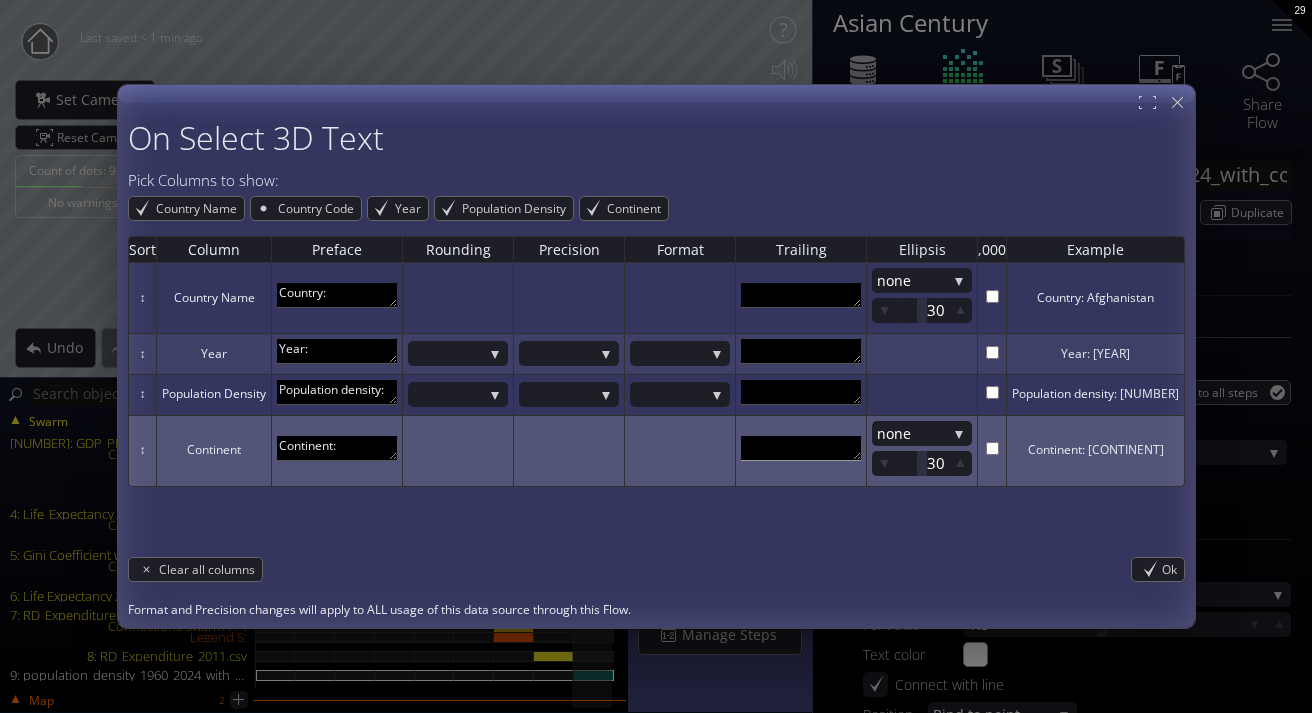 type 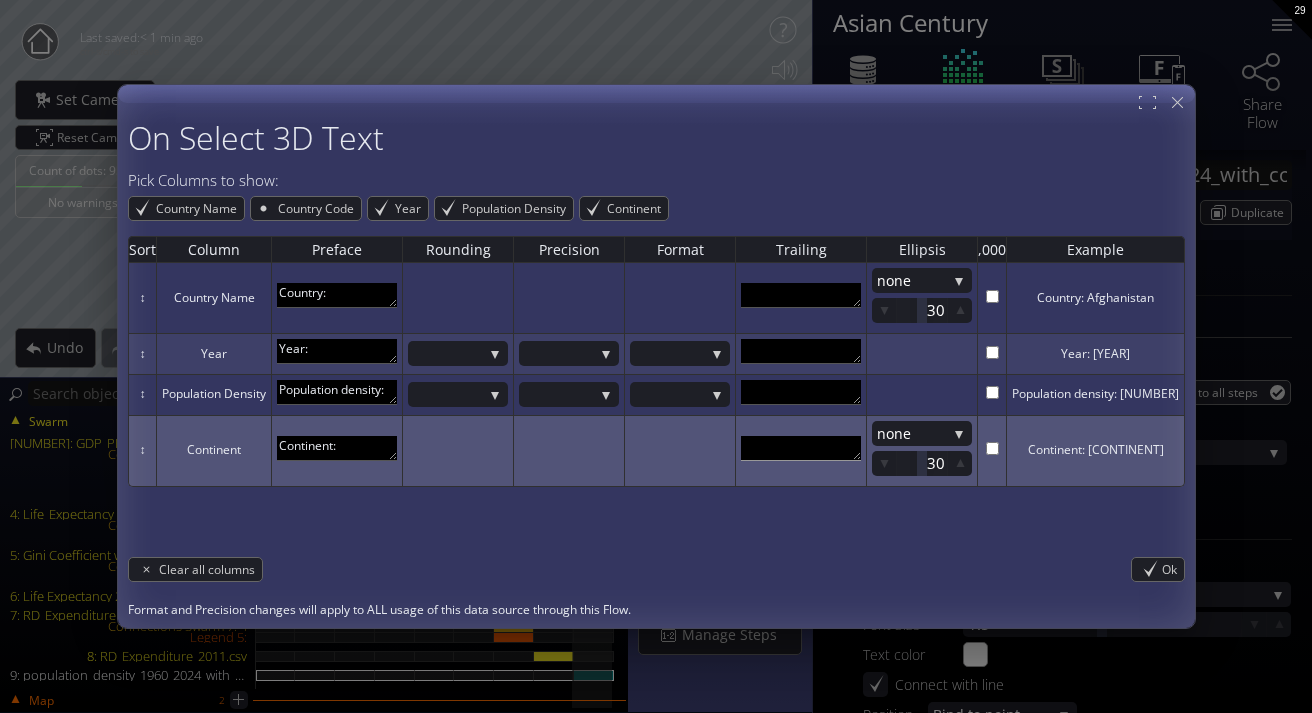 scroll, scrollTop: 11, scrollLeft: 0, axis: vertical 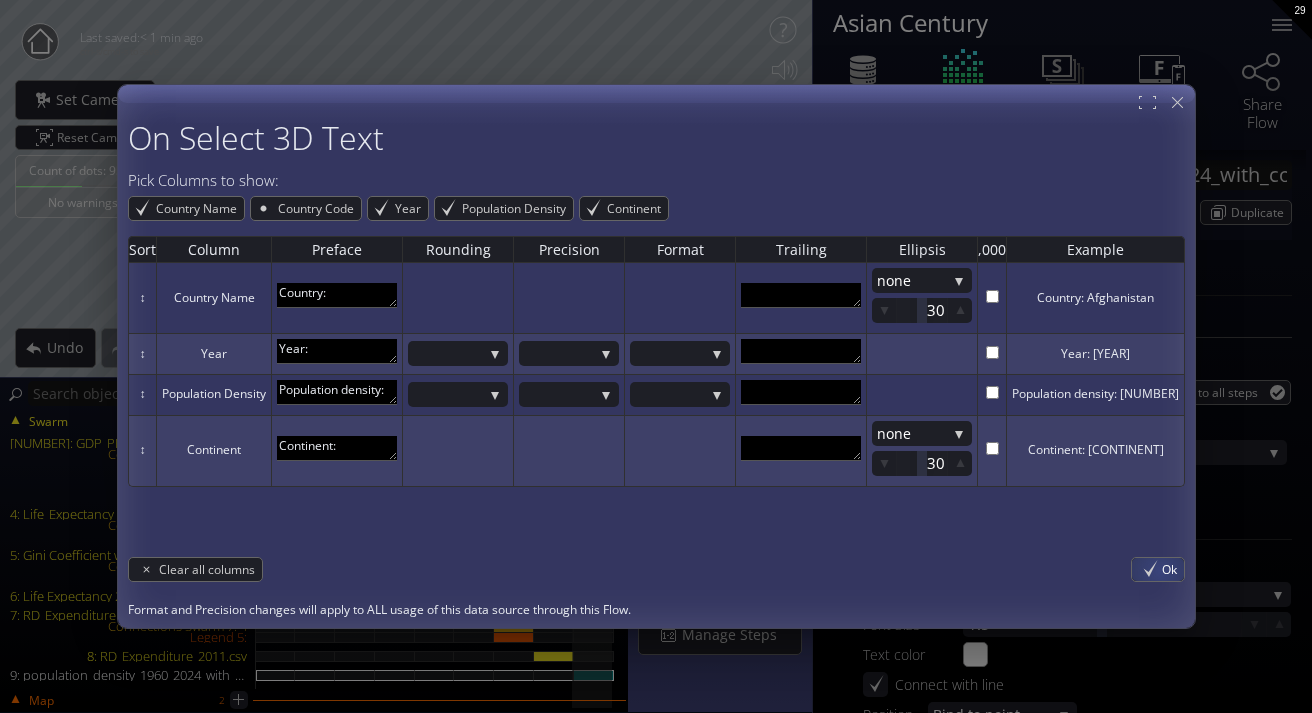 click on "Ok" at bounding box center [1158, 568] 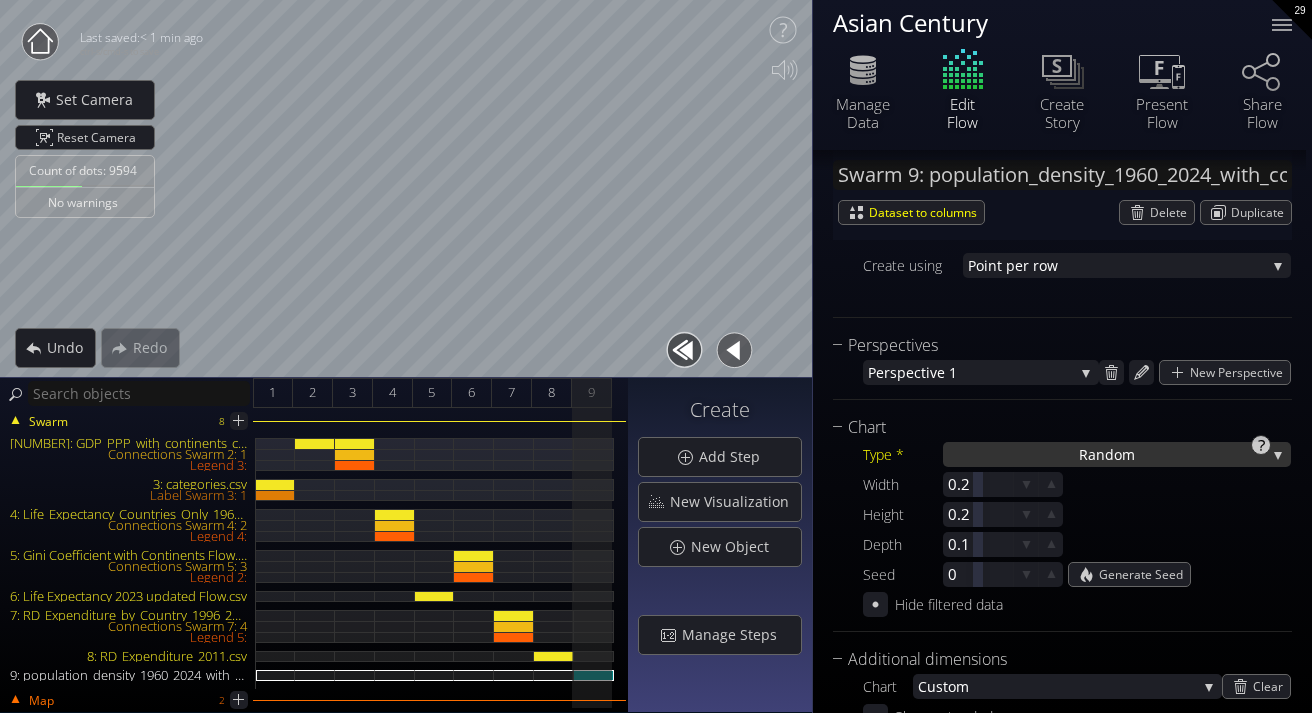 scroll, scrollTop: 338, scrollLeft: 0, axis: vertical 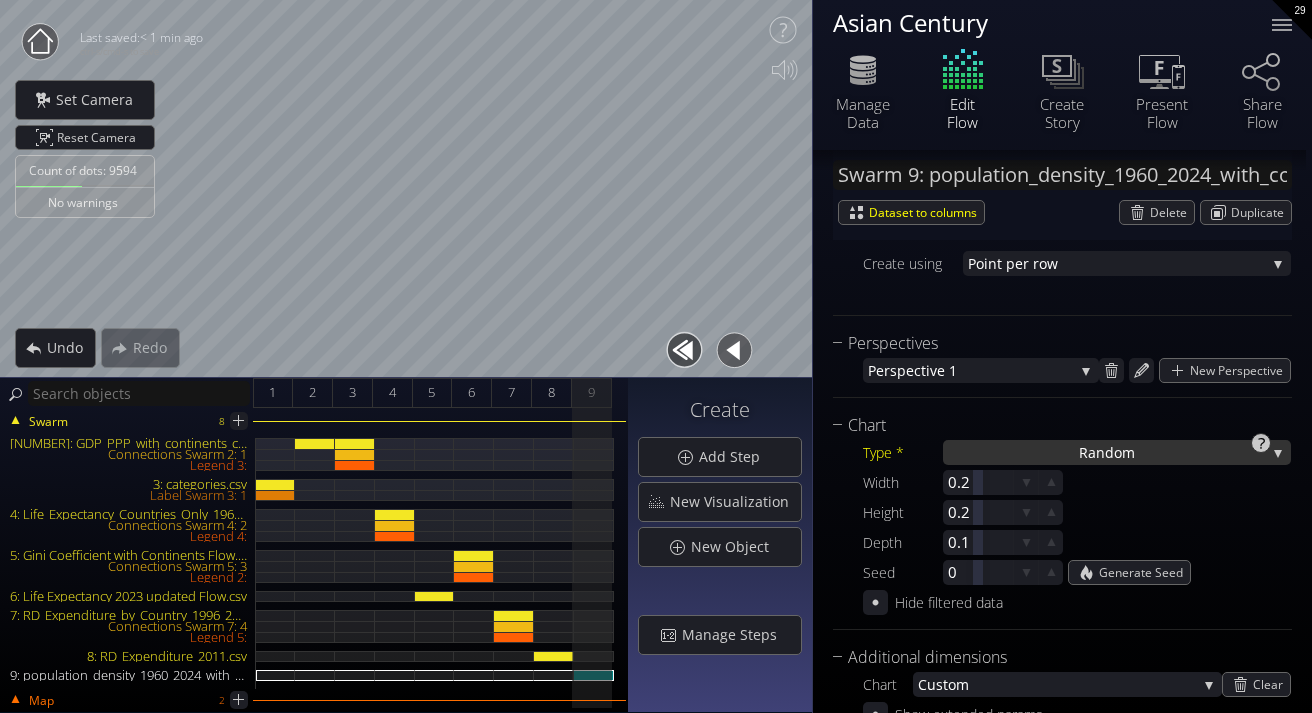 click on "Ra   ndom" at bounding box center (1117, 452) 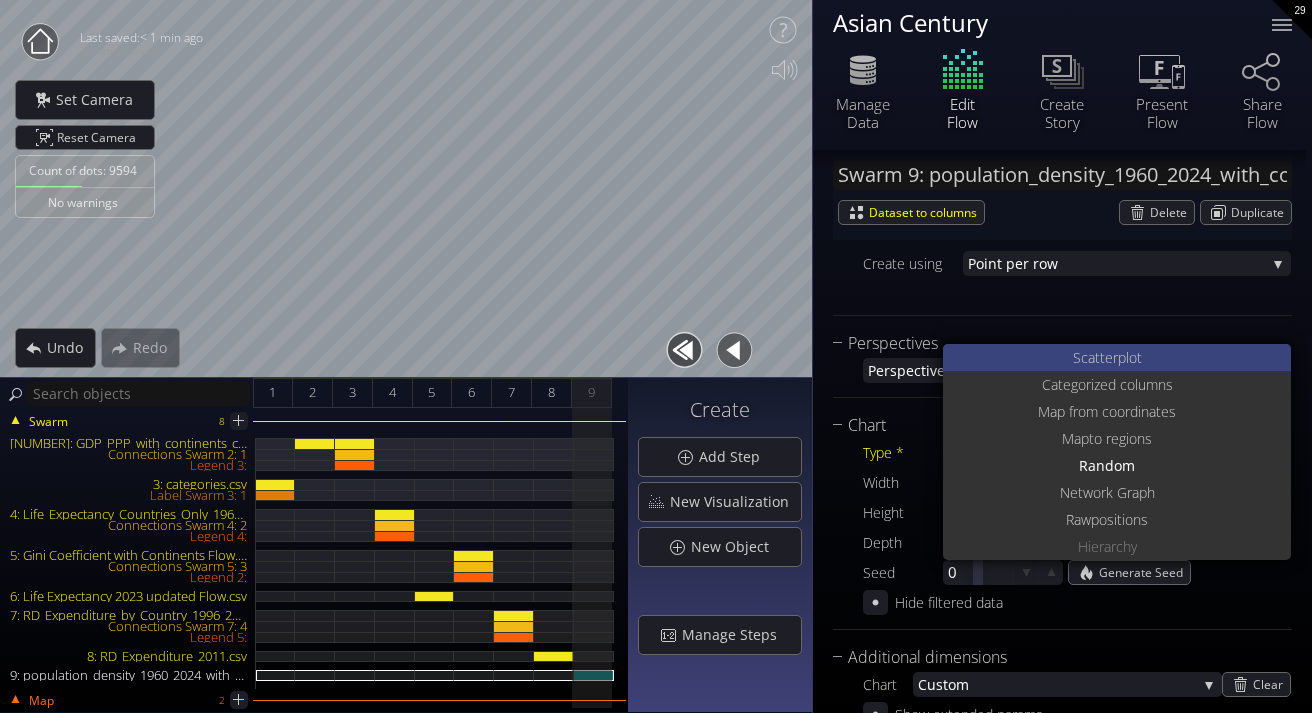 click on "S   catterplot" at bounding box center (1119, 357) 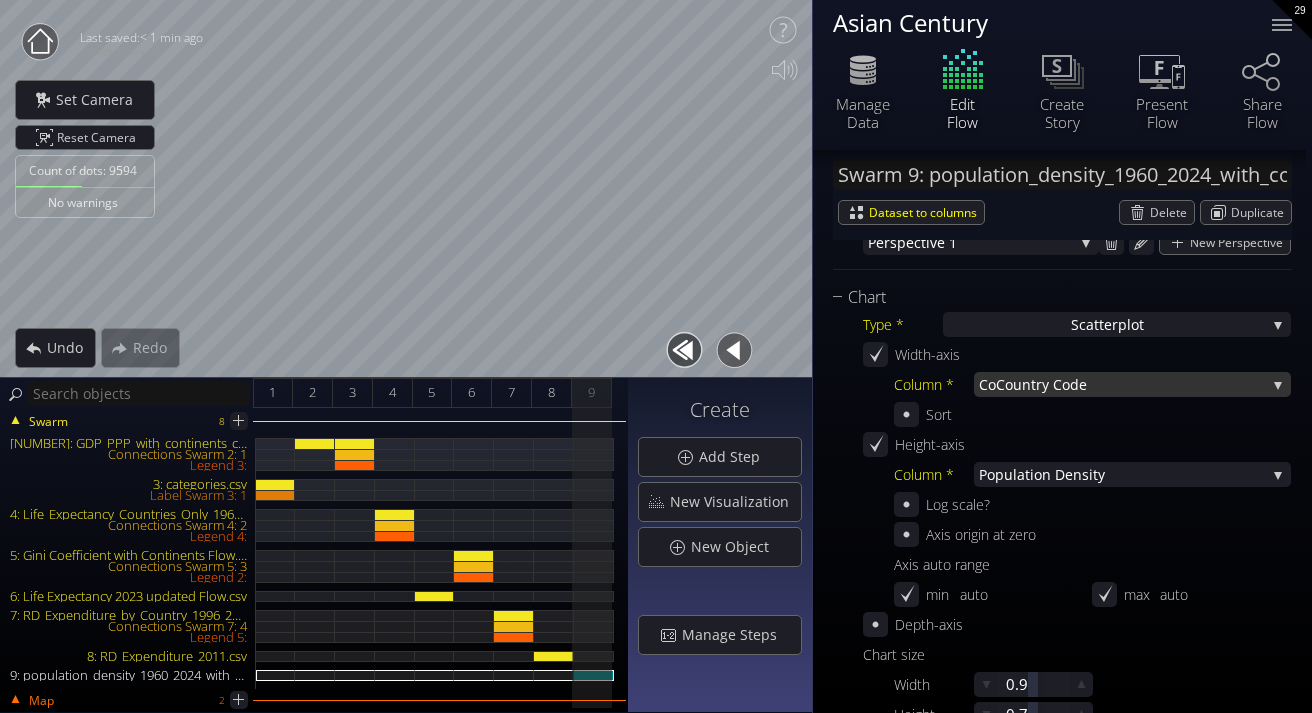 scroll, scrollTop: 467, scrollLeft: 0, axis: vertical 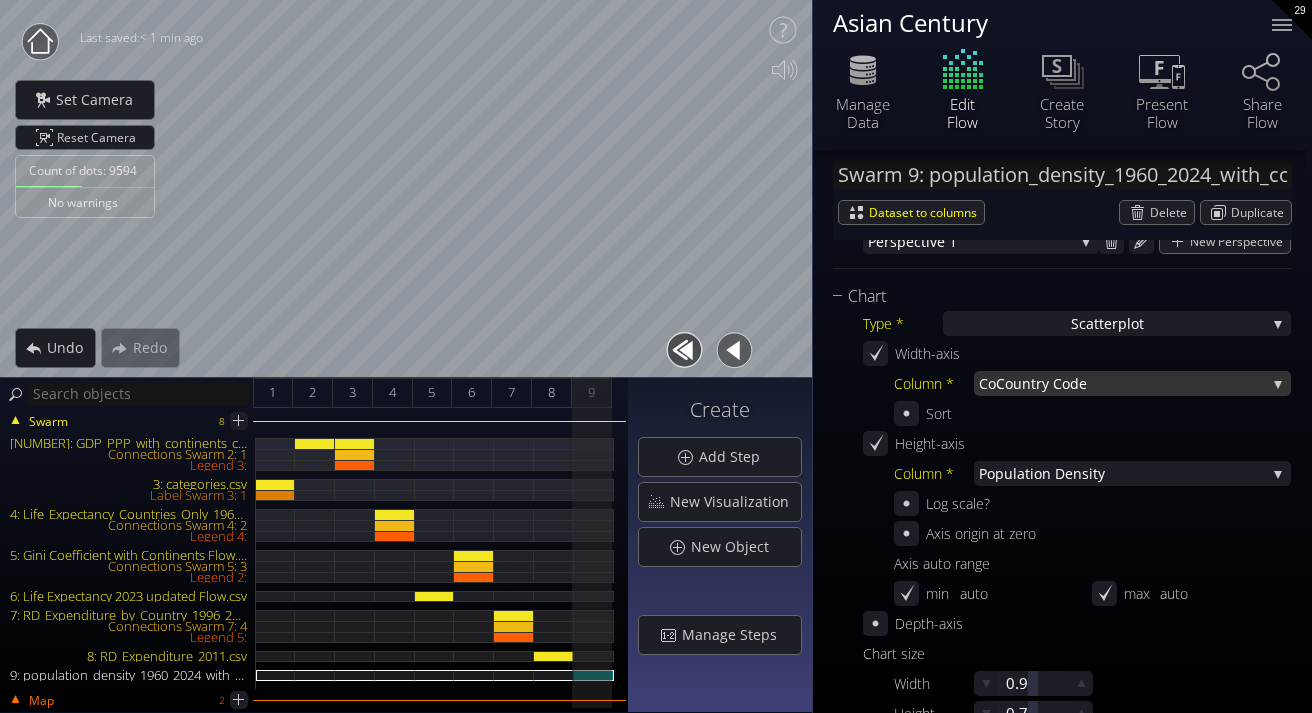 click on "untry Code" at bounding box center [1131, 383] 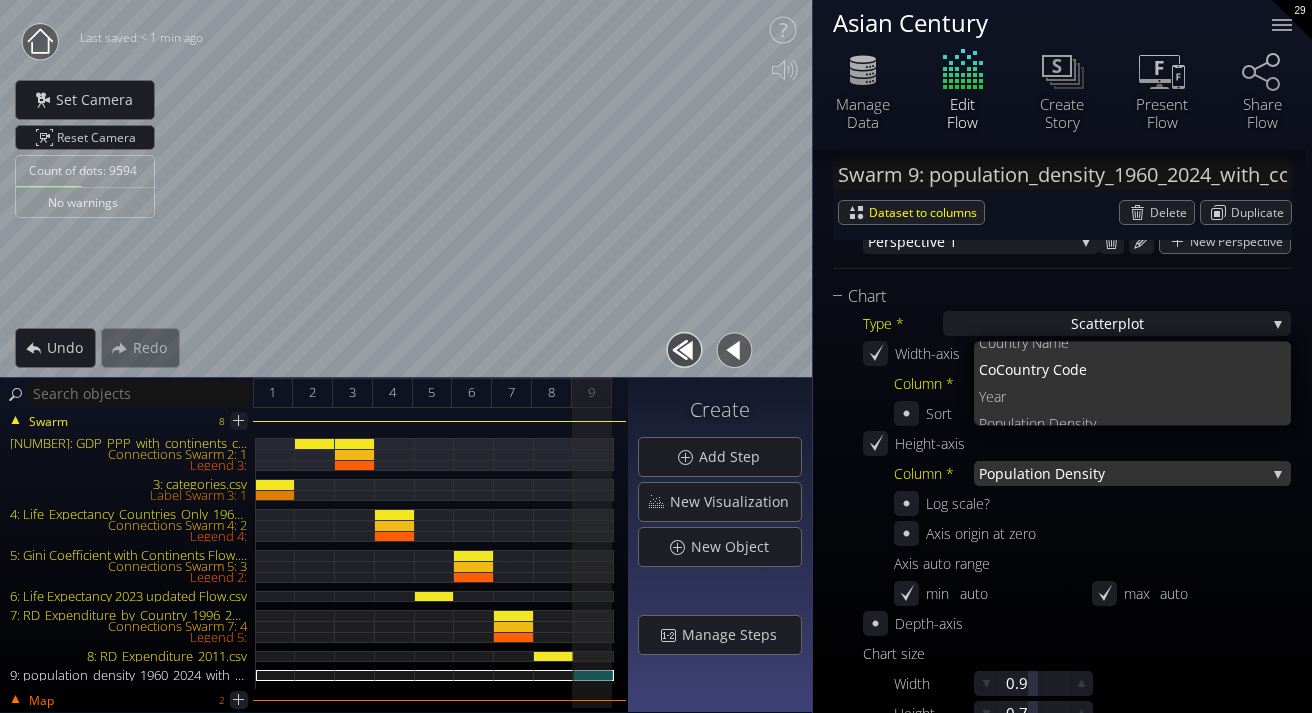 click on "Populati" at bounding box center [1006, 473] 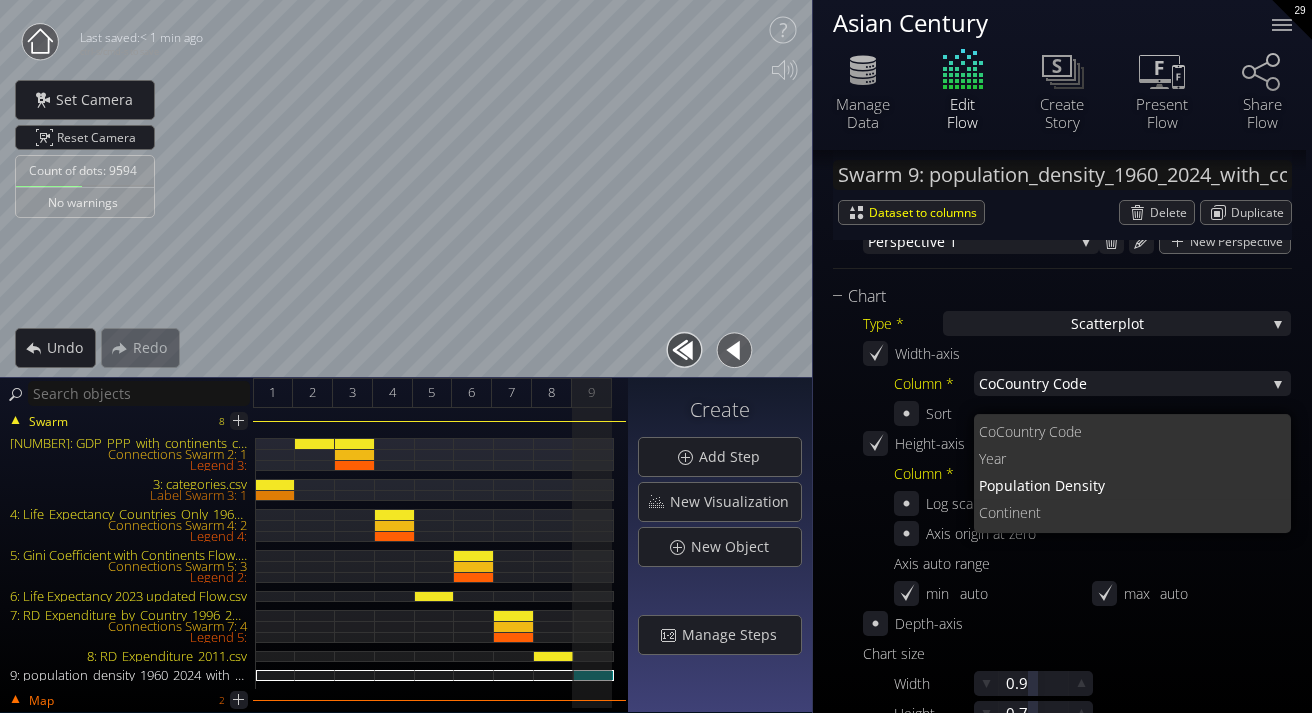 scroll, scrollTop: 0, scrollLeft: 0, axis: both 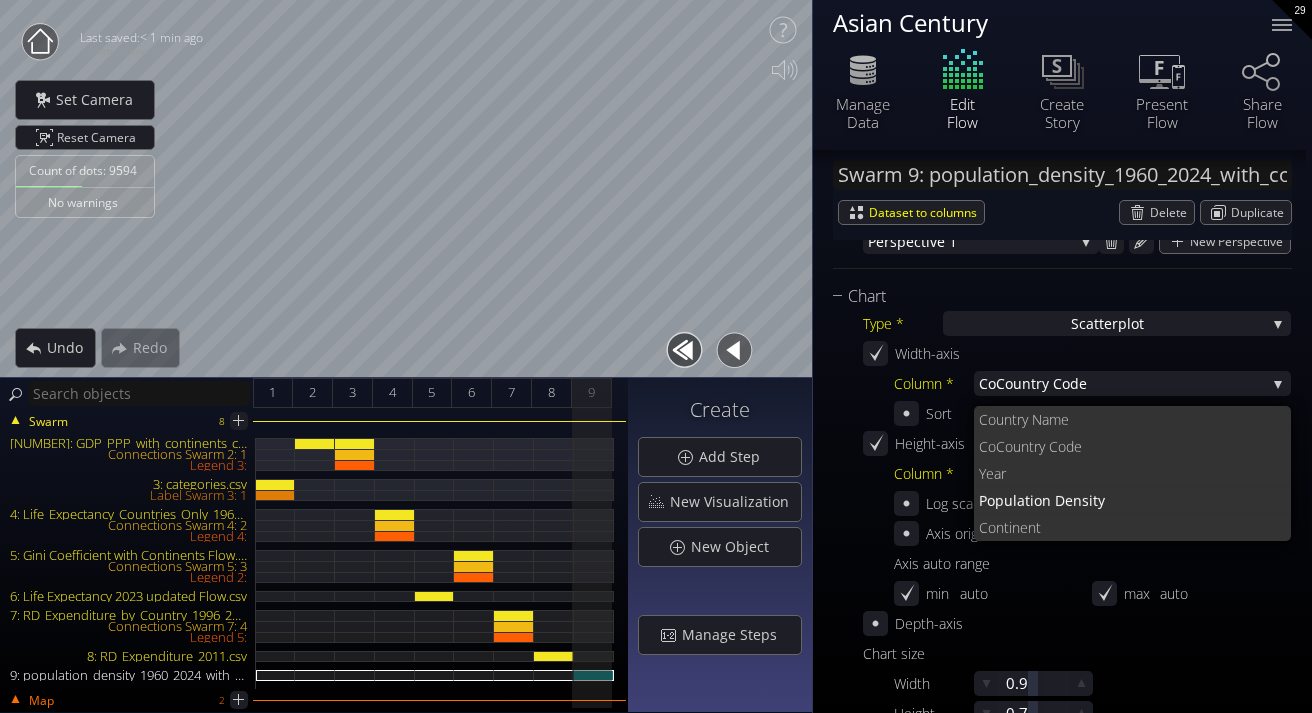 click on "Year" at bounding box center (1127, 473) 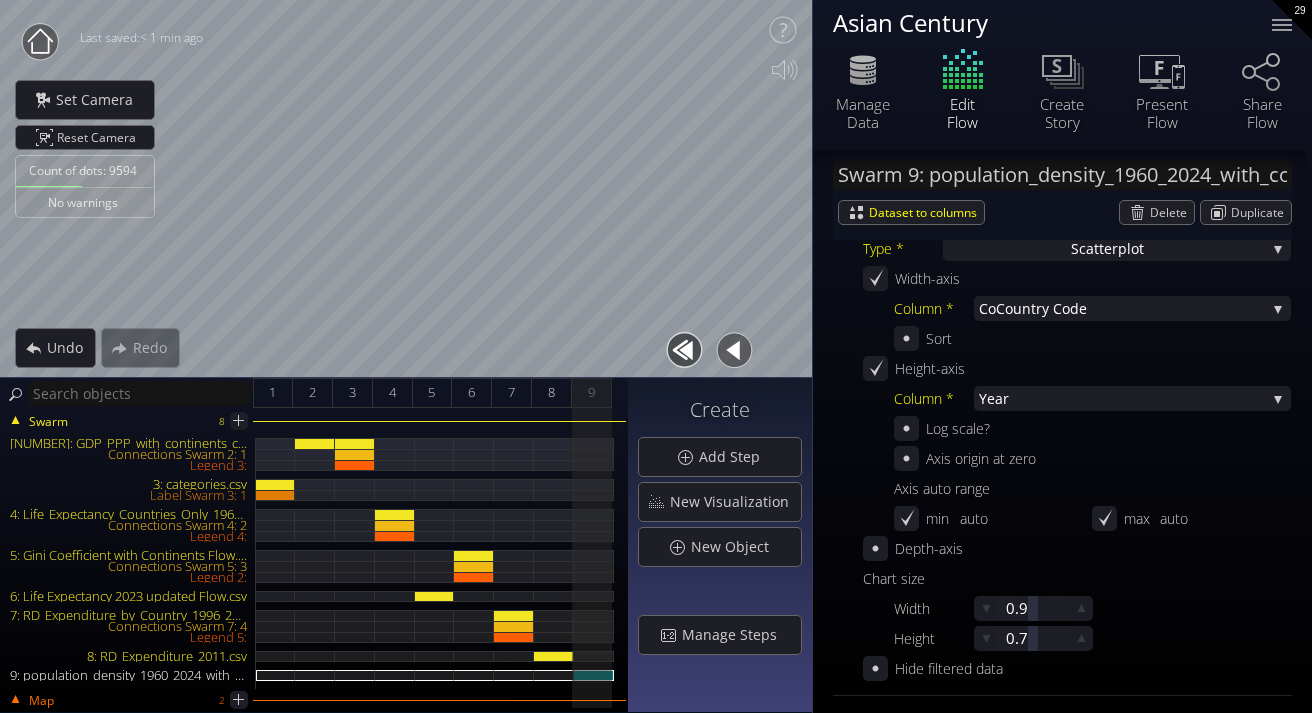 scroll, scrollTop: 543, scrollLeft: 0, axis: vertical 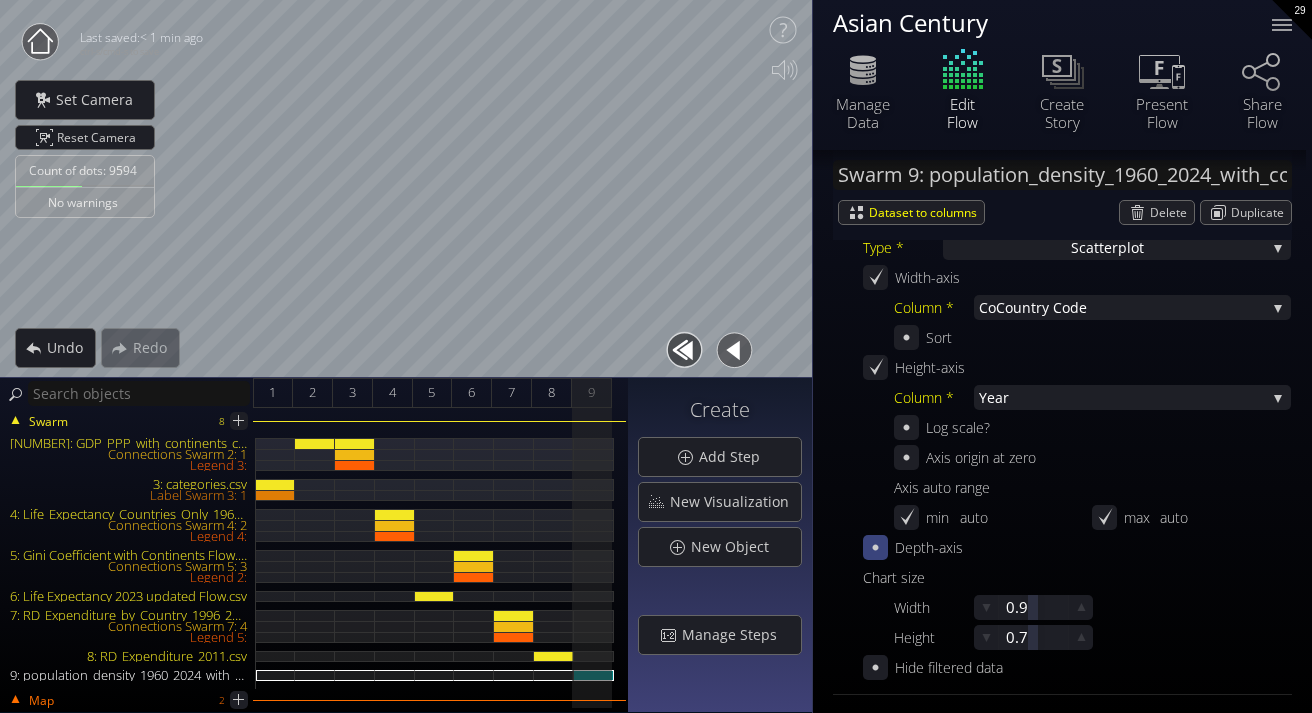 click 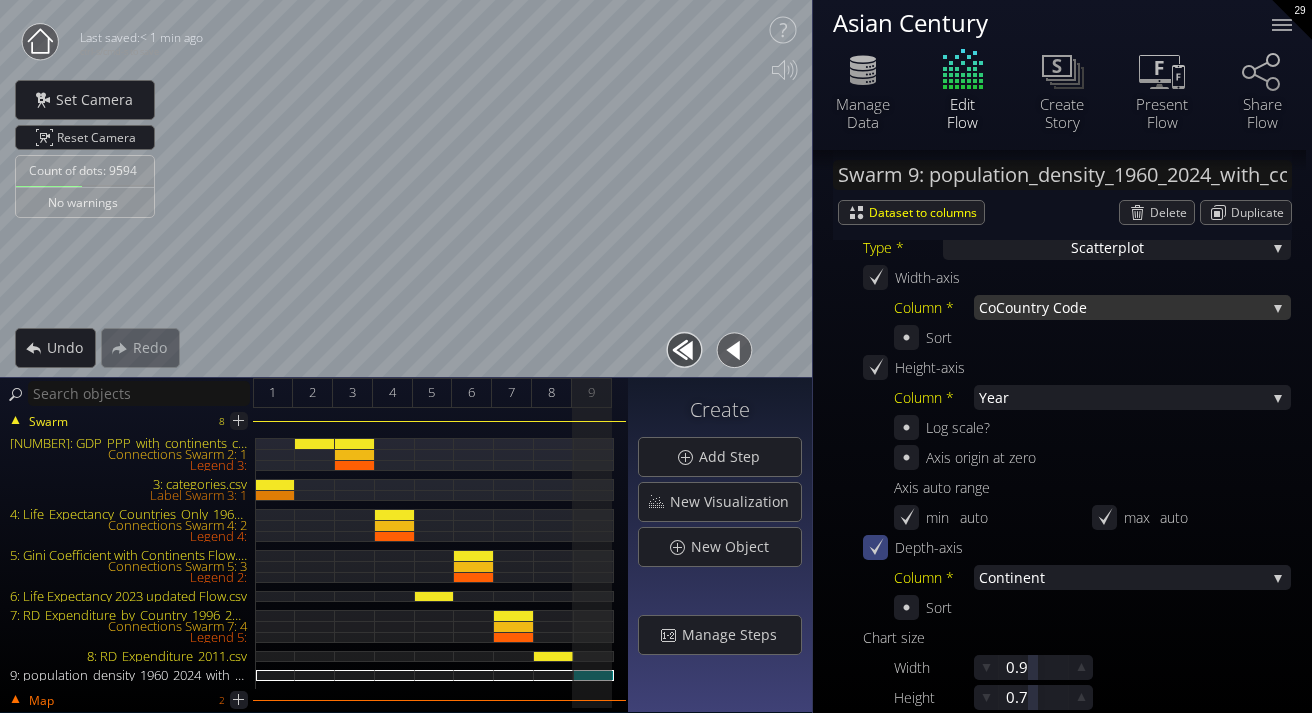 scroll, scrollTop: 512, scrollLeft: 0, axis: vertical 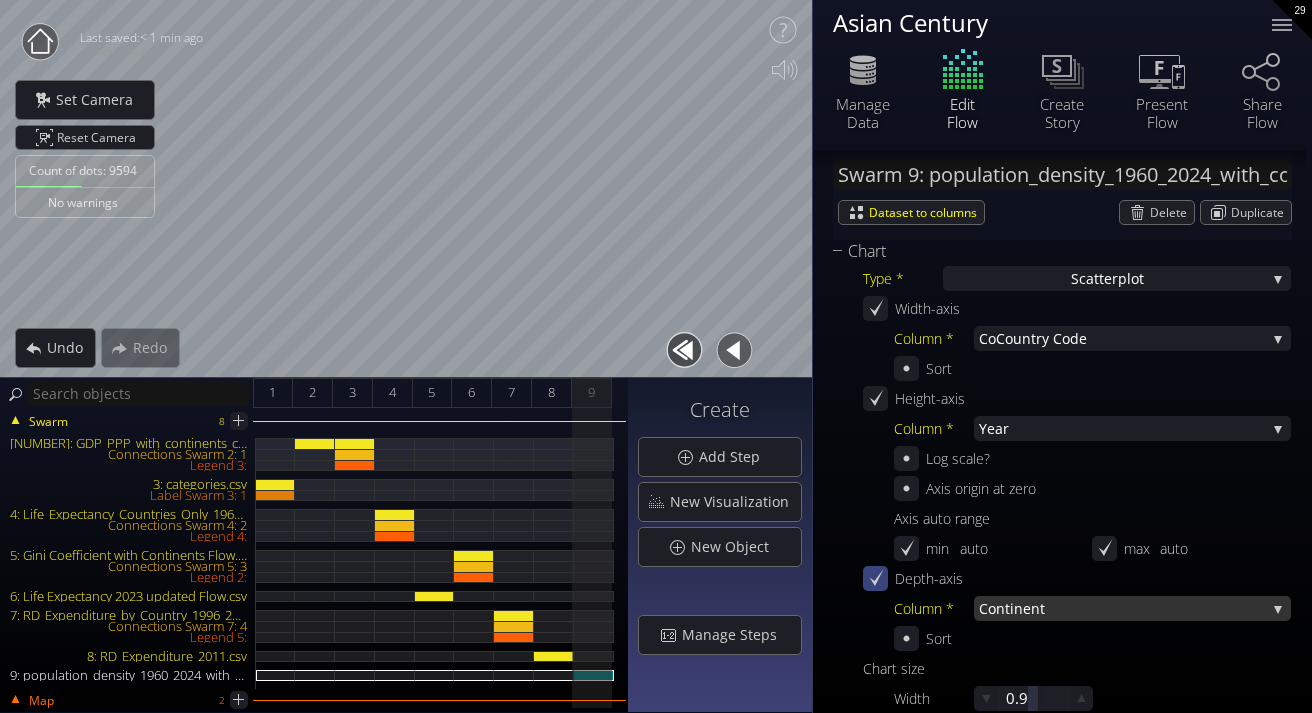 click on "Continen" at bounding box center [1009, 608] 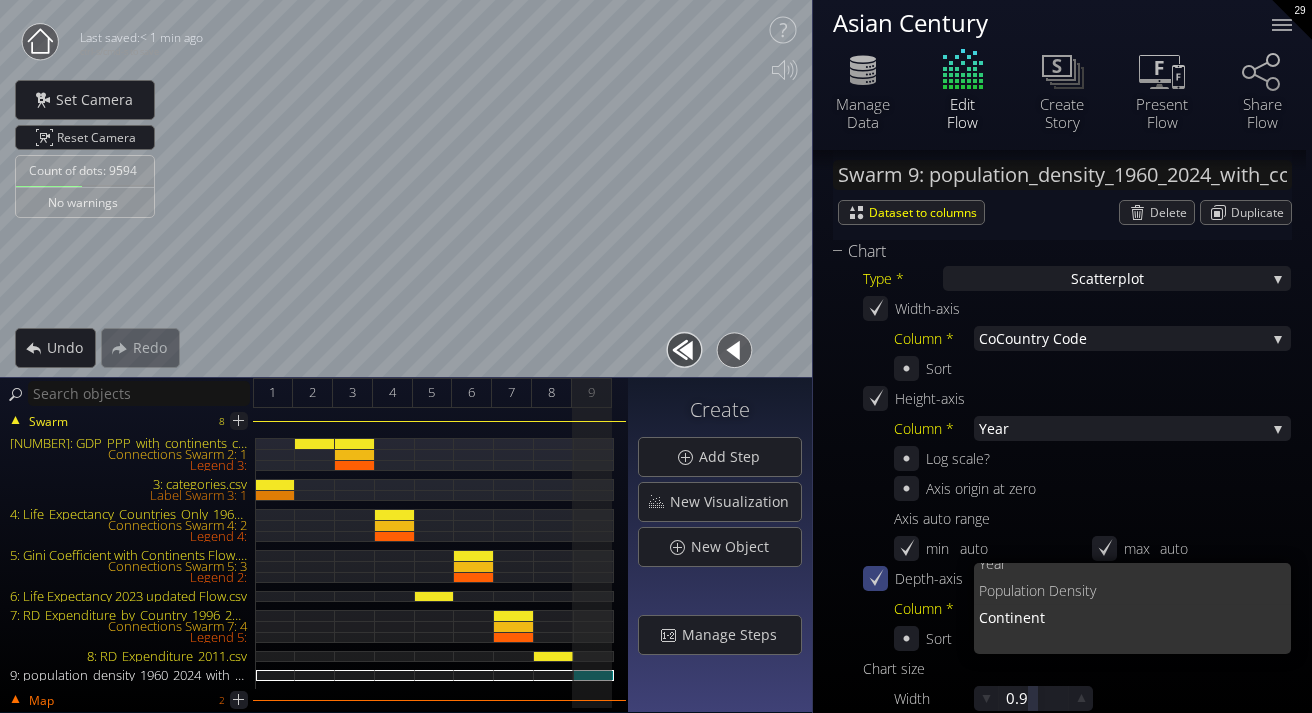 scroll, scrollTop: 0, scrollLeft: 0, axis: both 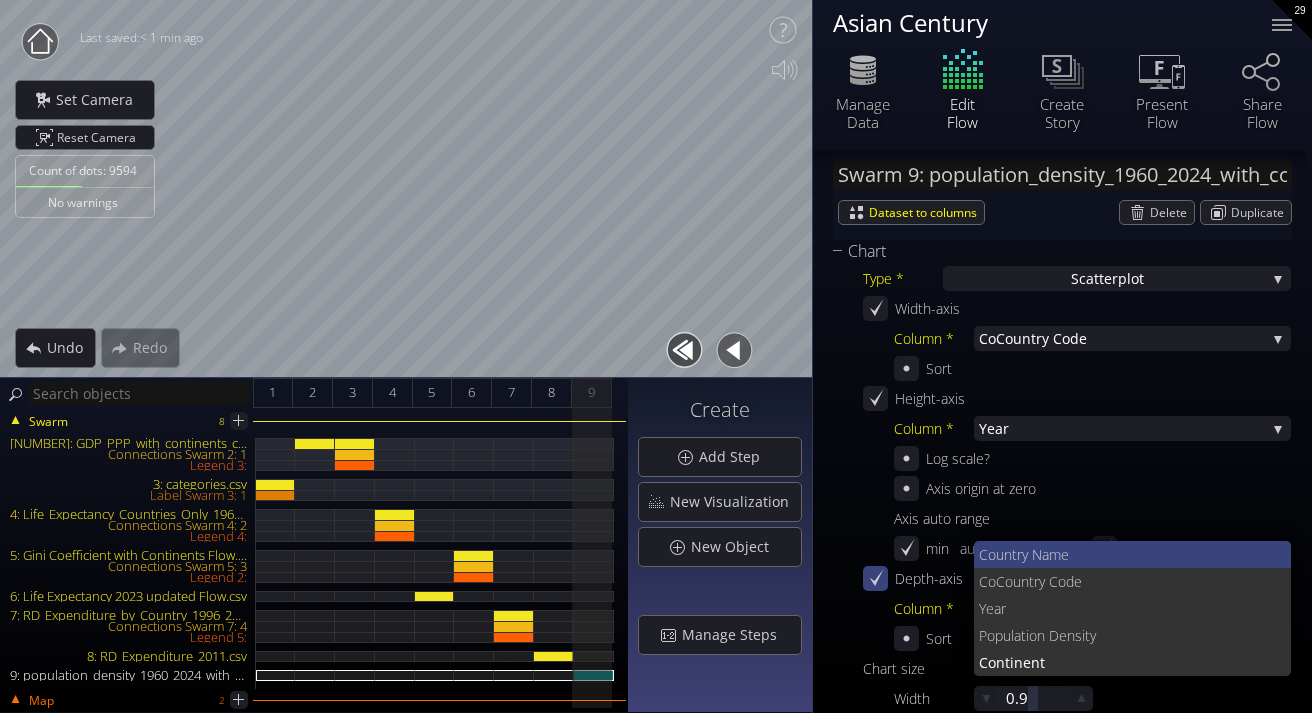 click on "untry Name" at bounding box center [1136, 554] 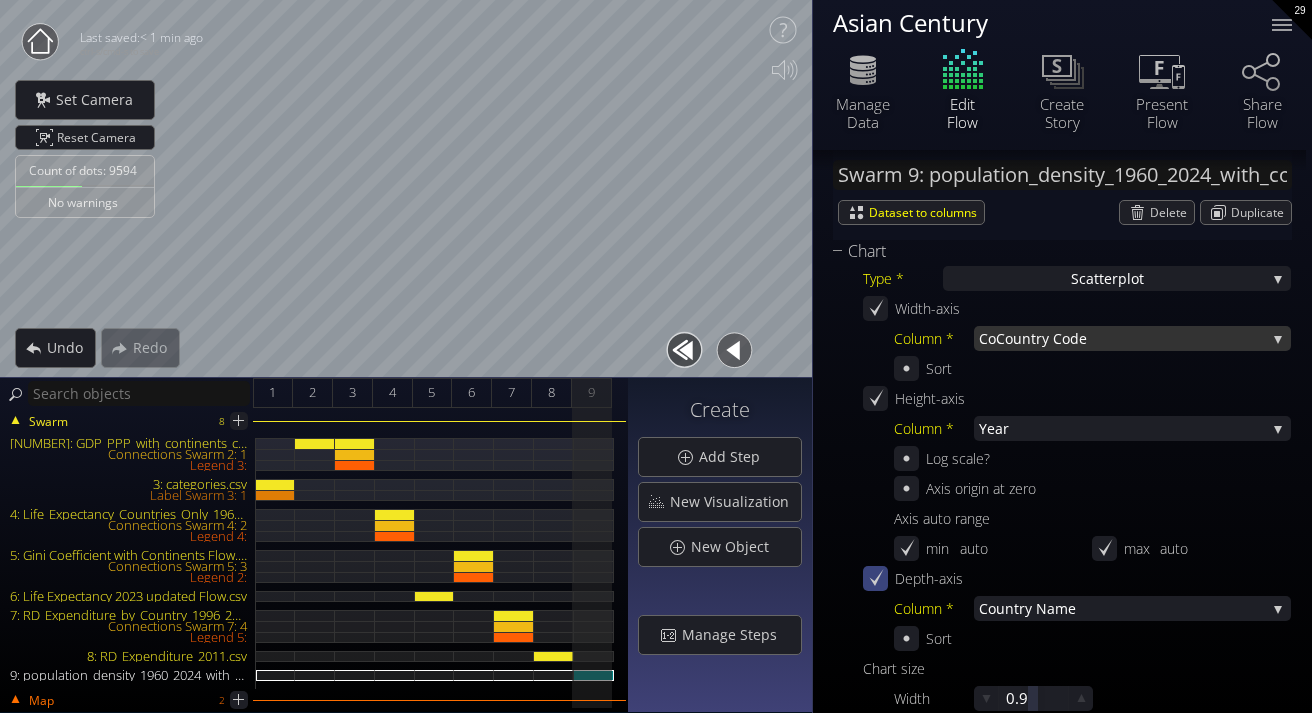 click on "untry Code" at bounding box center [1131, 338] 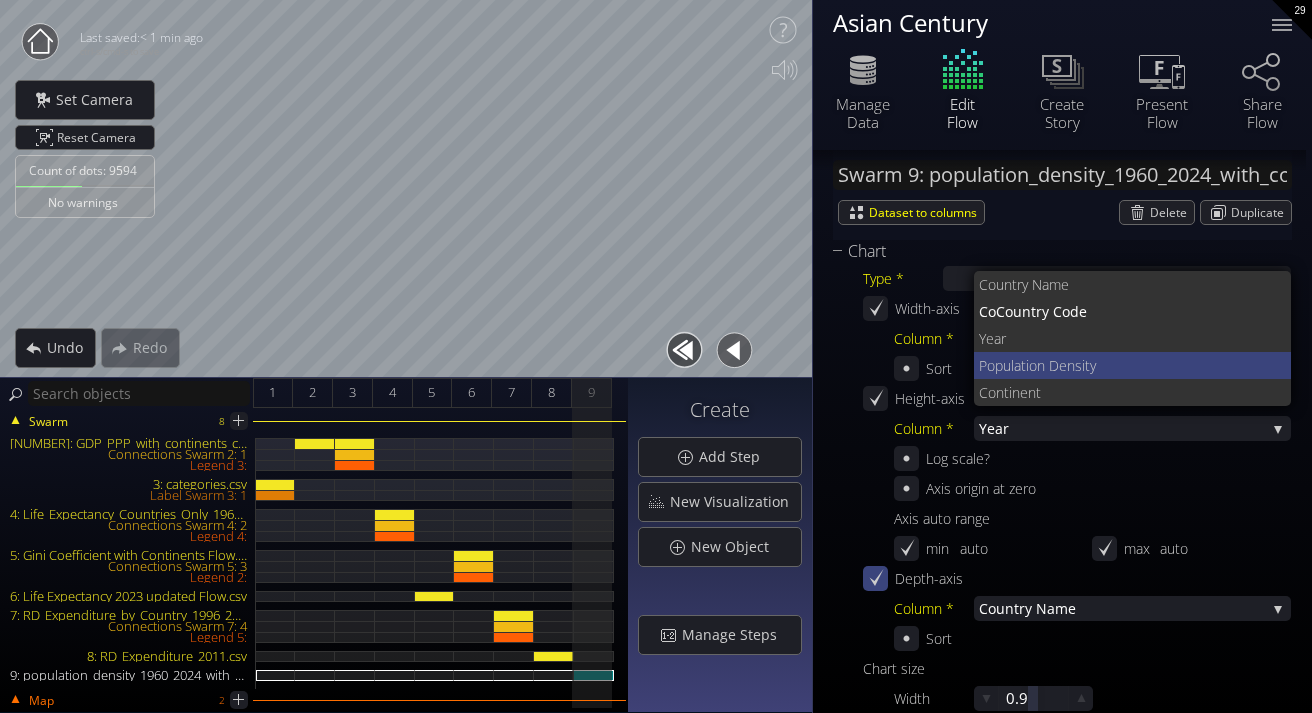 click on "Populati" at bounding box center [1004, 365] 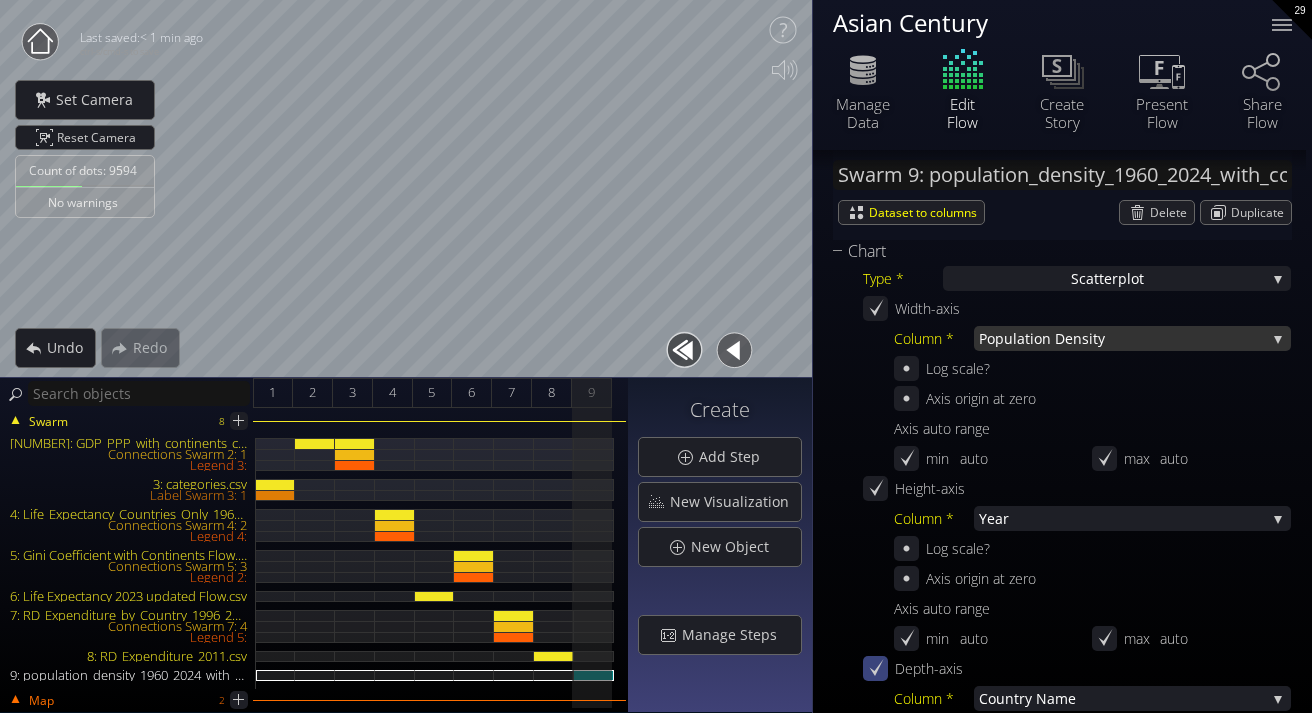 click on "Populati" at bounding box center (1006, 338) 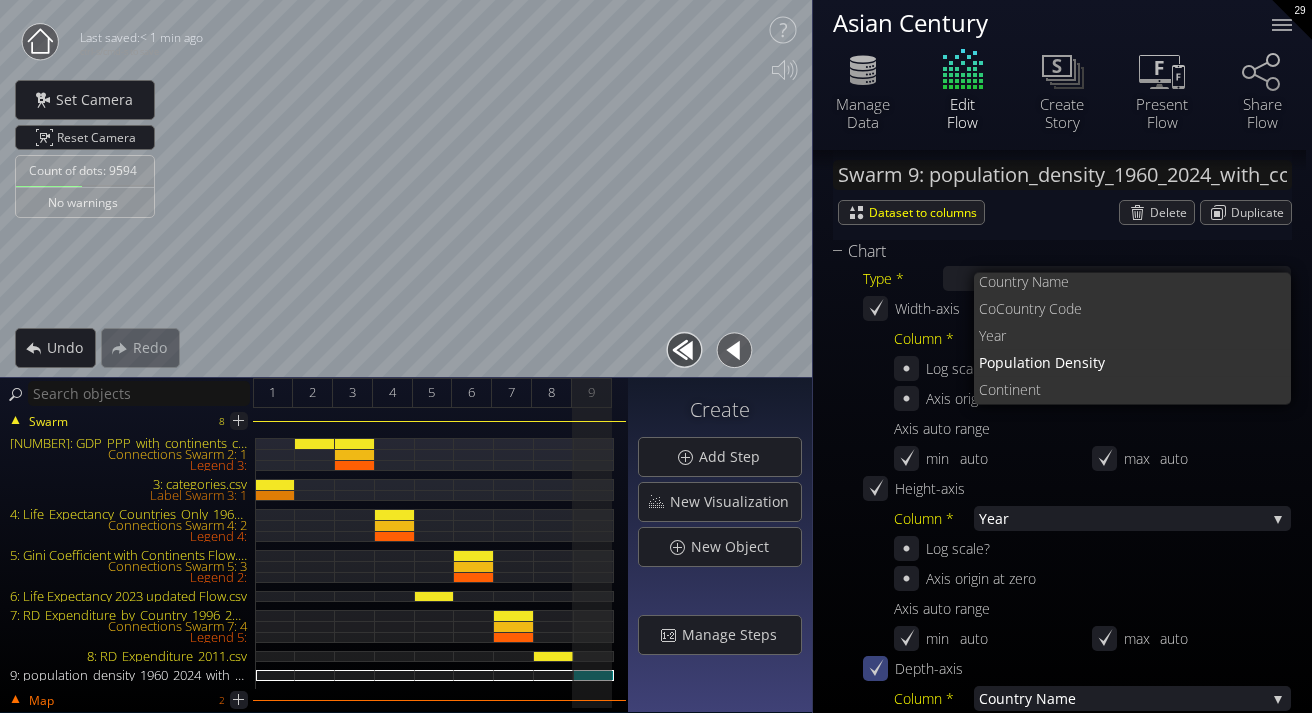 scroll, scrollTop: 0, scrollLeft: 0, axis: both 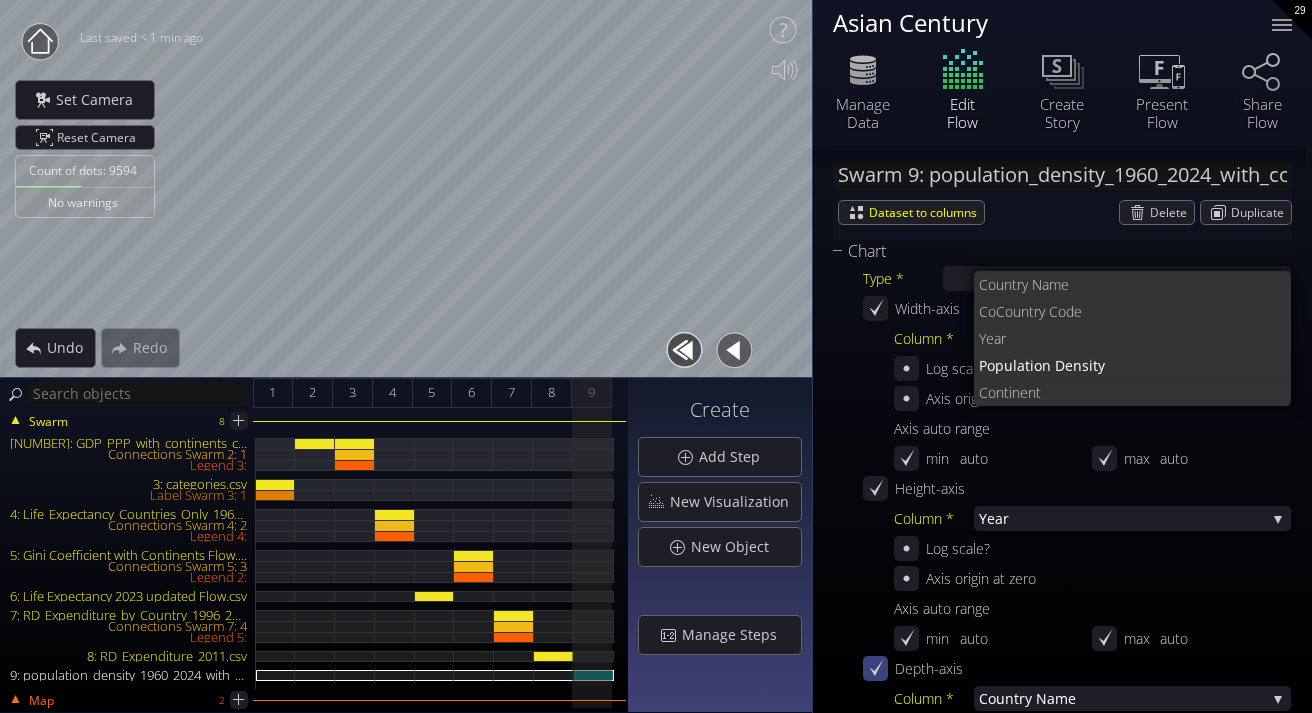 click on "Year" at bounding box center (1127, 338) 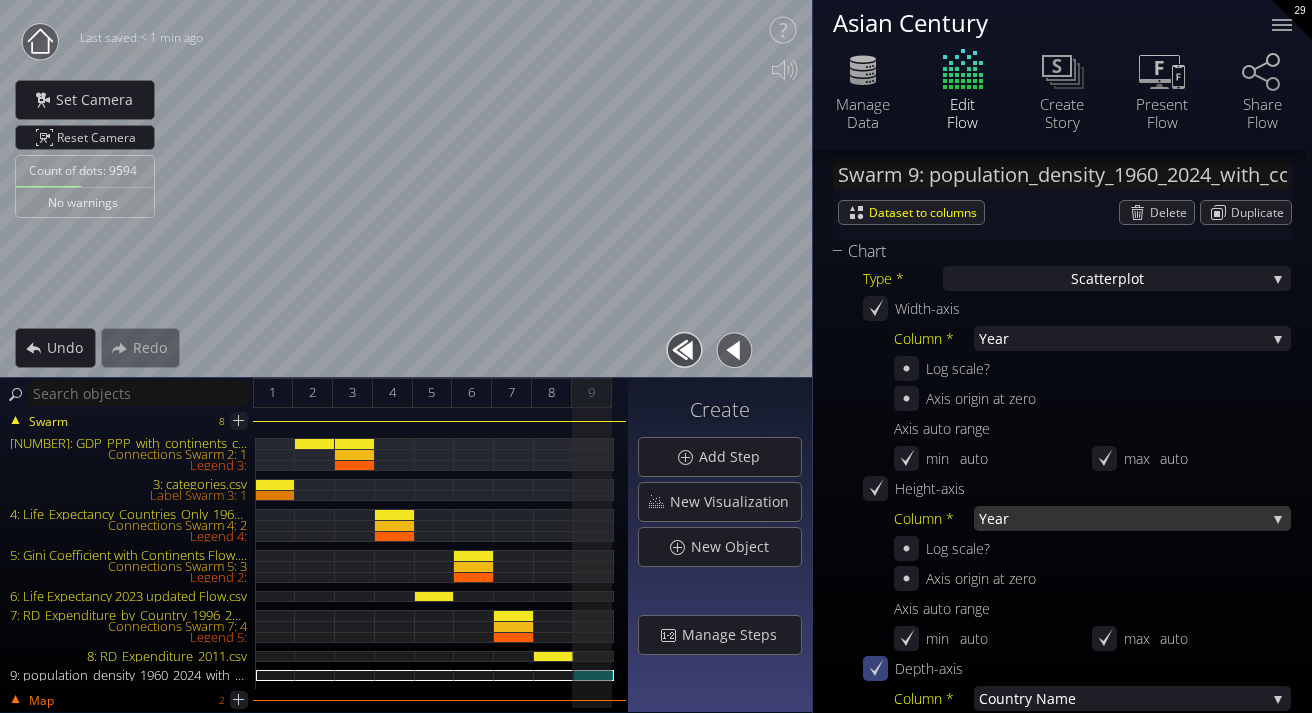 click on "Year" at bounding box center [1122, 518] 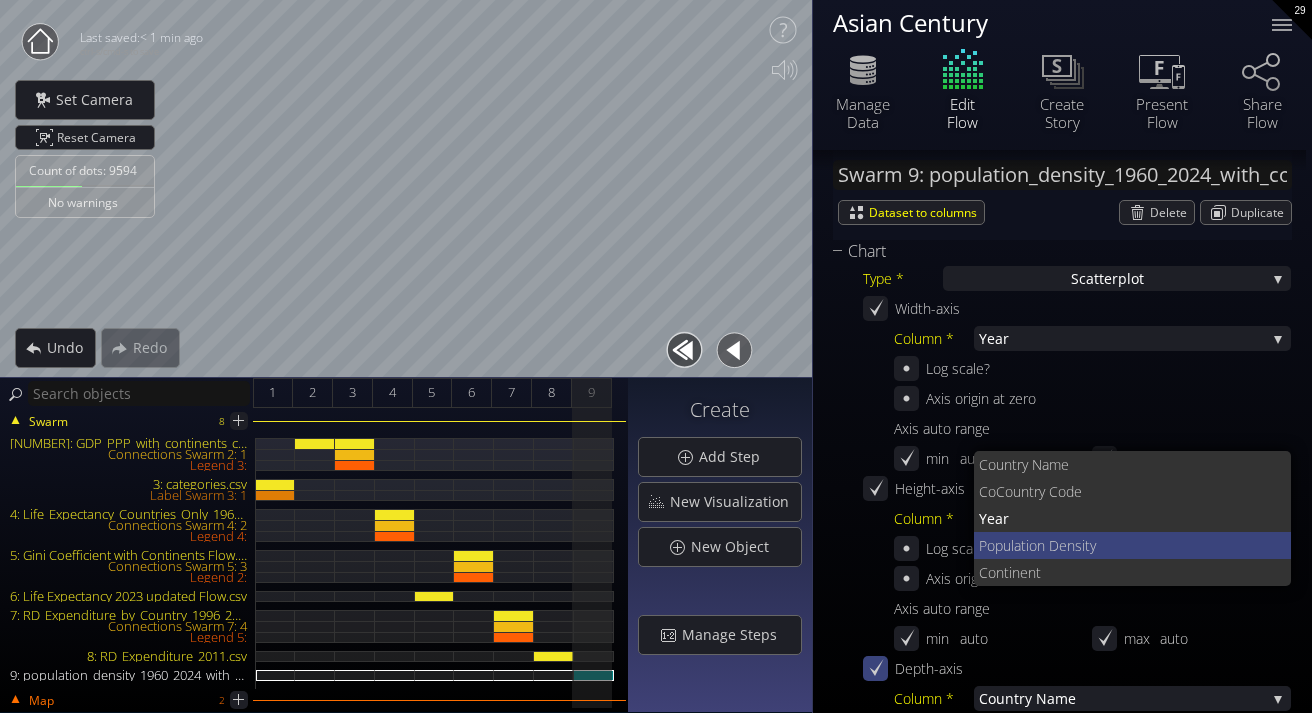click on "Populati" at bounding box center (1004, 545) 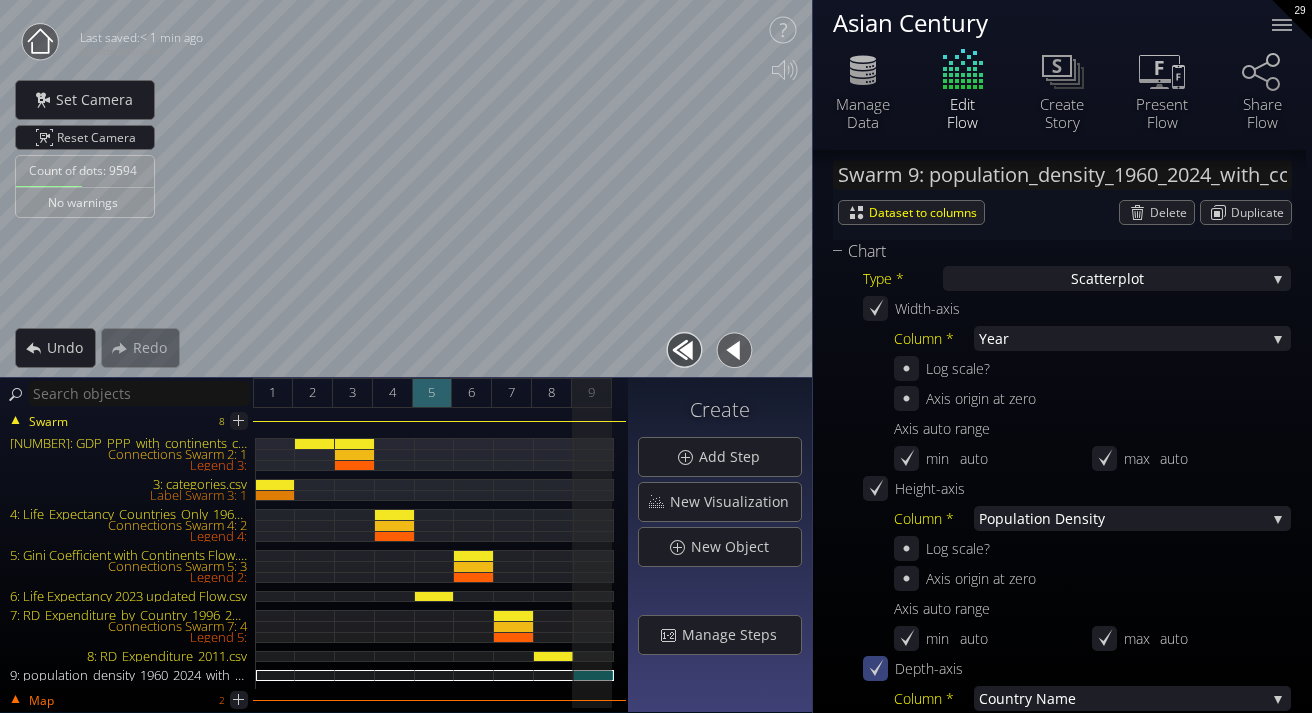 click on "[NUMBER]" at bounding box center (431, 392) 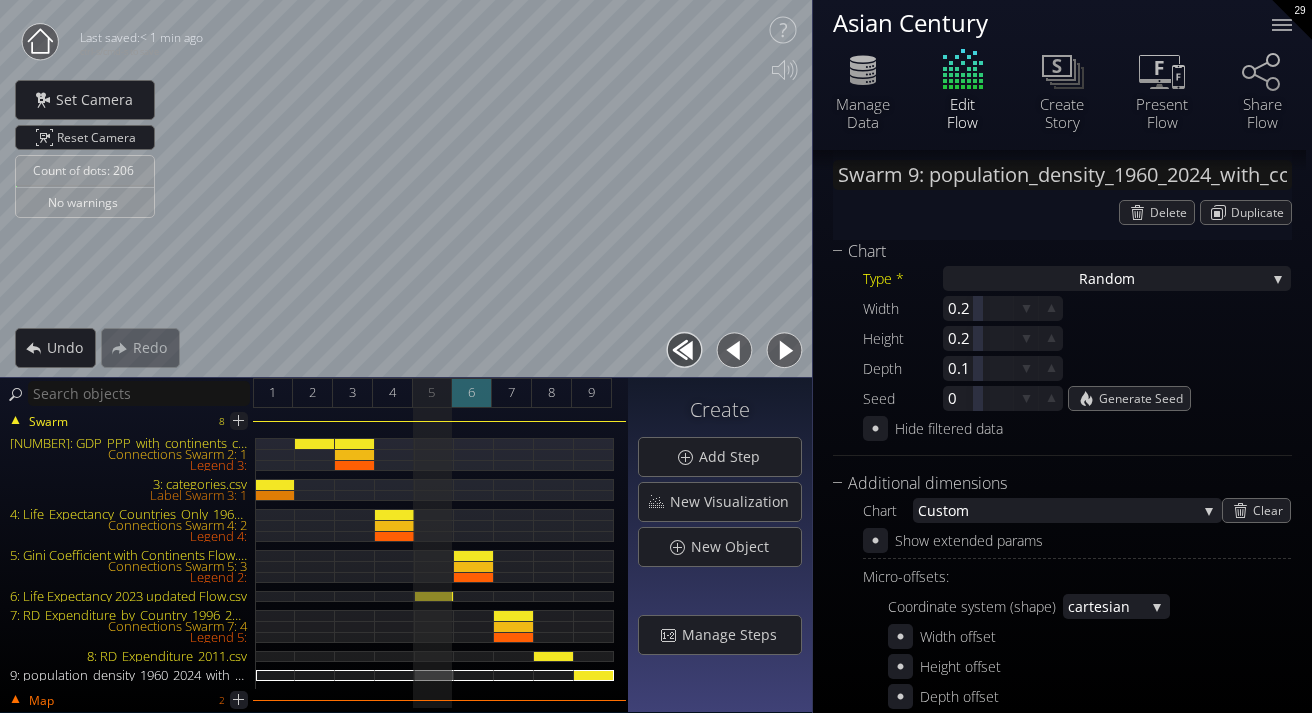 click on "6" at bounding box center (472, 393) 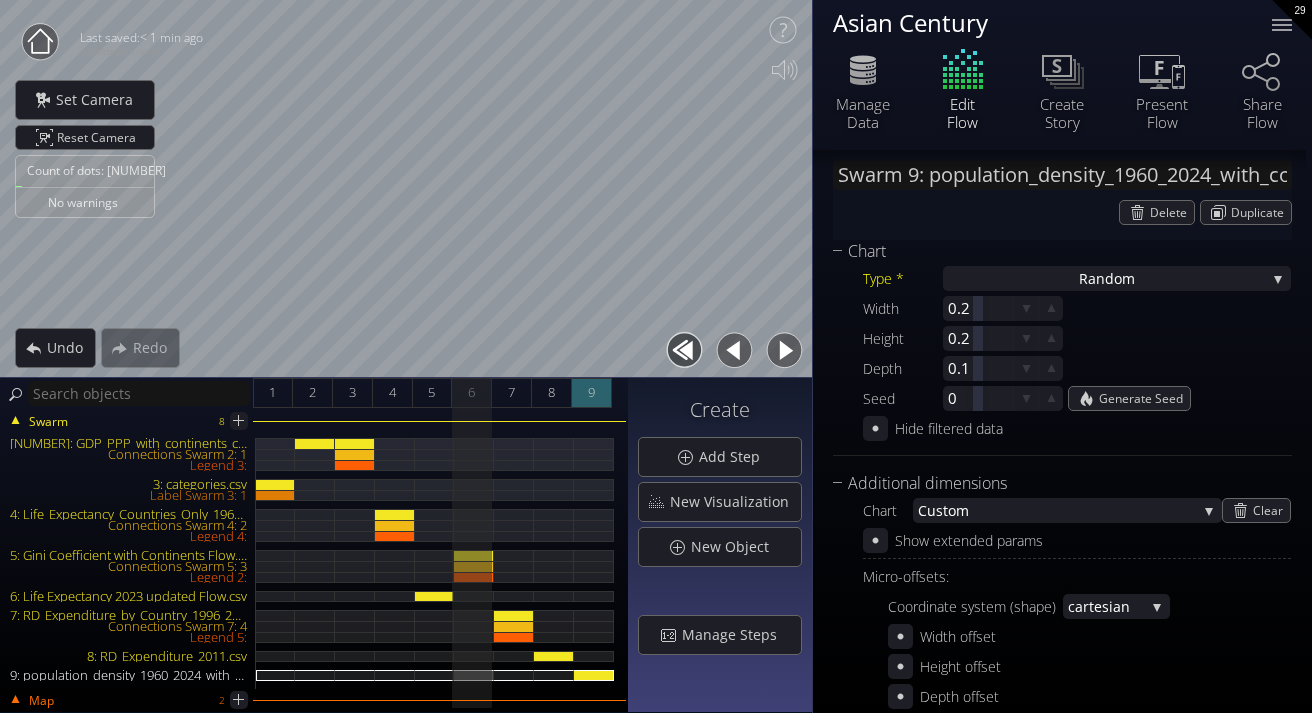 click on "[NUMBER]" at bounding box center [591, 392] 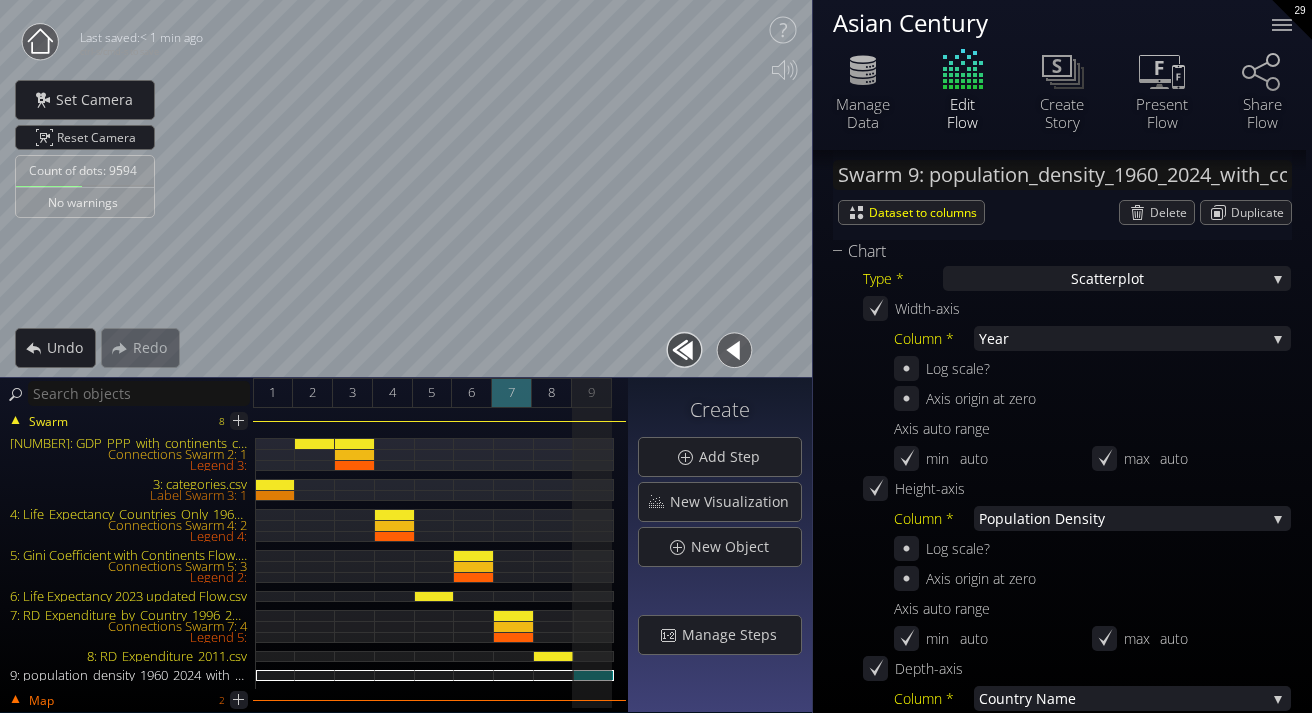 click on "7" at bounding box center [512, 393] 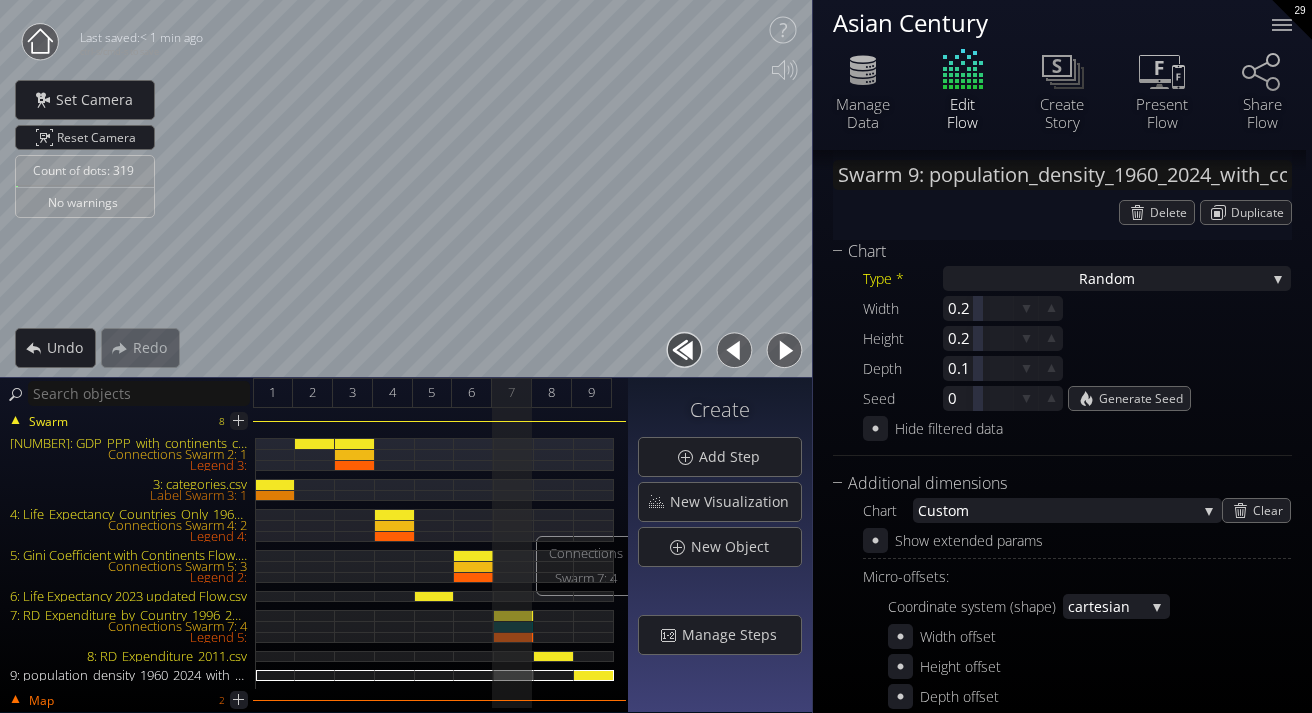 click on "Connections Swarm 7:  4" at bounding box center [514, 626] 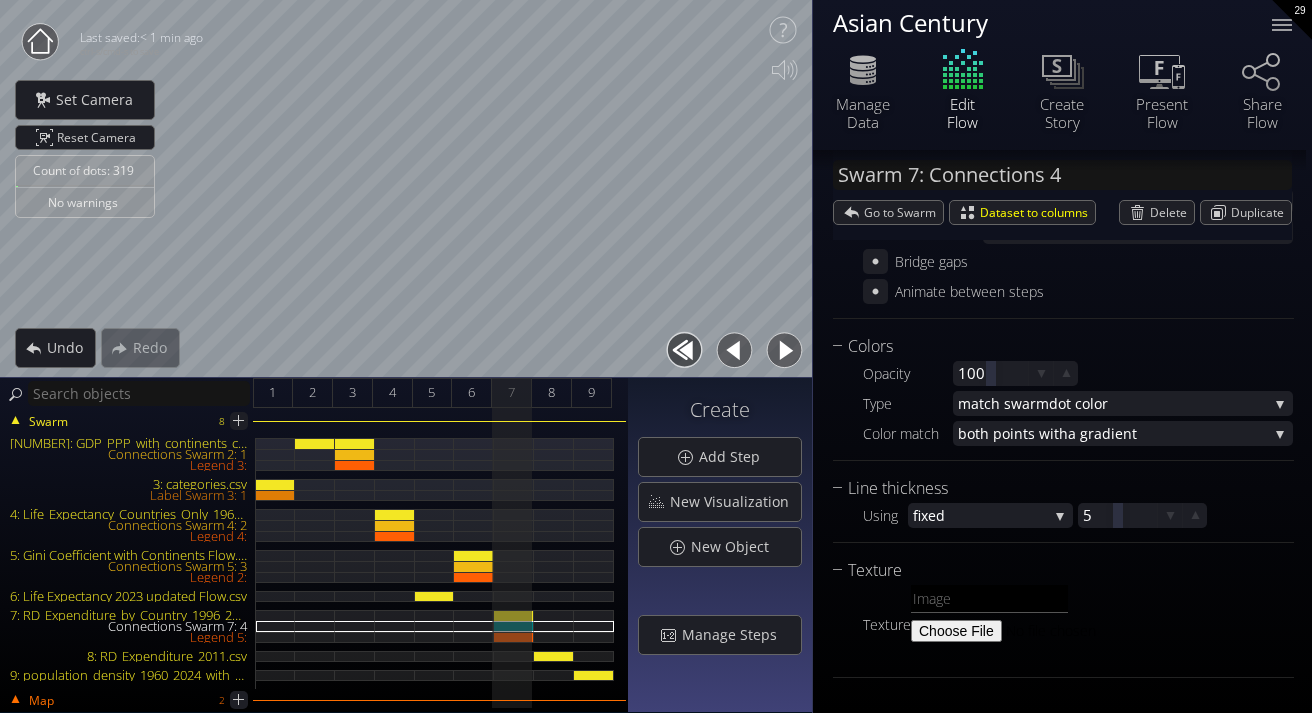 scroll, scrollTop: 0, scrollLeft: 0, axis: both 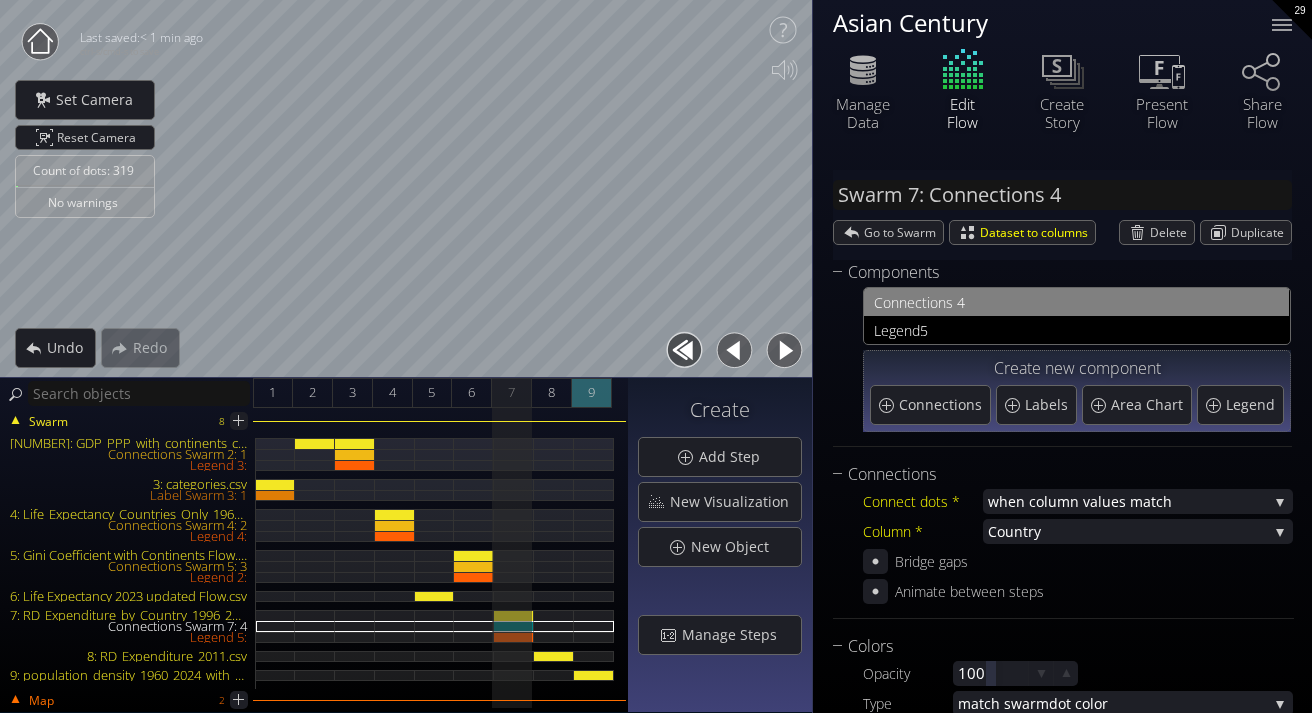 click on "[NUMBER]" at bounding box center (592, 393) 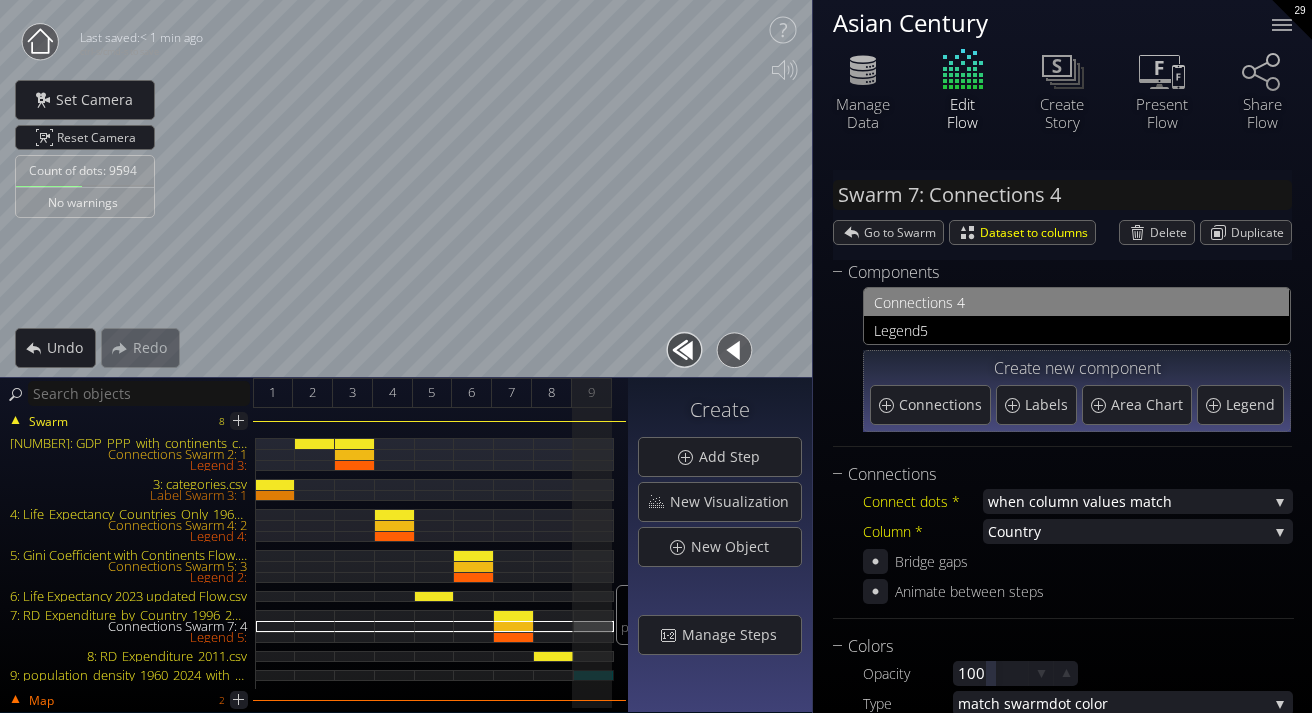 click on "[NUMBER]: population_density_1960_2024_with_complete_continents.csv" at bounding box center (594, 675) 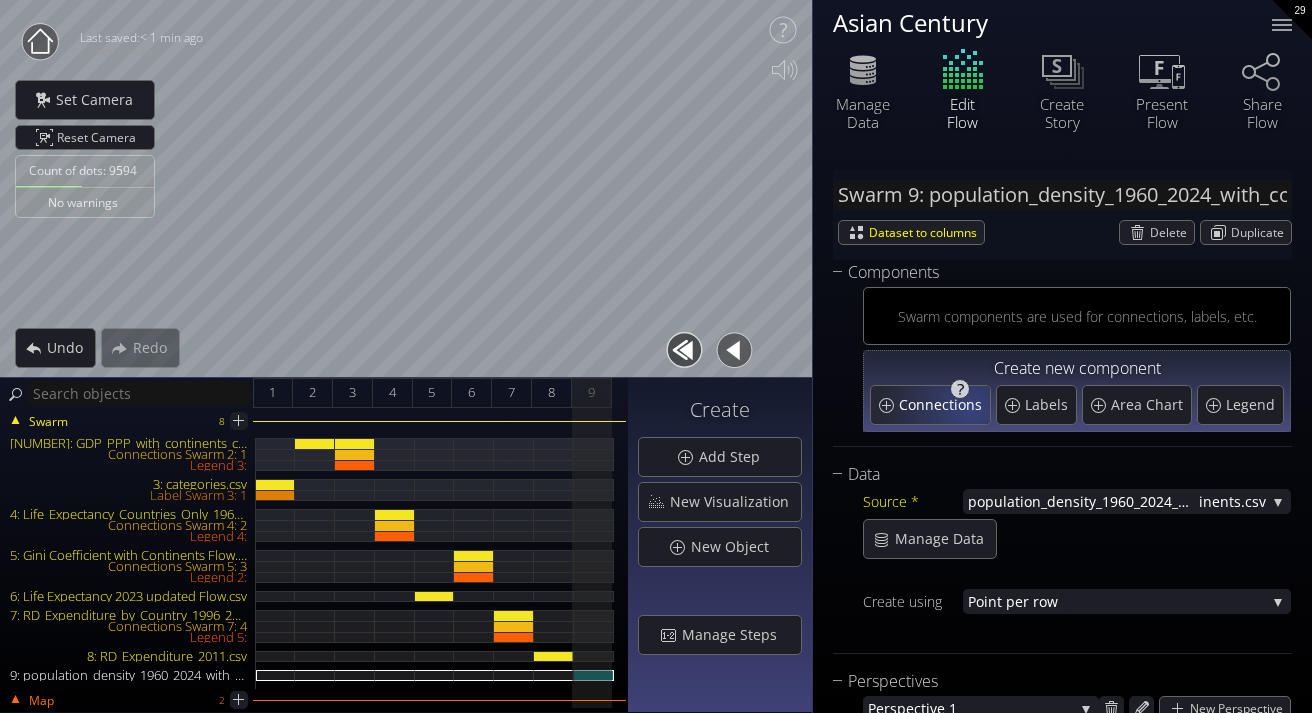 click on "Connections" at bounding box center [943, 405] 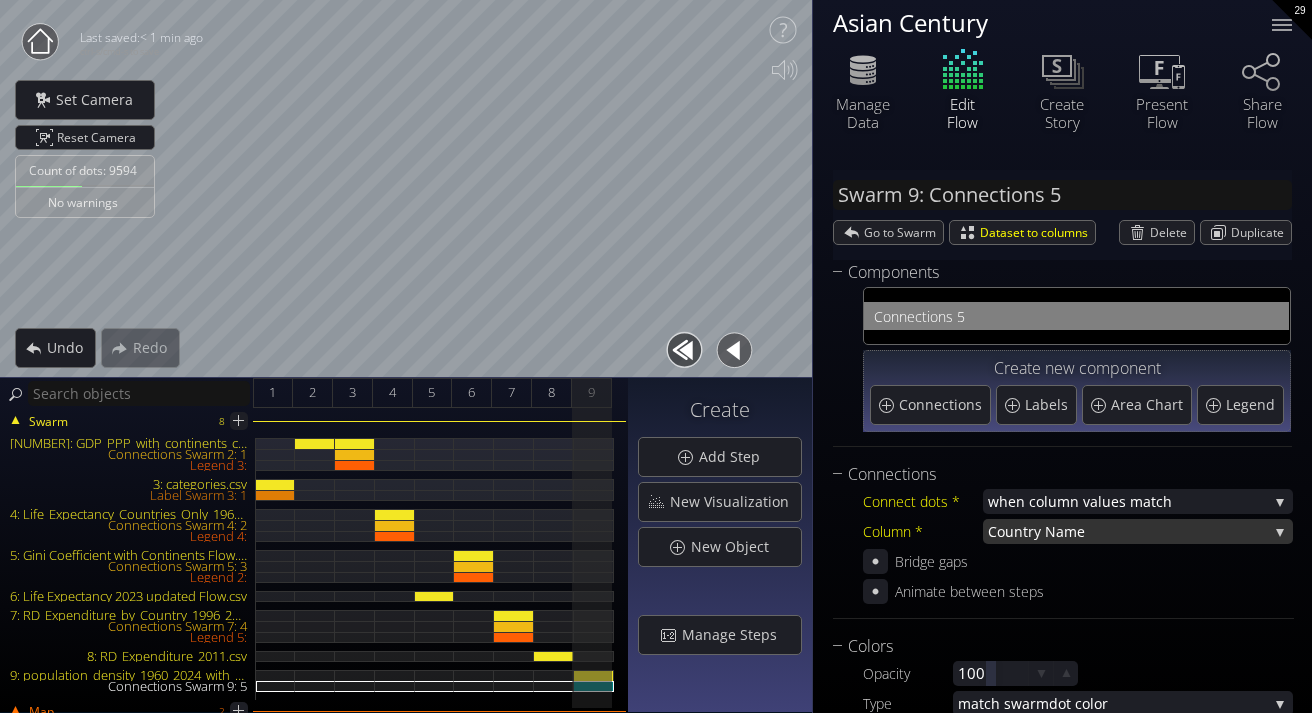 click on "untry Name" at bounding box center [1136, 531] 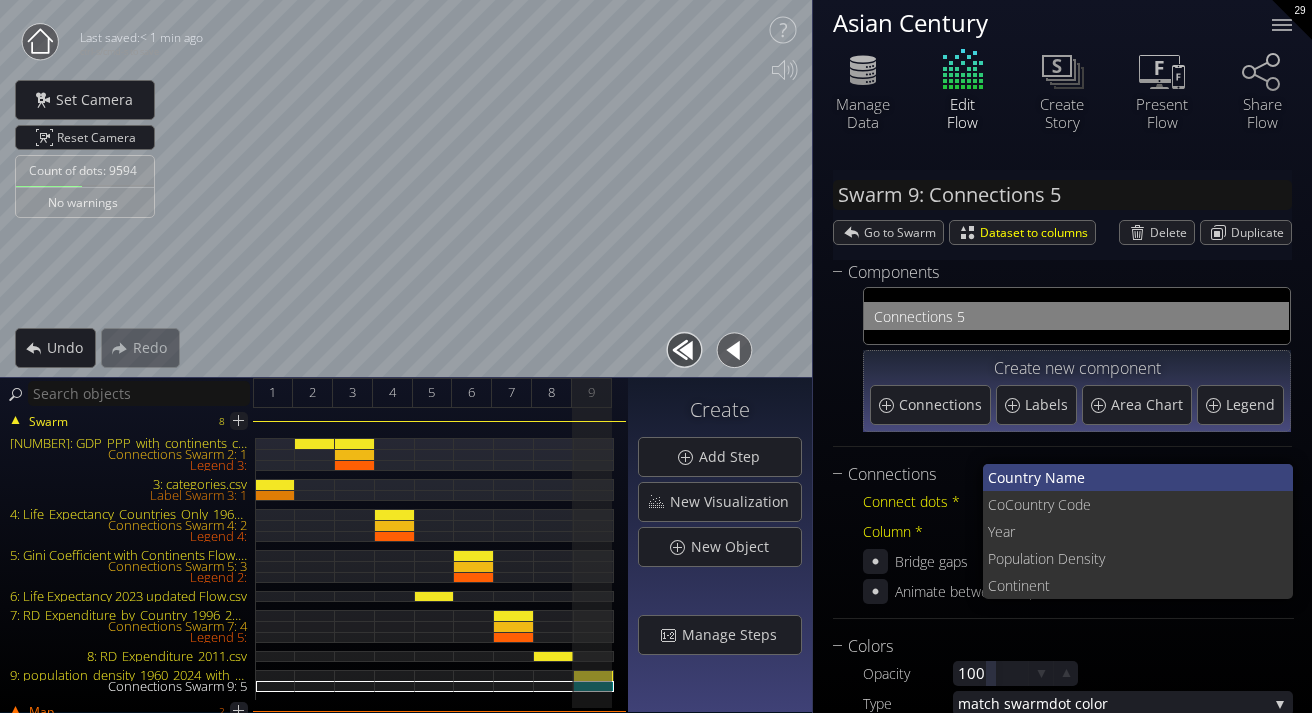 click on "untry Name" at bounding box center (1141, 477) 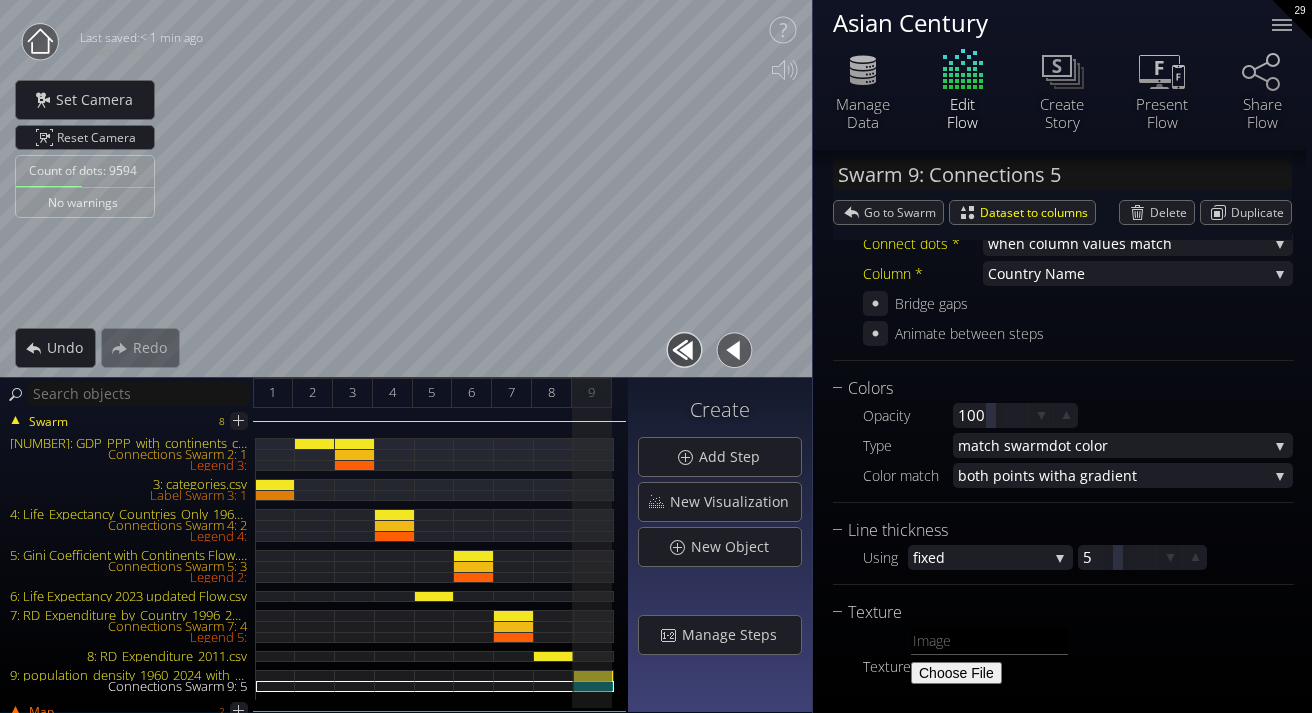 scroll, scrollTop: 300, scrollLeft: 0, axis: vertical 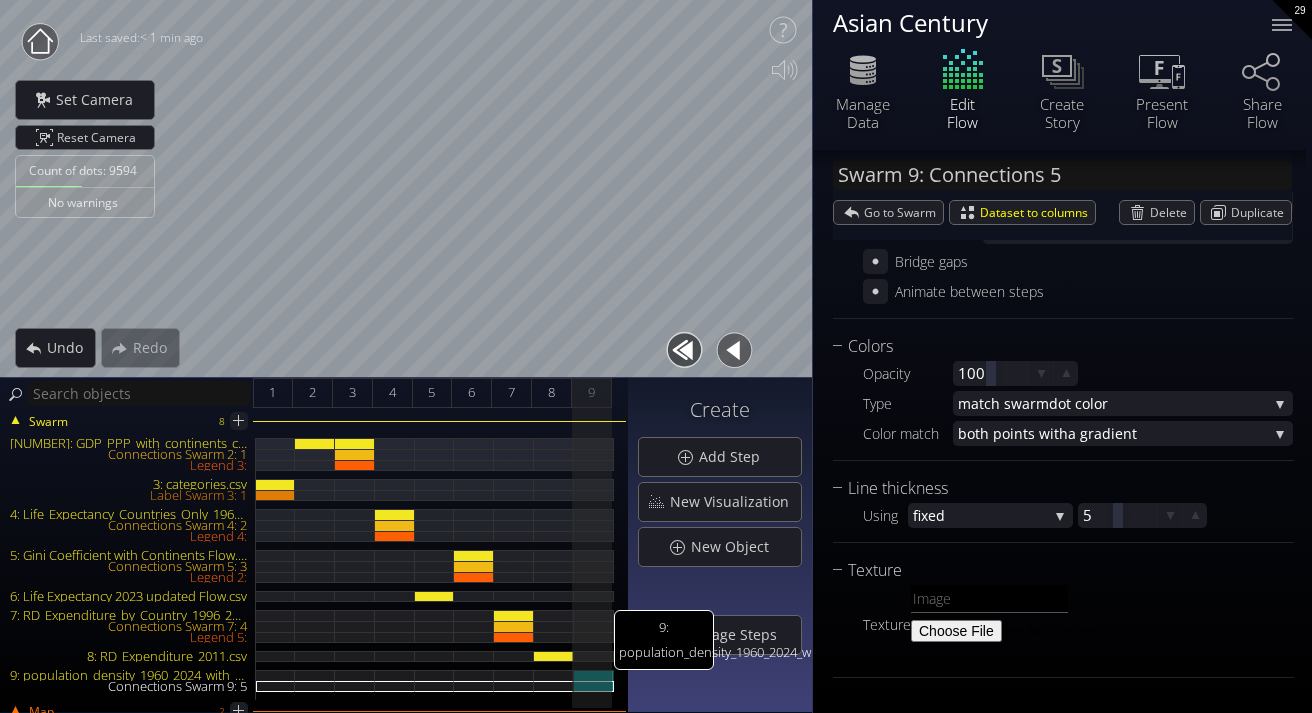 click on "[NUMBER]: population_density_1960_2024_with_complete_continents.csv" at bounding box center [594, 675] 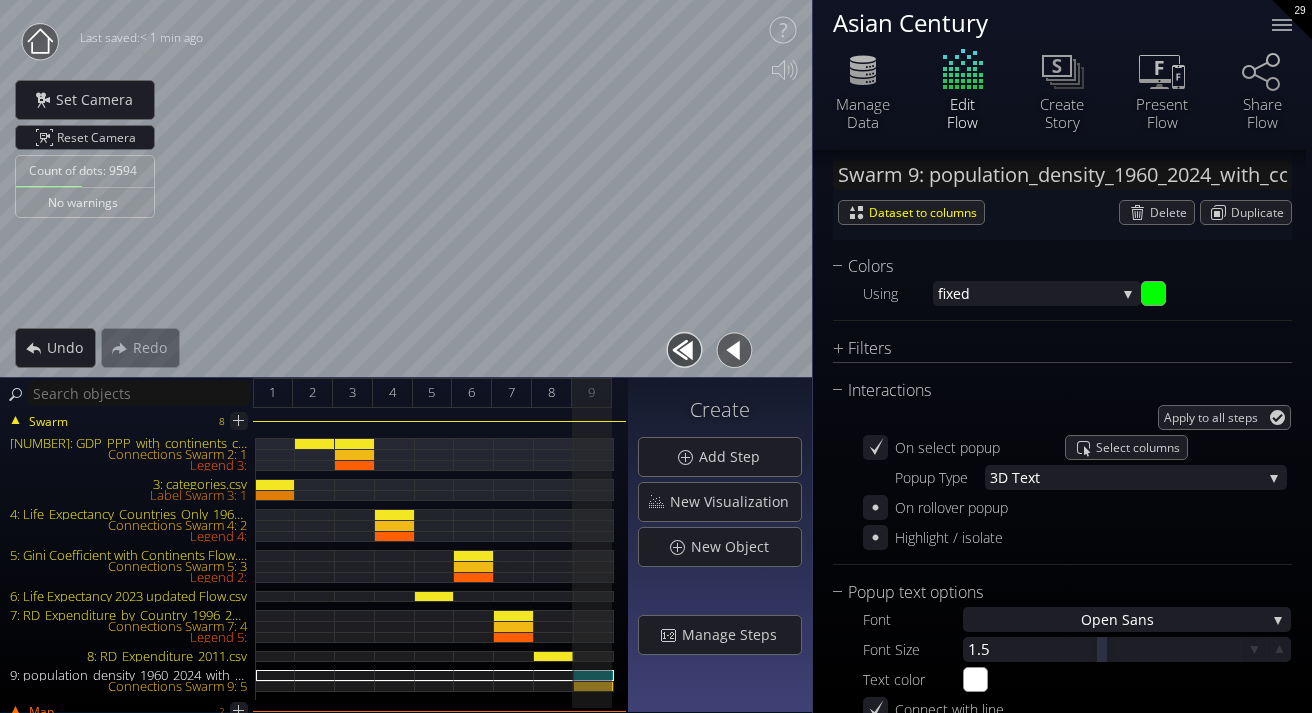 scroll, scrollTop: 1690, scrollLeft: 0, axis: vertical 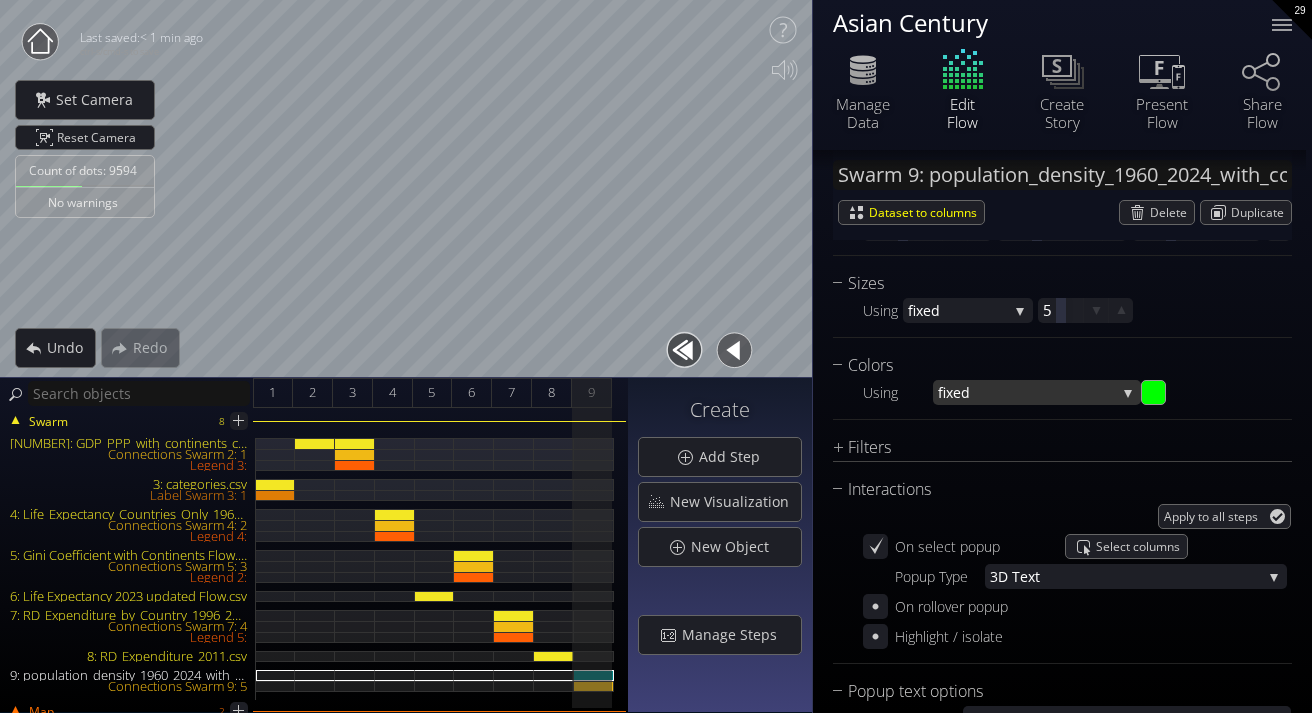 click on "fixed" at bounding box center (1027, 392) 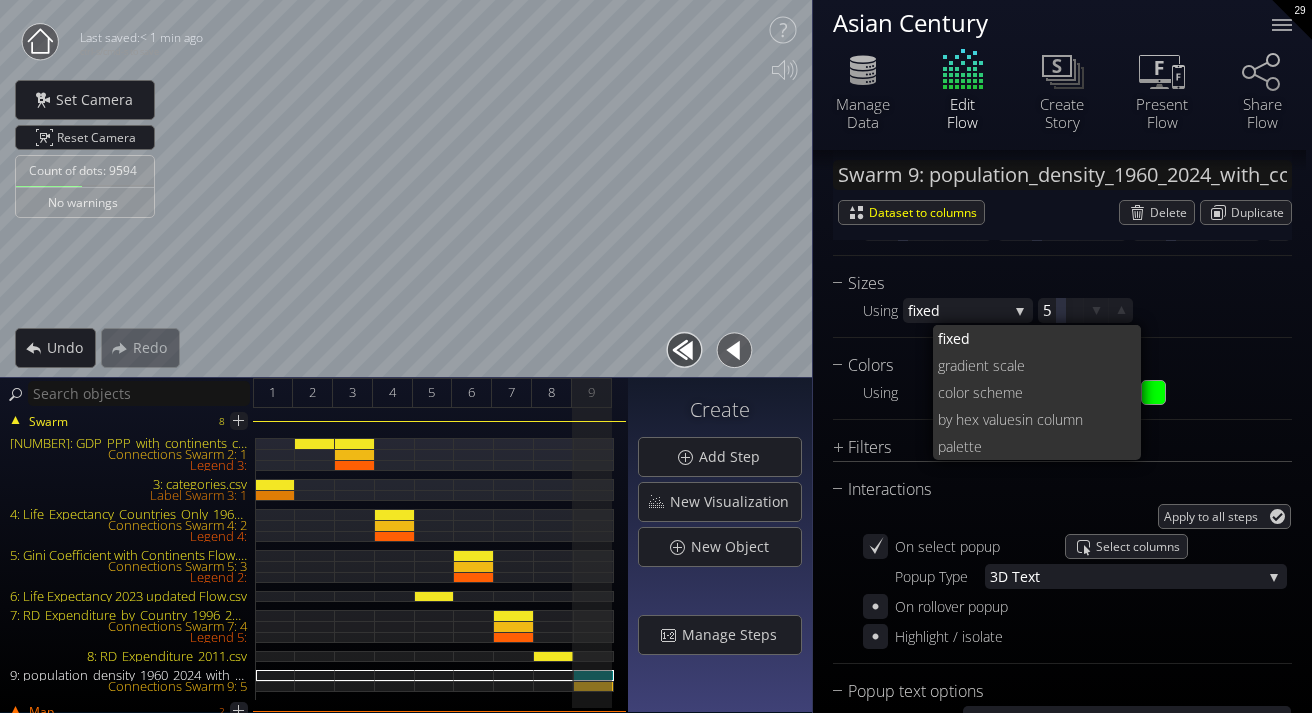 click on "lor scheme" at bounding box center (1039, 392) 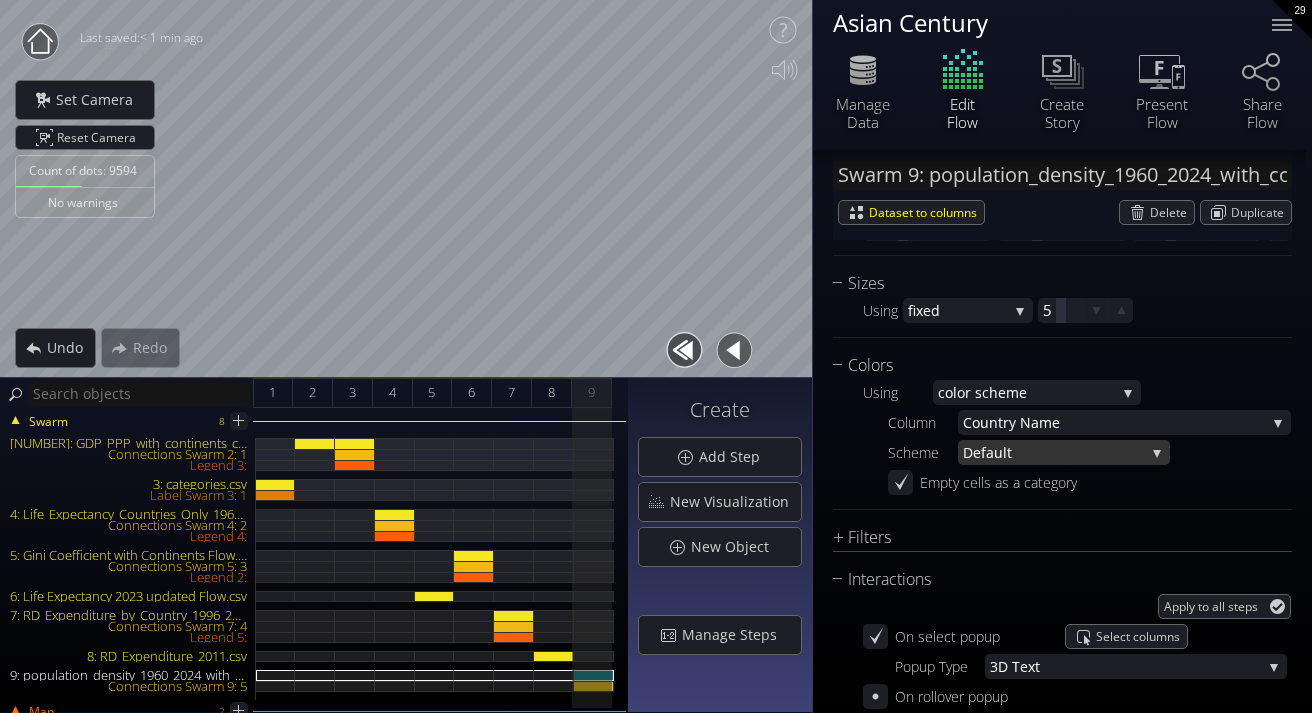 click on "ult" at bounding box center (1069, 452) 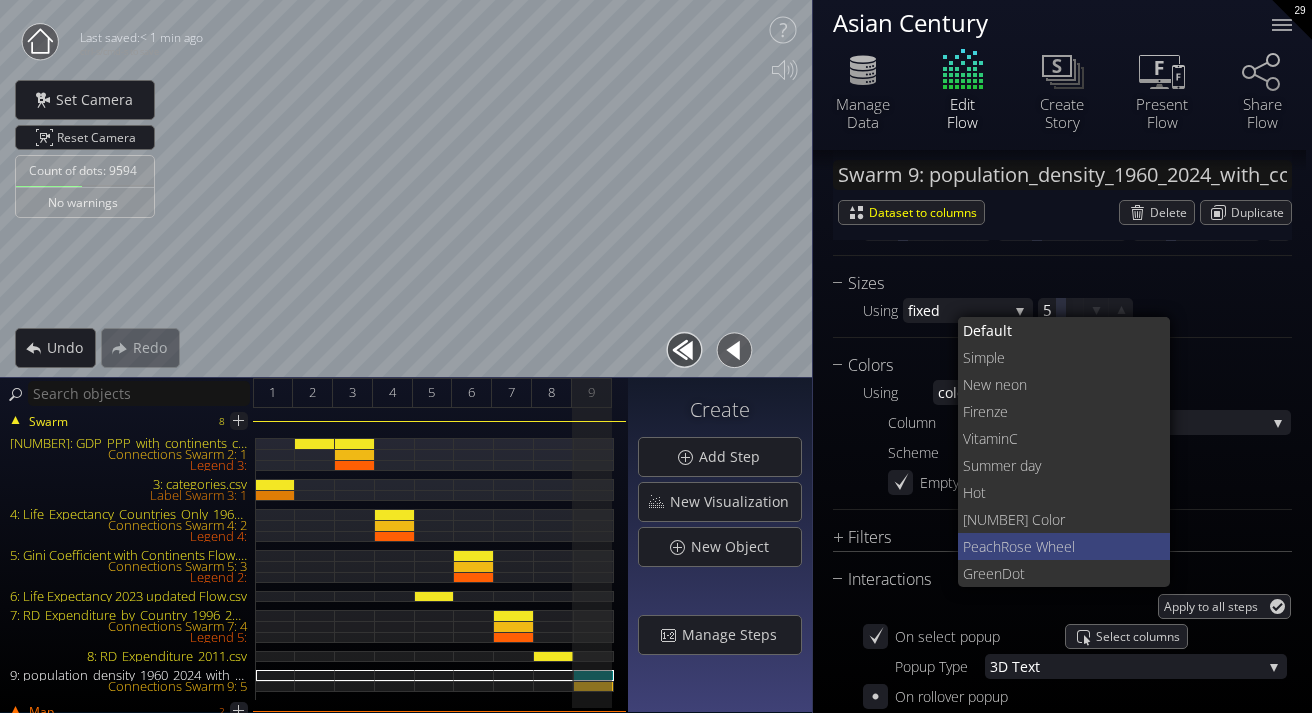 click on "Rose Wheel" at bounding box center (1078, 546) 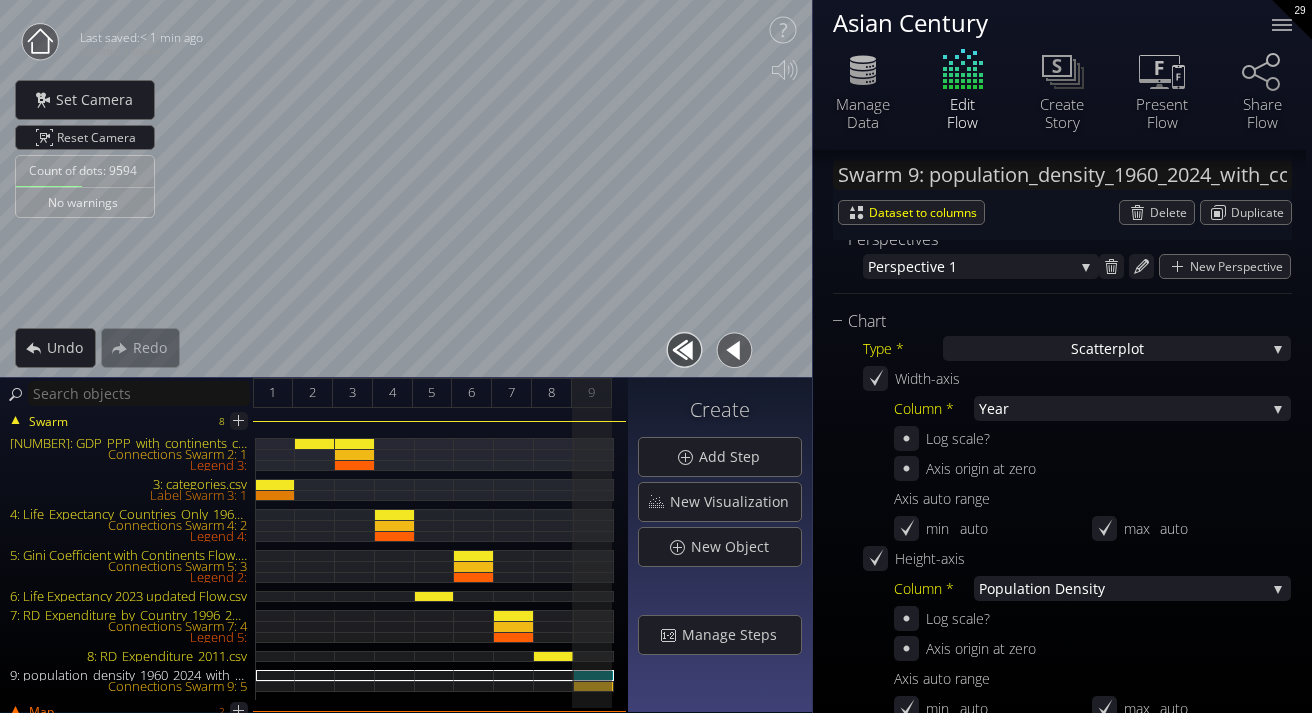 scroll, scrollTop: 0, scrollLeft: 0, axis: both 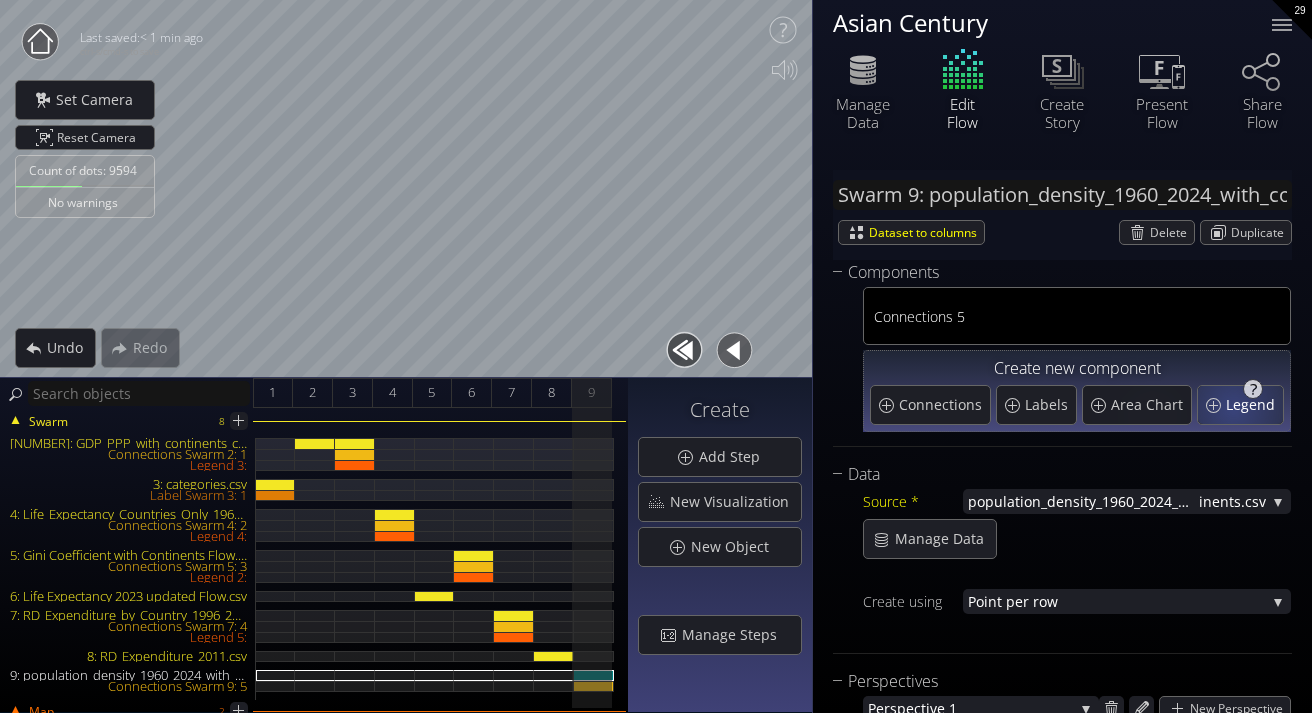 click on "Legend" at bounding box center [1253, 405] 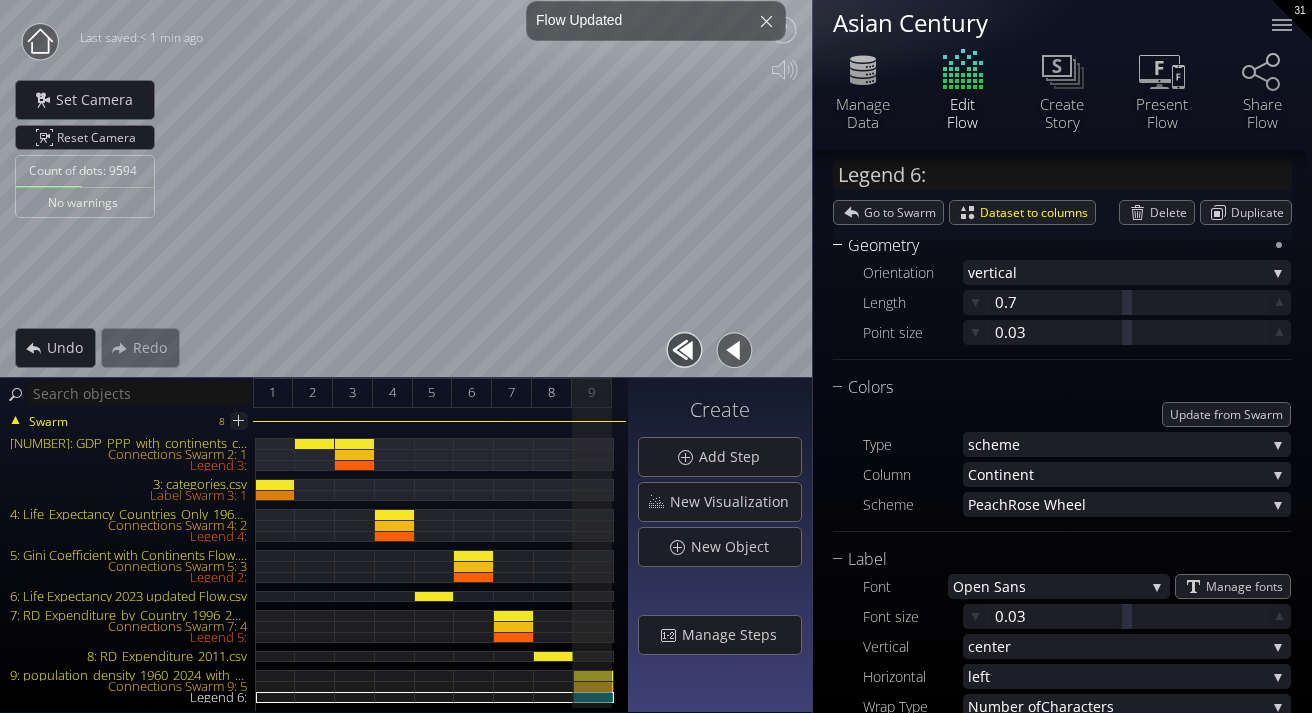 scroll, scrollTop: 231, scrollLeft: 0, axis: vertical 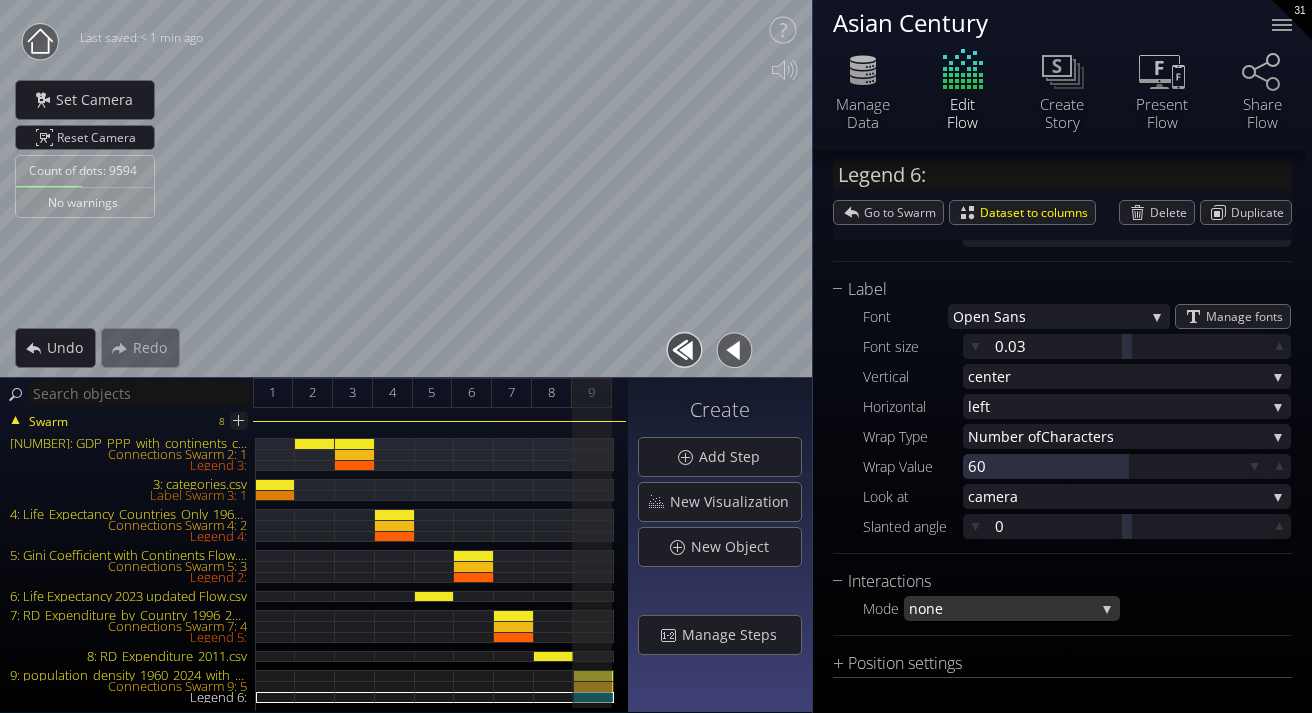click on "none" at bounding box center (1002, 608) 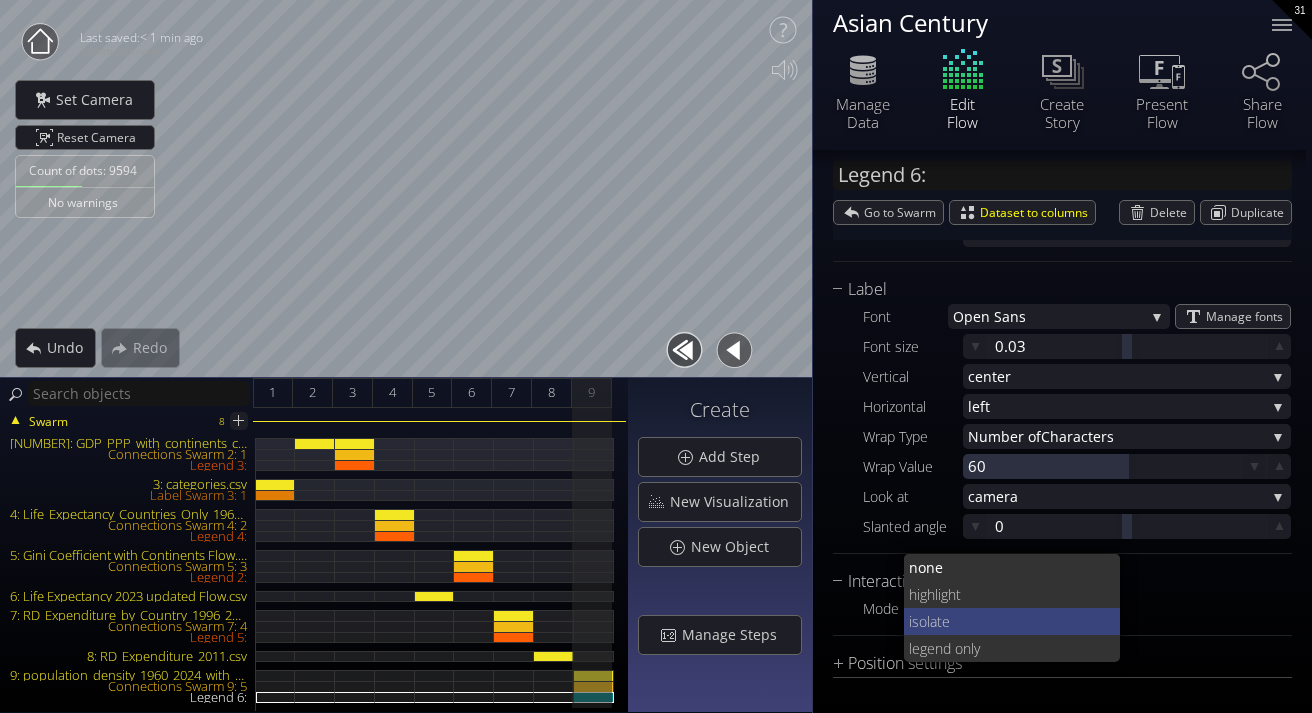 click on "ate" at bounding box center [1017, 621] 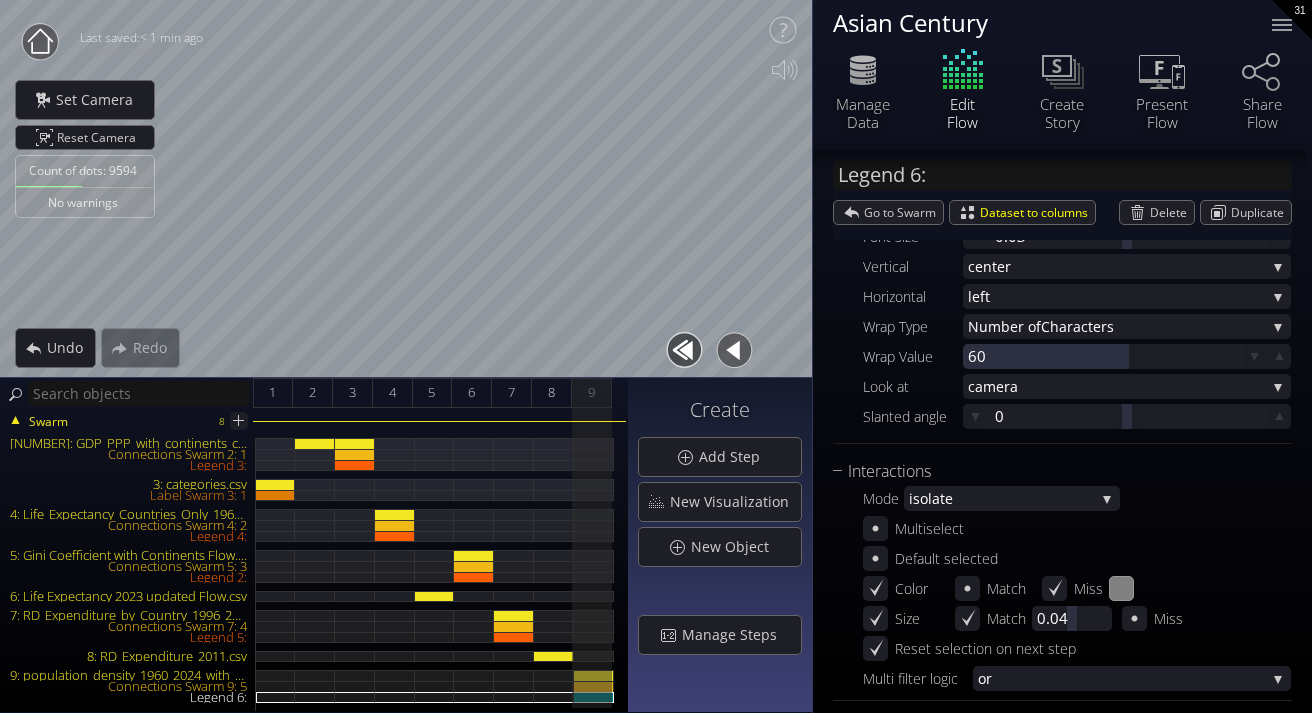 scroll, scrollTop: 641, scrollLeft: 0, axis: vertical 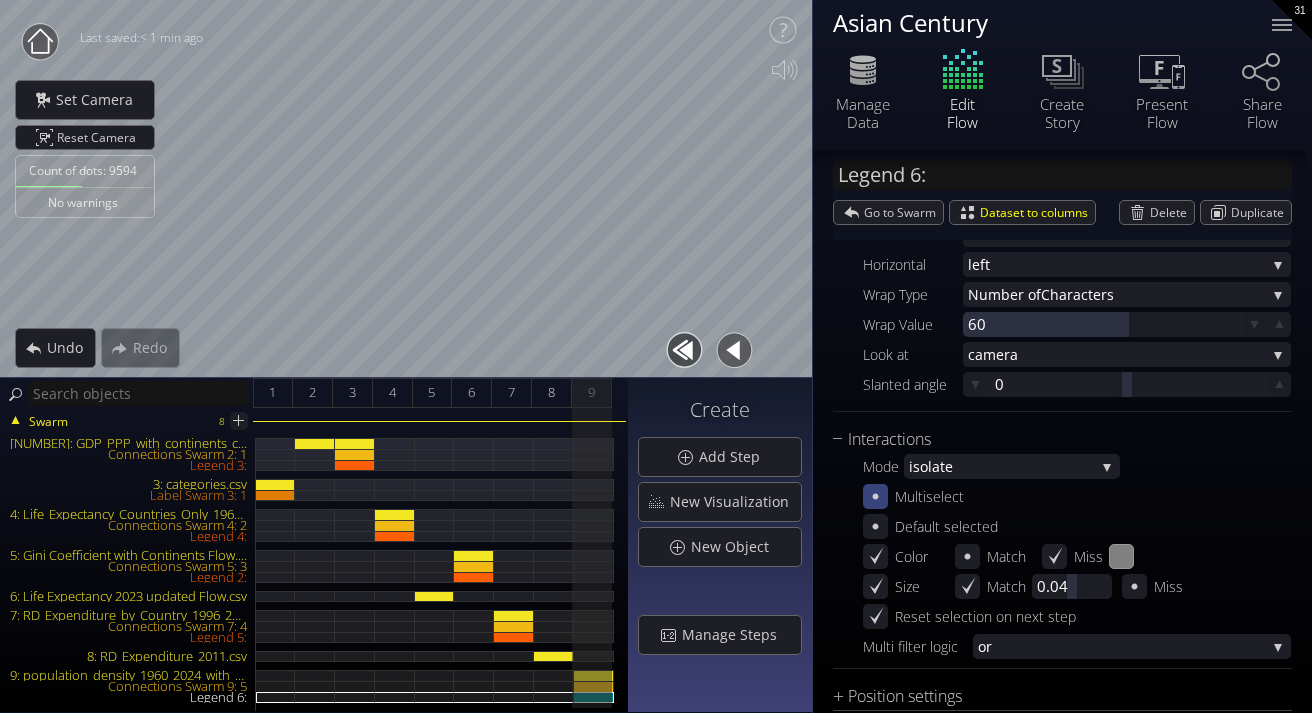 click 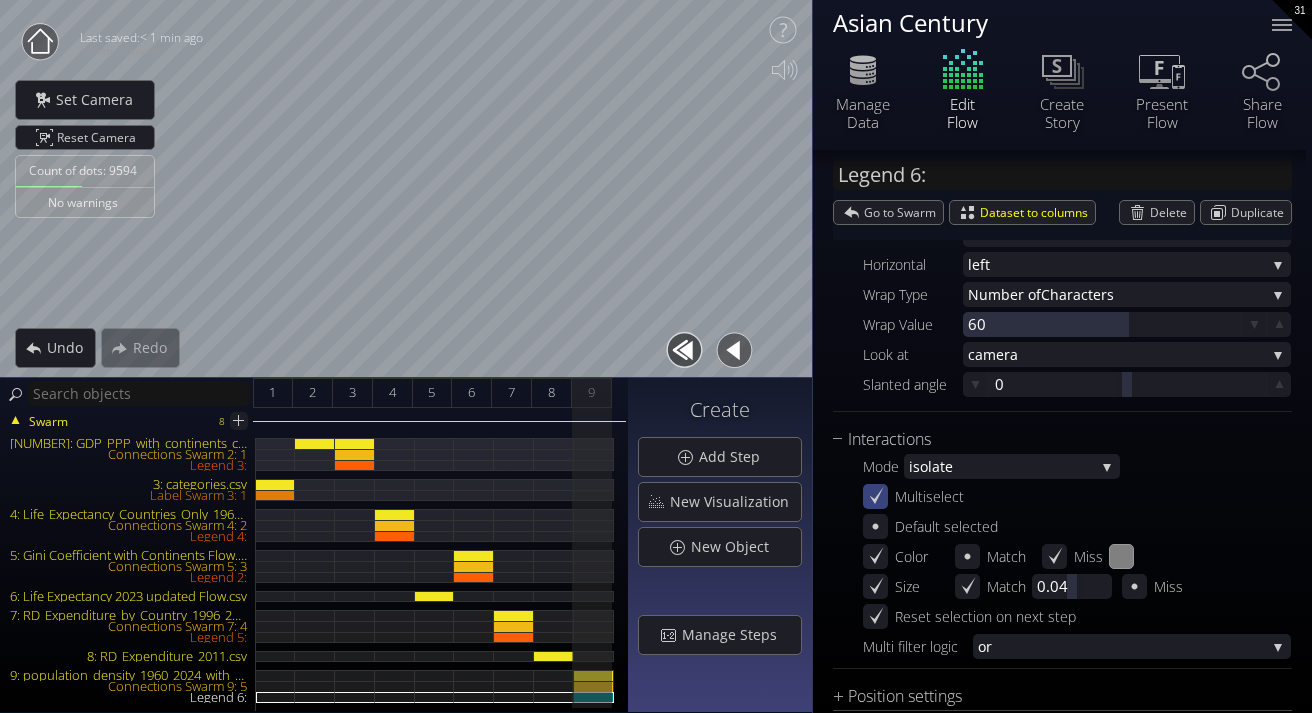scroll, scrollTop: 674, scrollLeft: 0, axis: vertical 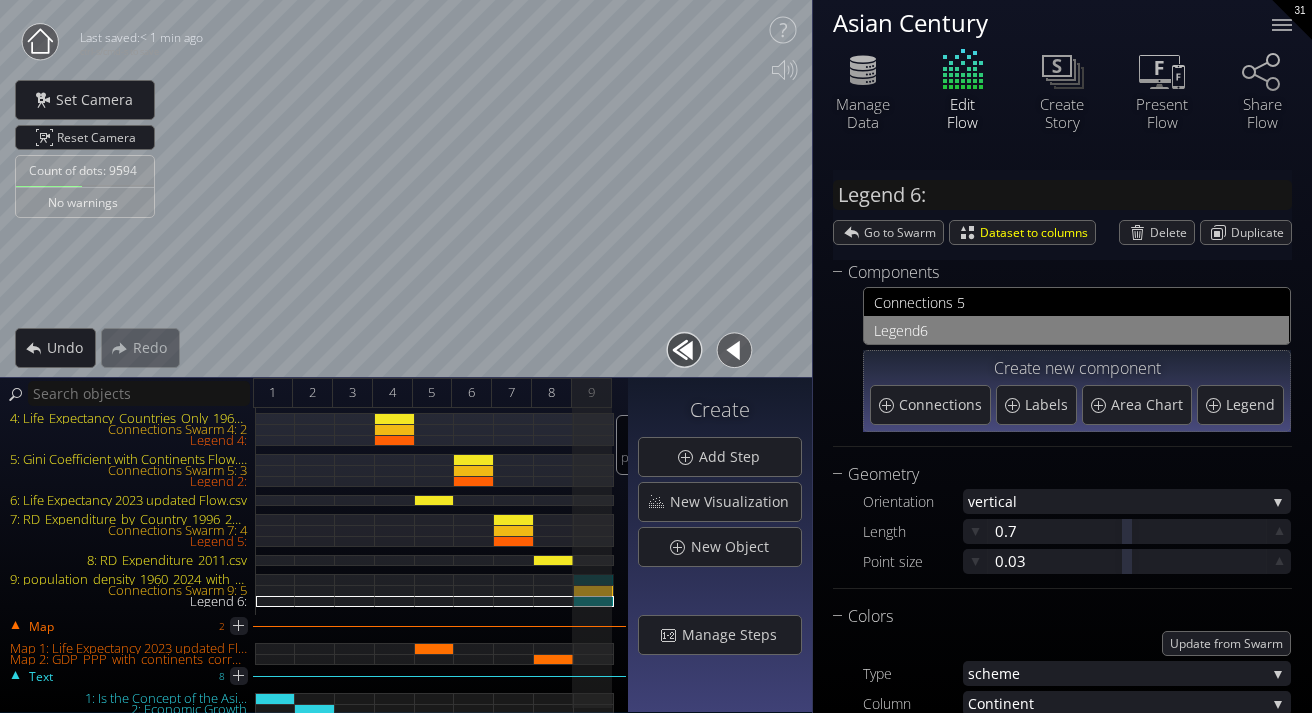 click on "[NUMBER]: population_density_1960_2024_with_complete_continents.csv" at bounding box center [594, 579] 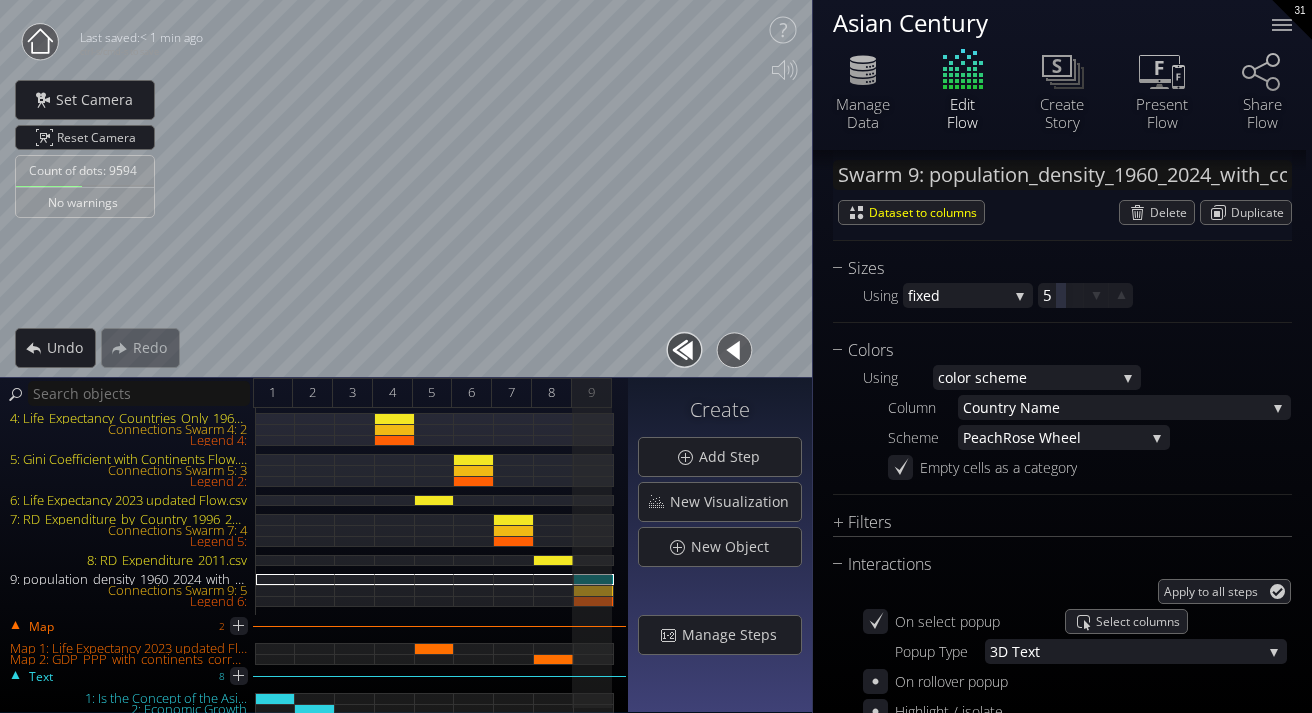 scroll, scrollTop: 1699, scrollLeft: 0, axis: vertical 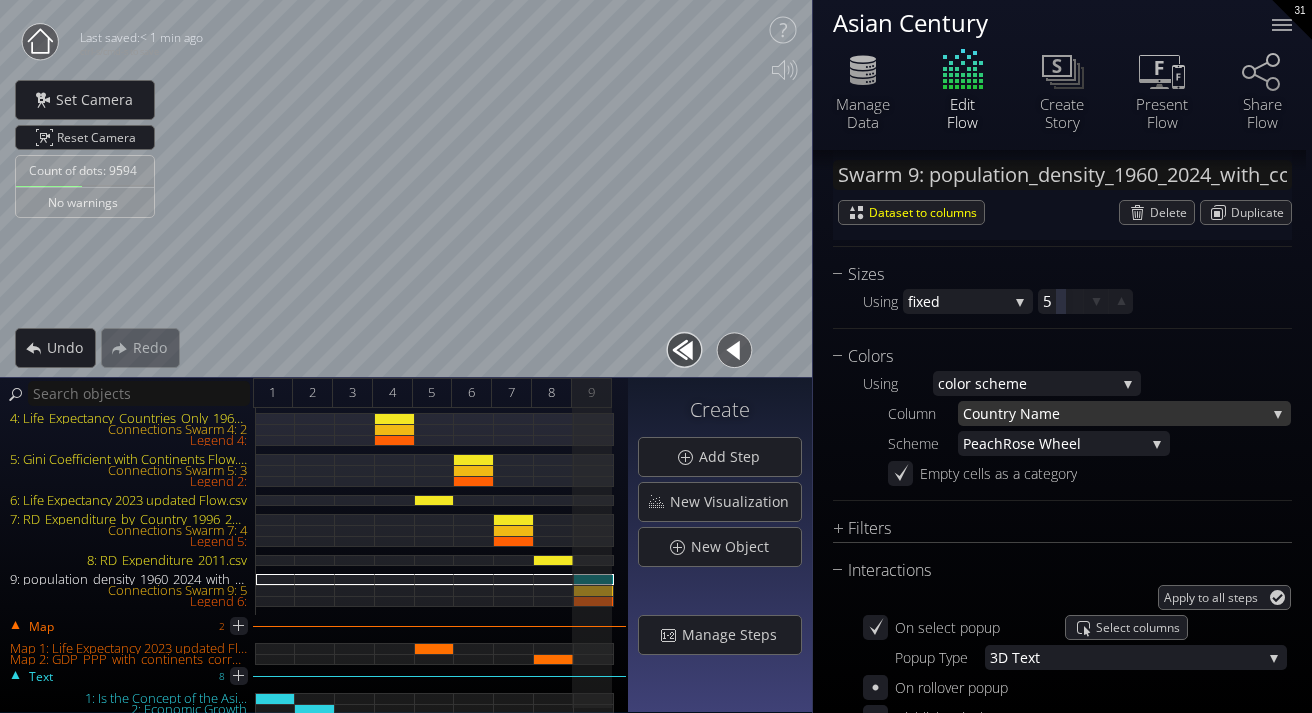 click on "untry Name" at bounding box center [1123, 413] 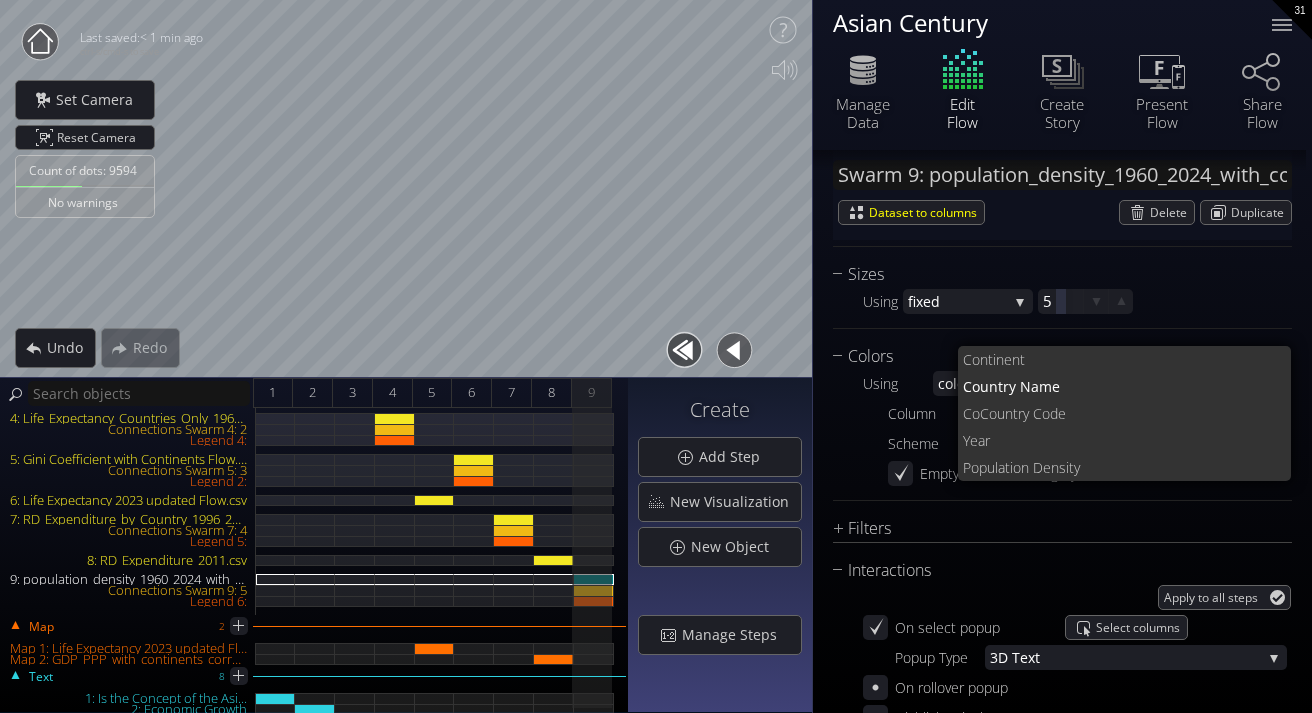 click on "untry Code" at bounding box center (1128, 413) 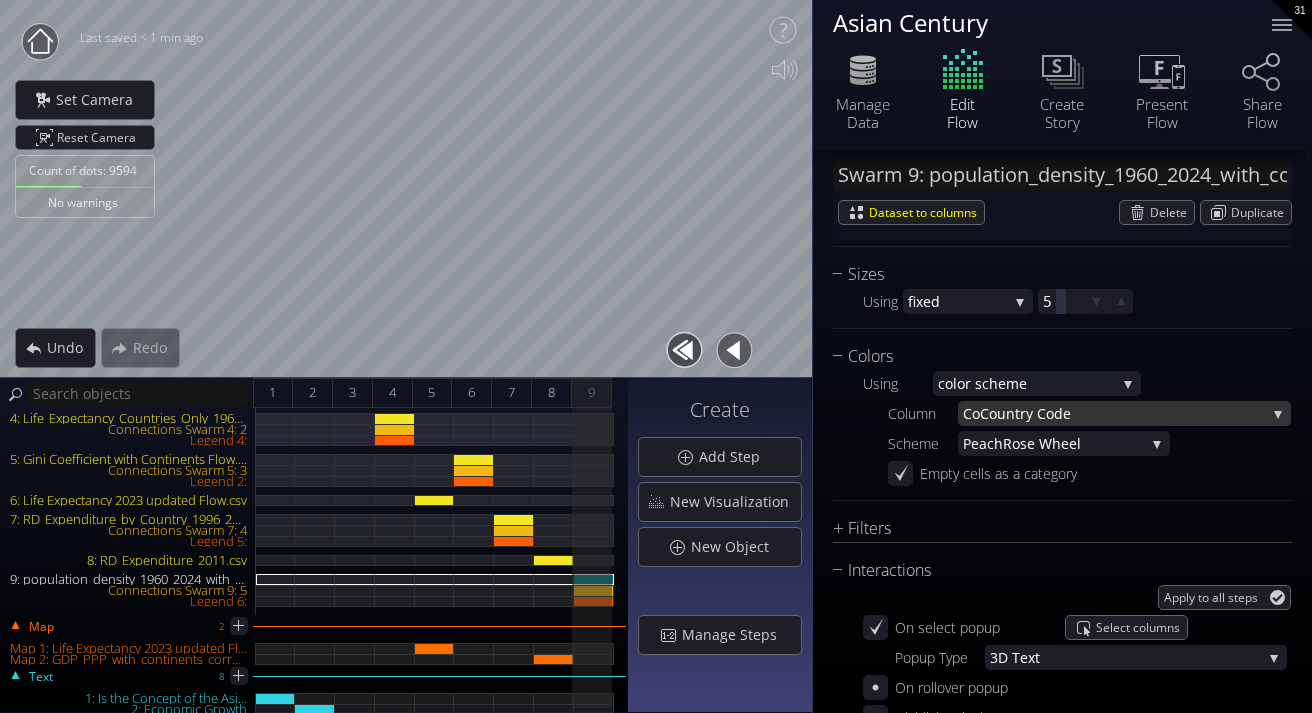 click on "untry Code" at bounding box center [1123, 413] 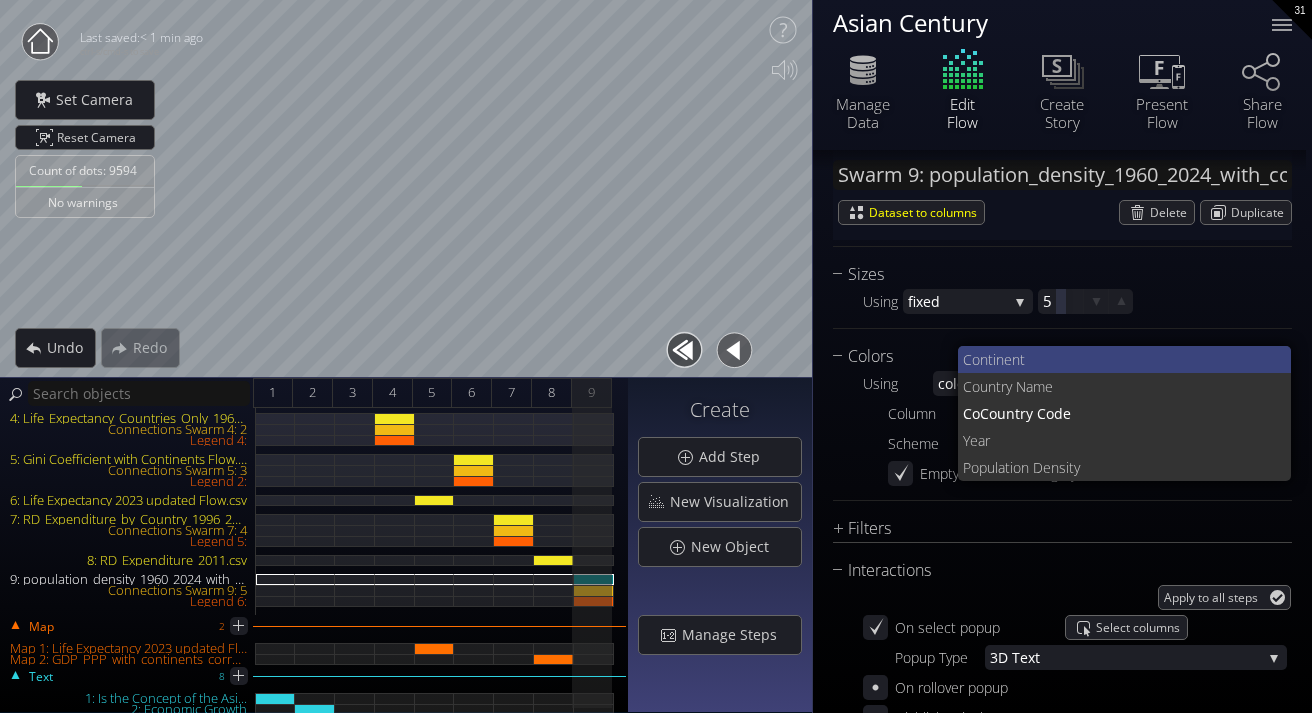 click on "Continen" at bounding box center [991, 359] 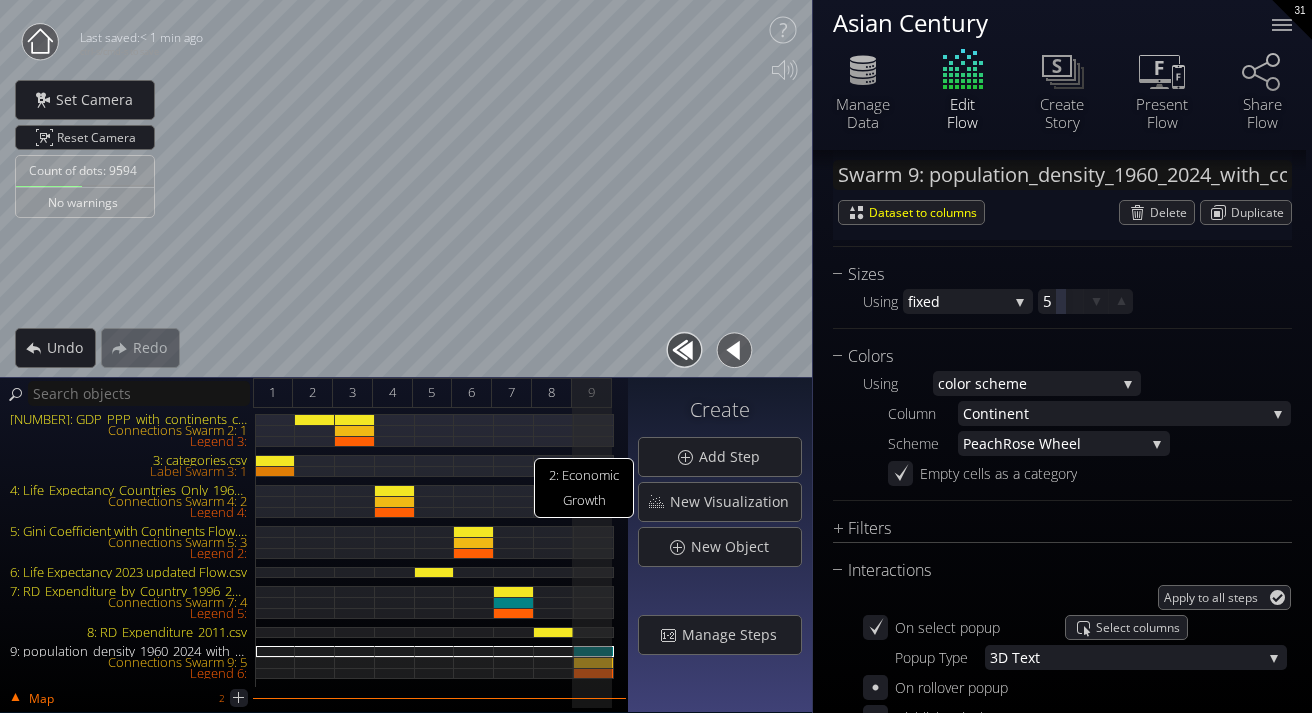 scroll, scrollTop: 0, scrollLeft: 0, axis: both 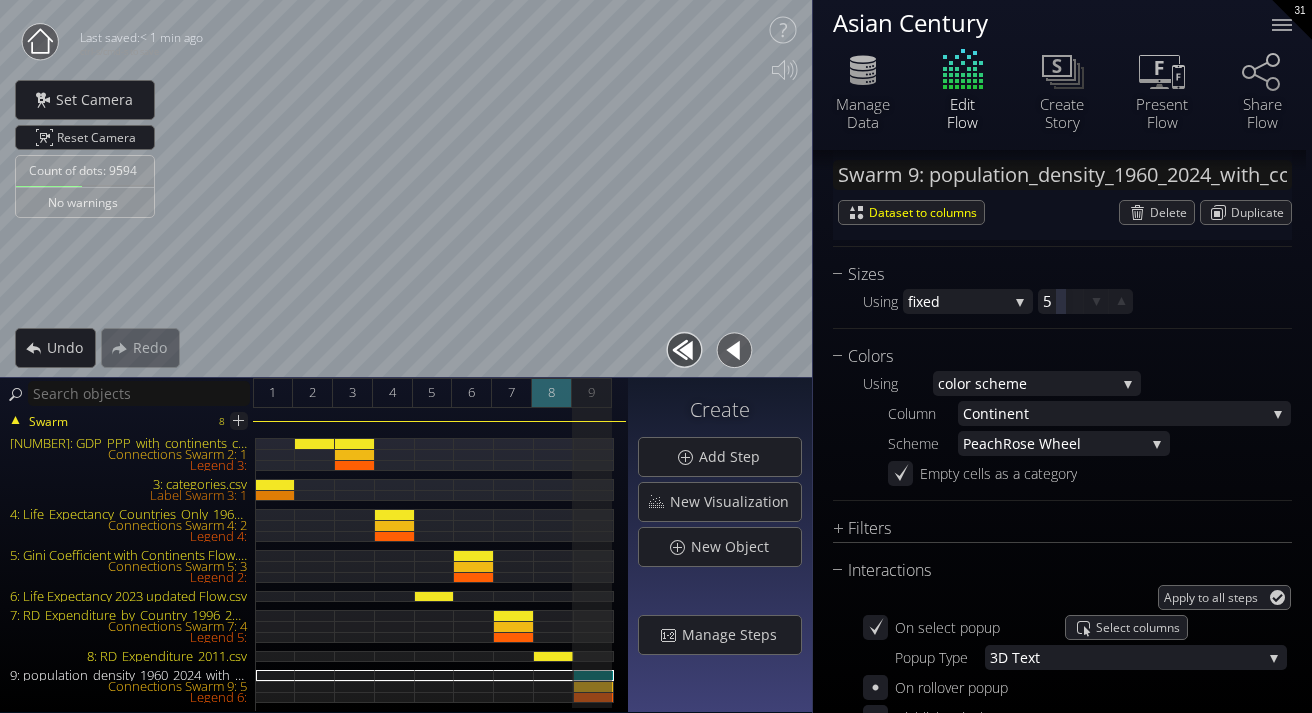 click on "[NUMBER]" at bounding box center [551, 392] 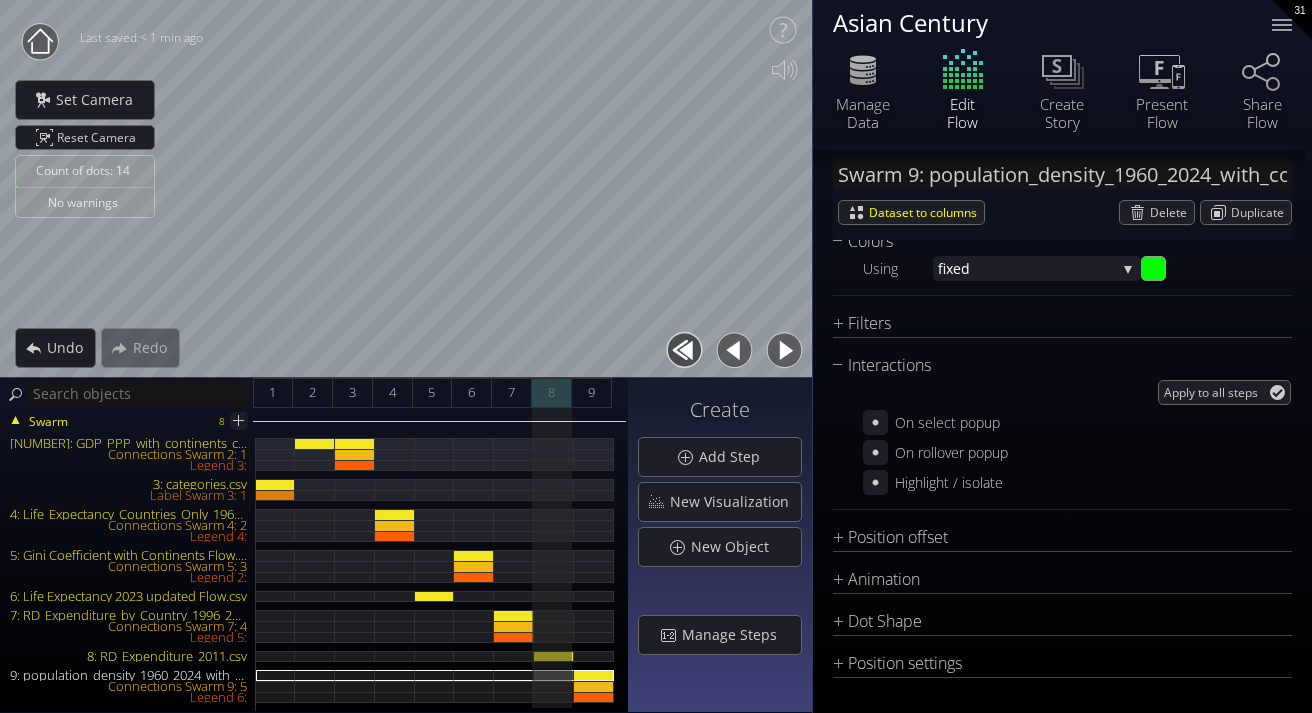 scroll, scrollTop: 1249, scrollLeft: 0, axis: vertical 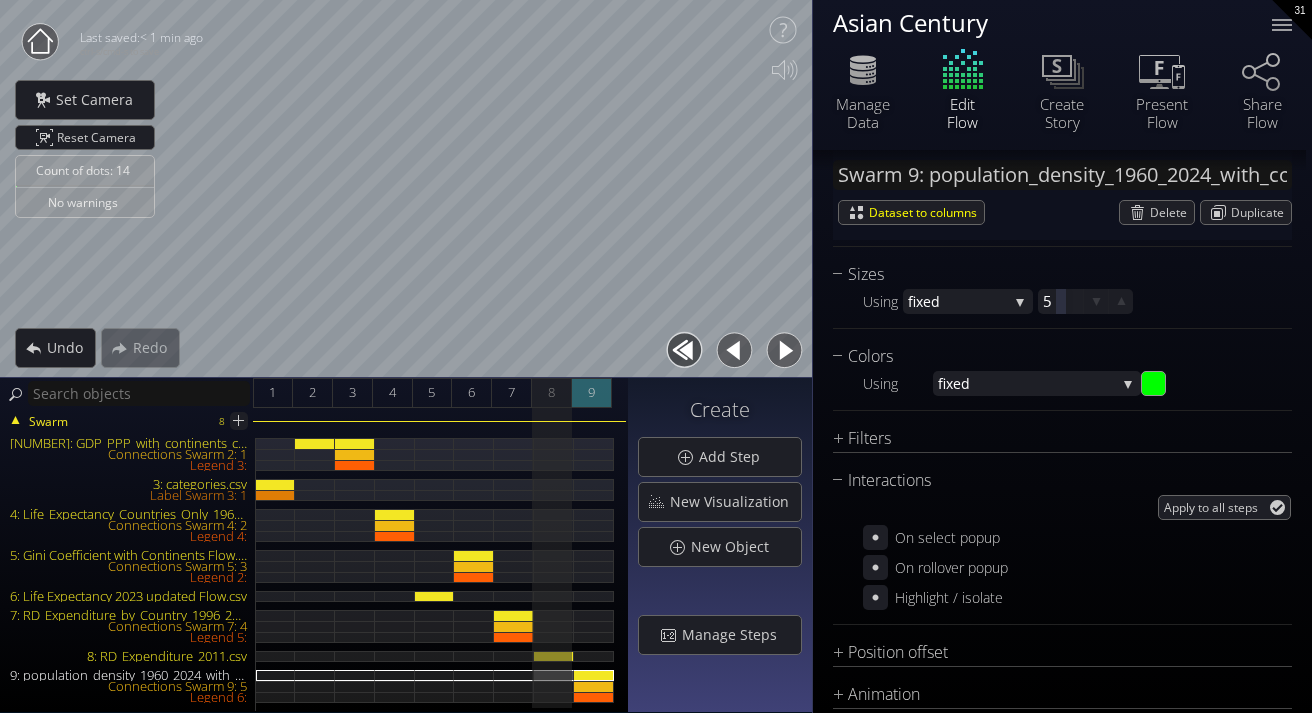 click on "[NUMBER]" at bounding box center [591, 392] 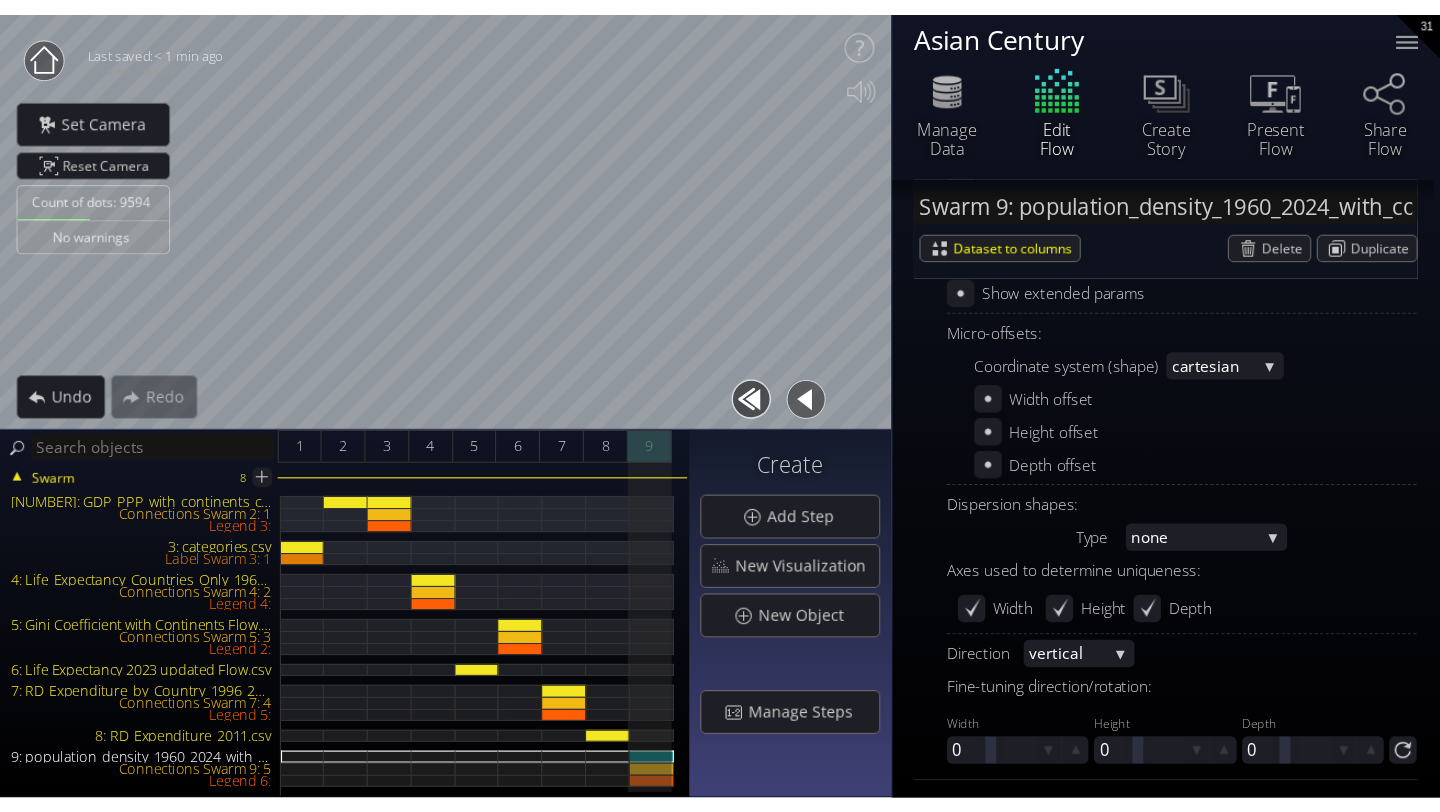 scroll, scrollTop: 1699, scrollLeft: 0, axis: vertical 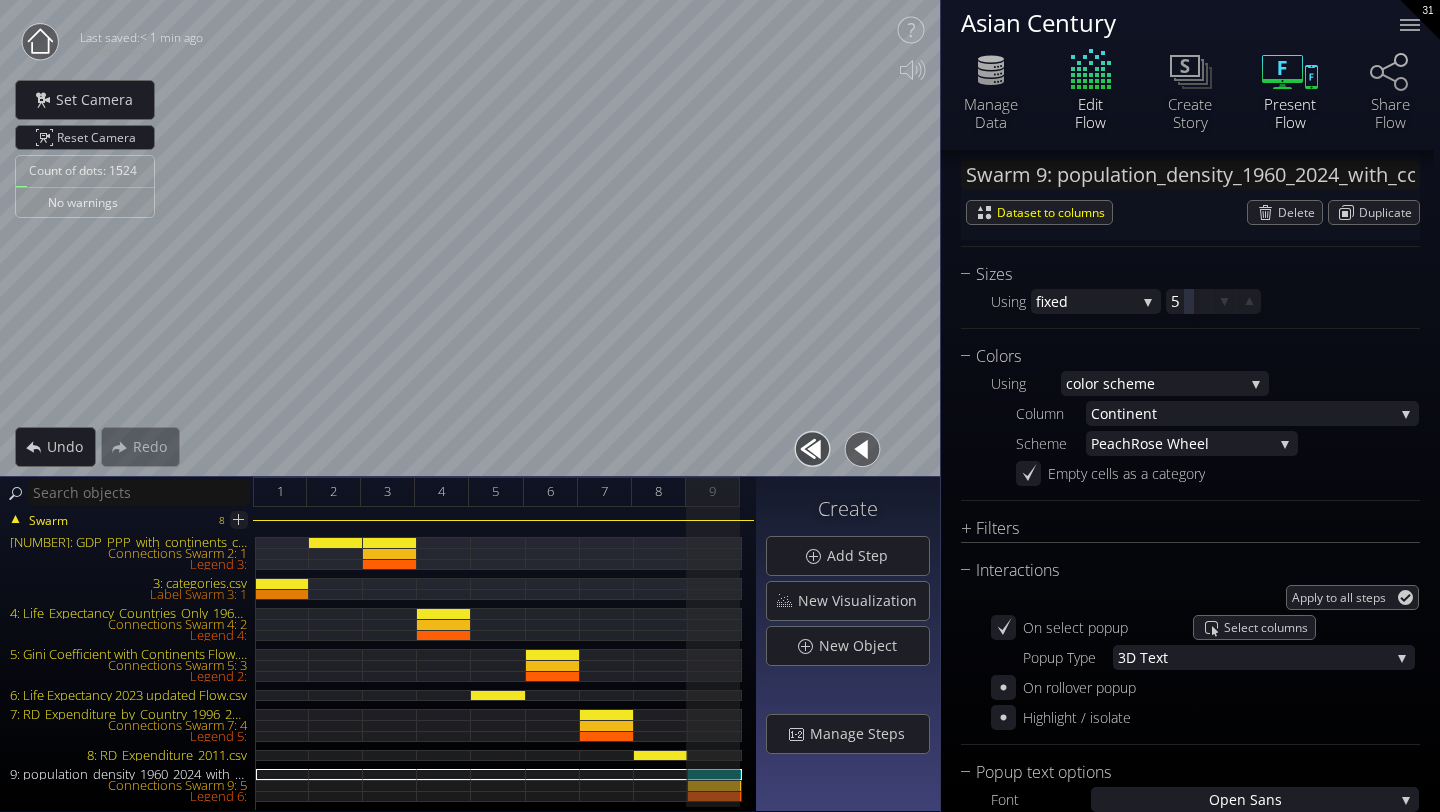 click 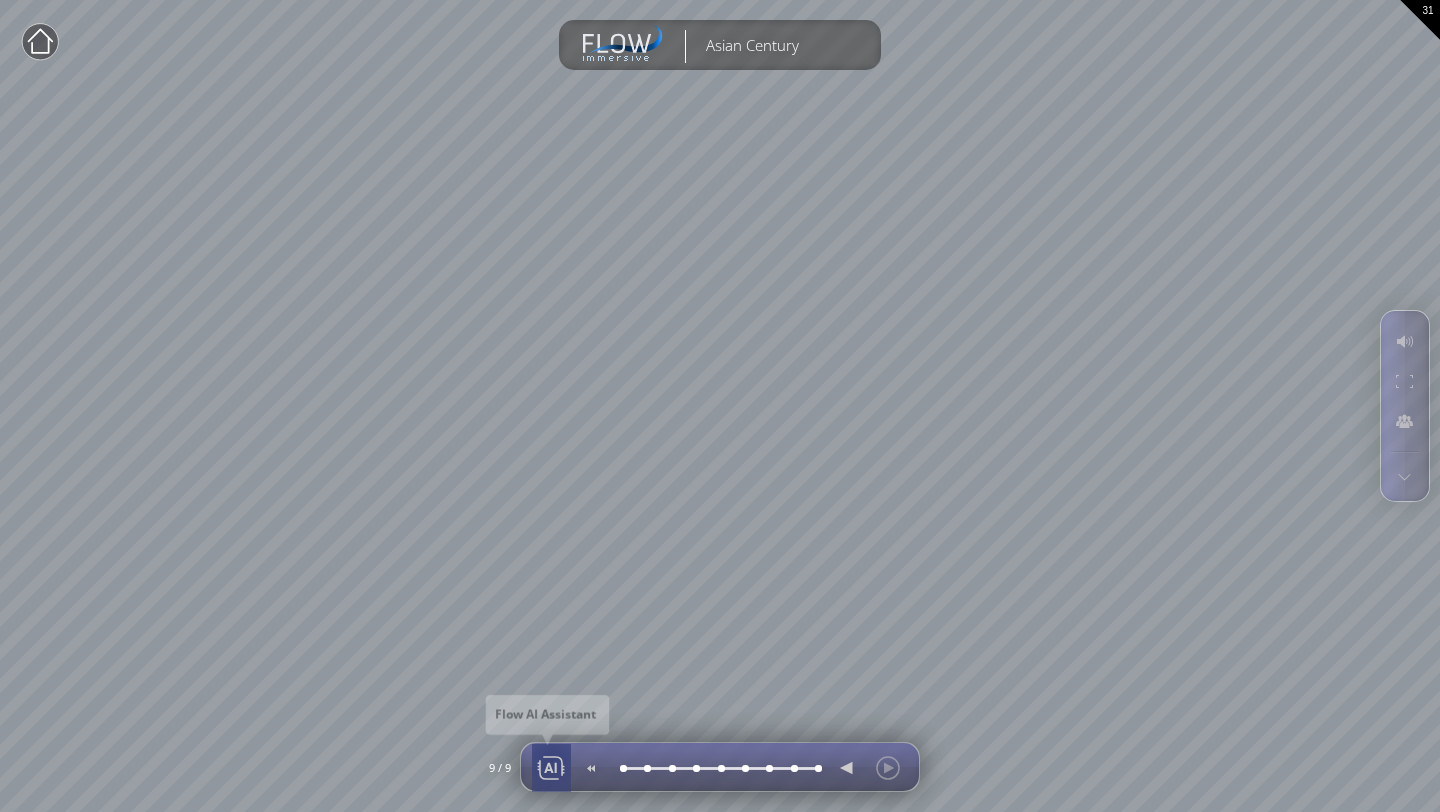 click at bounding box center (551, 768) 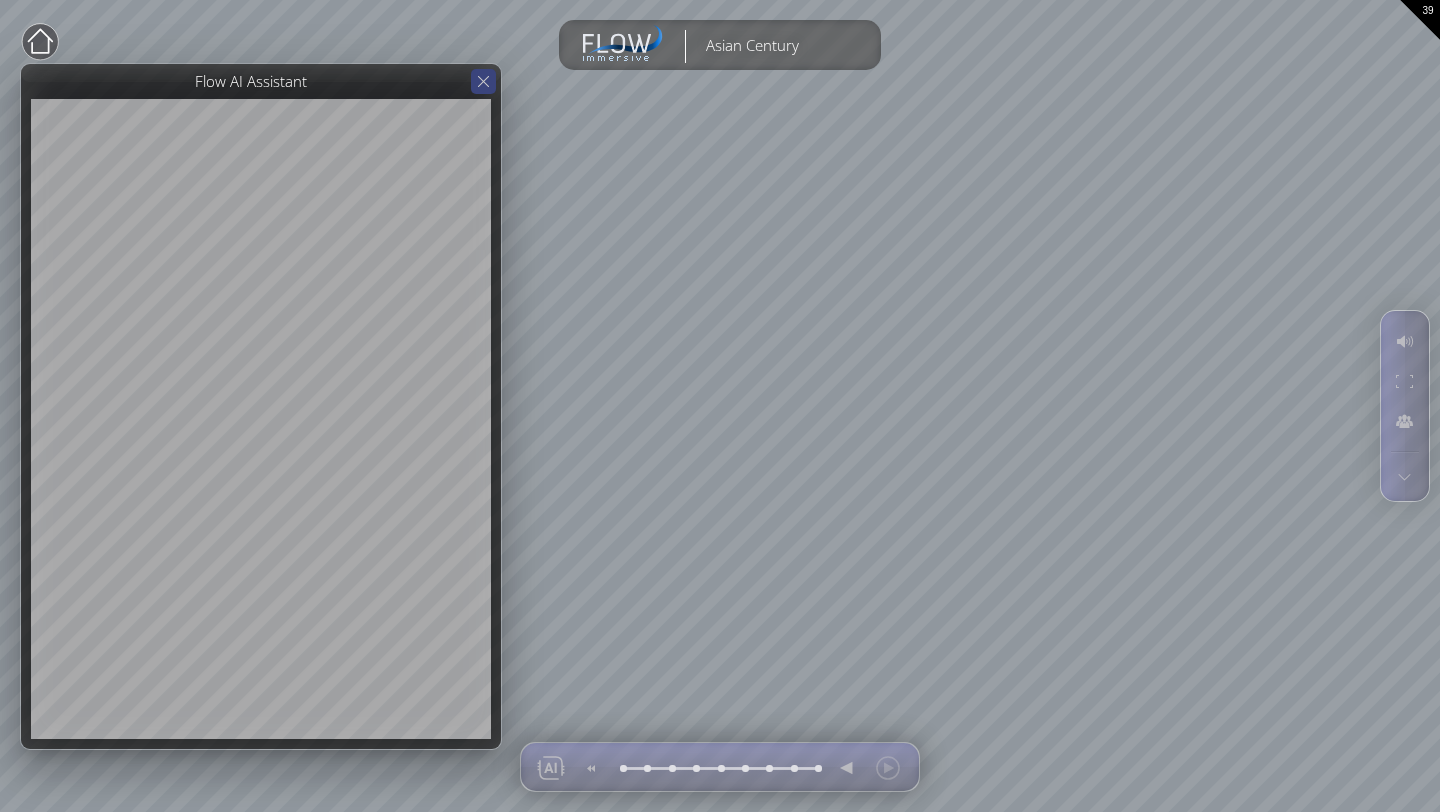 click 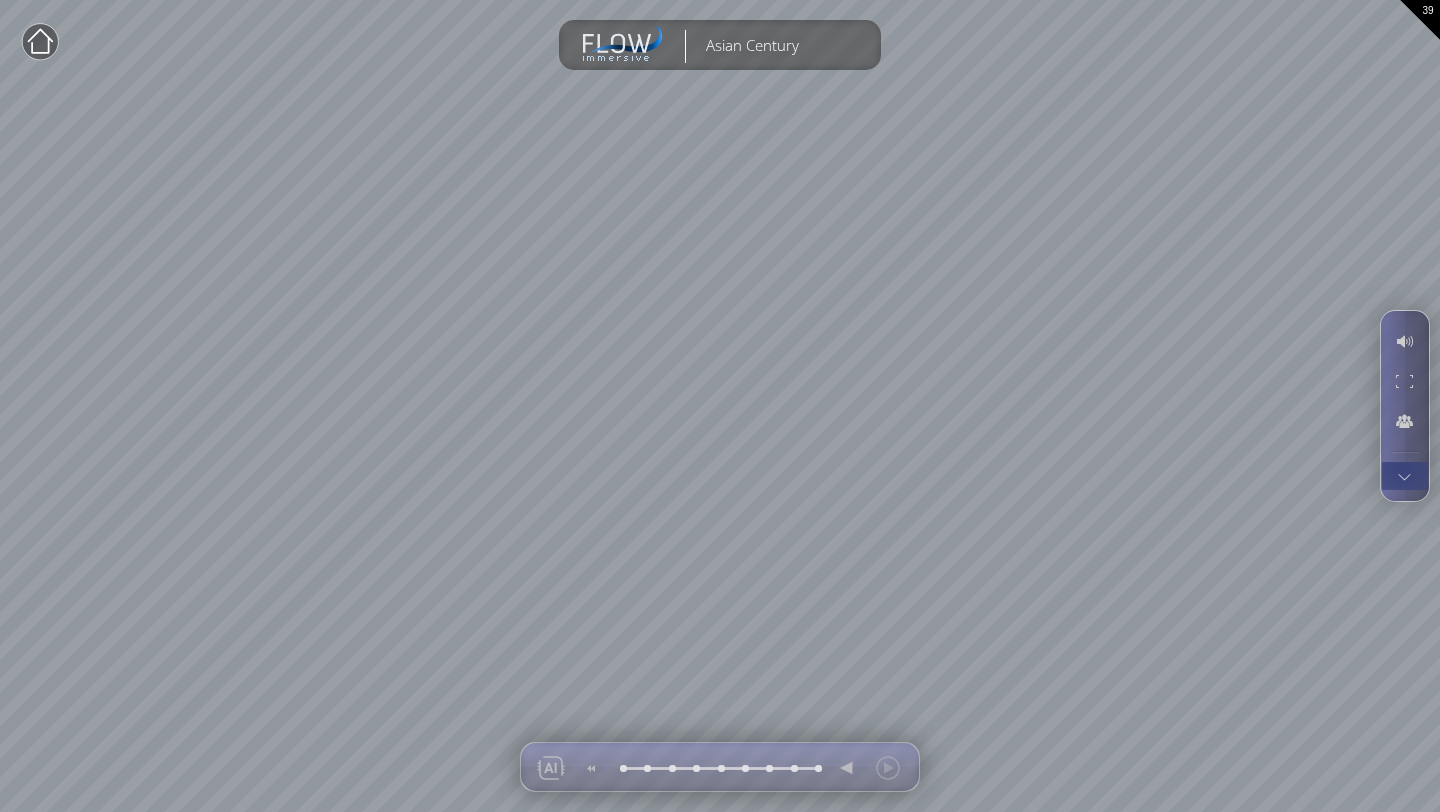 click at bounding box center [1404, 476] 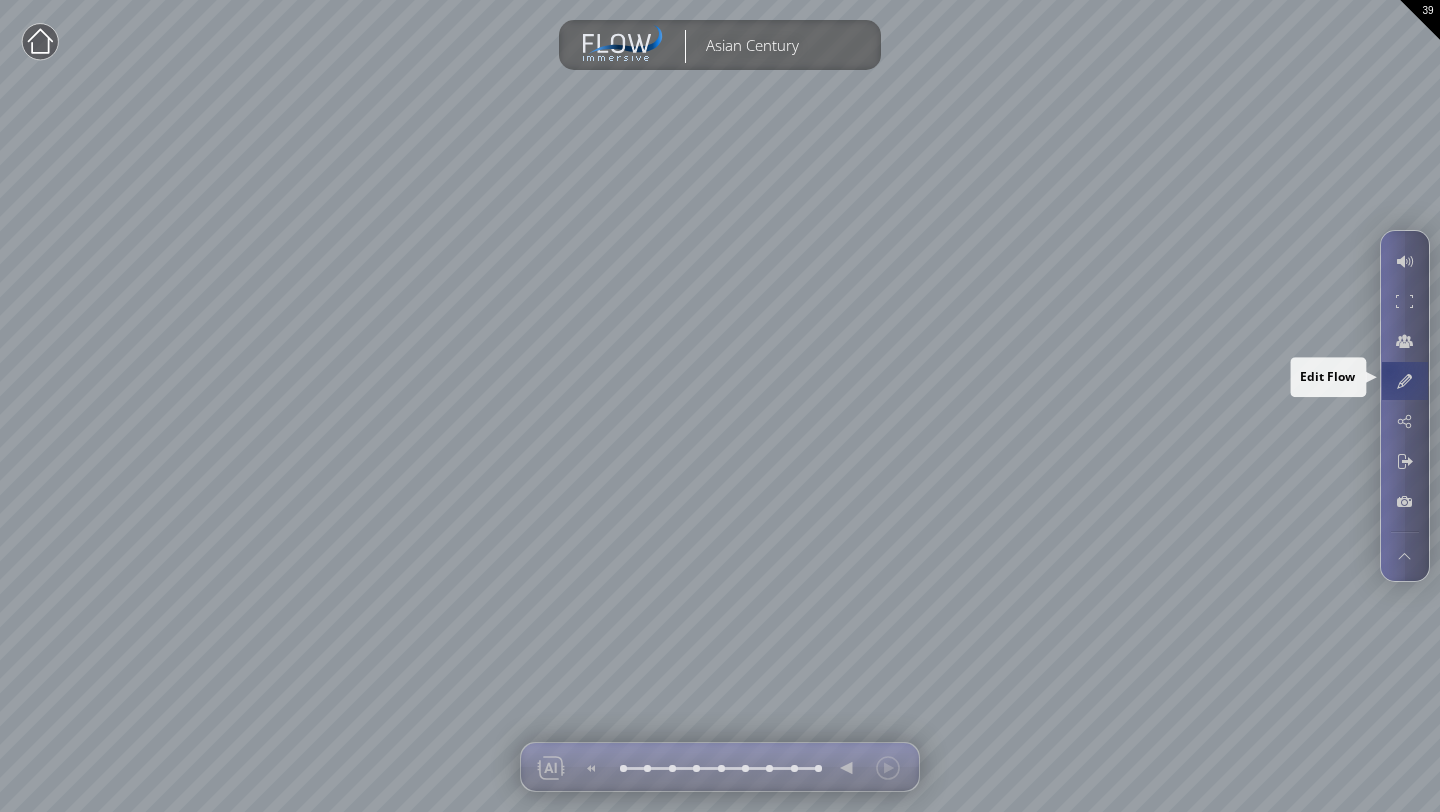 click at bounding box center [1404, 381] 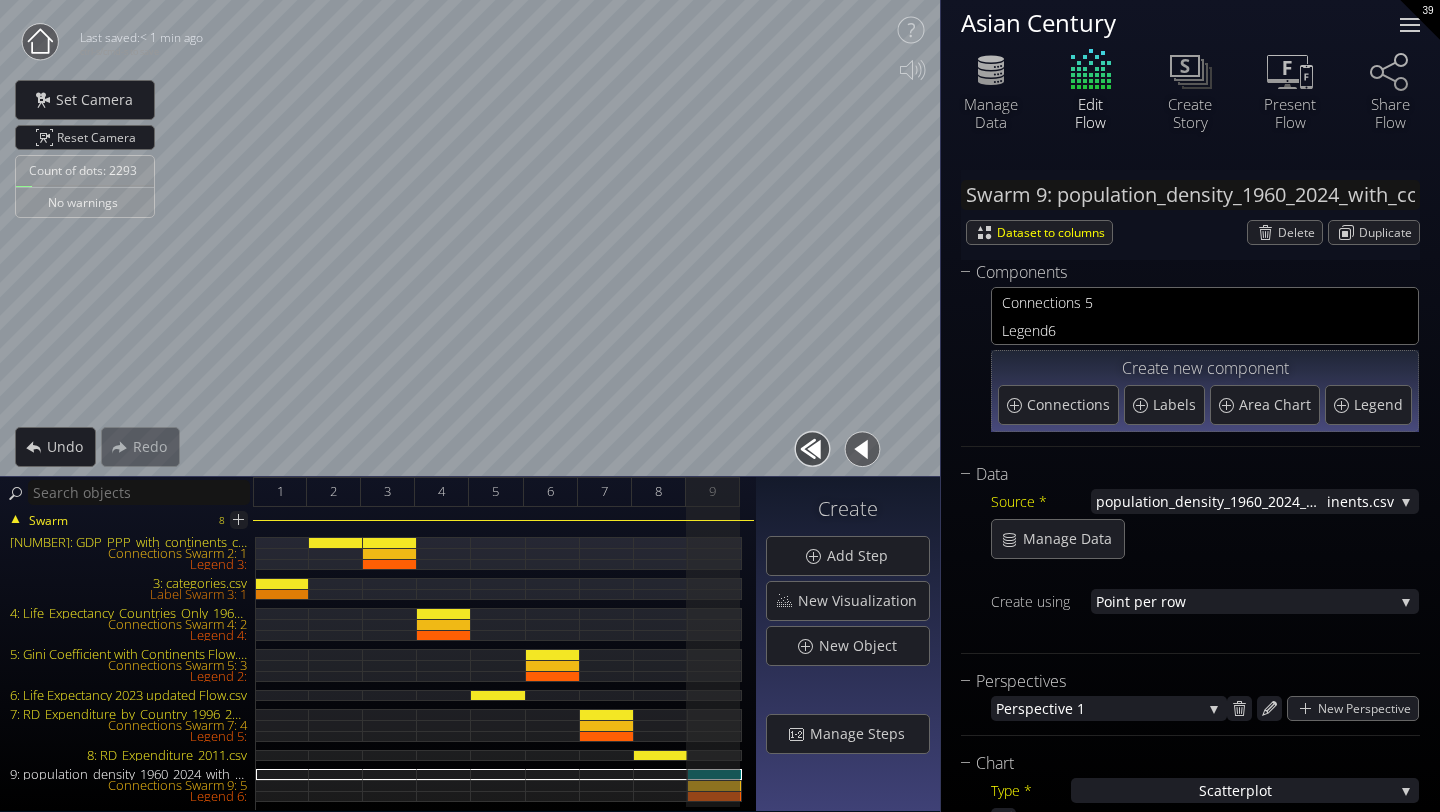 click at bounding box center [1410, 25] 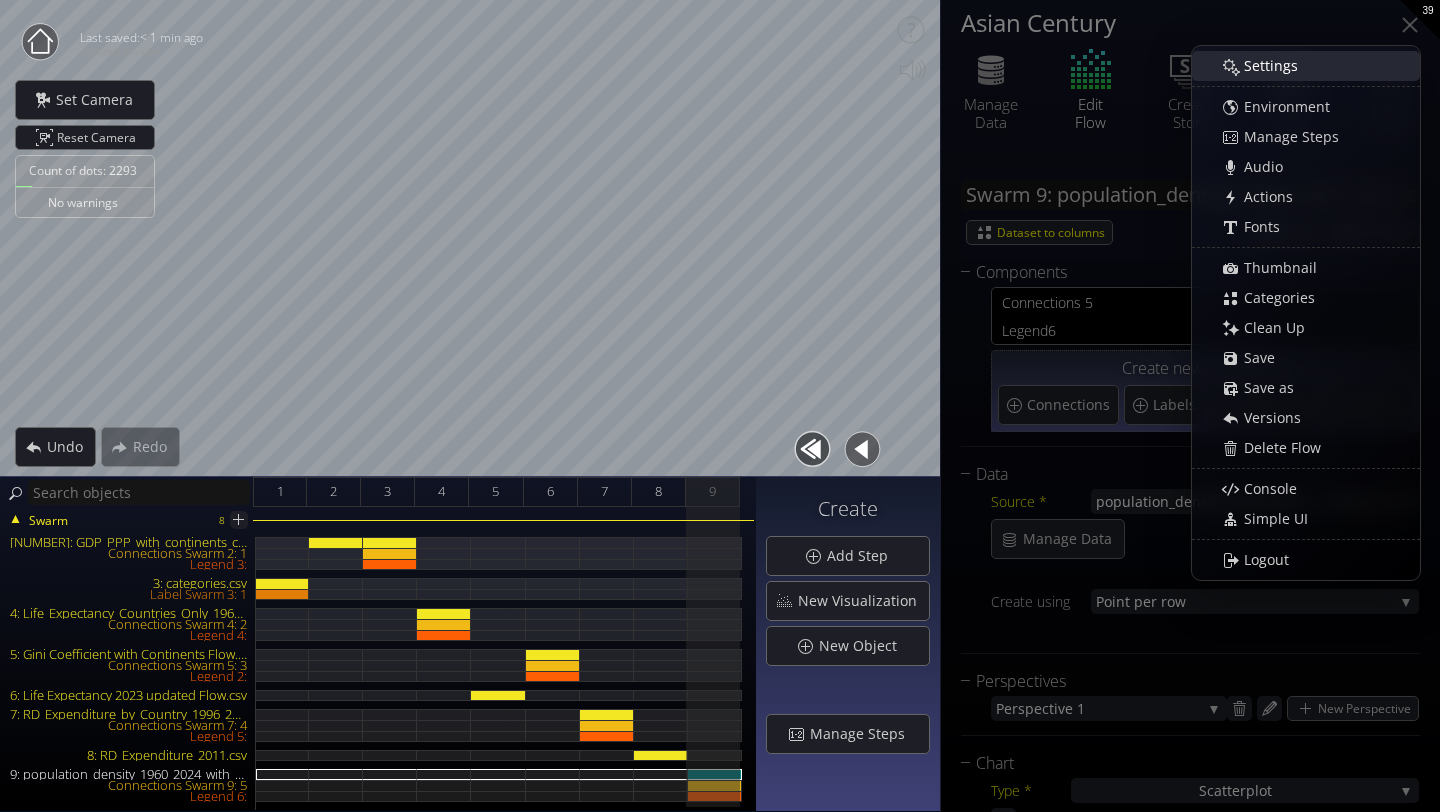 click on "Settings" at bounding box center (1316, 66) 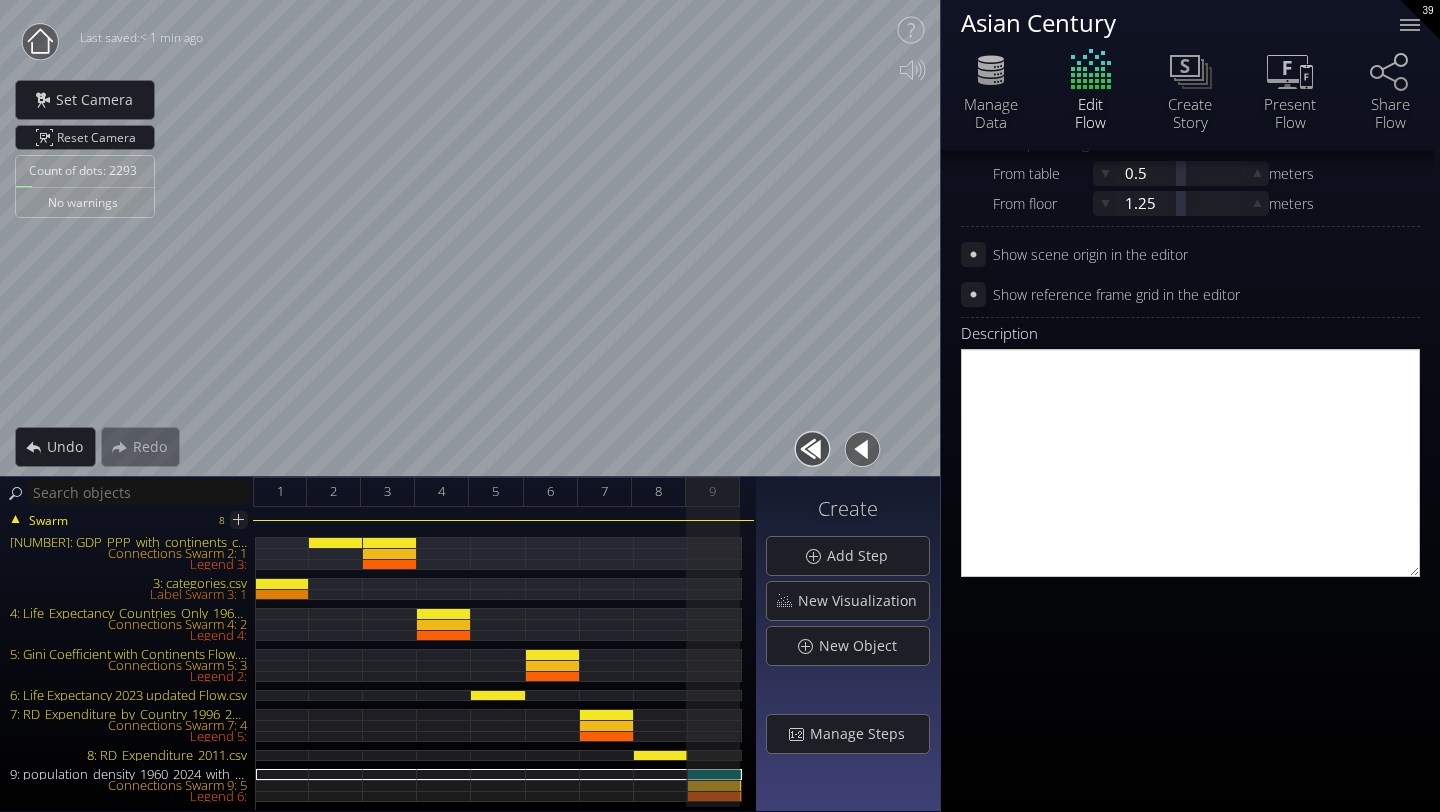 scroll, scrollTop: 0, scrollLeft: 0, axis: both 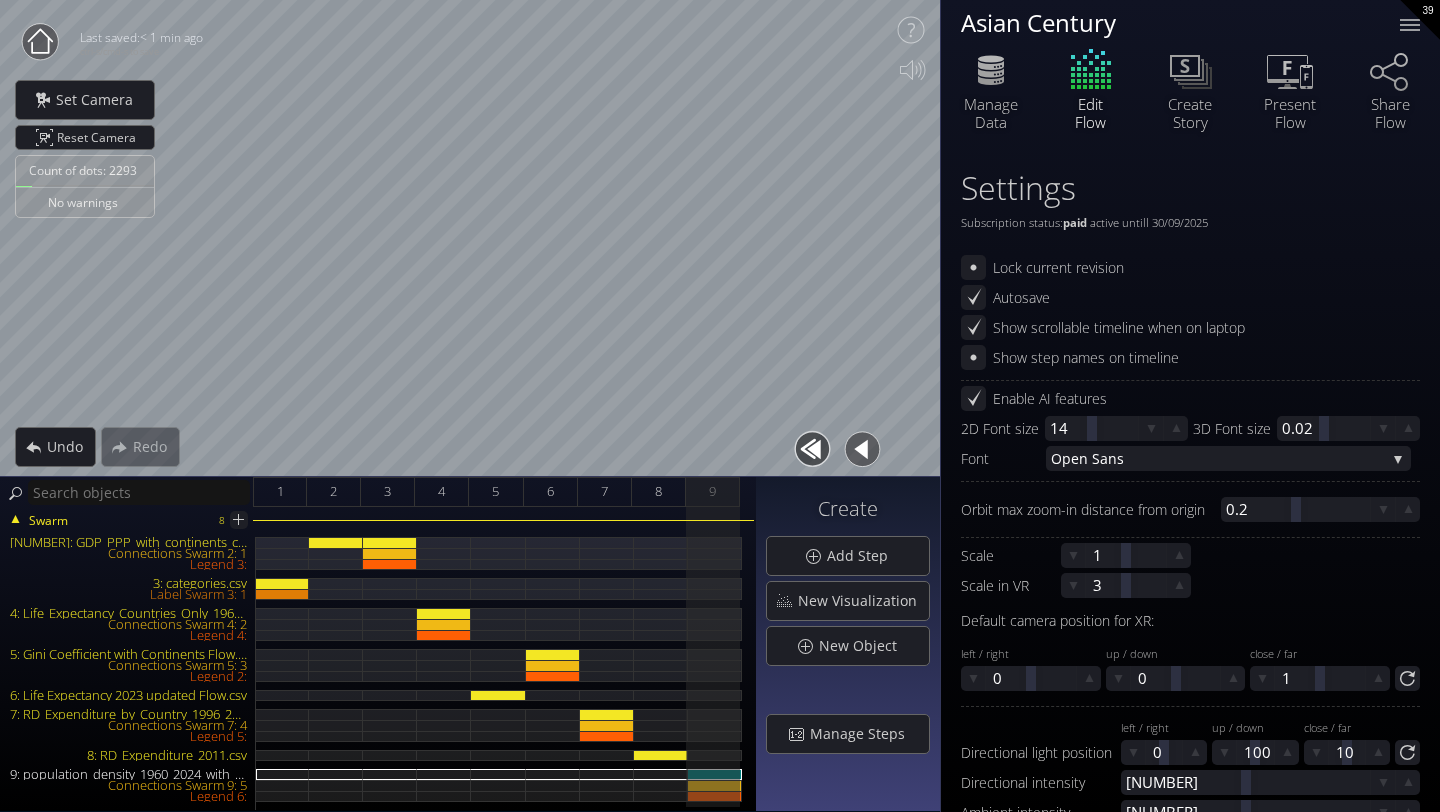 click on "Edit
Flow" at bounding box center [1091, 87] 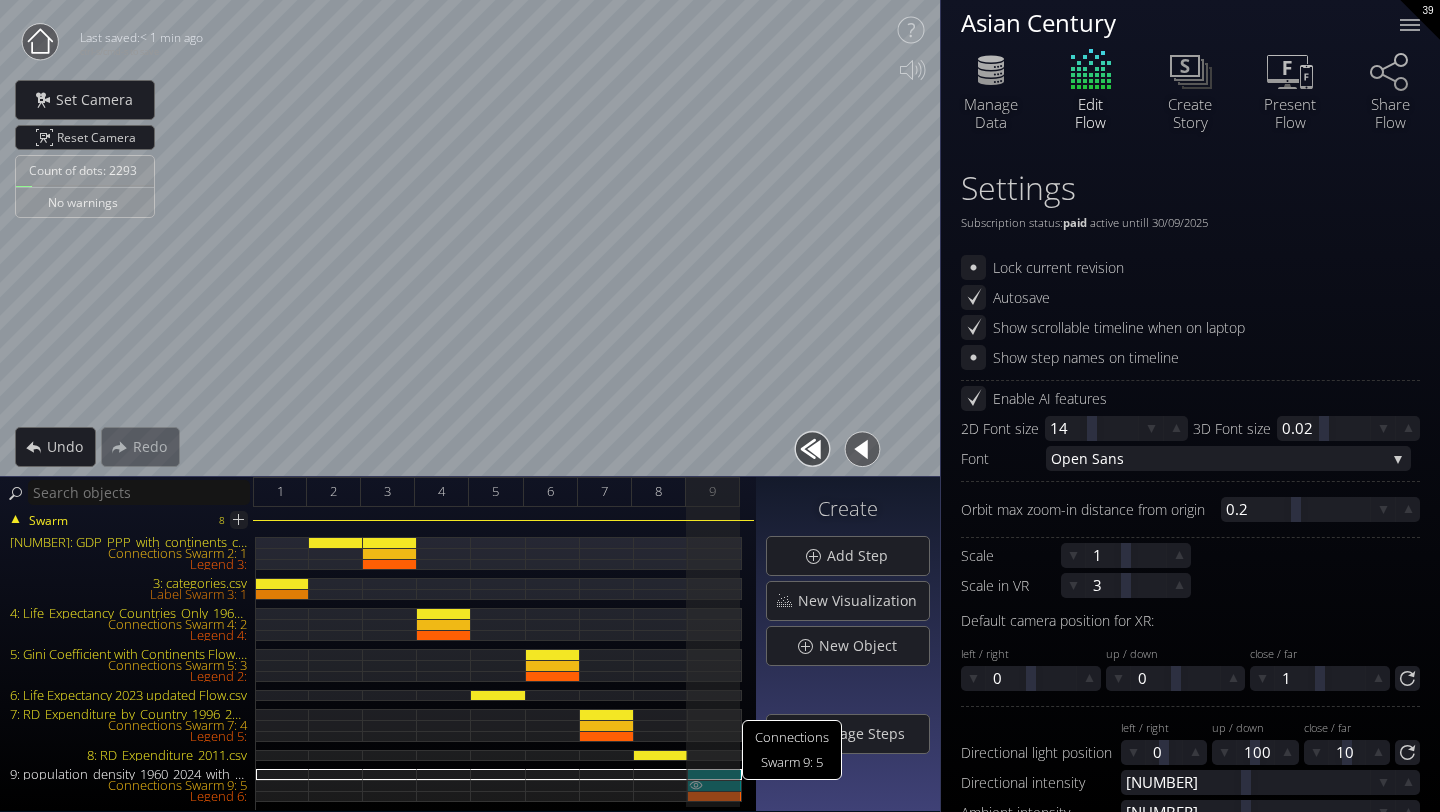 click on "Connections Swarm 9:  5" at bounding box center [715, 785] 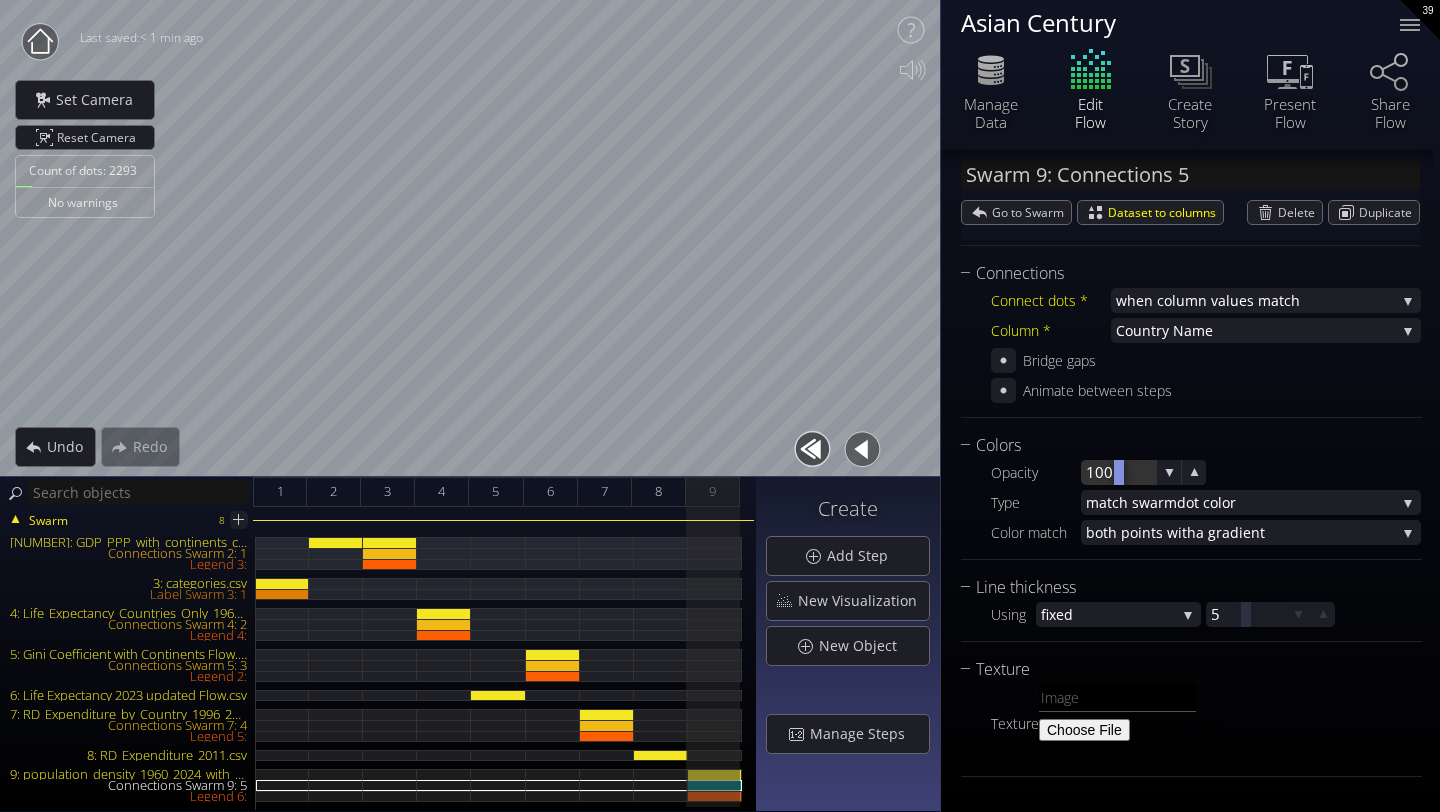 scroll, scrollTop: 0, scrollLeft: 0, axis: both 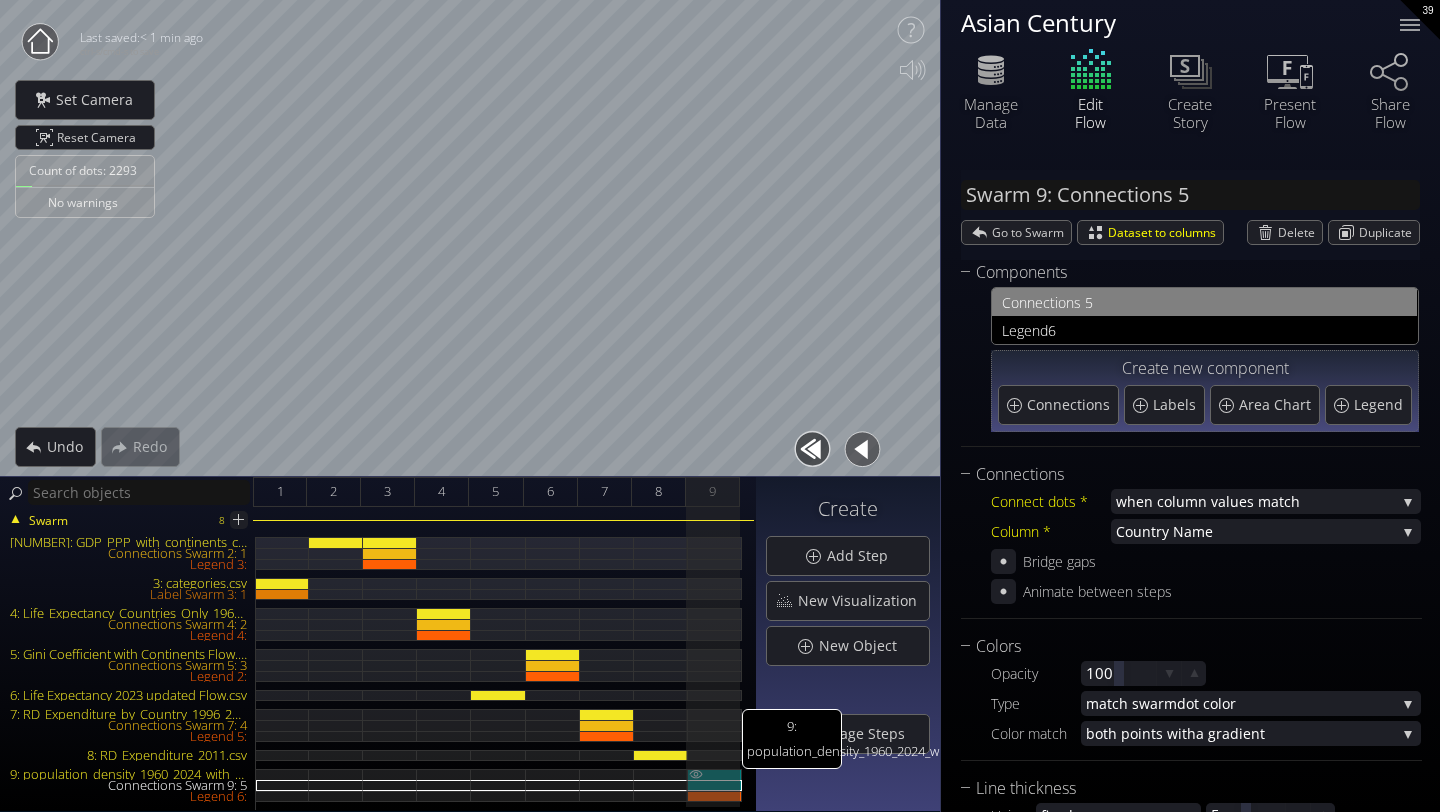 click on "[NUMBER]: population_density_1960_2024_with_complete_continents.csv" at bounding box center [715, 774] 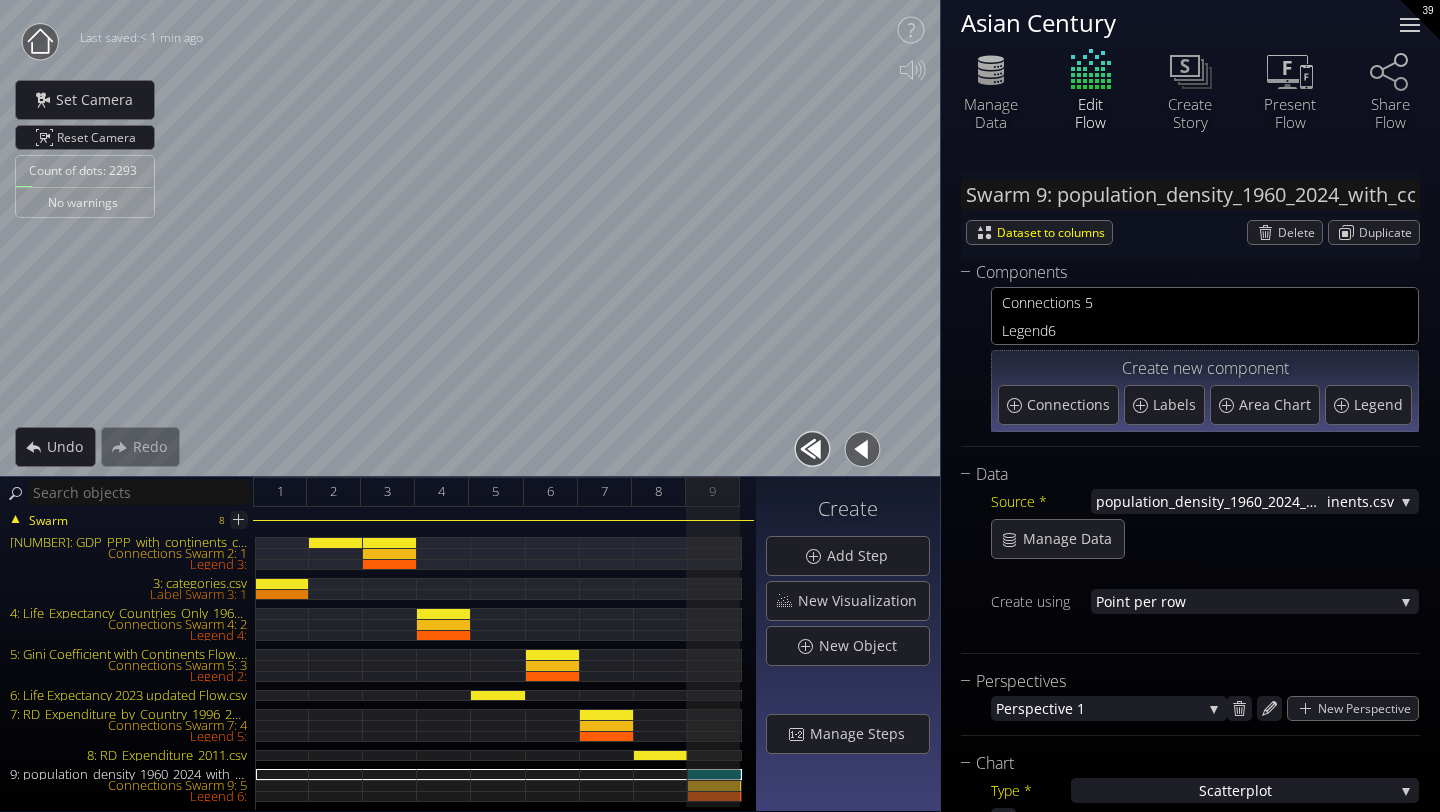 click at bounding box center [1410, 25] 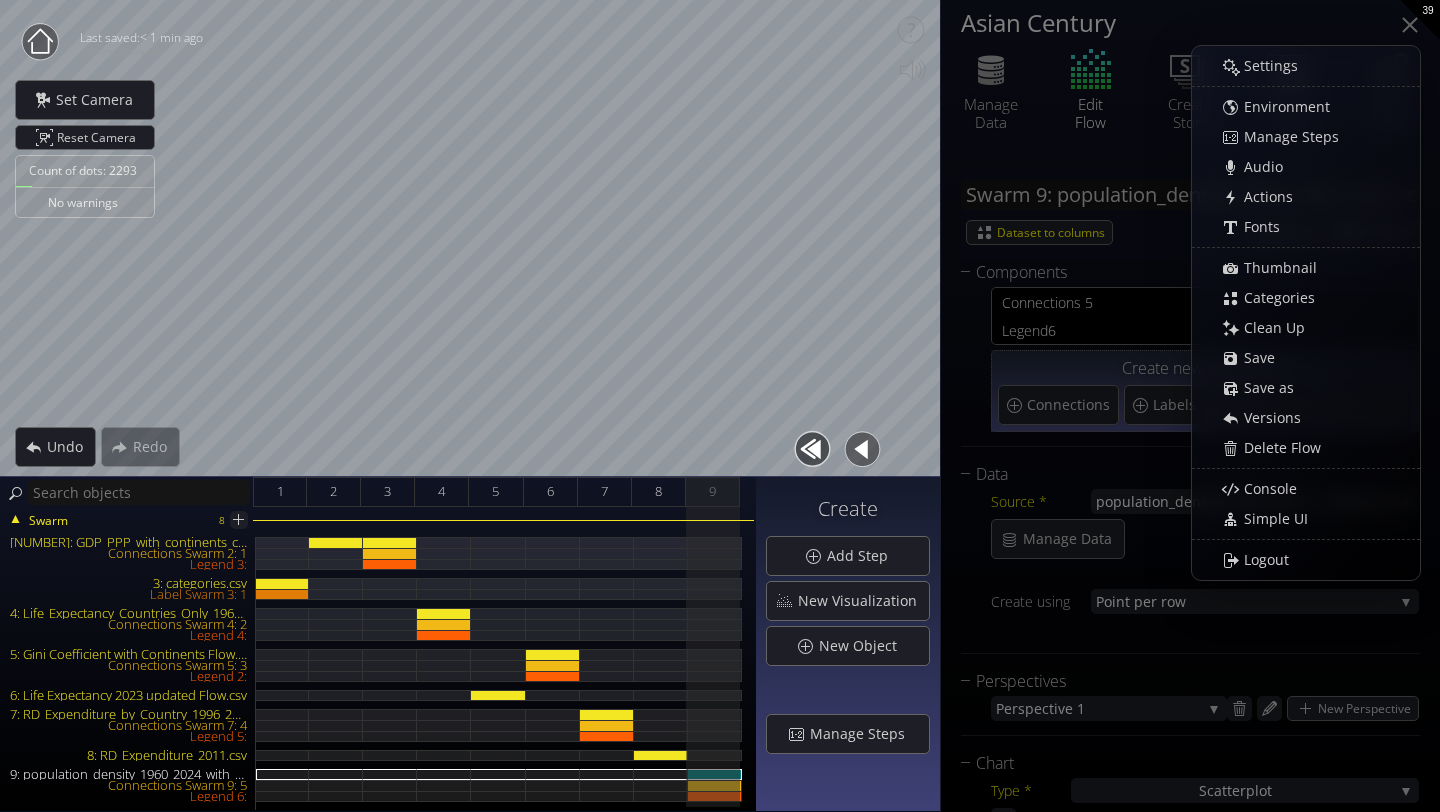 click at bounding box center (1410, 25) 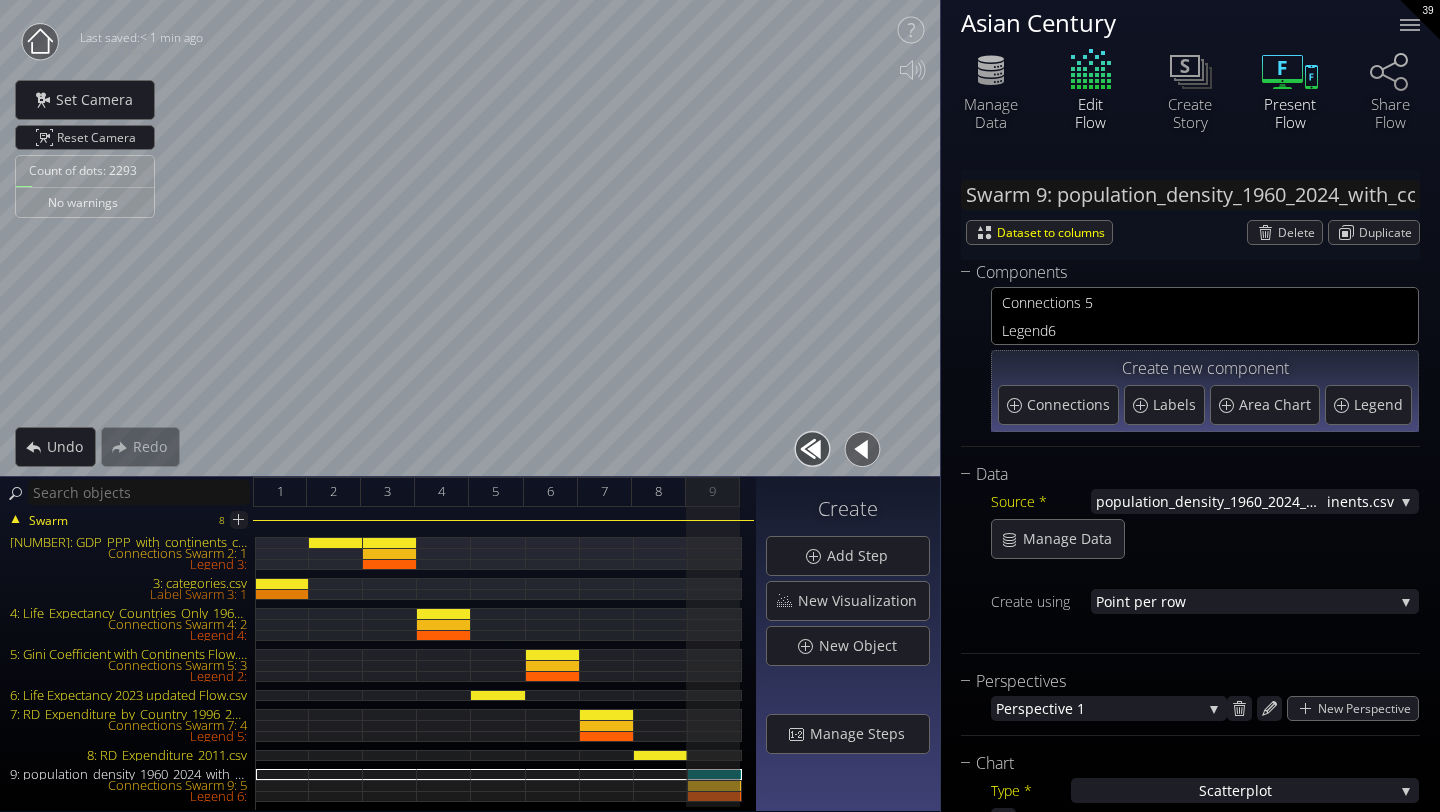 click 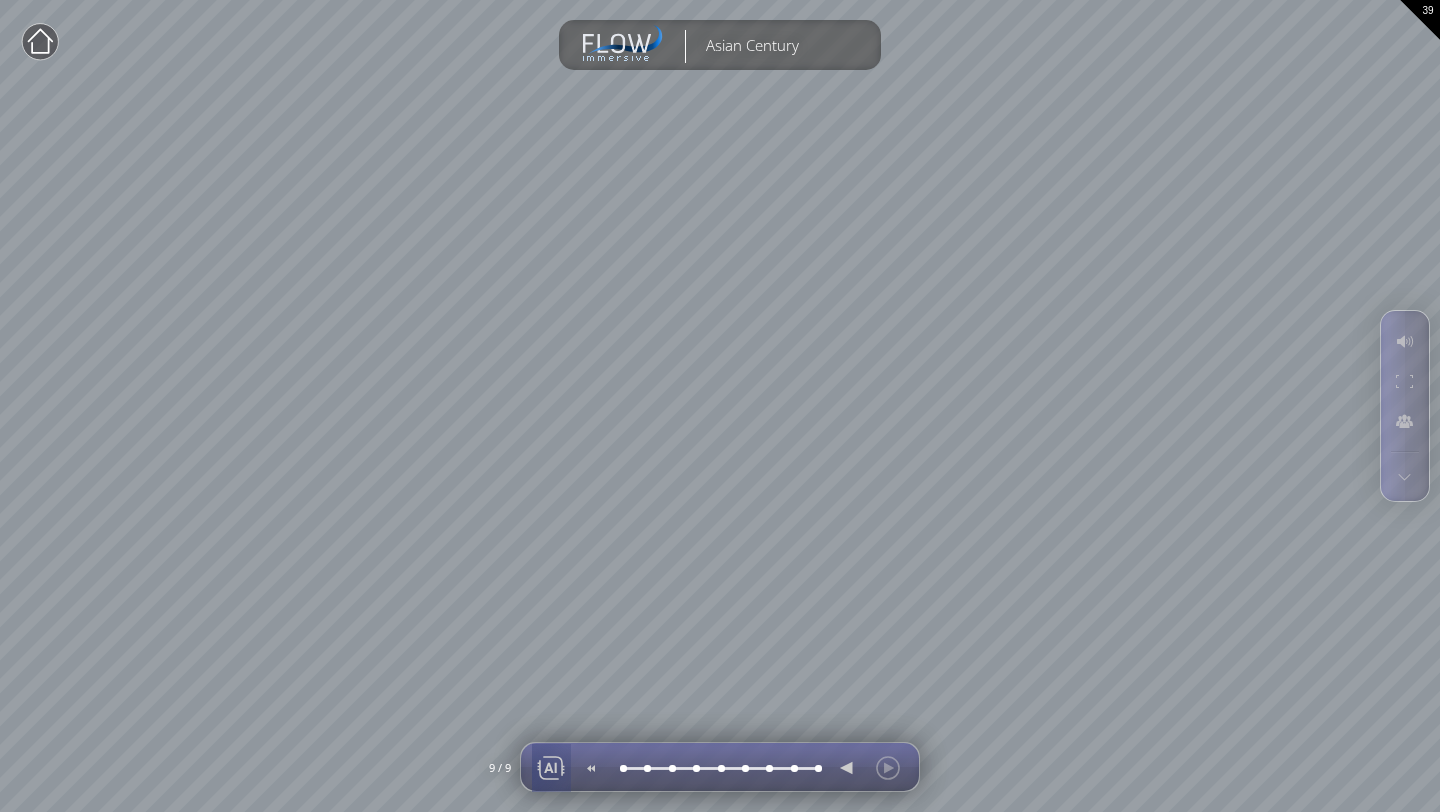 click at bounding box center (551, 768) 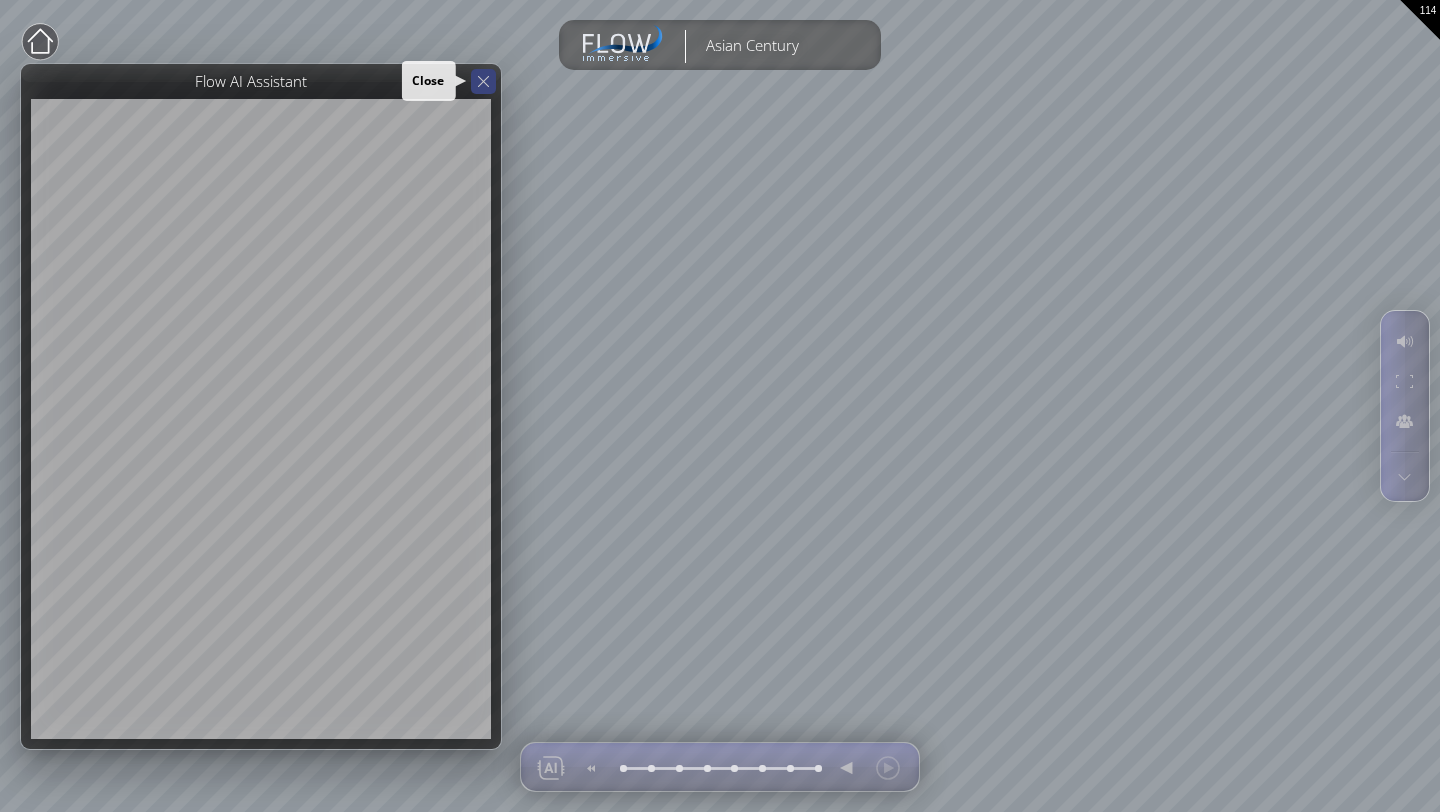 click 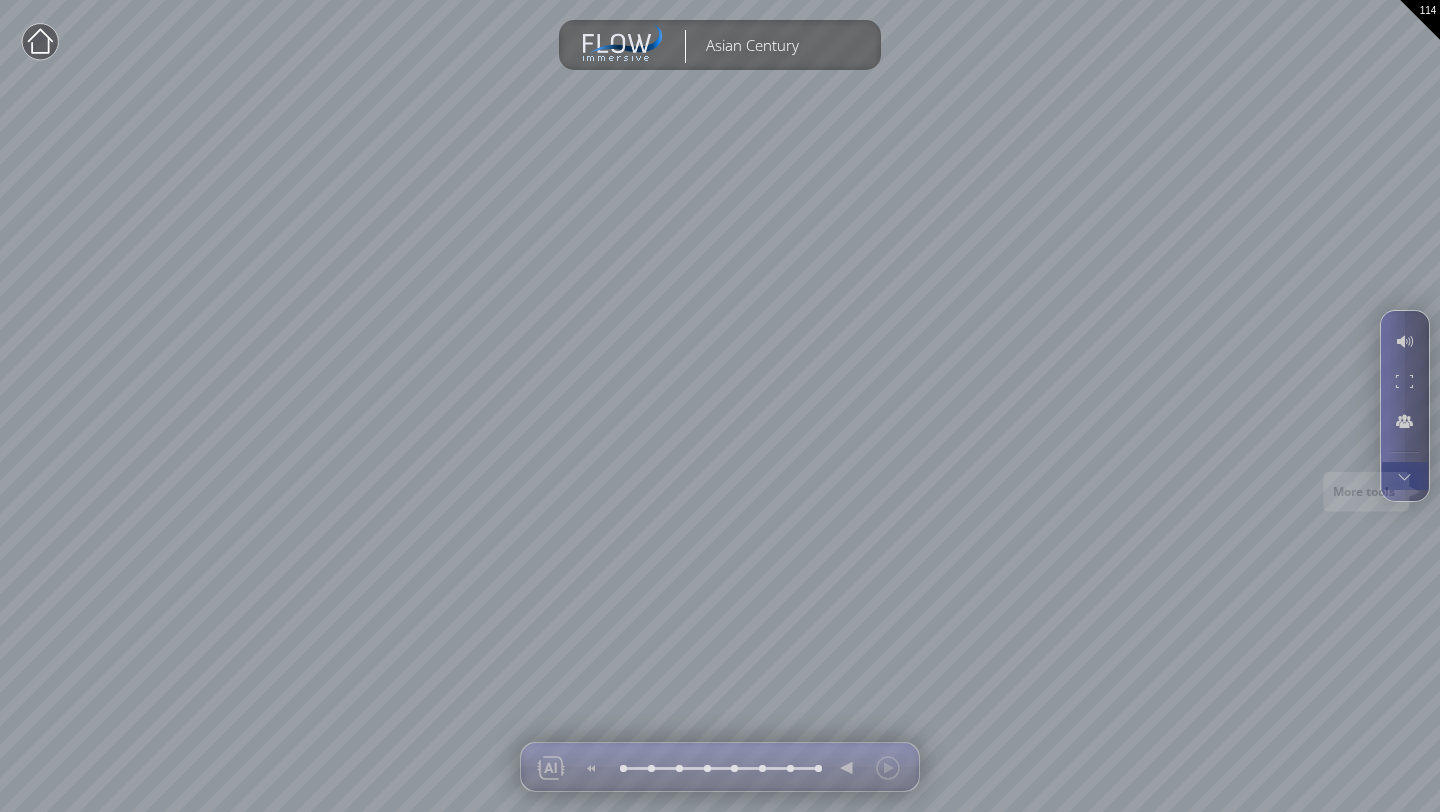 click at bounding box center [1404, 476] 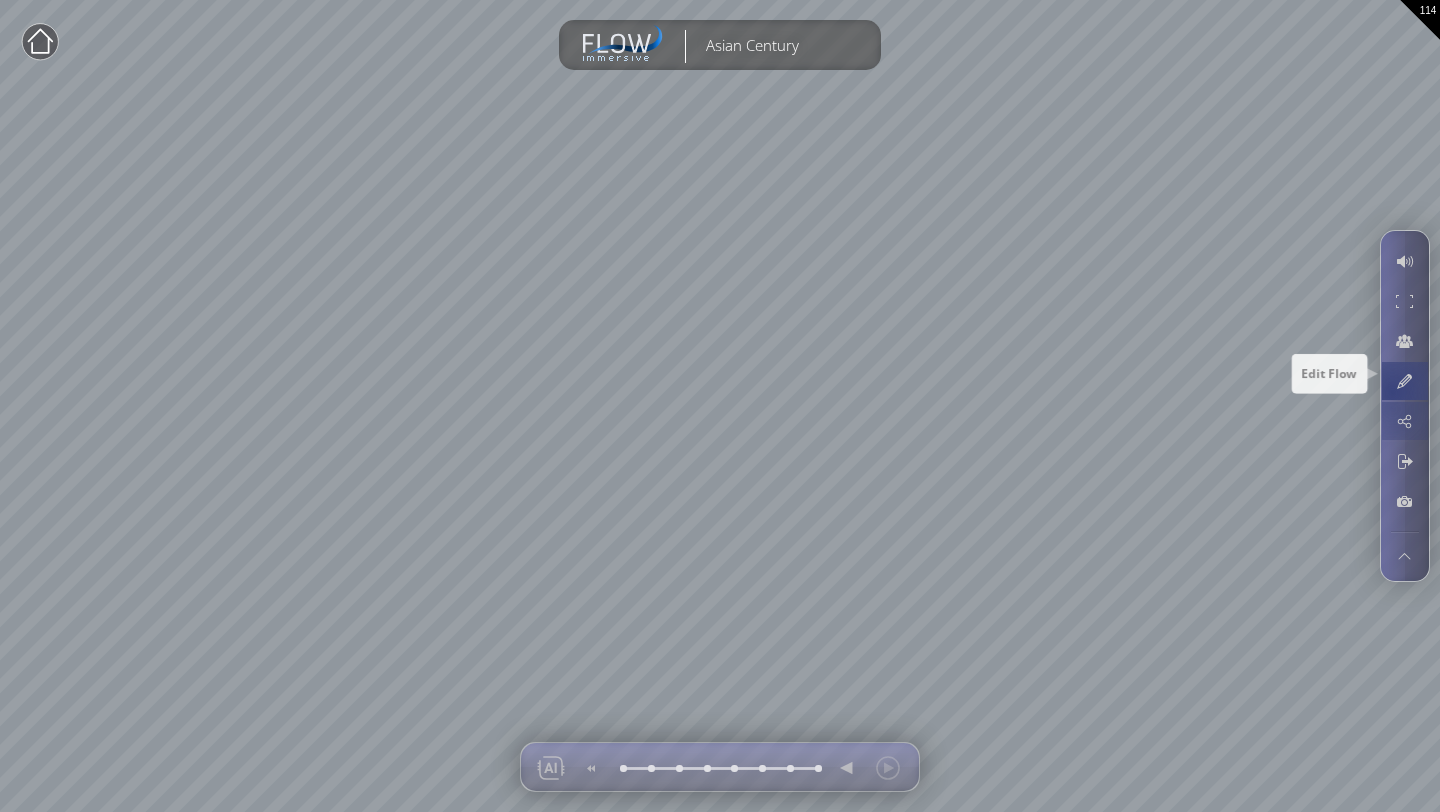 click at bounding box center [1404, 381] 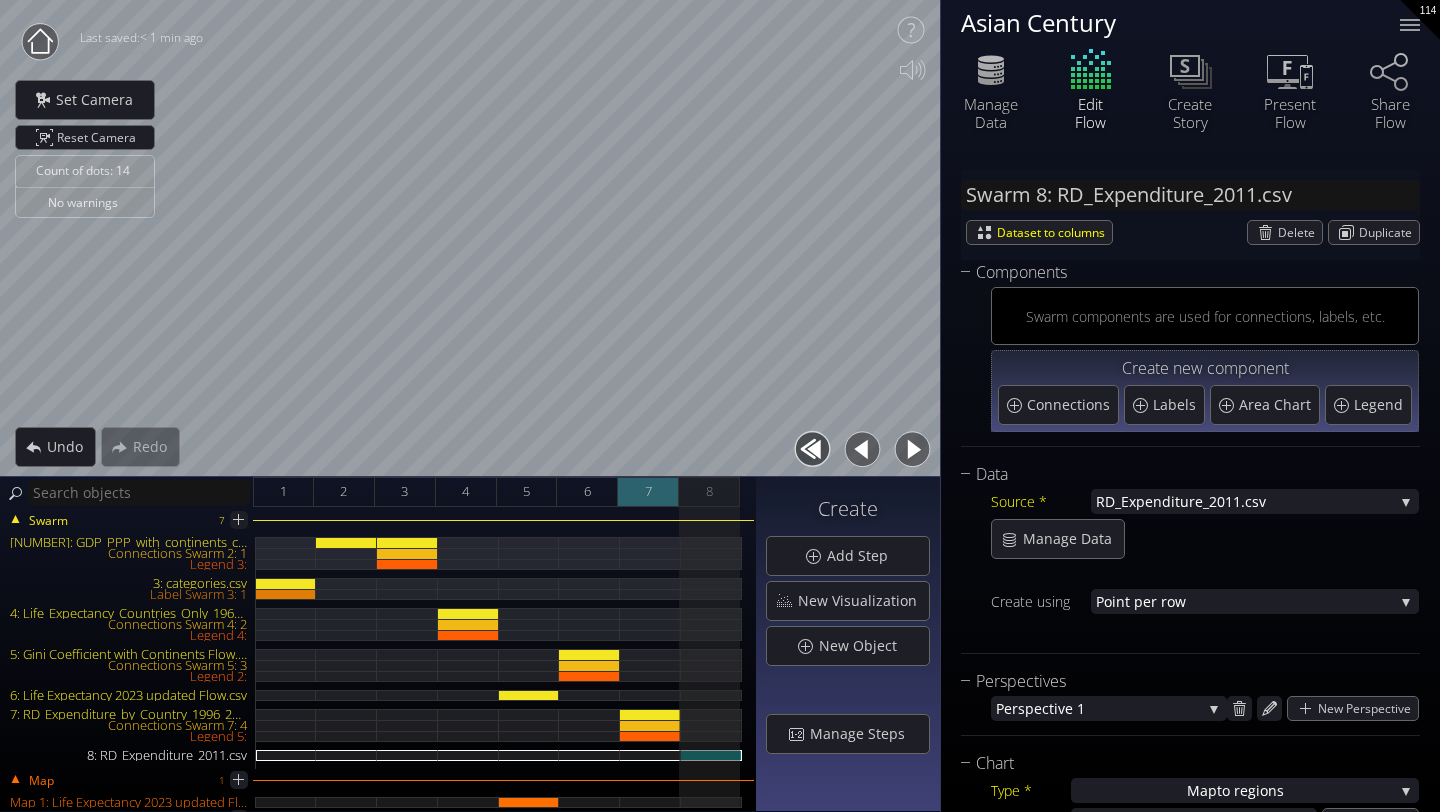 click on "7" at bounding box center [648, 492] 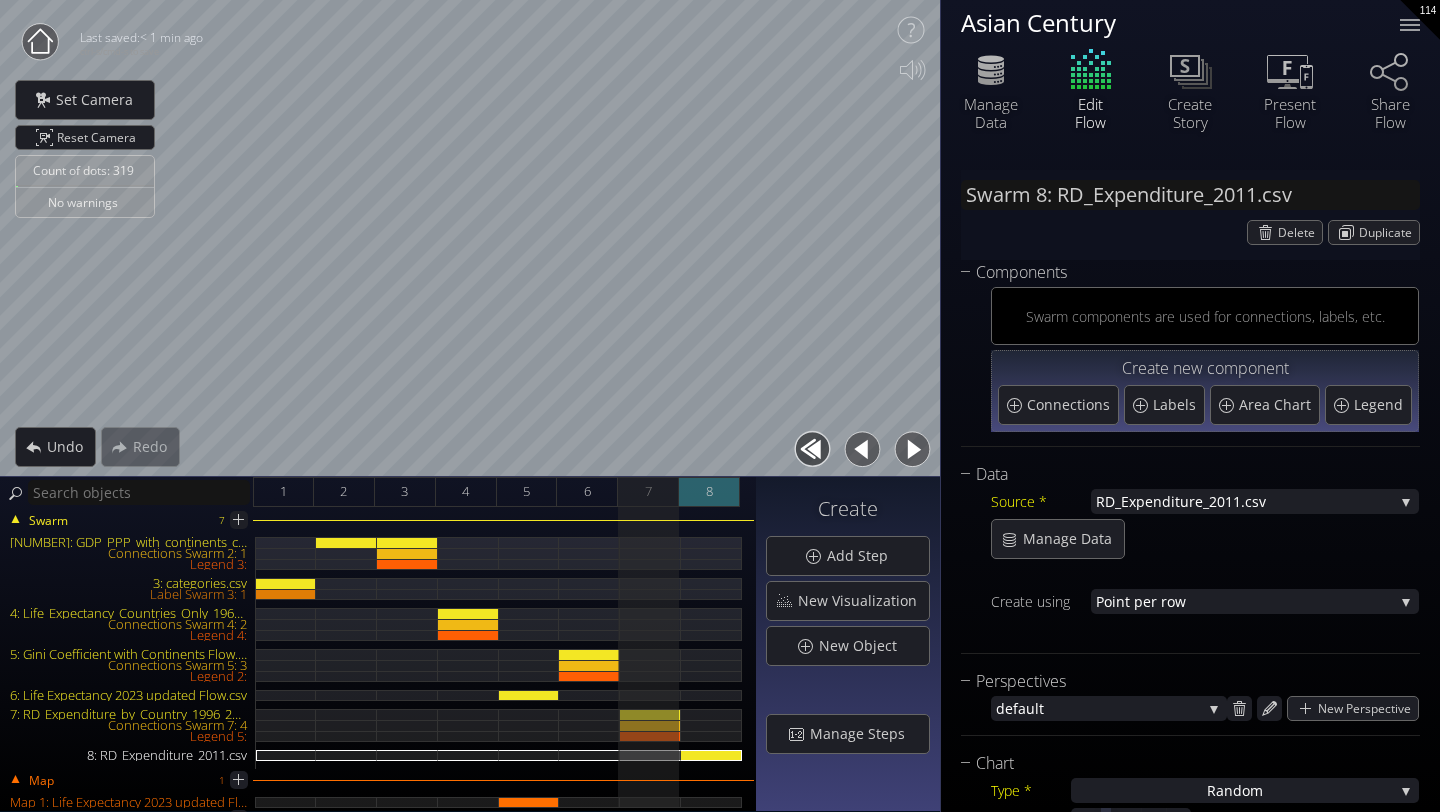click on "[NUMBER]" at bounding box center [709, 492] 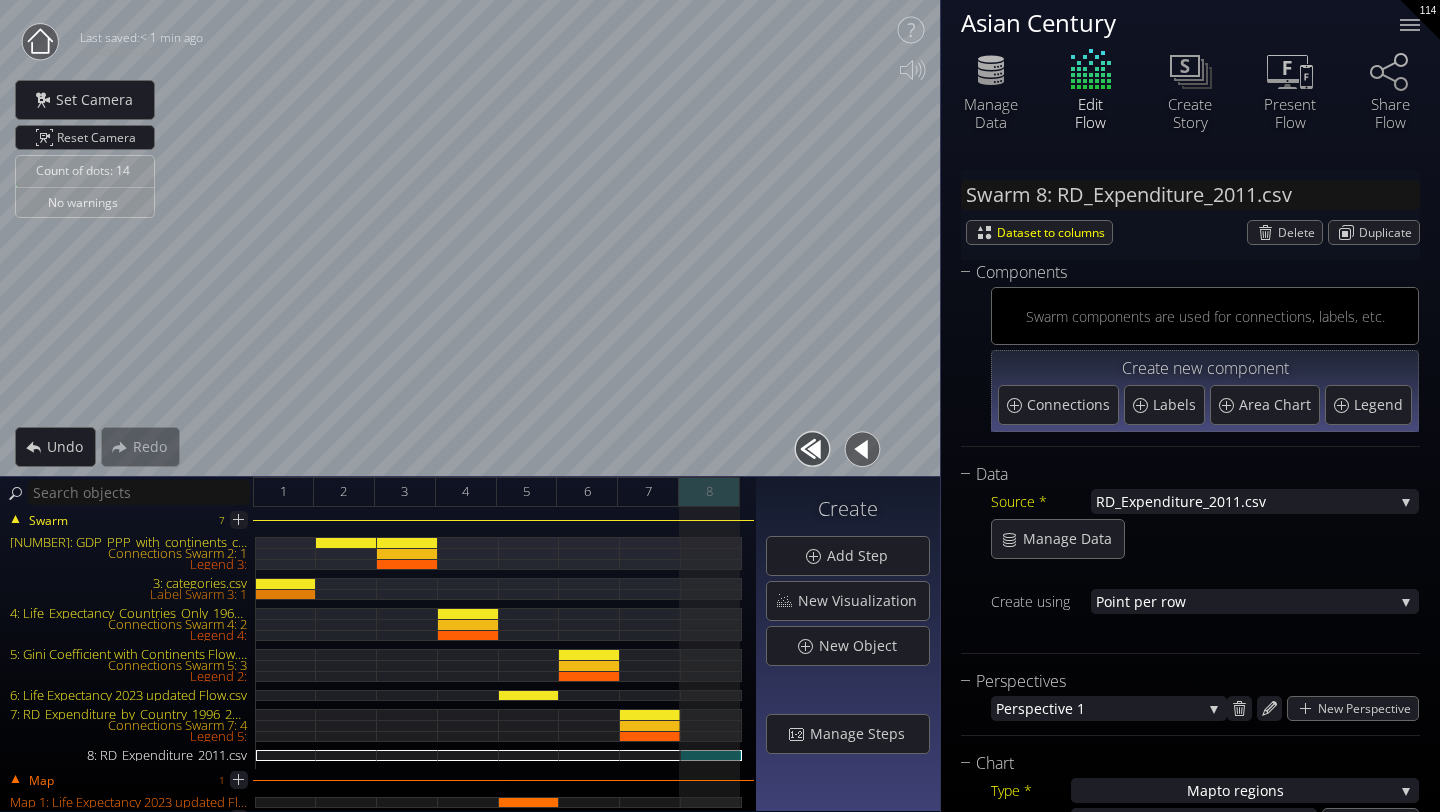 click on "[NUMBER]" at bounding box center [709, 492] 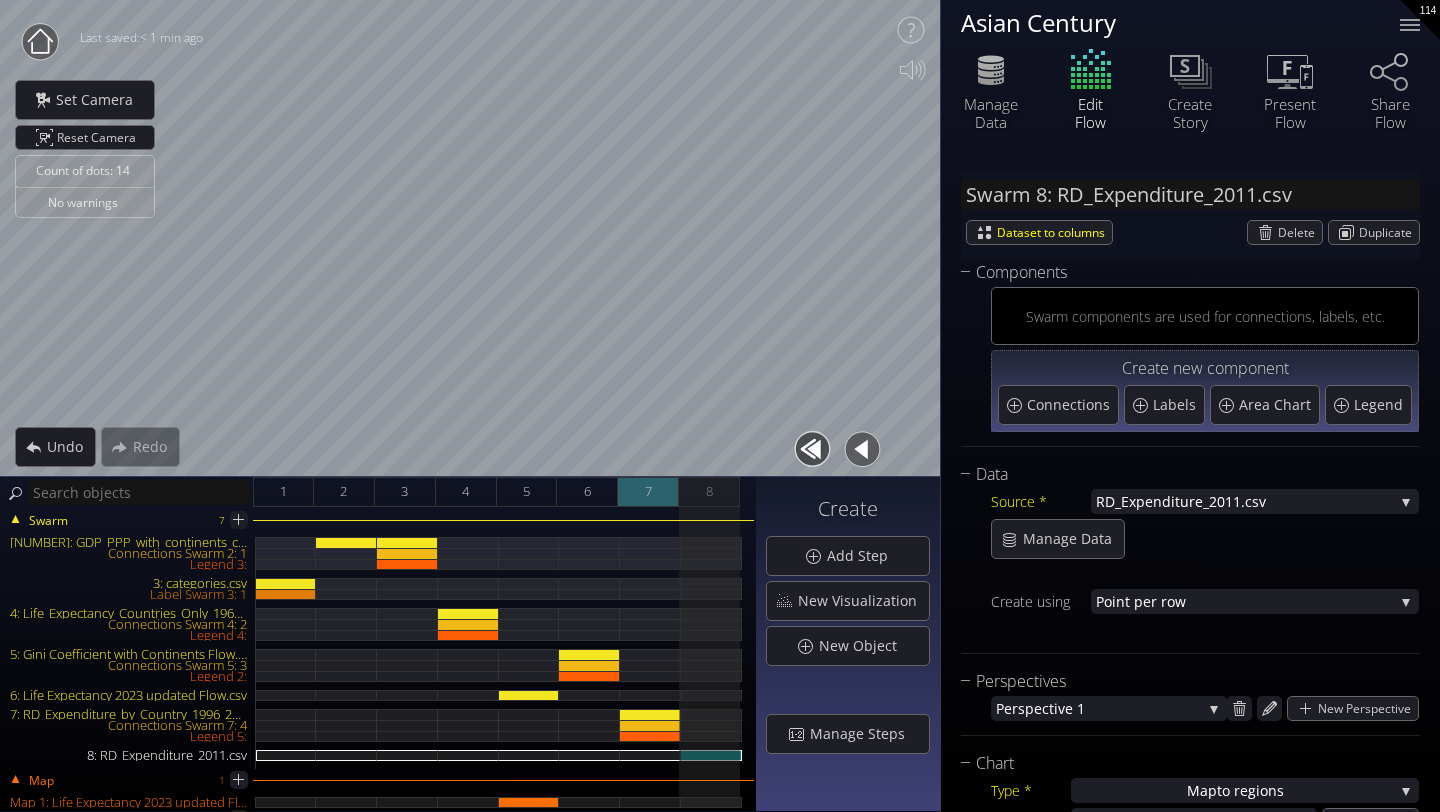 click on "7" at bounding box center [648, 492] 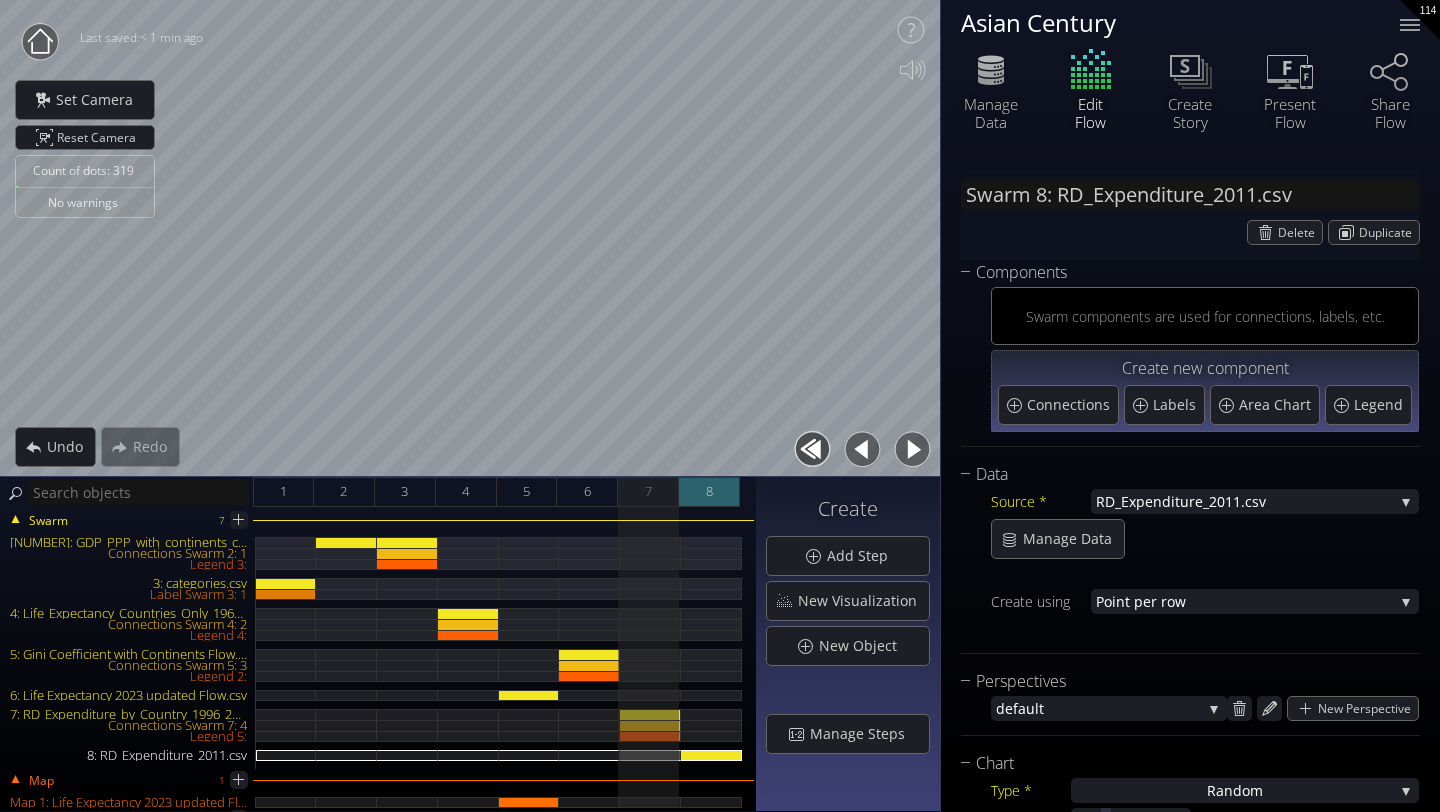click on "[NUMBER]" at bounding box center [709, 491] 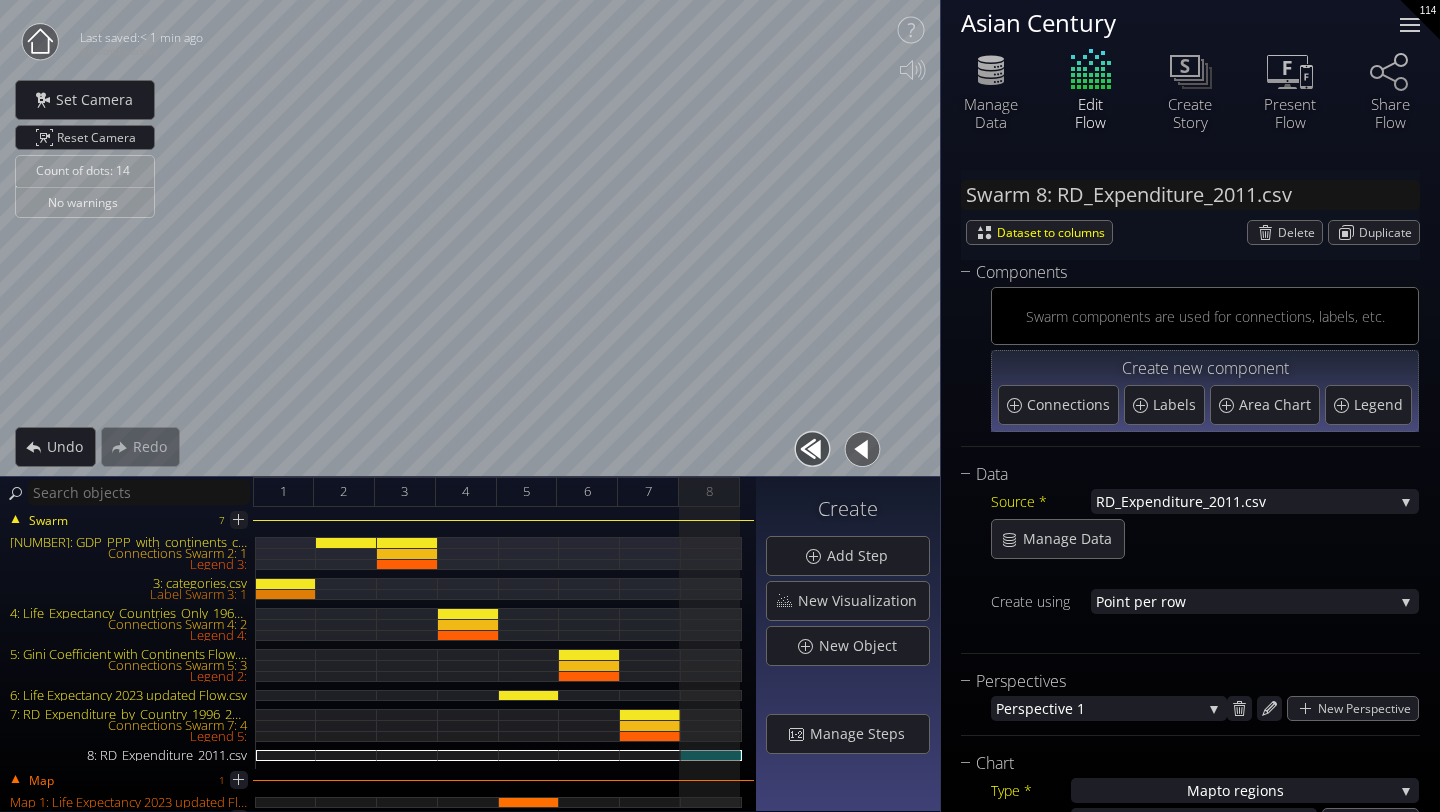 click at bounding box center [1410, 31] 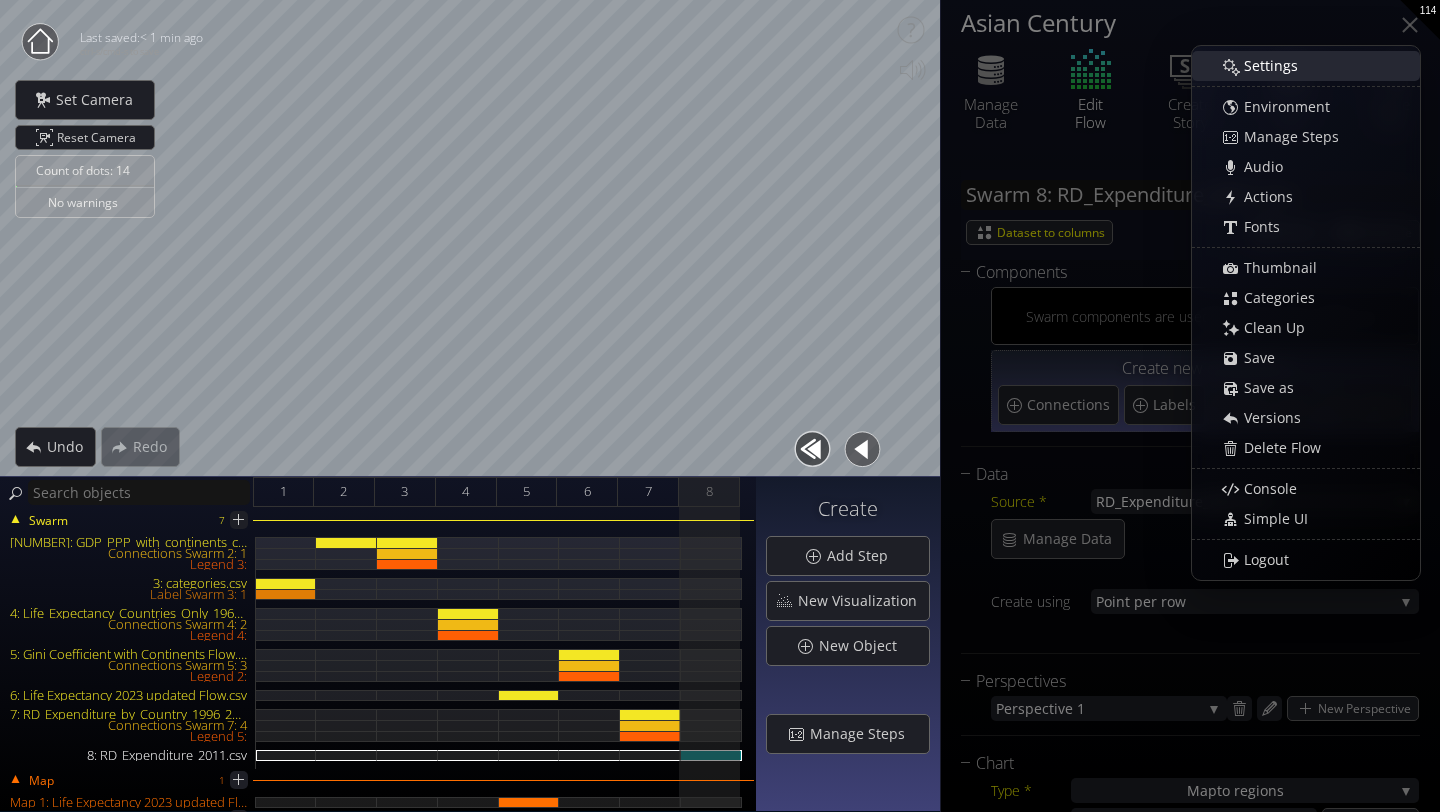 click on "Settings" at bounding box center [1316, 66] 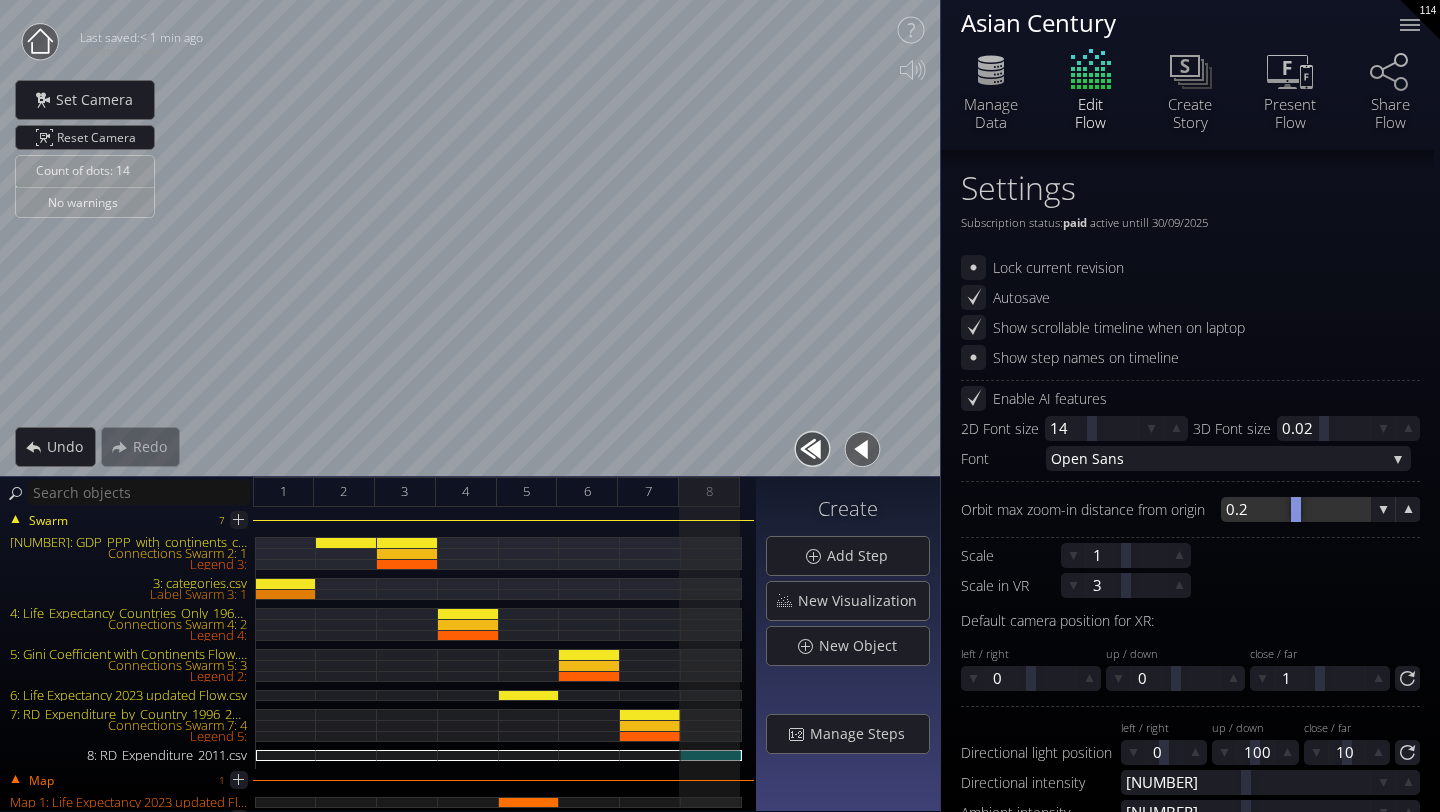 scroll, scrollTop: 13, scrollLeft: 0, axis: vertical 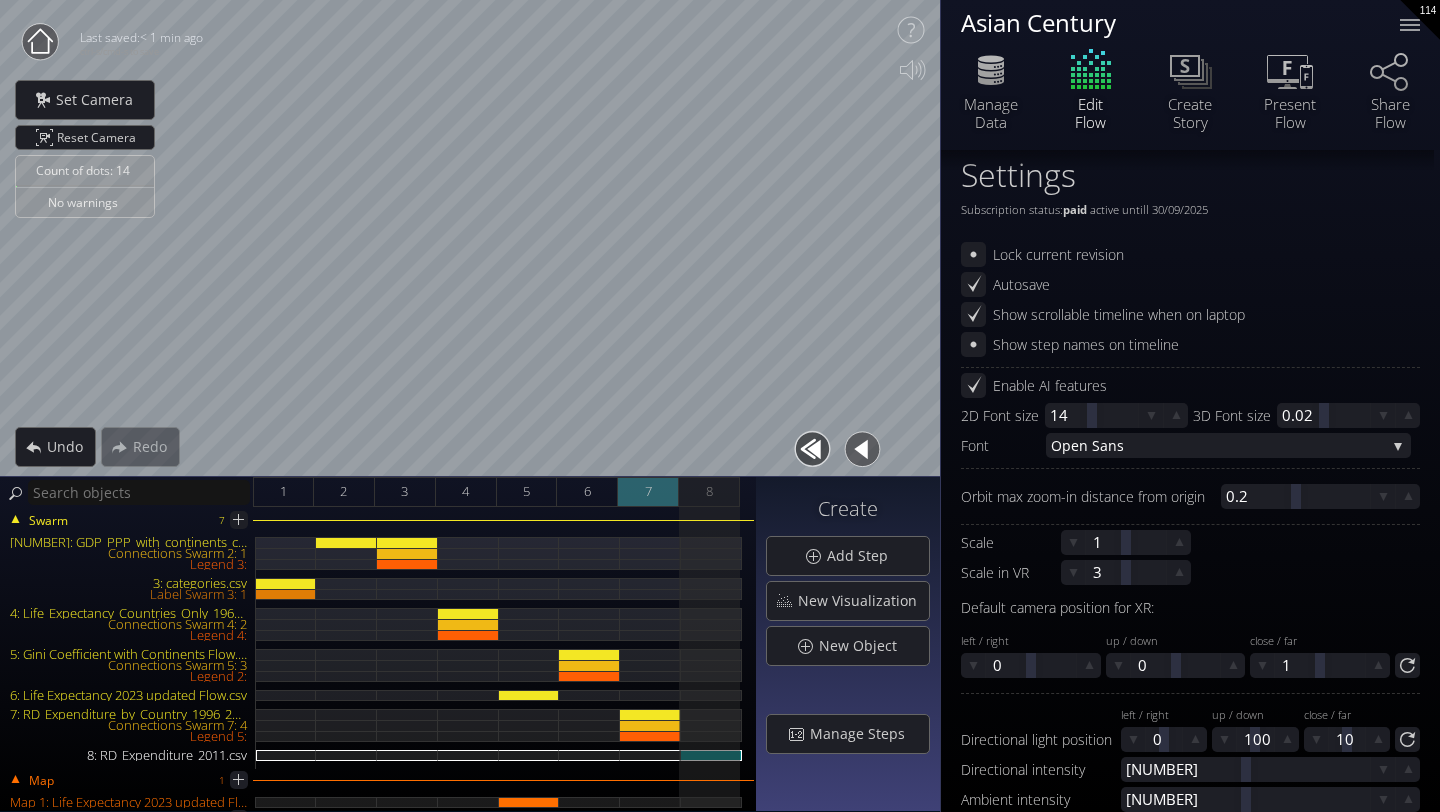 click on "7" at bounding box center [648, 491] 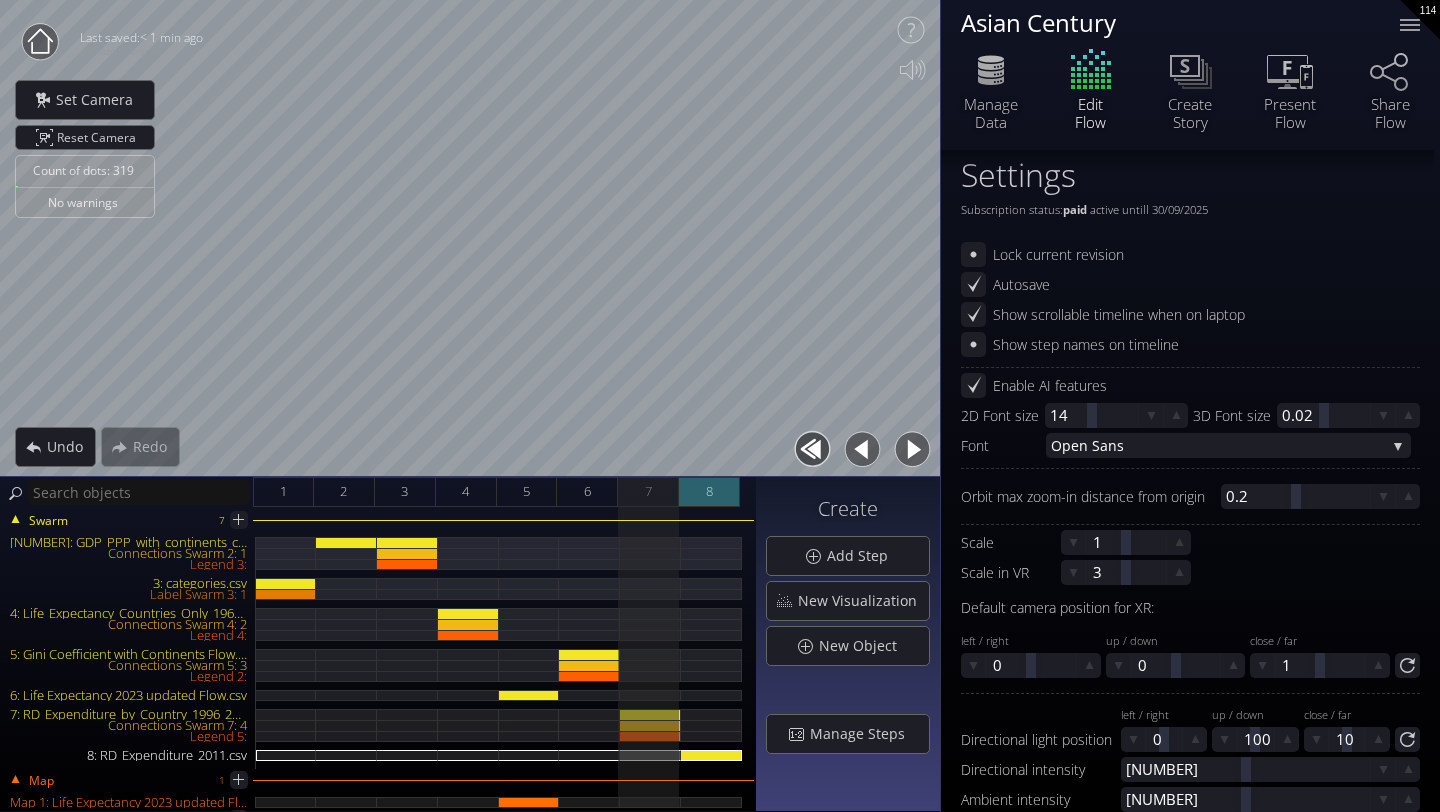 click on "[NUMBER]" at bounding box center [709, 492] 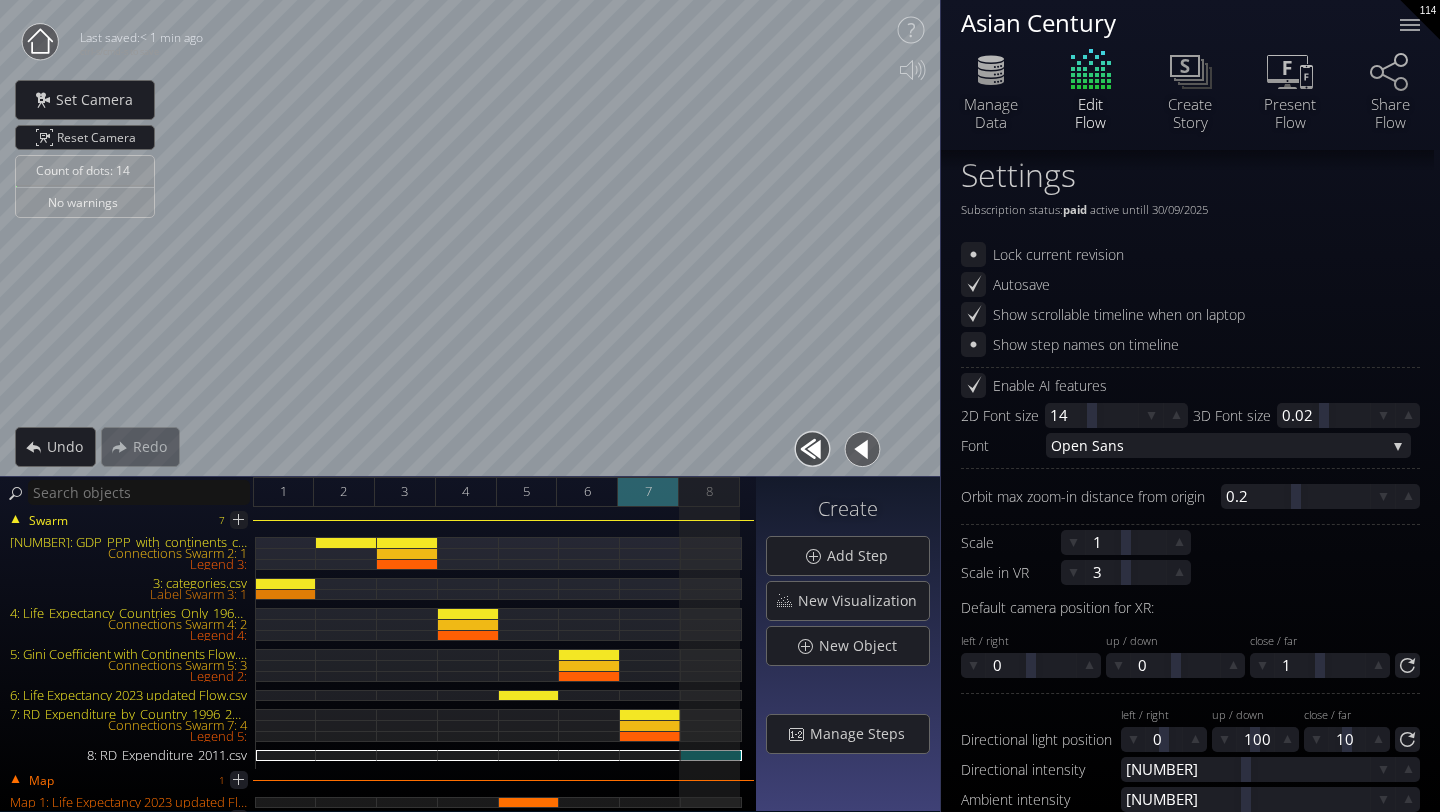 click on "7" at bounding box center (648, 492) 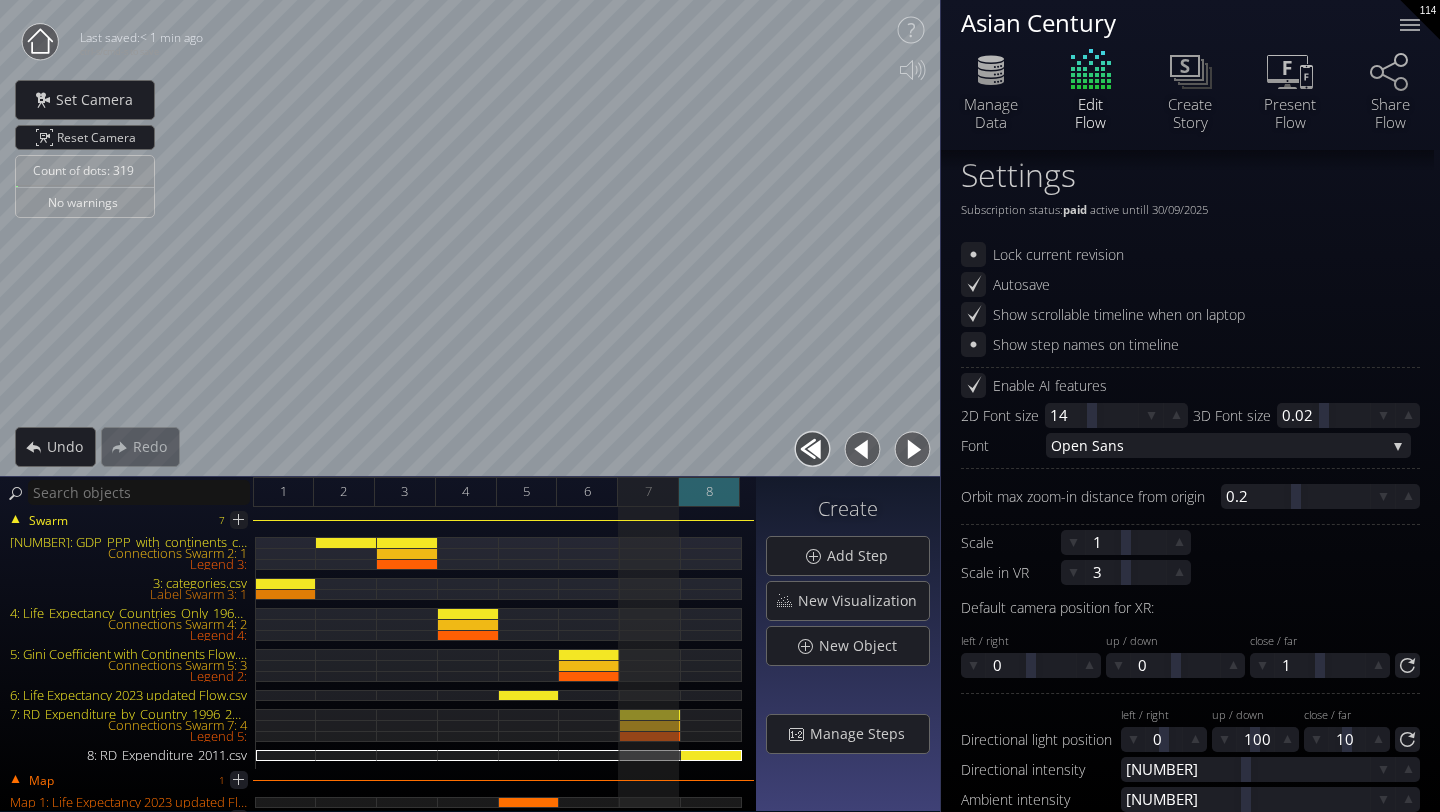 click on "[NUMBER]" at bounding box center (709, 492) 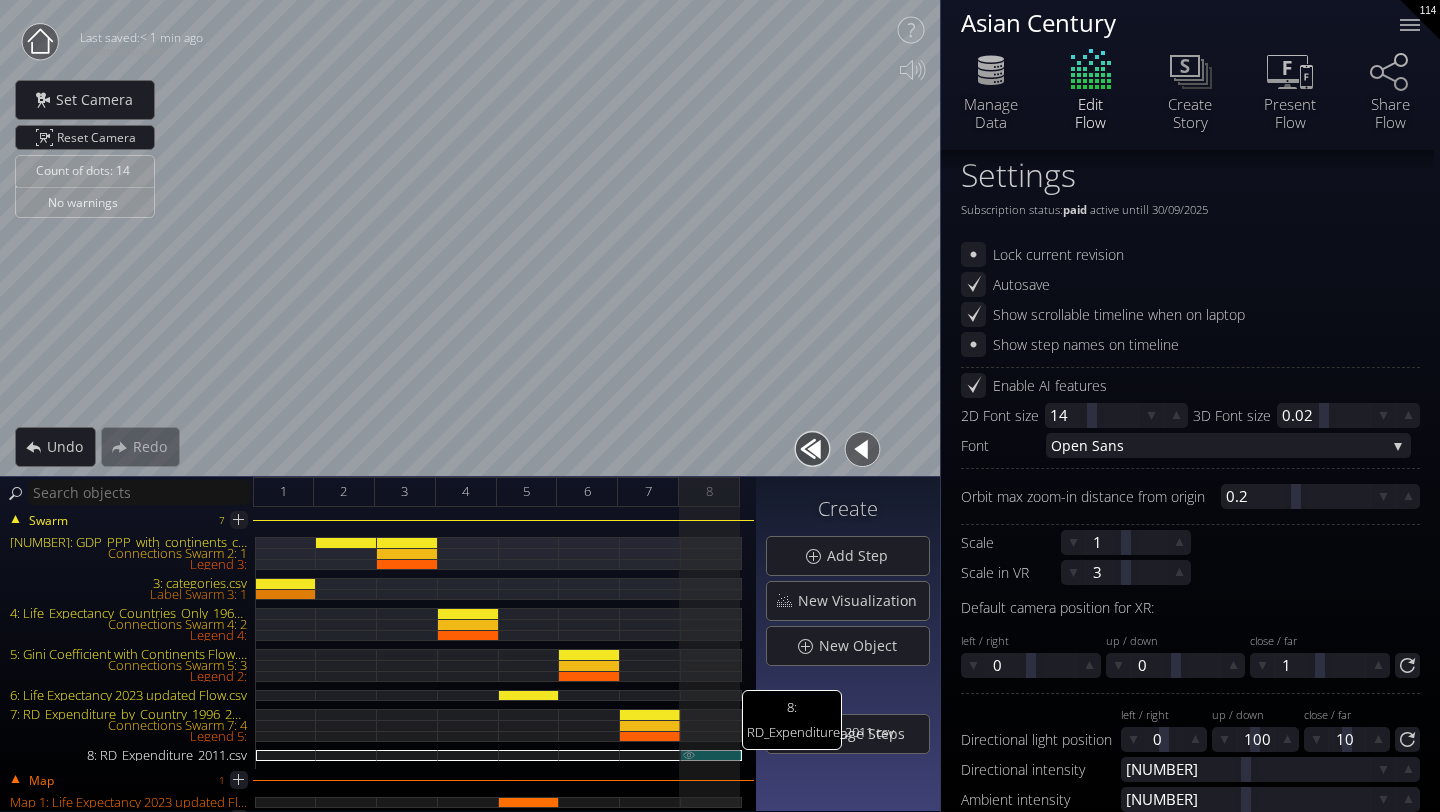 click on "[YEAR]: RD_Expenditure_2011.csv" at bounding box center (711, 755) 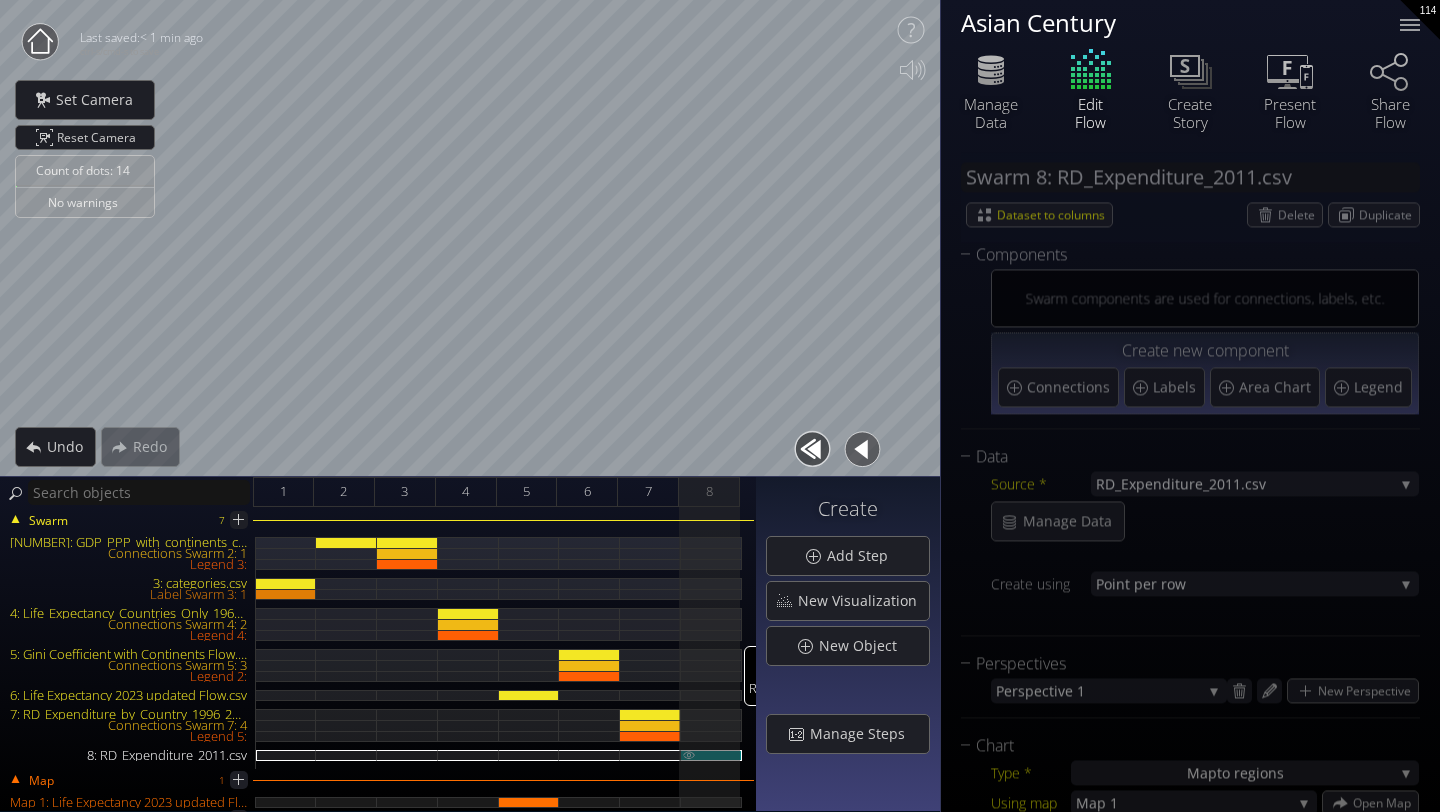 scroll, scrollTop: 0, scrollLeft: 0, axis: both 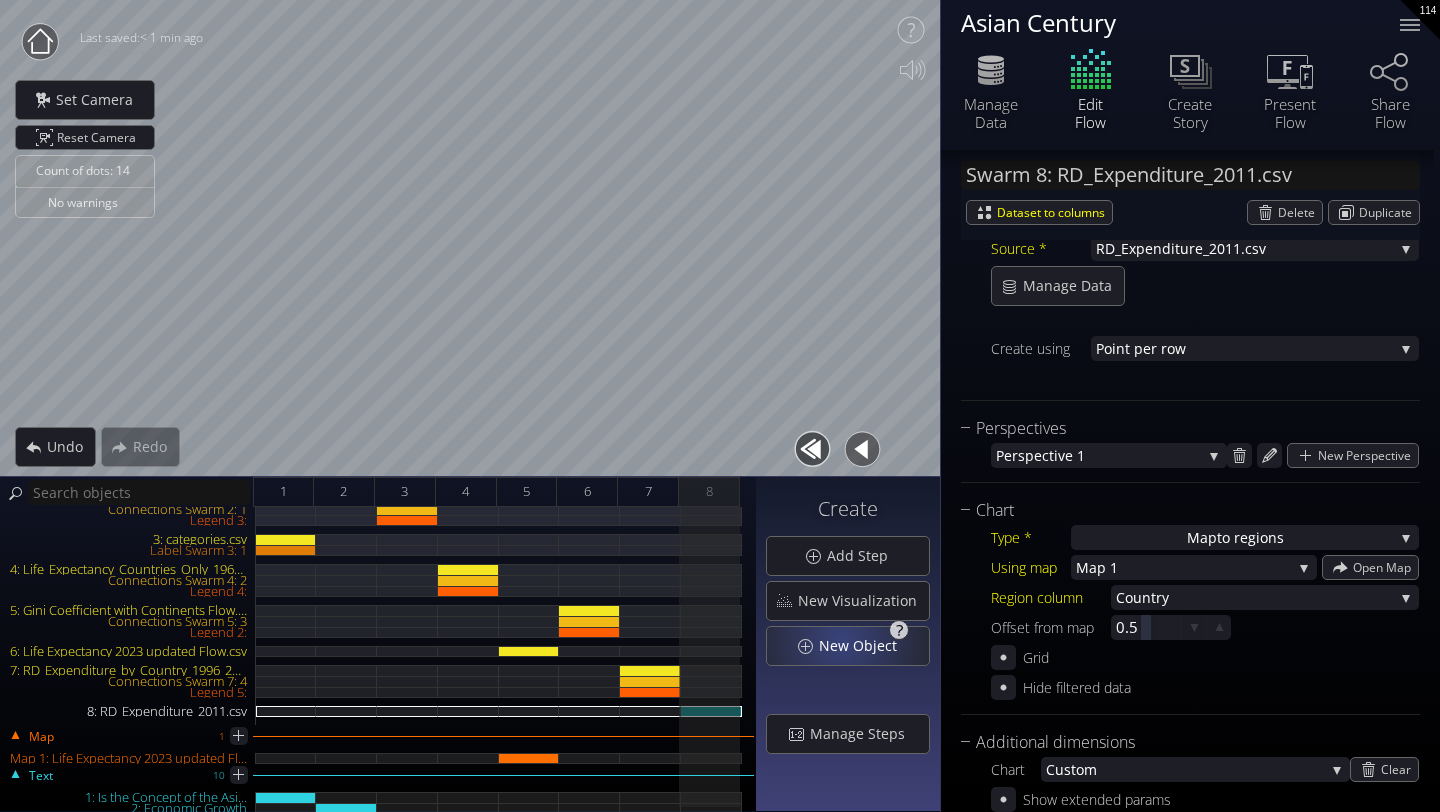 click on "New Object" at bounding box center [863, 646] 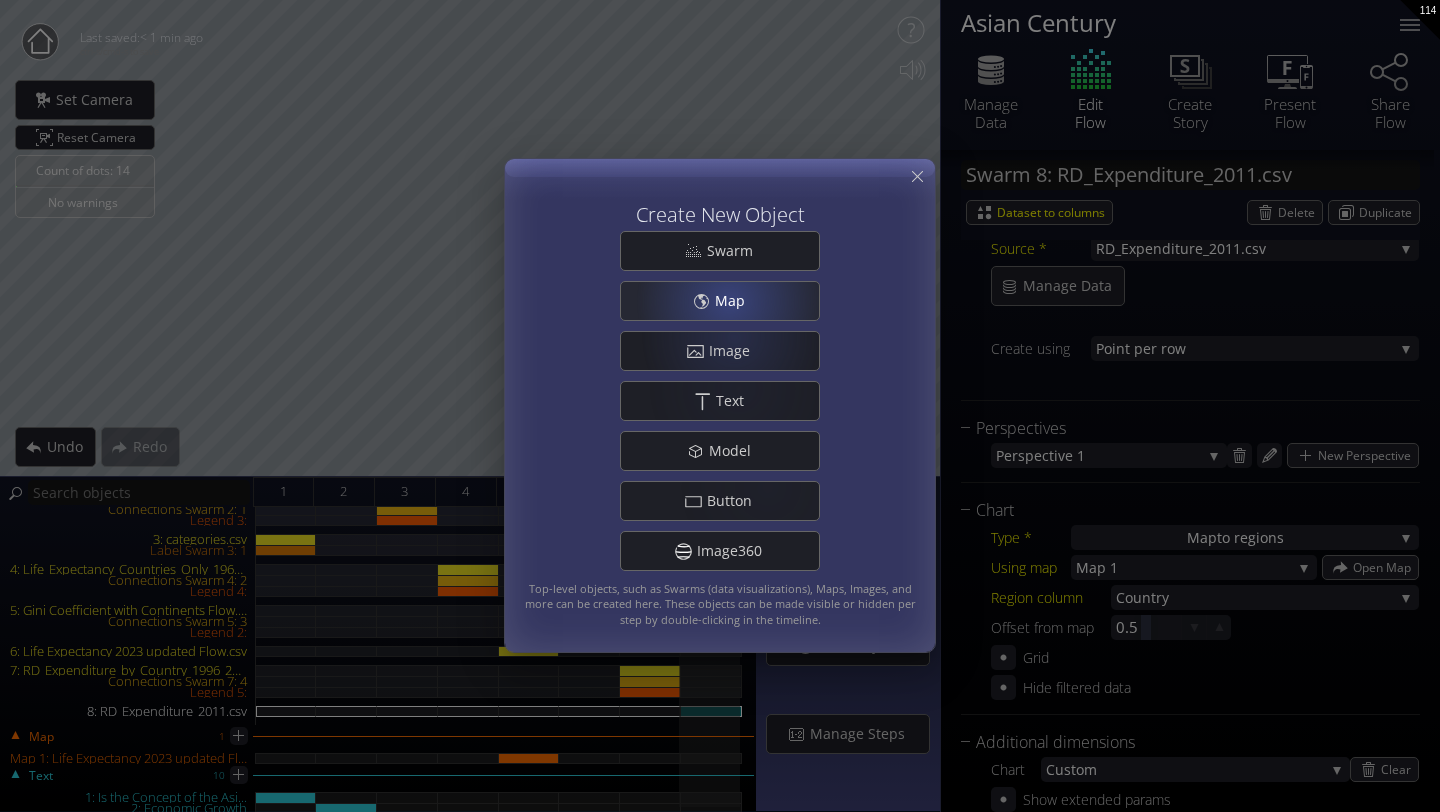 click on "Map" at bounding box center (735, 301) 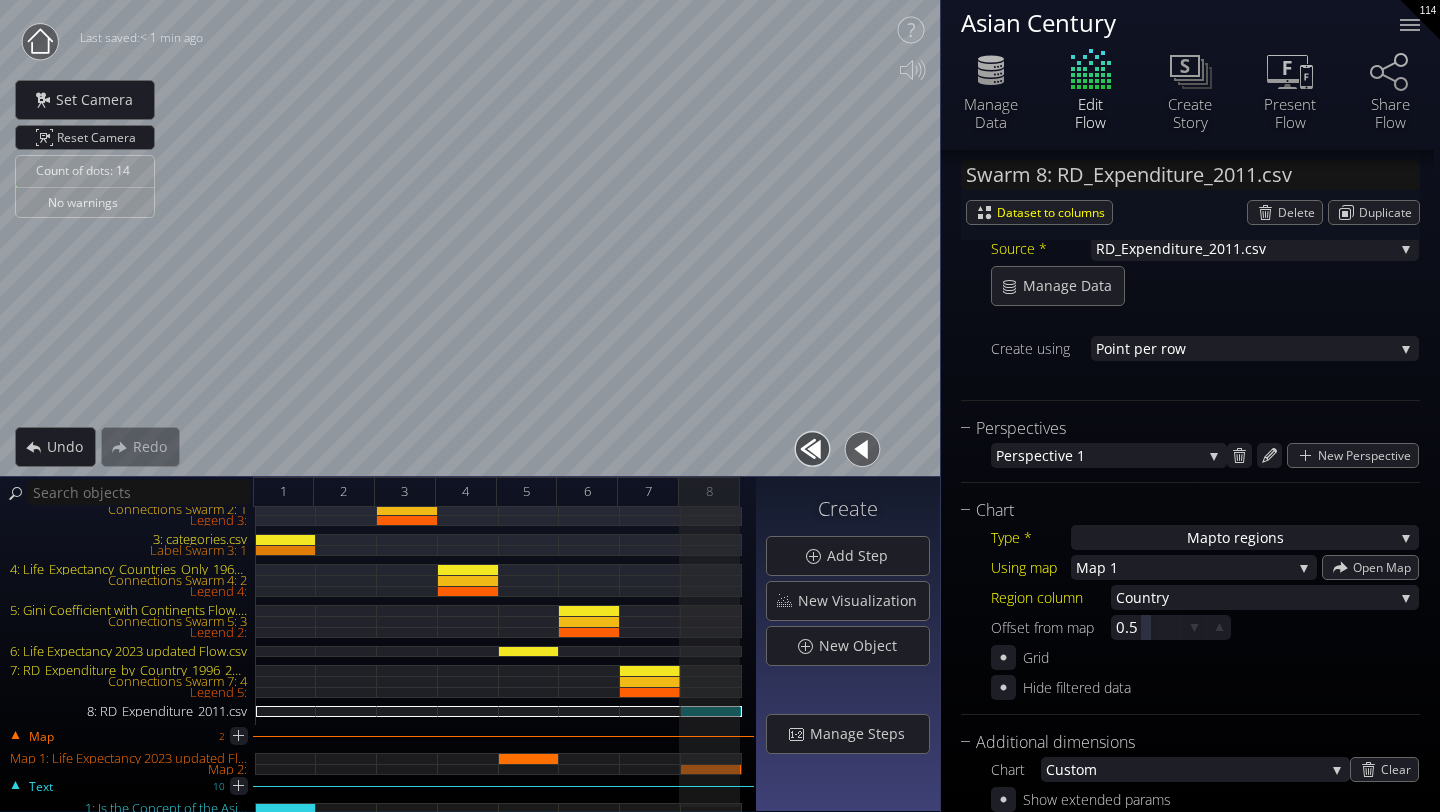 type on "Map [NUMBER]:" 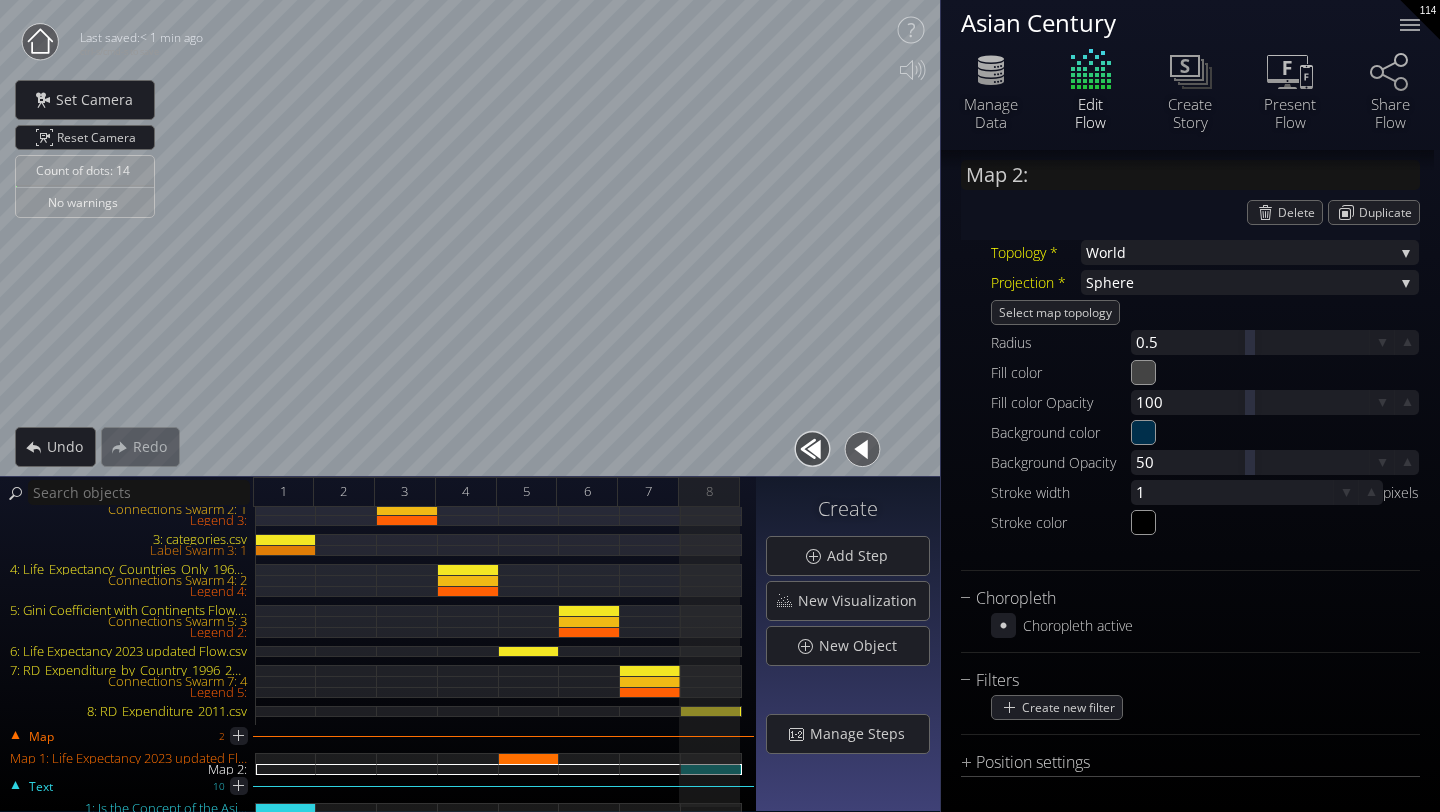 scroll, scrollTop: 0, scrollLeft: 0, axis: both 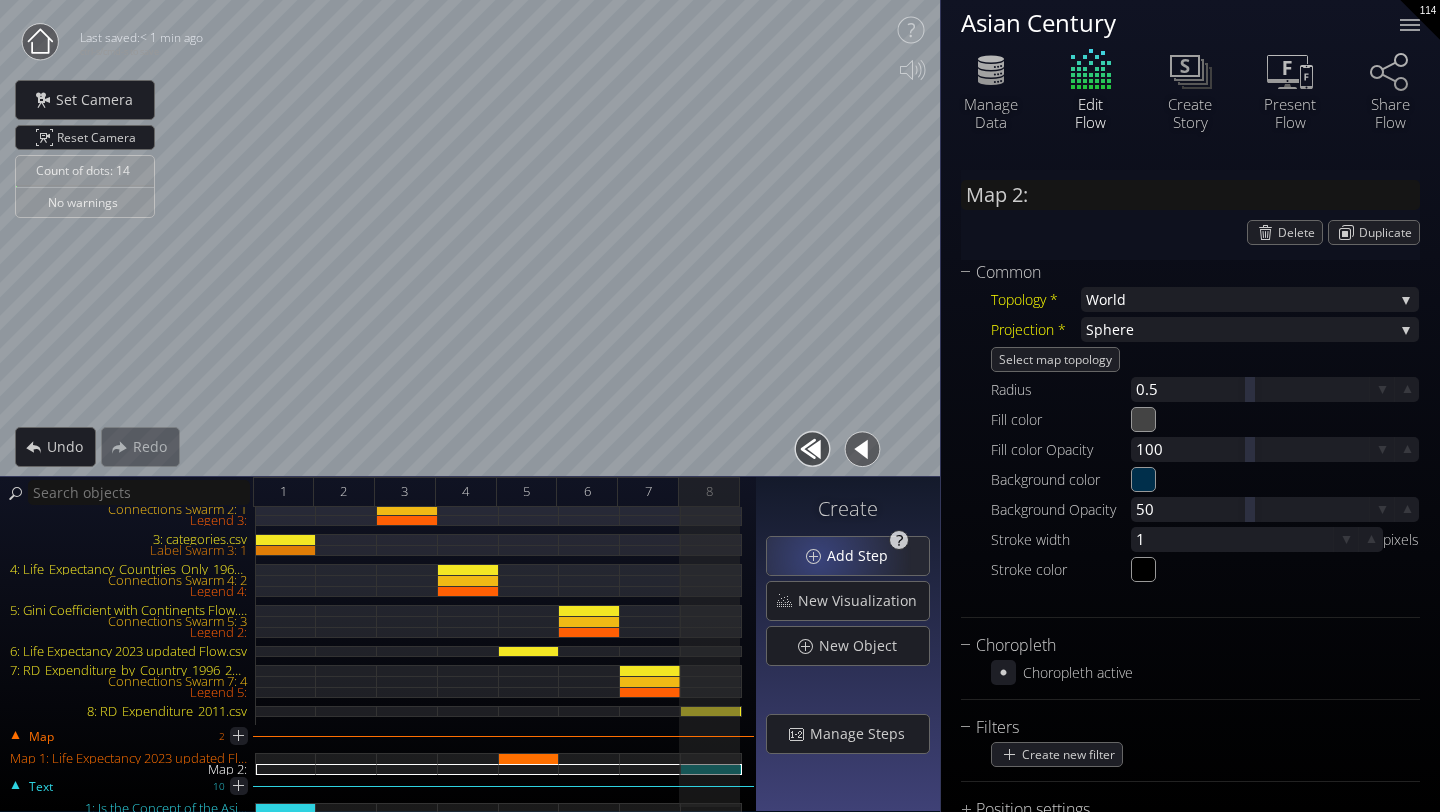 click on "Add Step" at bounding box center (848, 556) 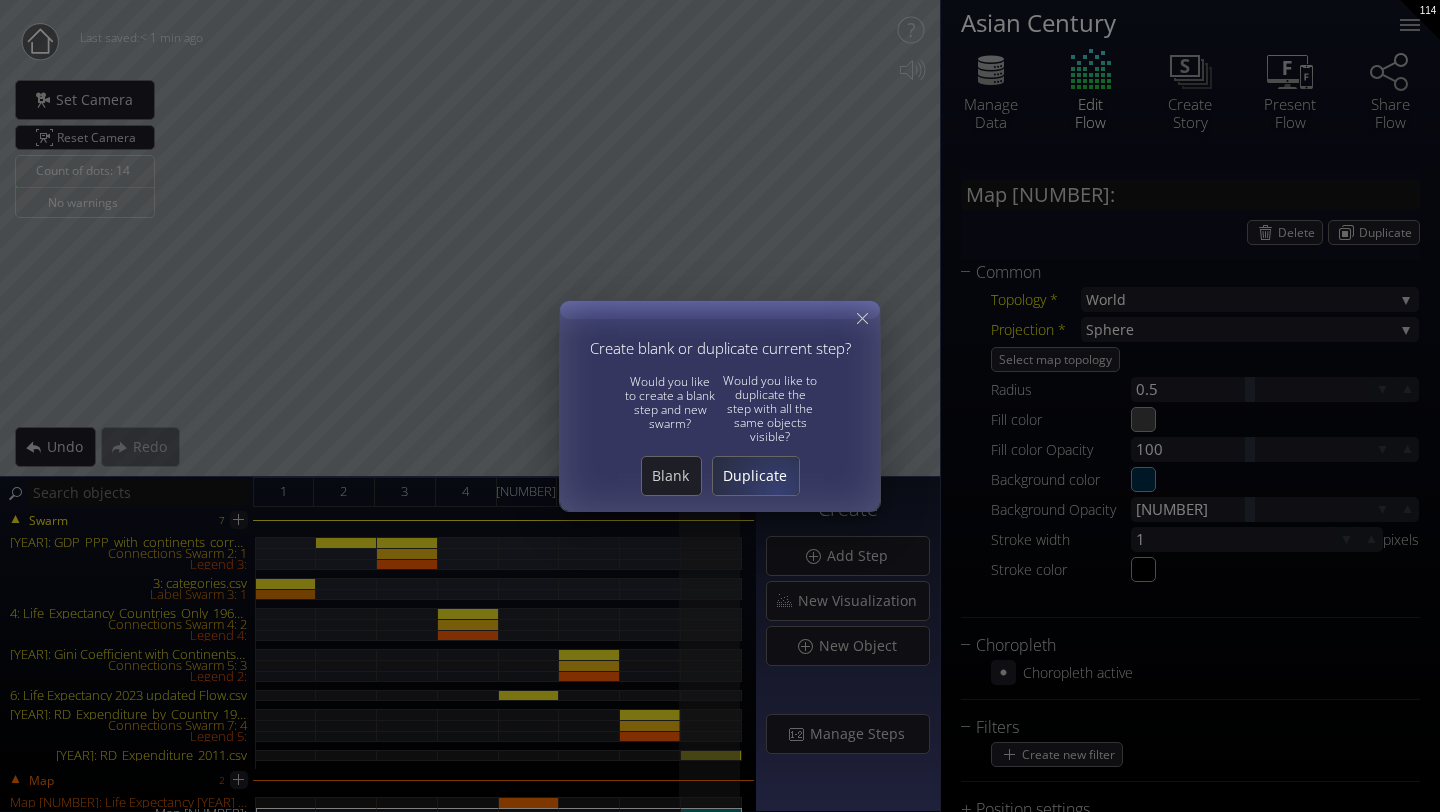 scroll, scrollTop: 0, scrollLeft: 0, axis: both 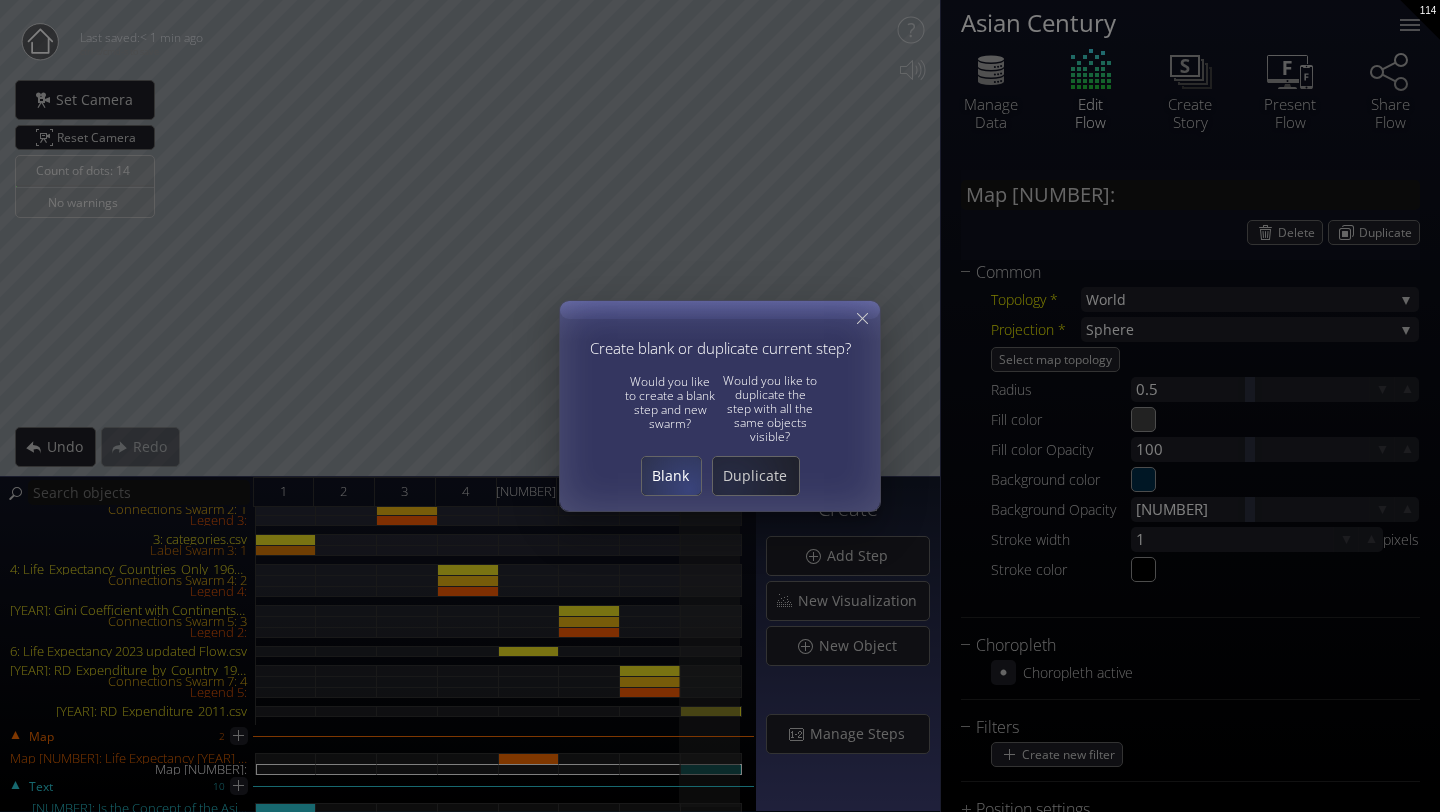 click on "Blank" at bounding box center [671, 476] 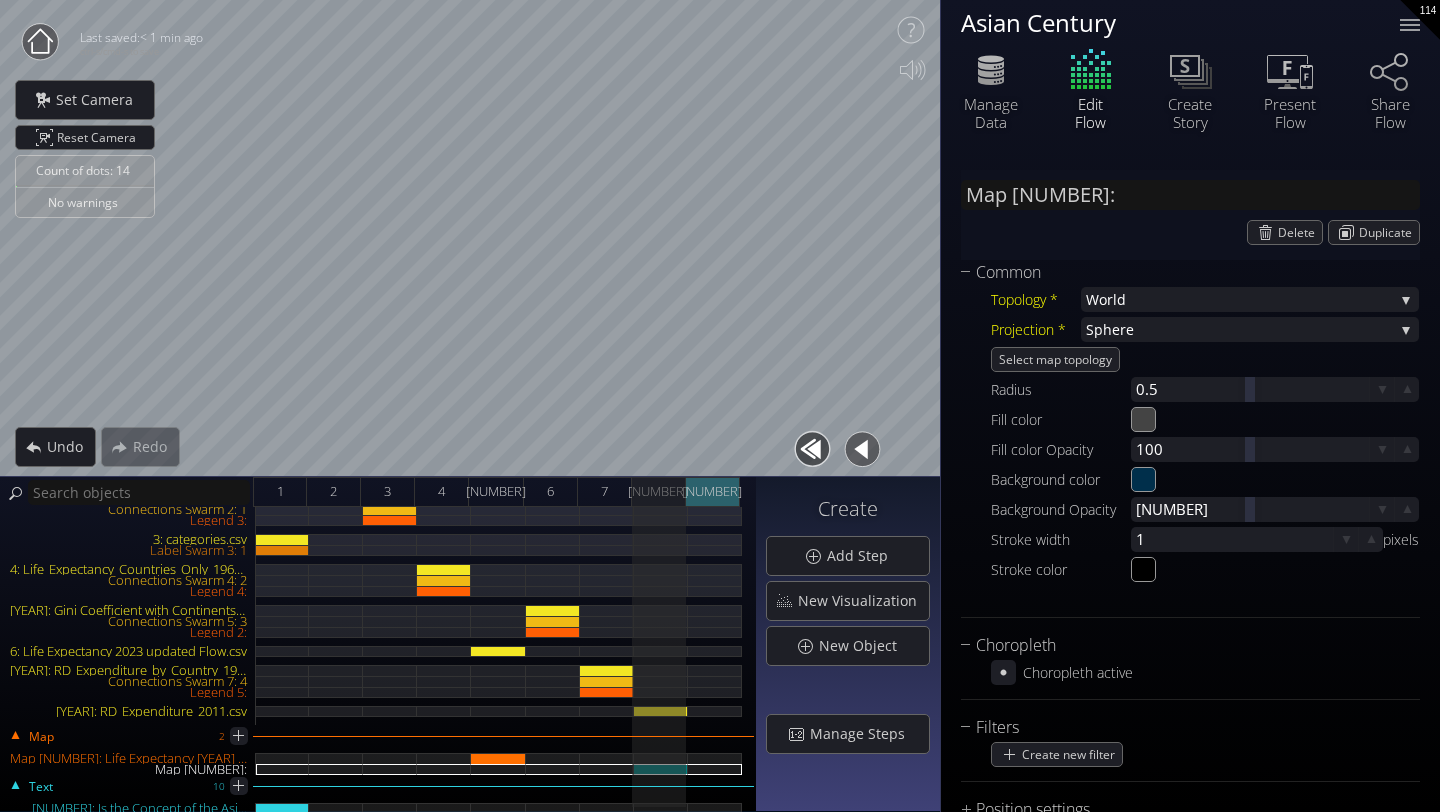 click on "[NUMBER]" at bounding box center [712, 491] 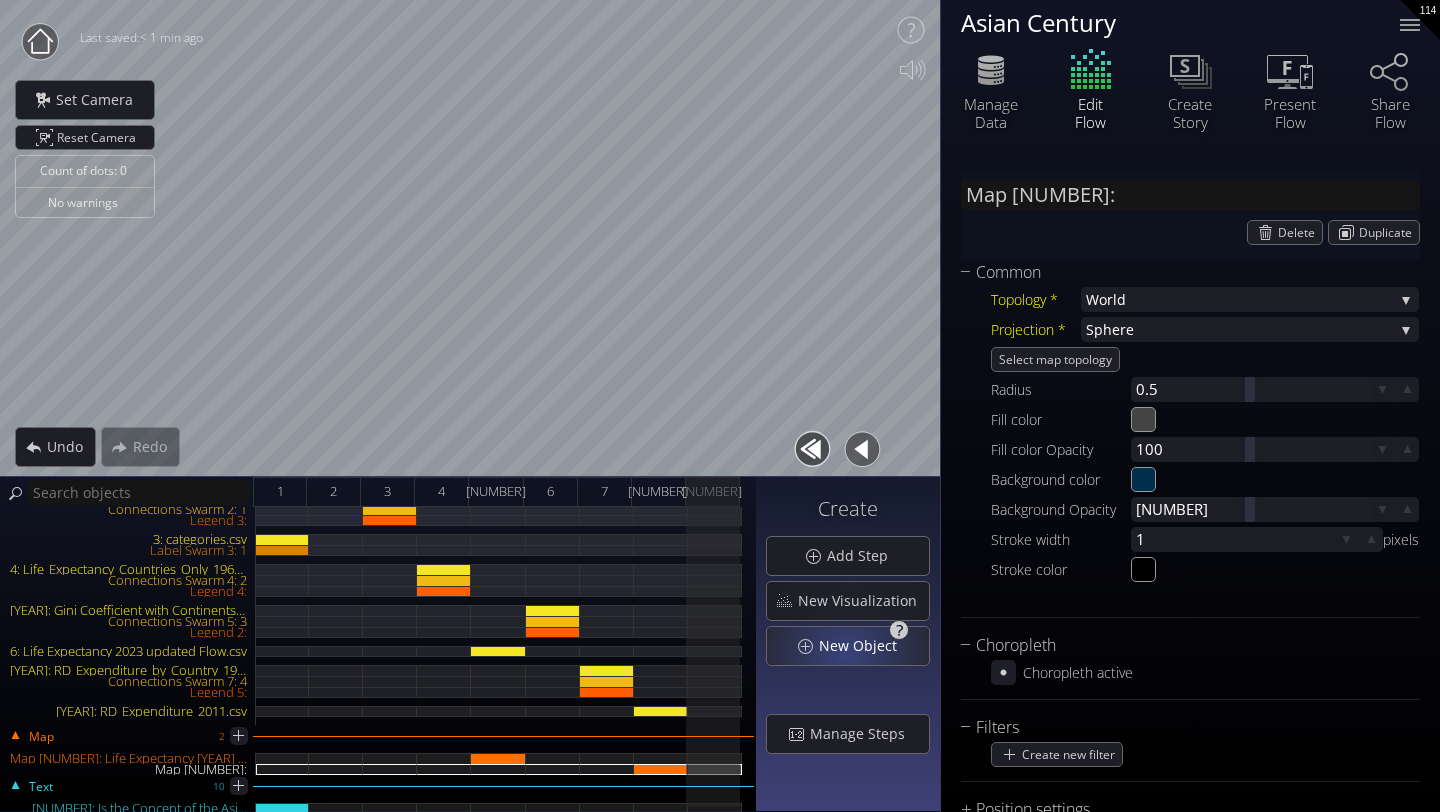 click on "New Object" at bounding box center [863, 646] 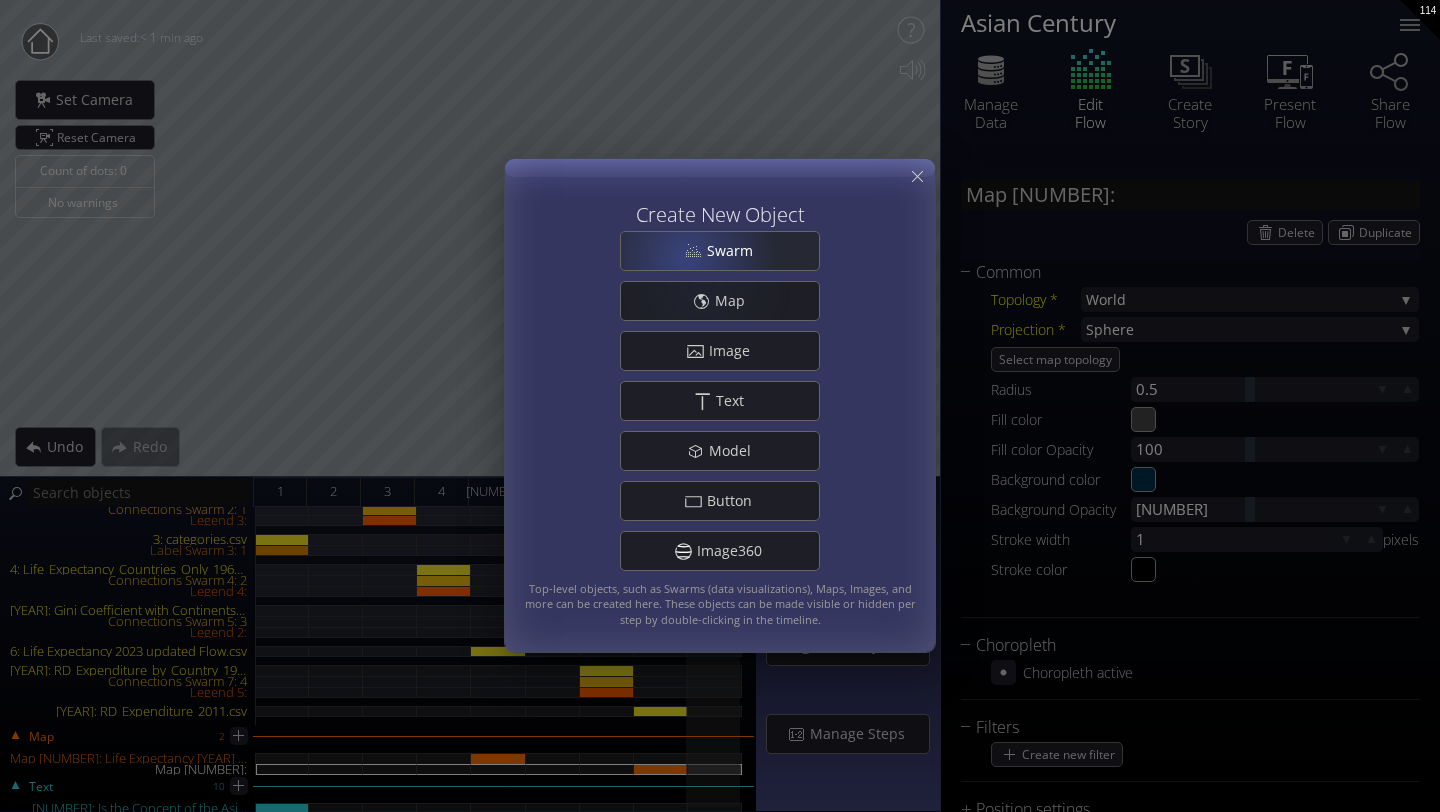 click on "Swarm" at bounding box center [720, 251] 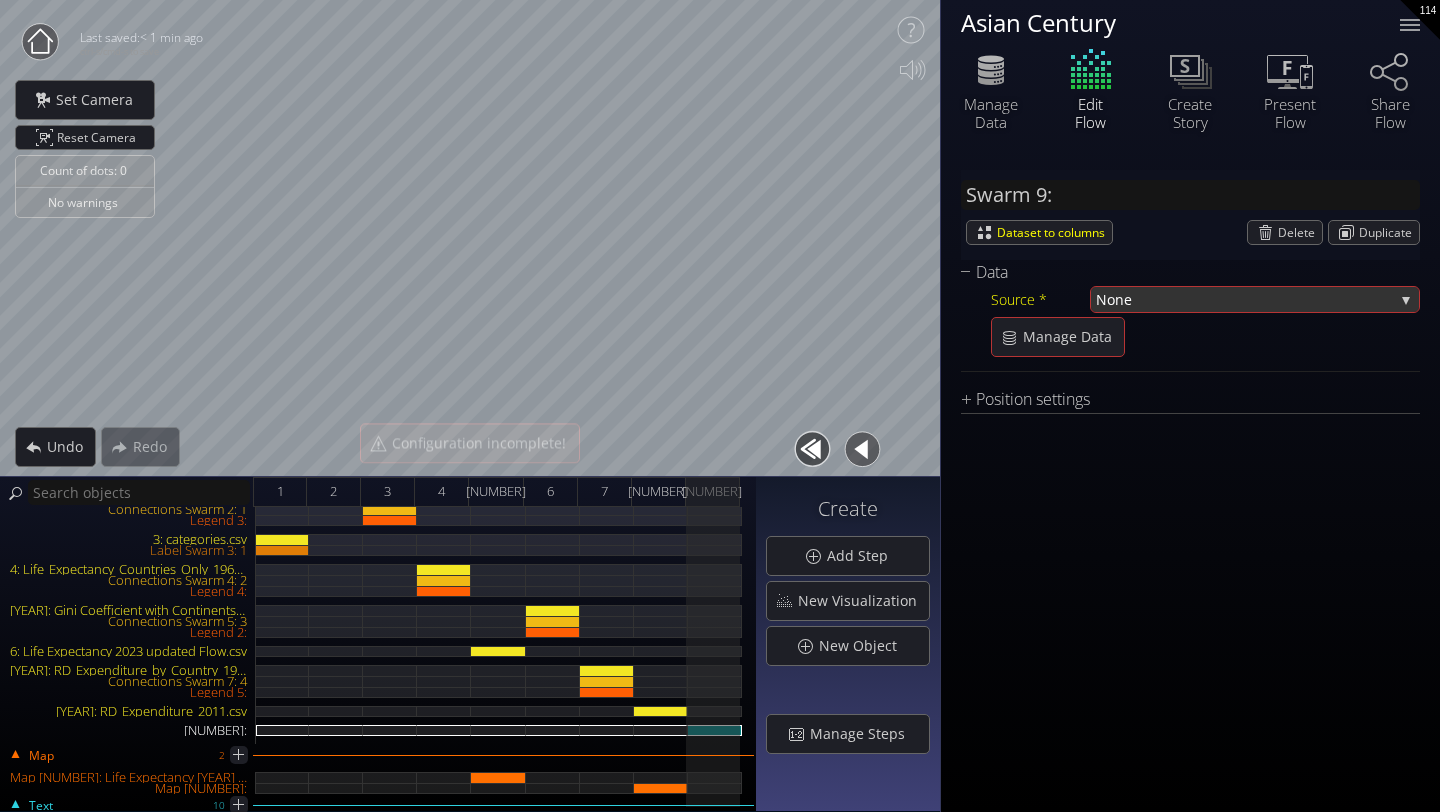click on "None" at bounding box center (1245, 299) 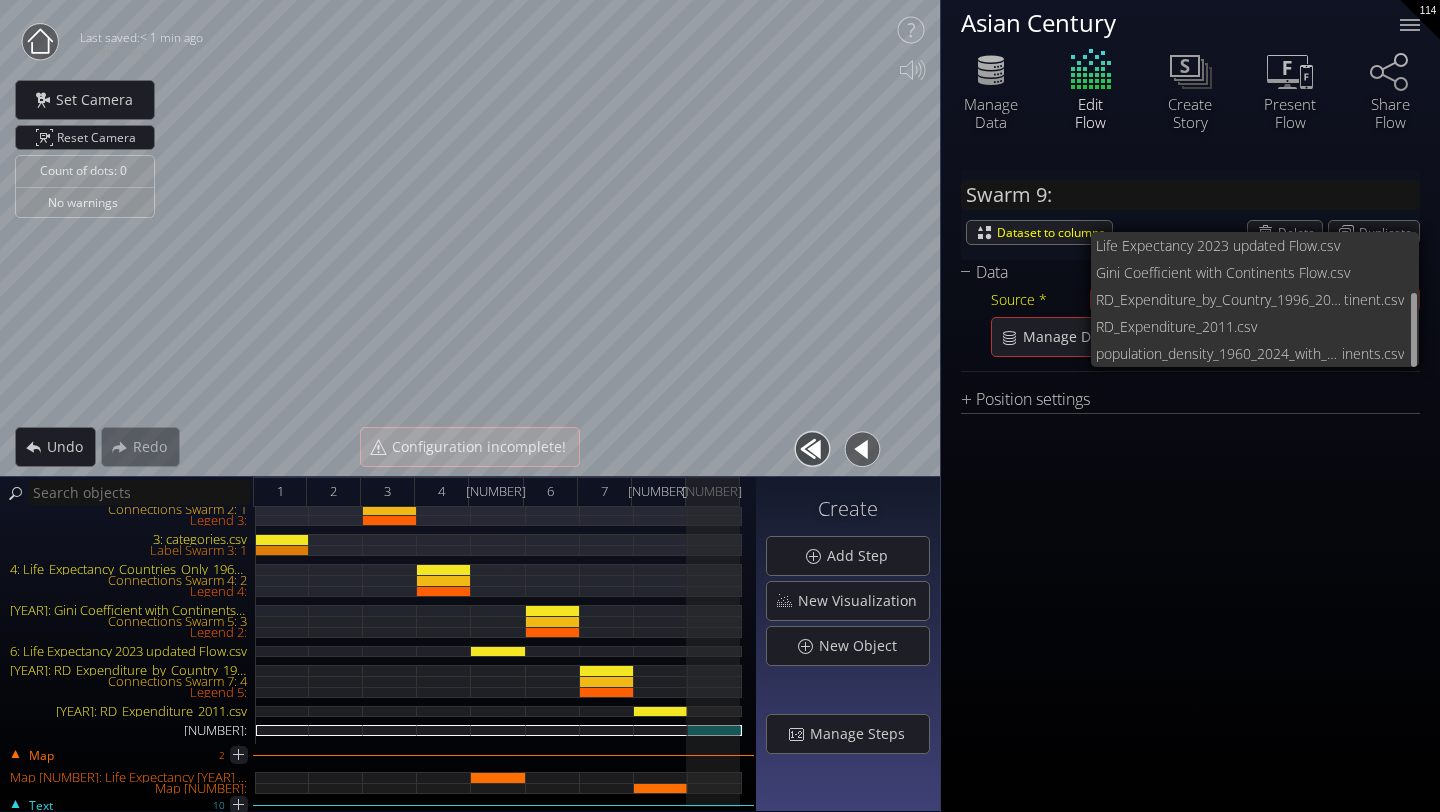 scroll, scrollTop: 109, scrollLeft: 0, axis: vertical 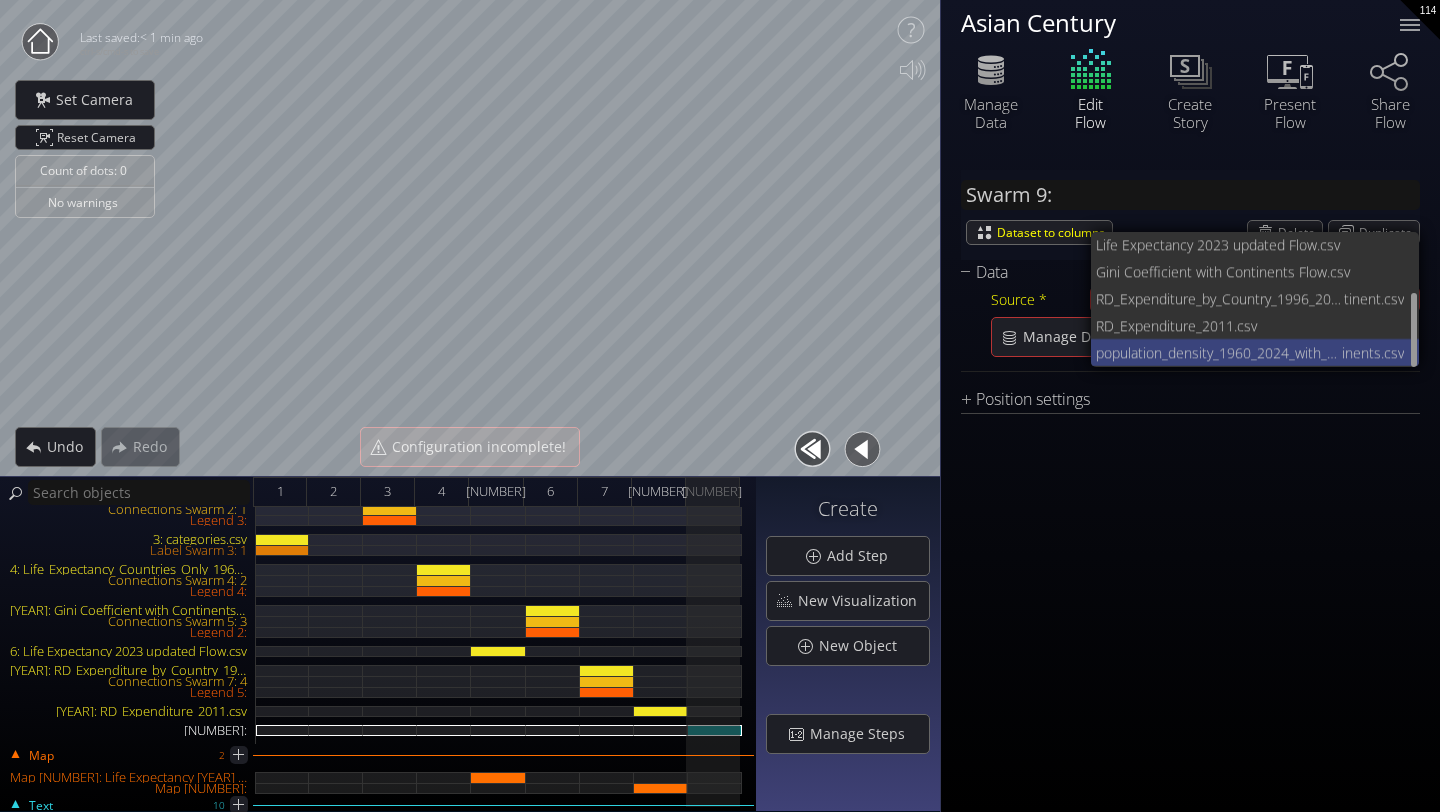 click on "population_density_1960_2024_with_complete_cont" at bounding box center (1219, 352) 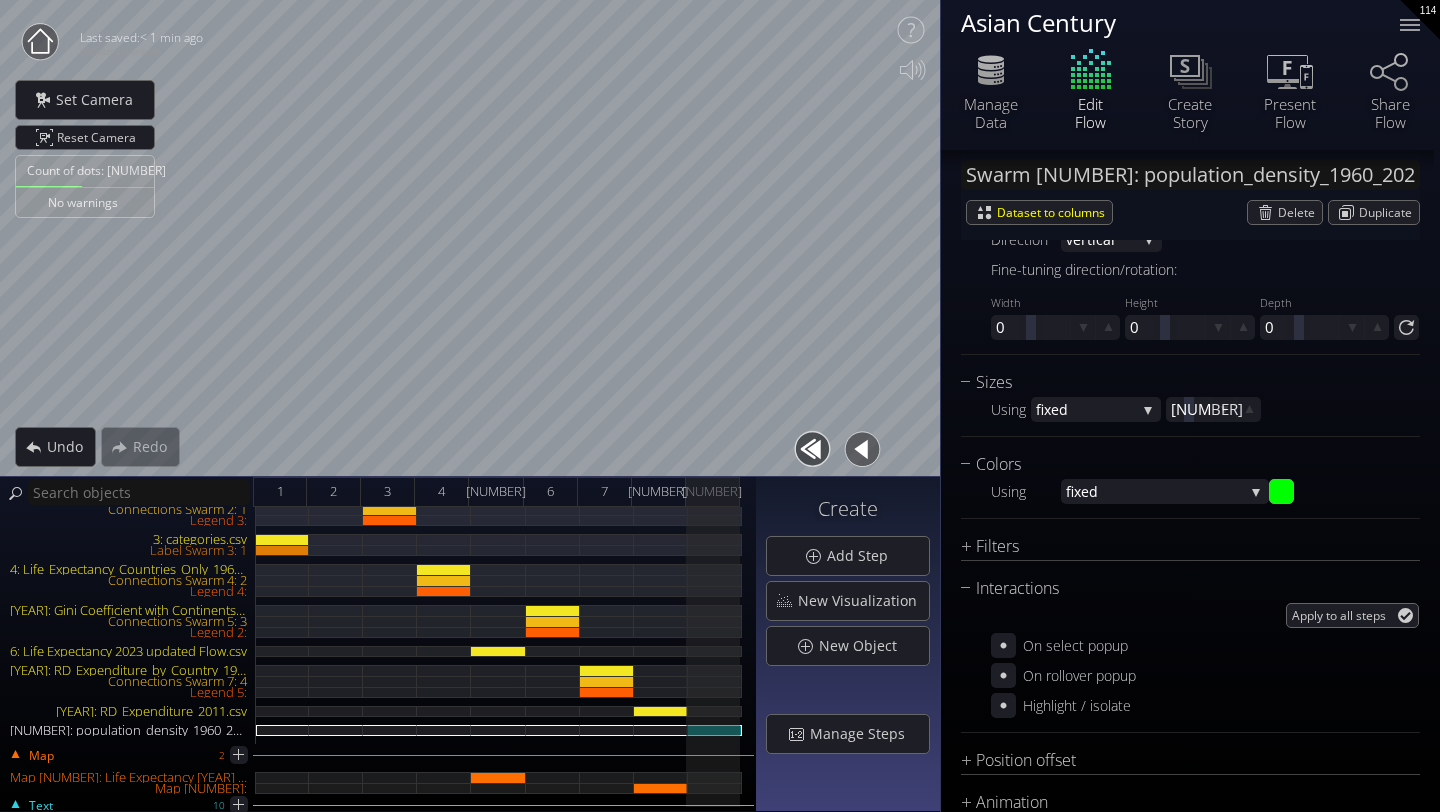 scroll, scrollTop: 1265, scrollLeft: 0, axis: vertical 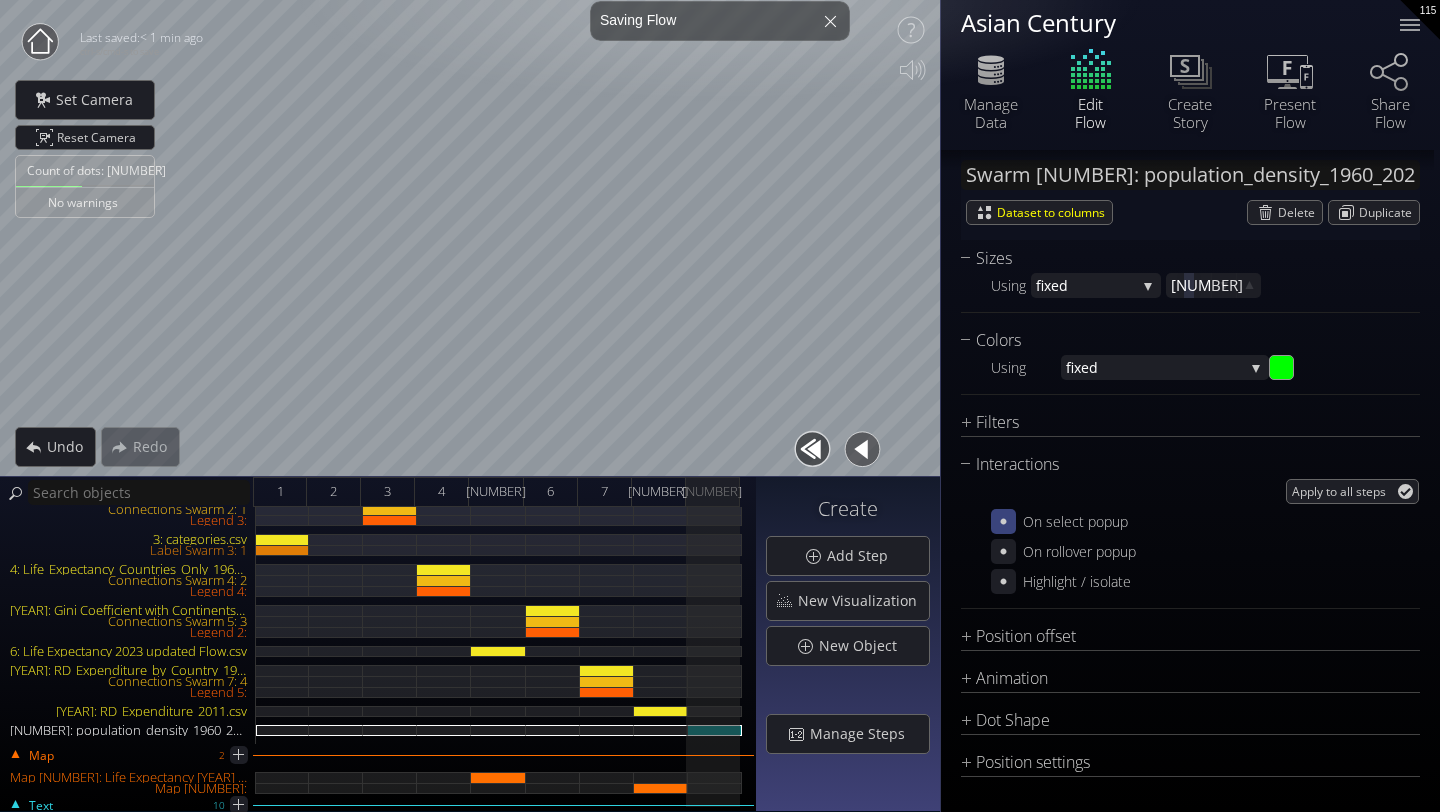 click 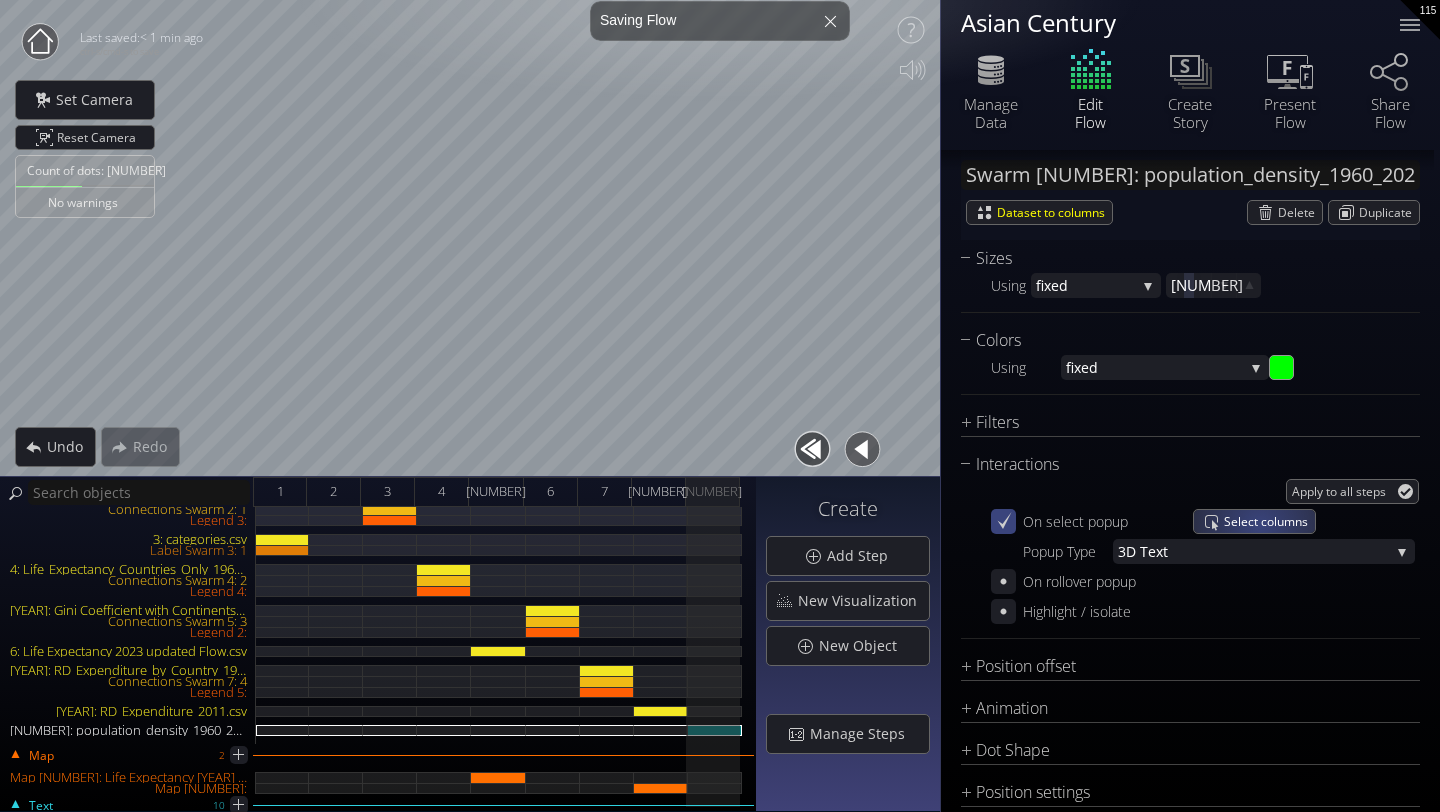 click on "Select columns" at bounding box center [1269, 521] 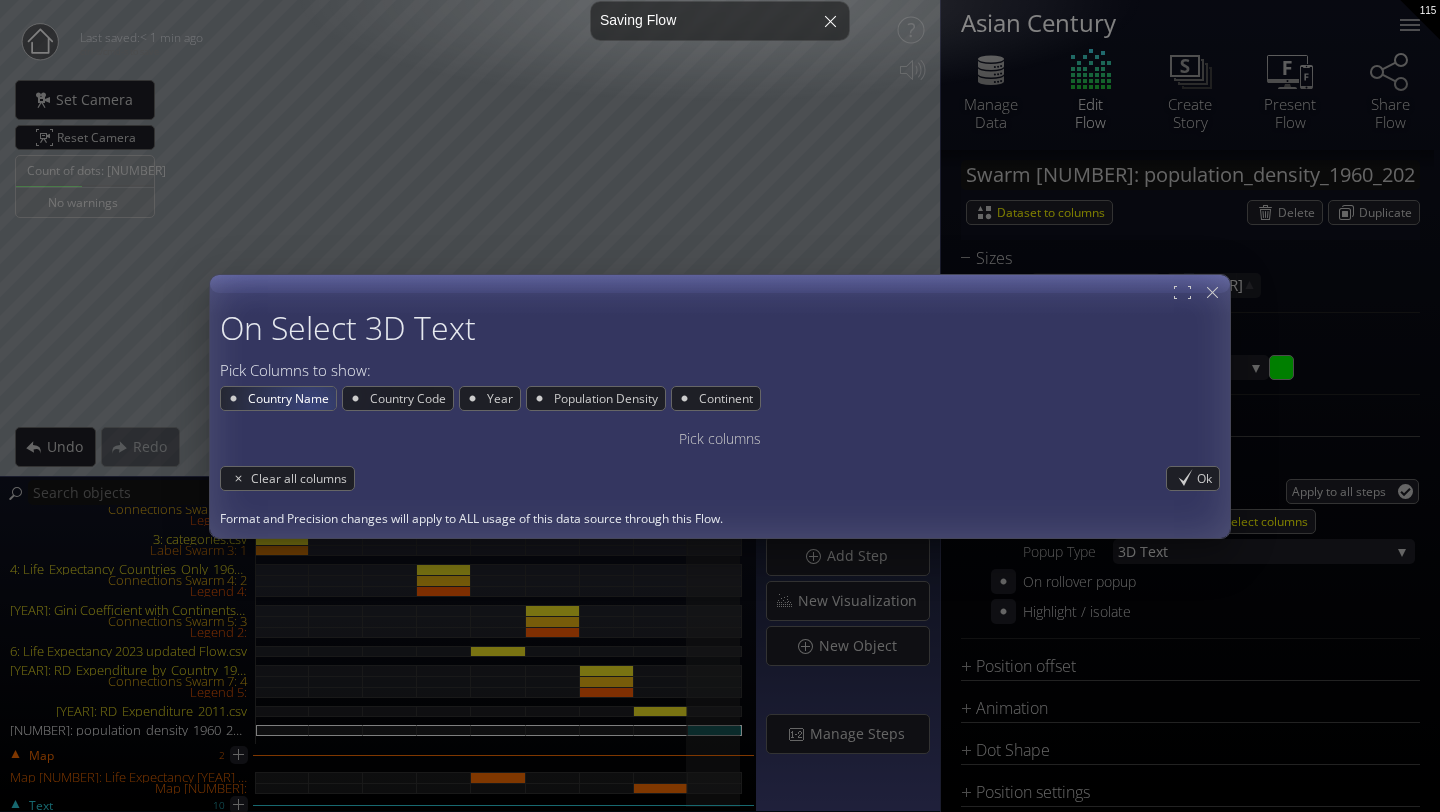 click on "Country Name" at bounding box center [291, 398] 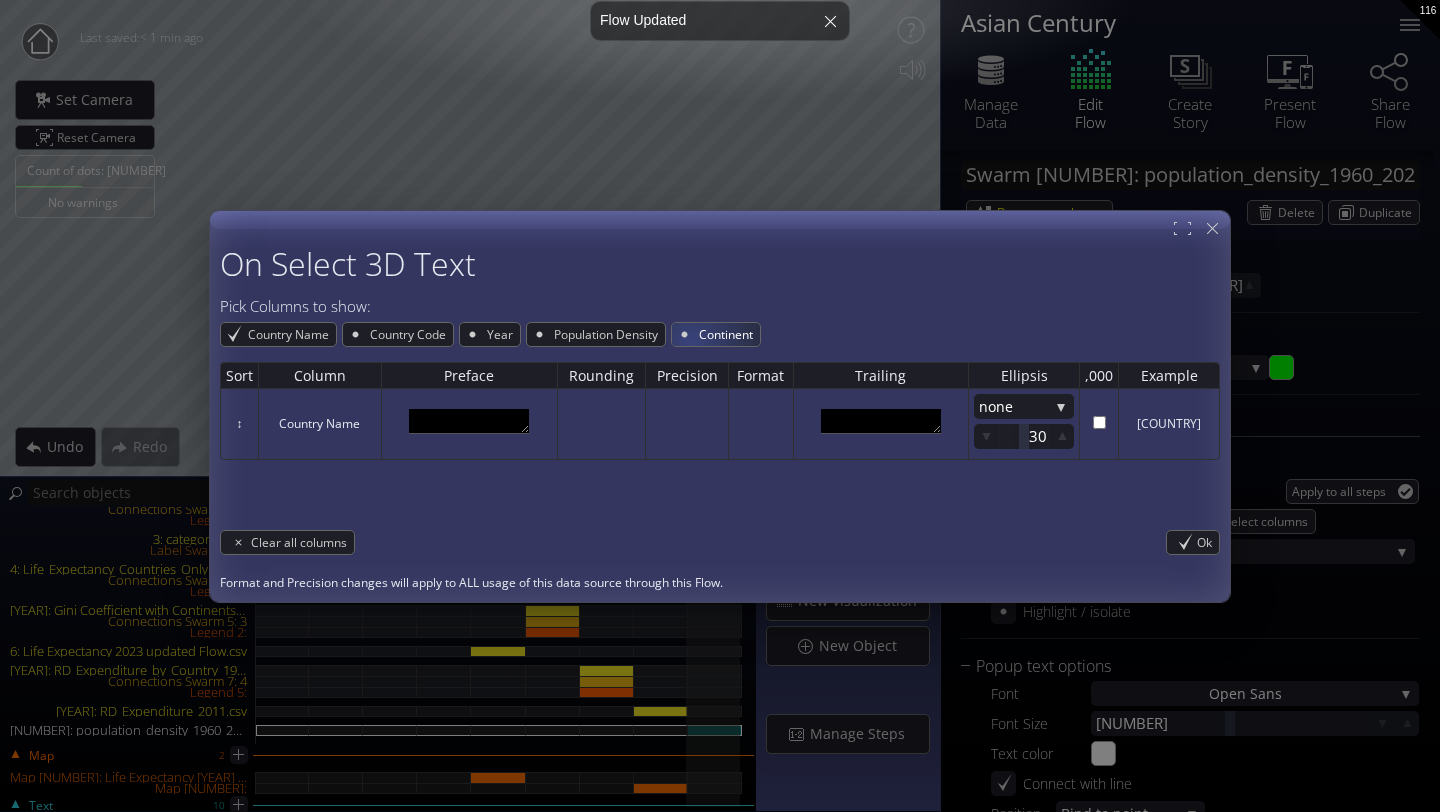 click on "Continent" at bounding box center [716, 334] 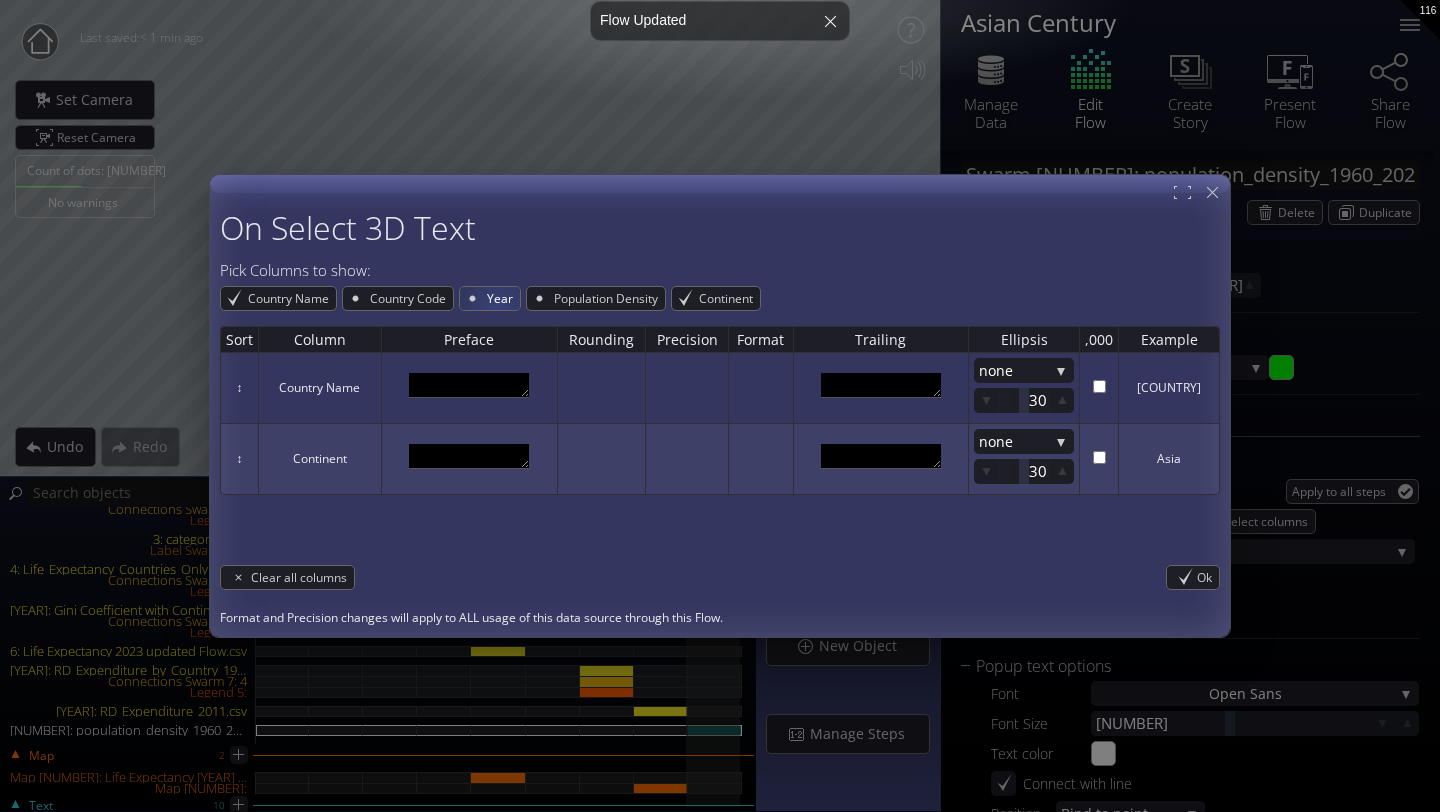 click on "Year" at bounding box center (502, 298) 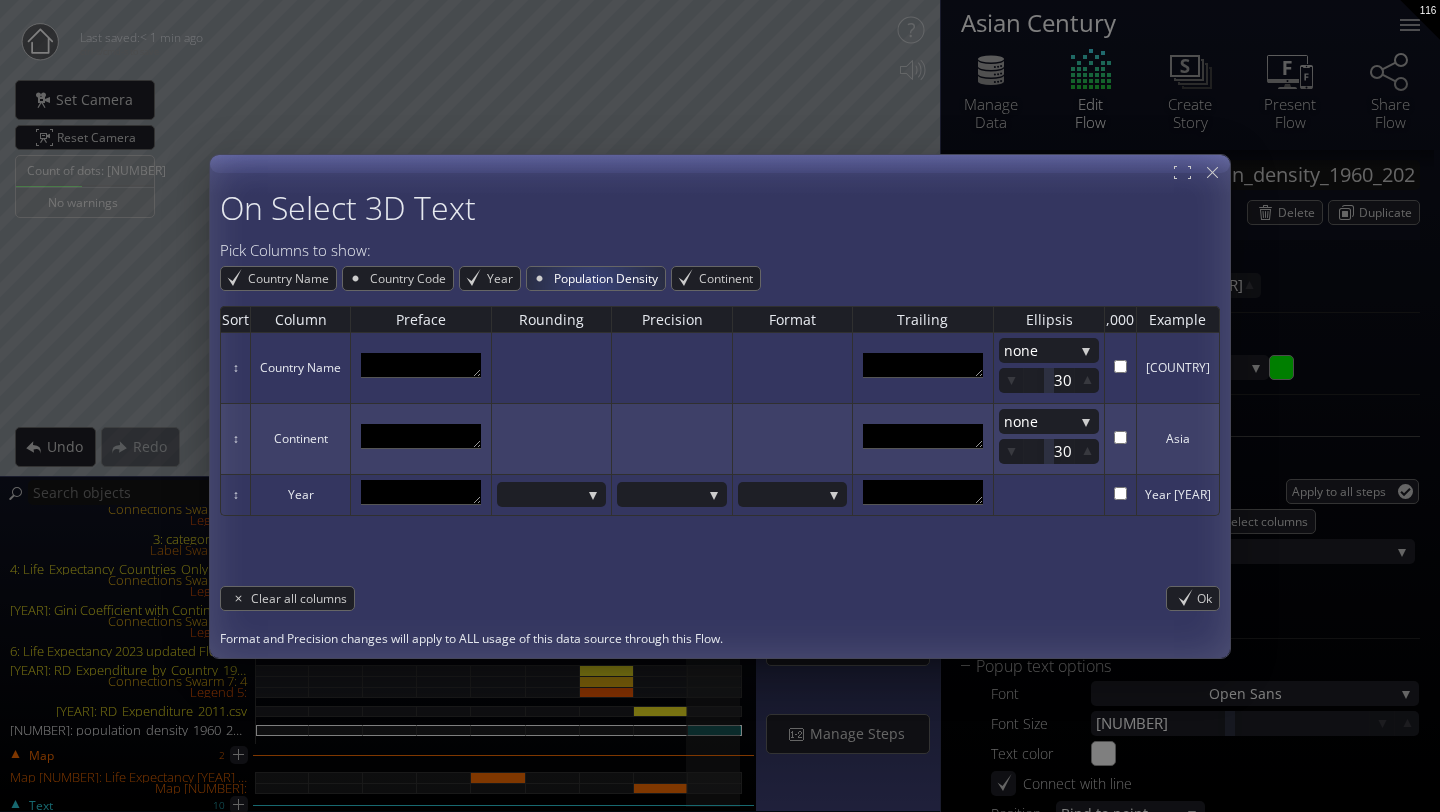 click on "Population Density" at bounding box center (608, 278) 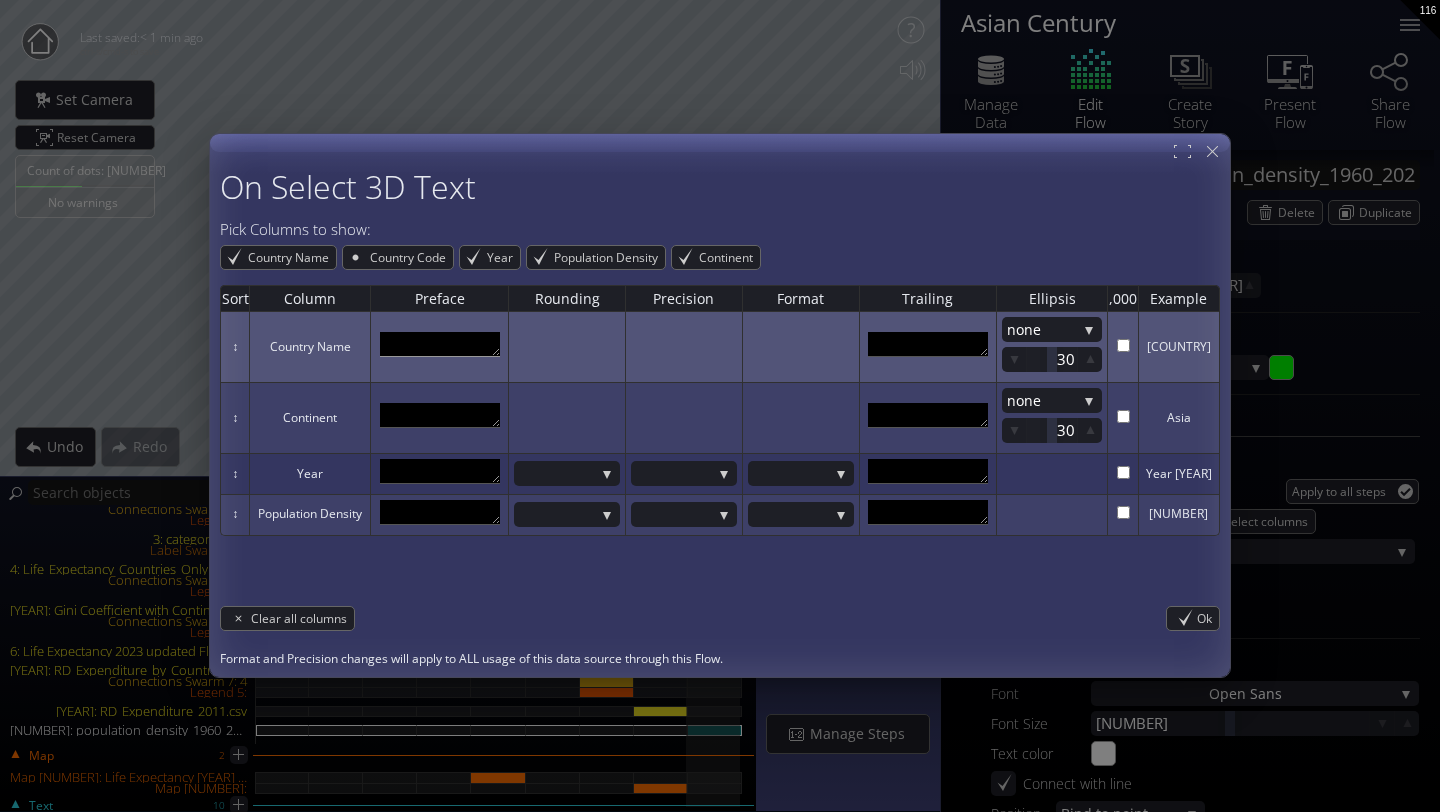 click at bounding box center (440, 344) 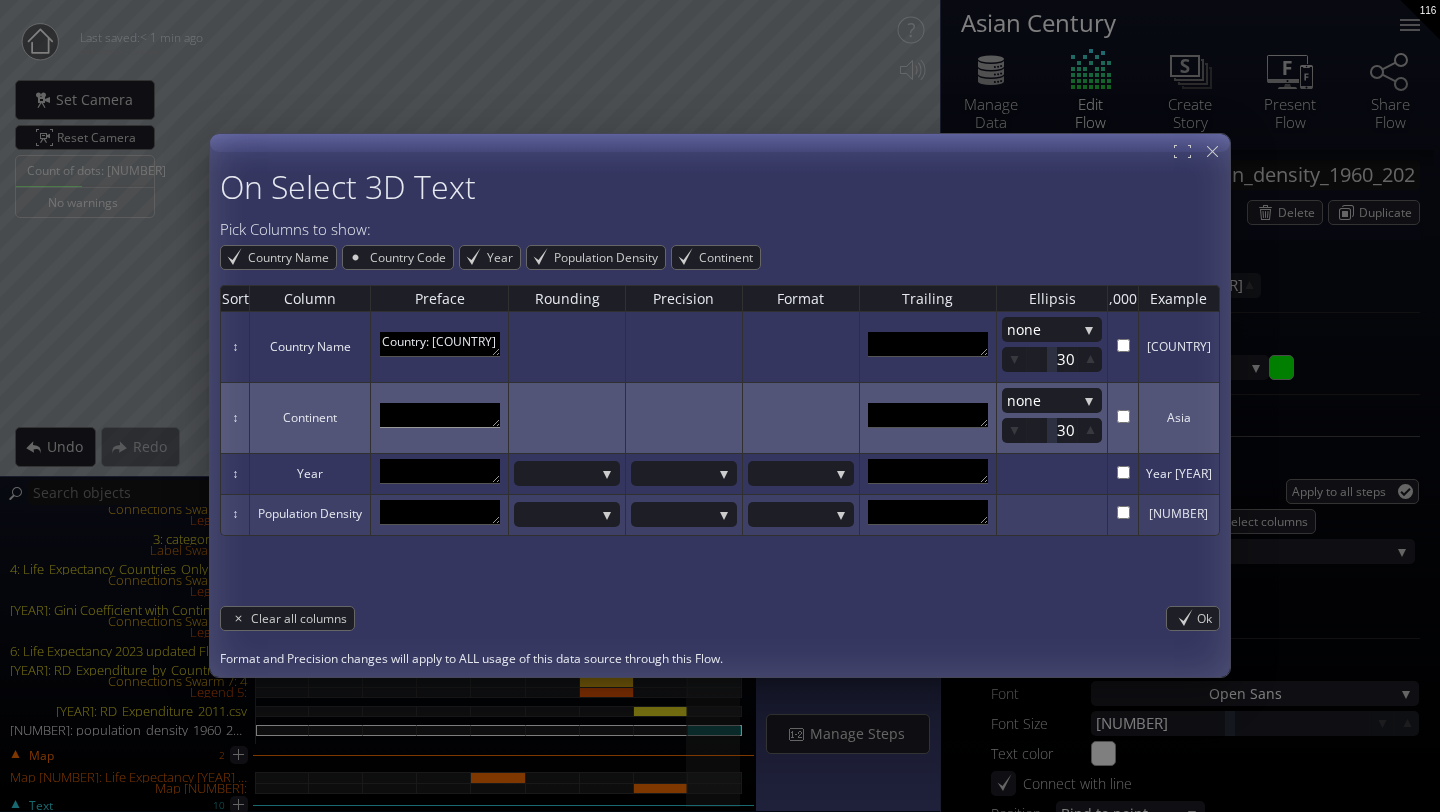 type on "Country: [COUNTRY]" 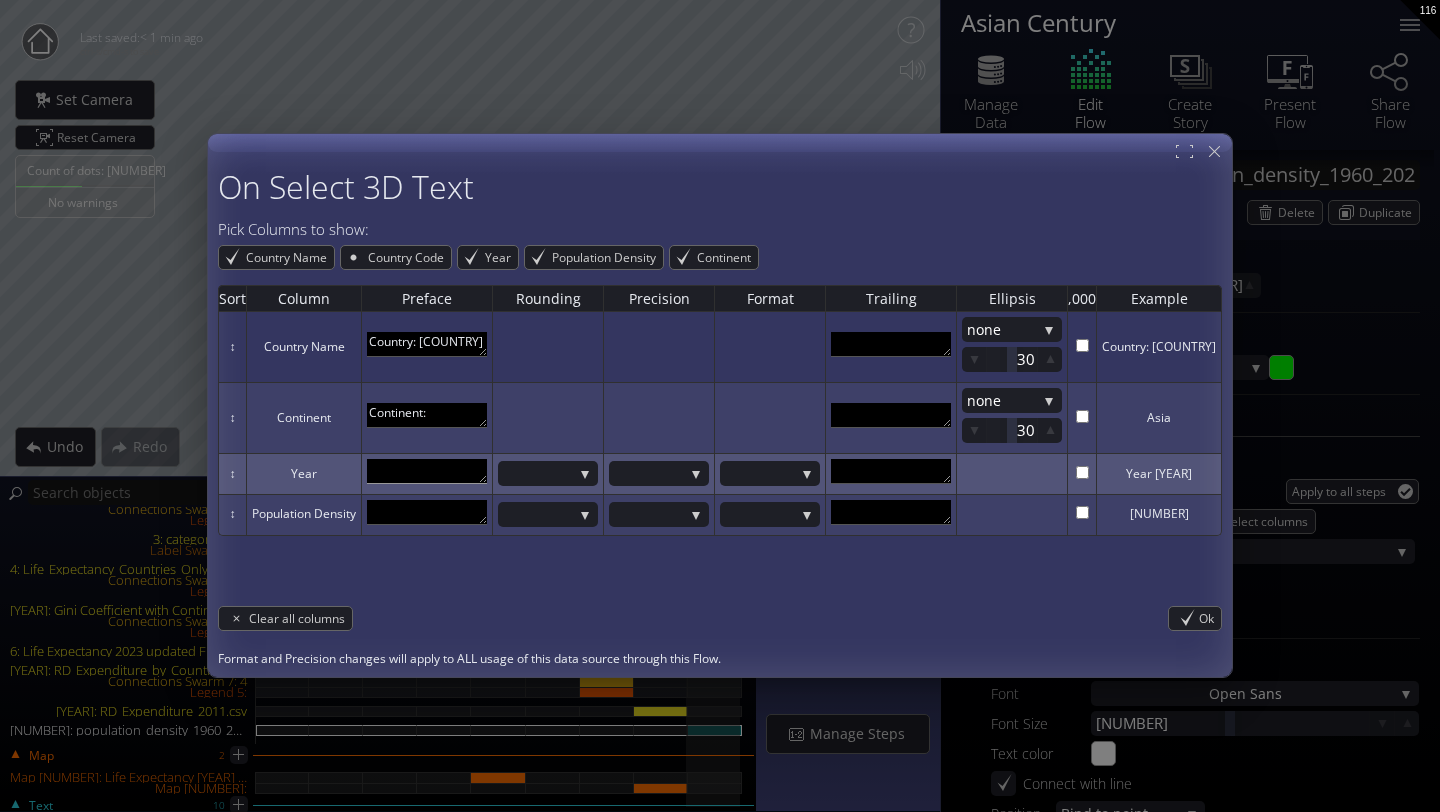 type on "Continent:" 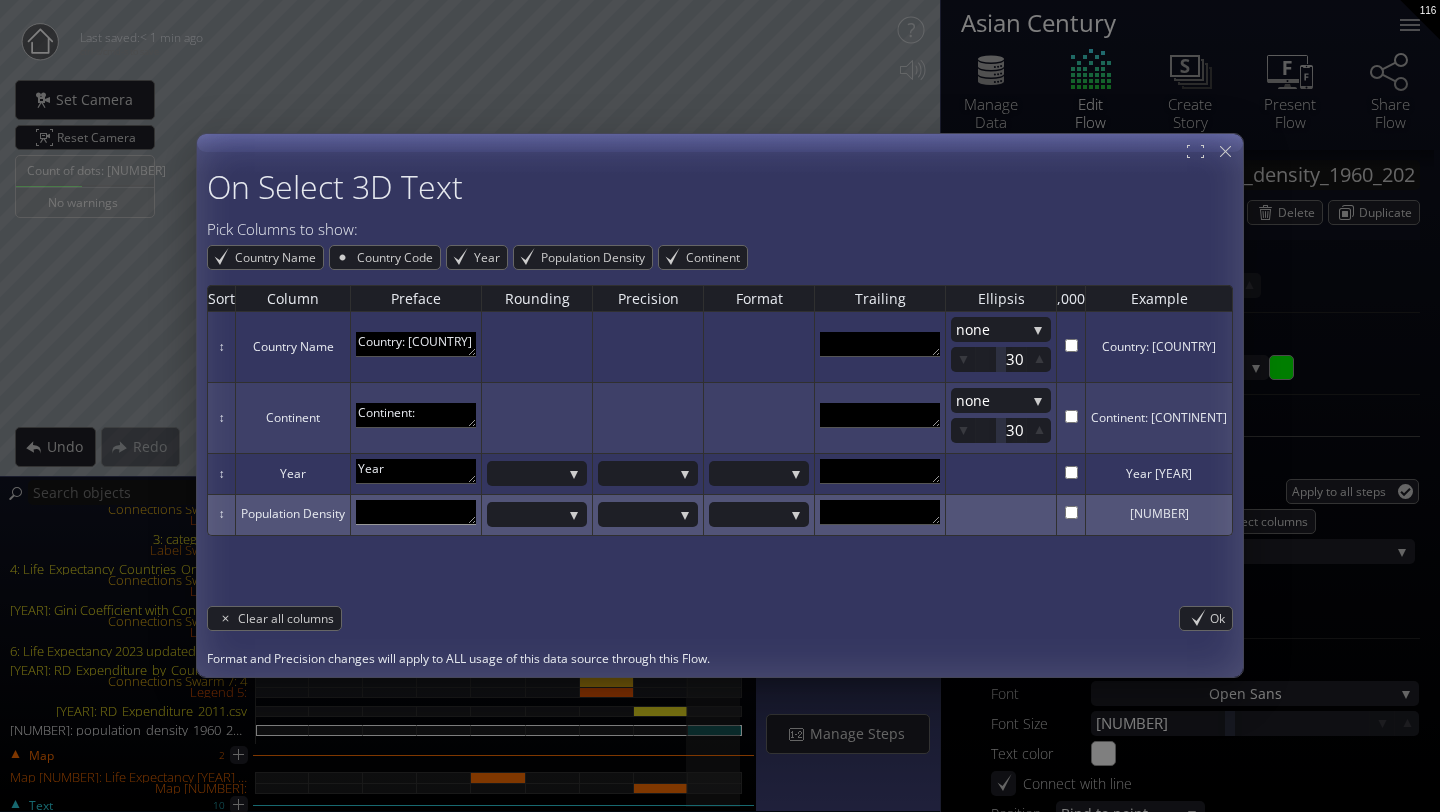 type on "Year" 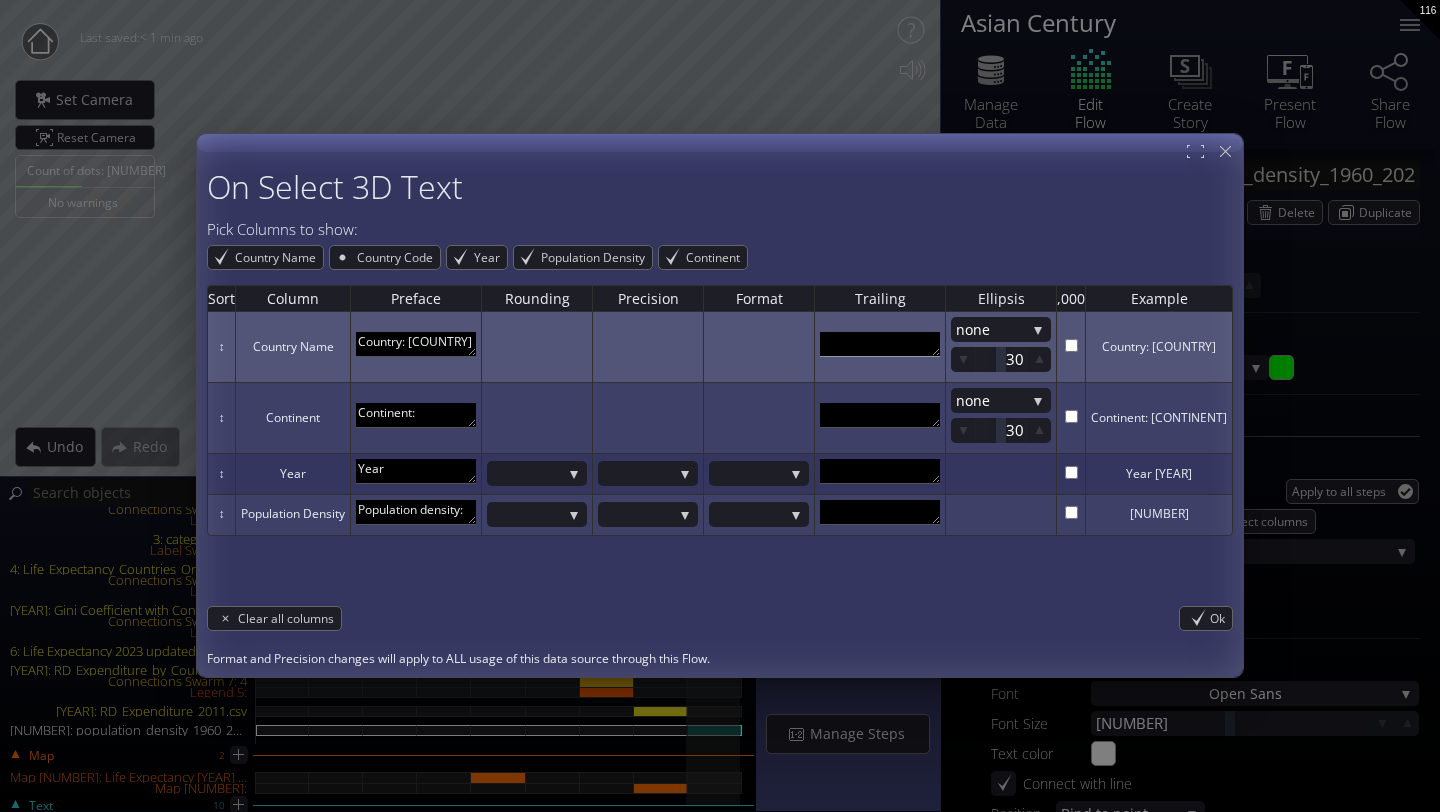 type on "Population density:" 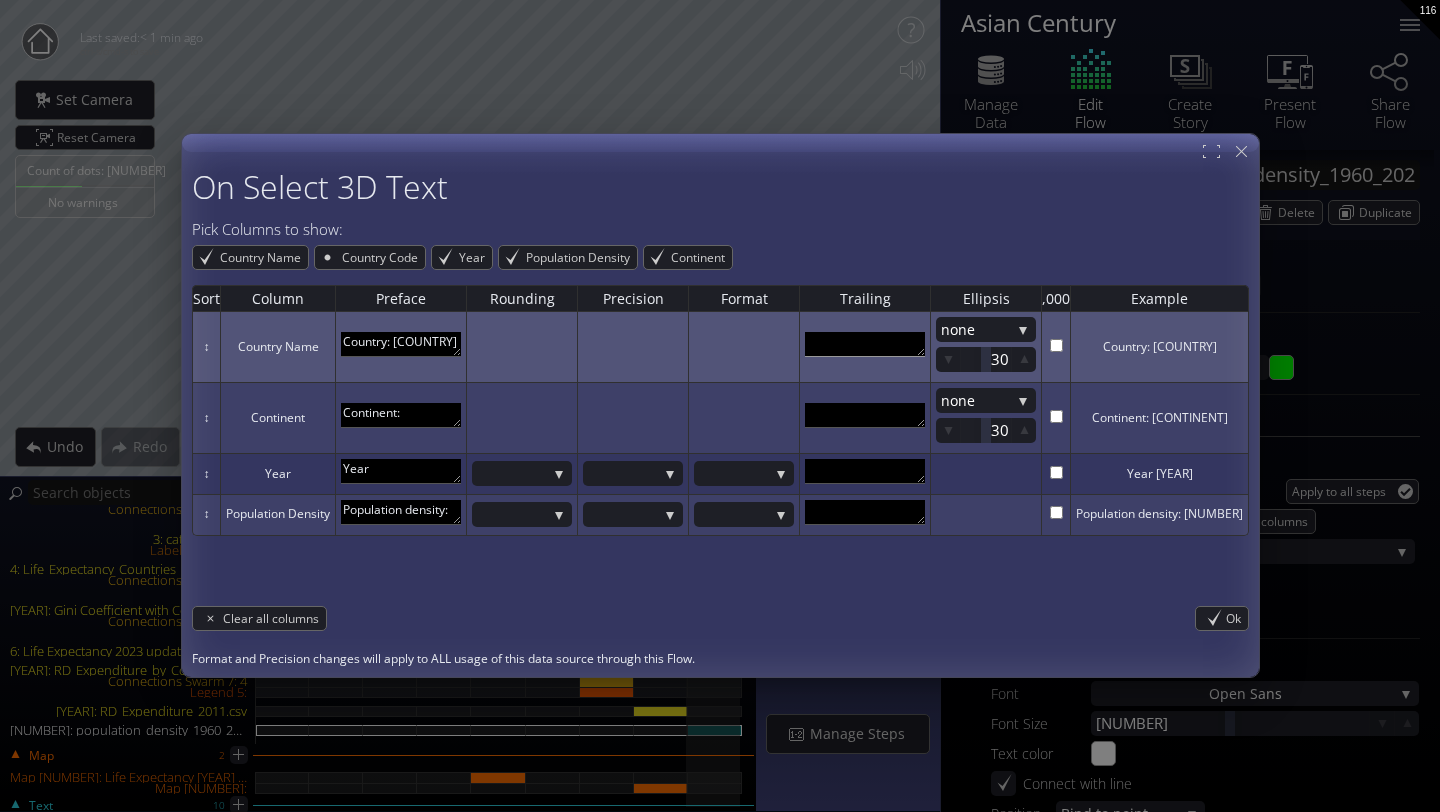 scroll, scrollTop: 11, scrollLeft: 0, axis: vertical 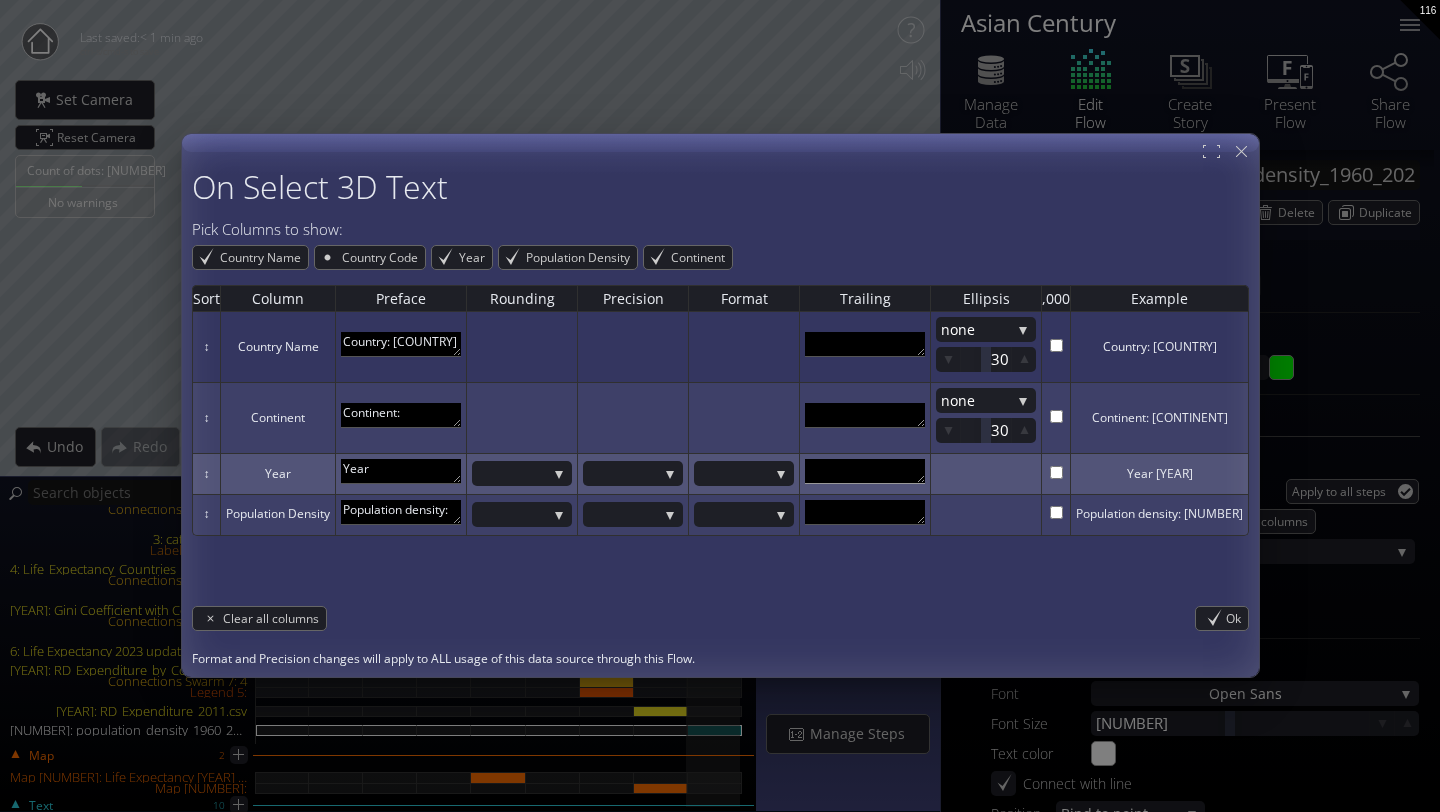 type 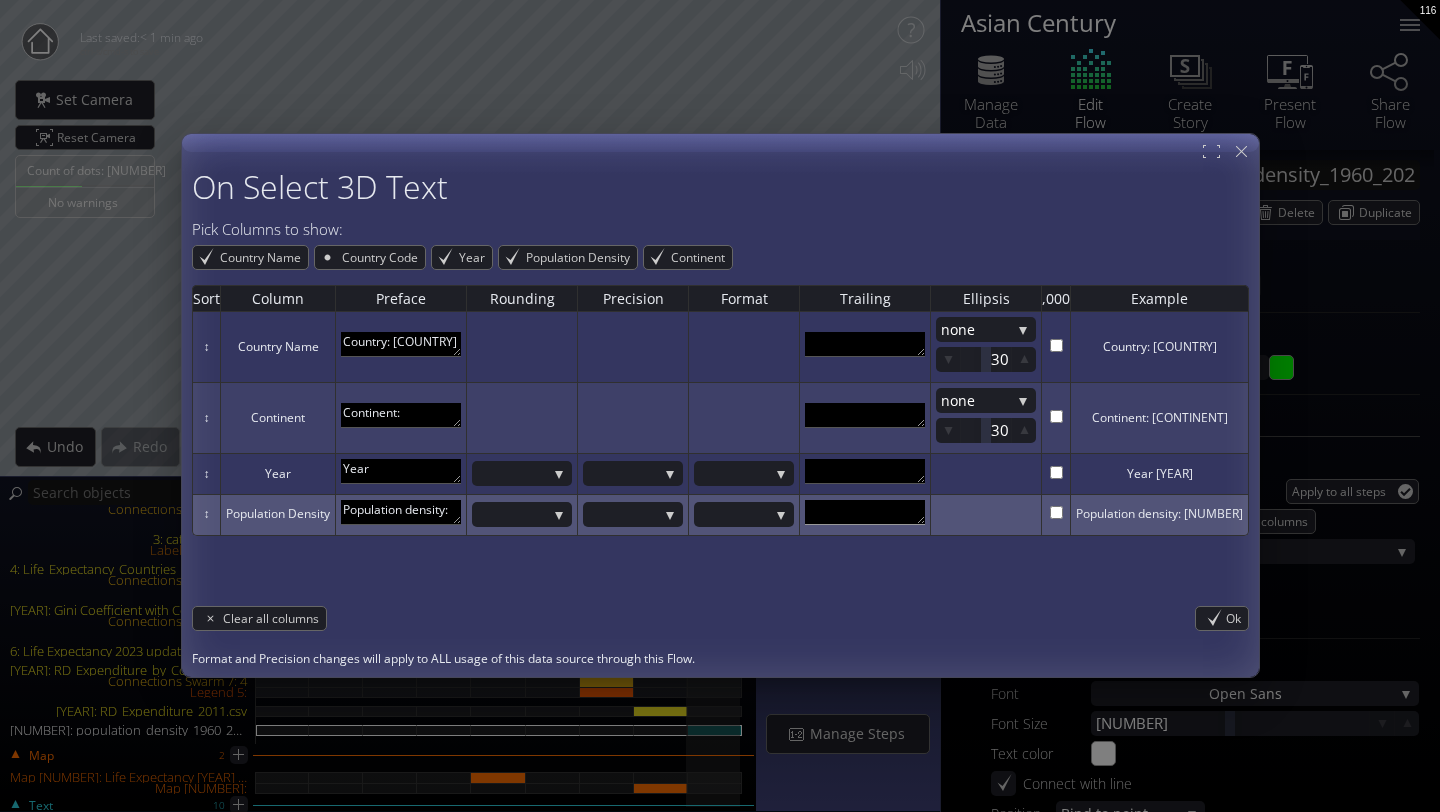type 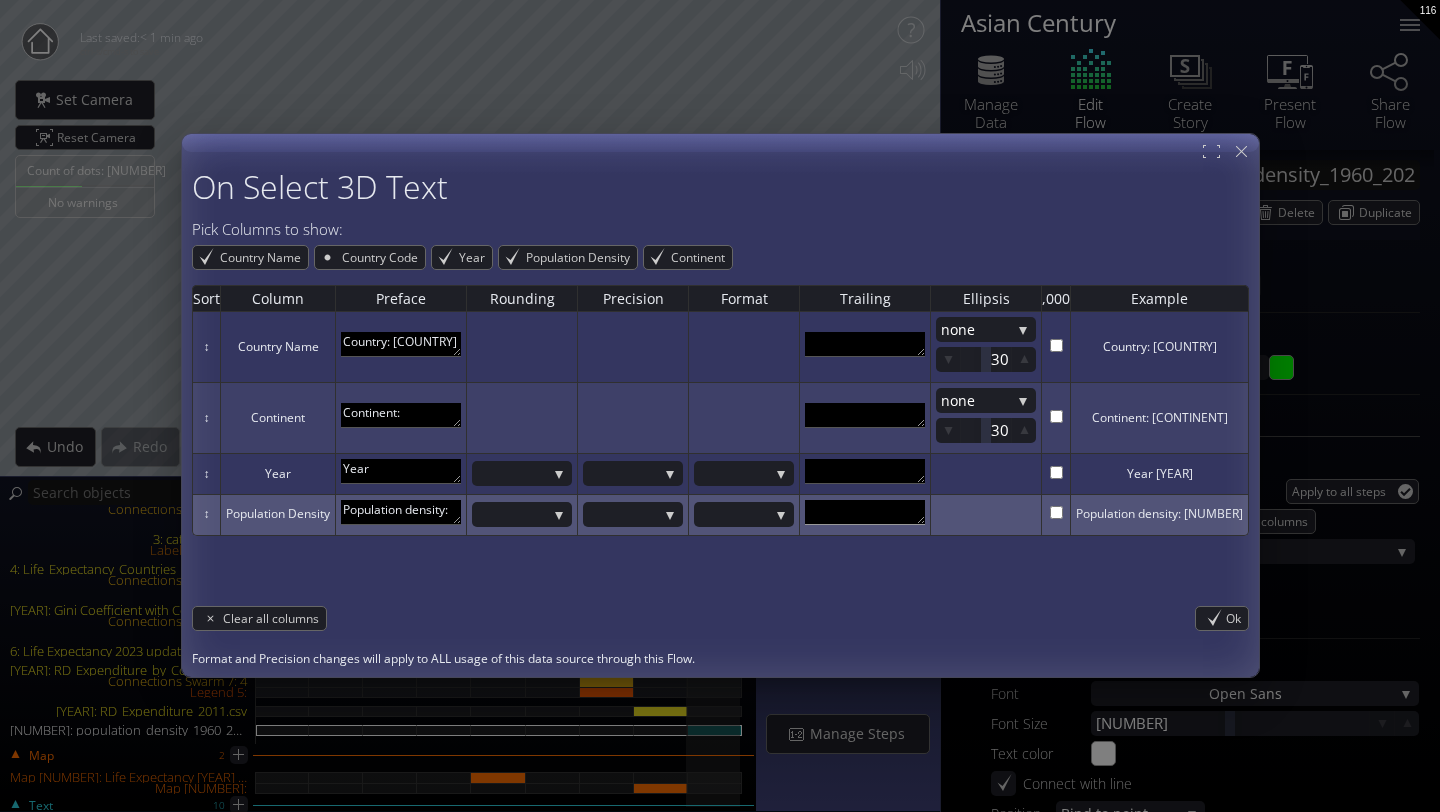 type 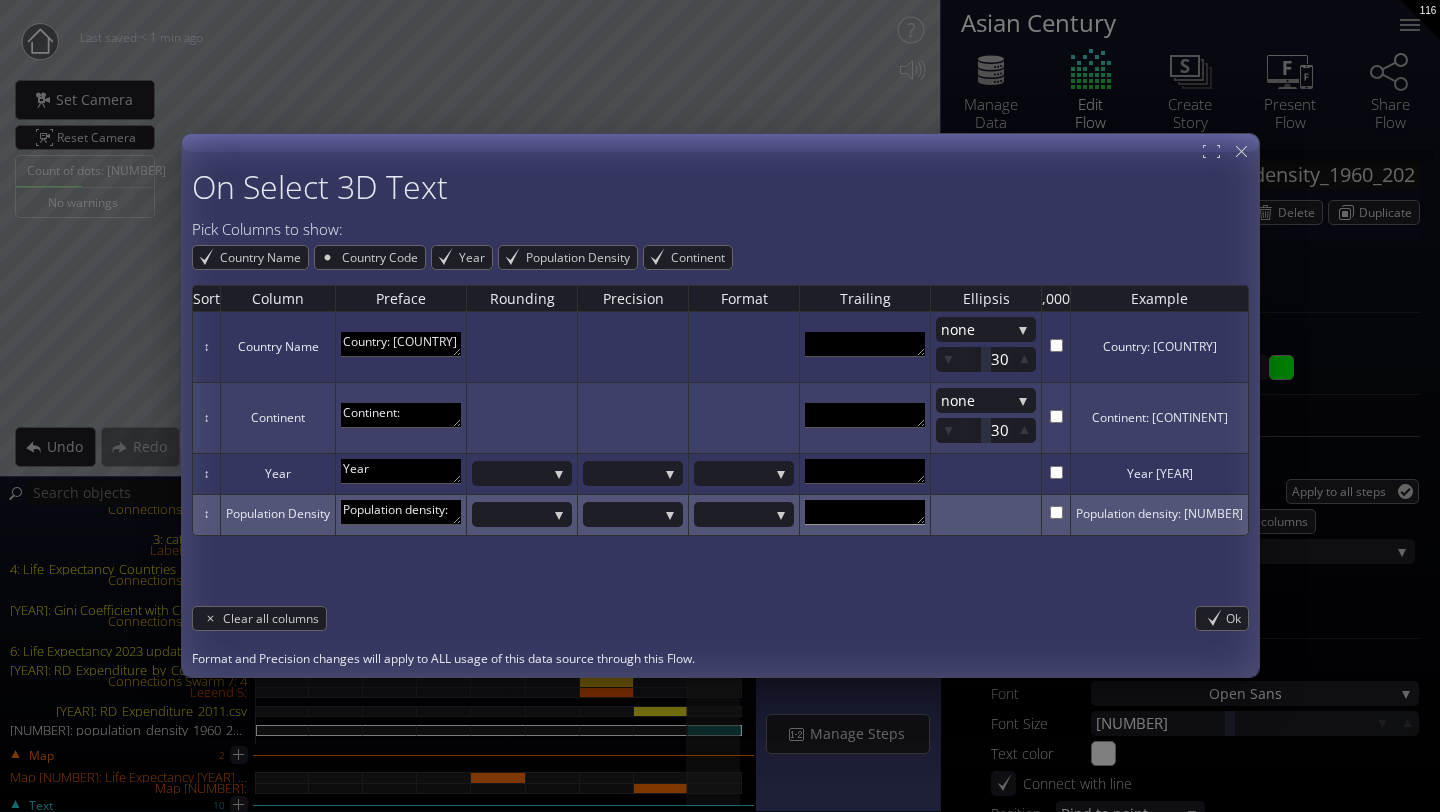 scroll, scrollTop: 11, scrollLeft: 0, axis: vertical 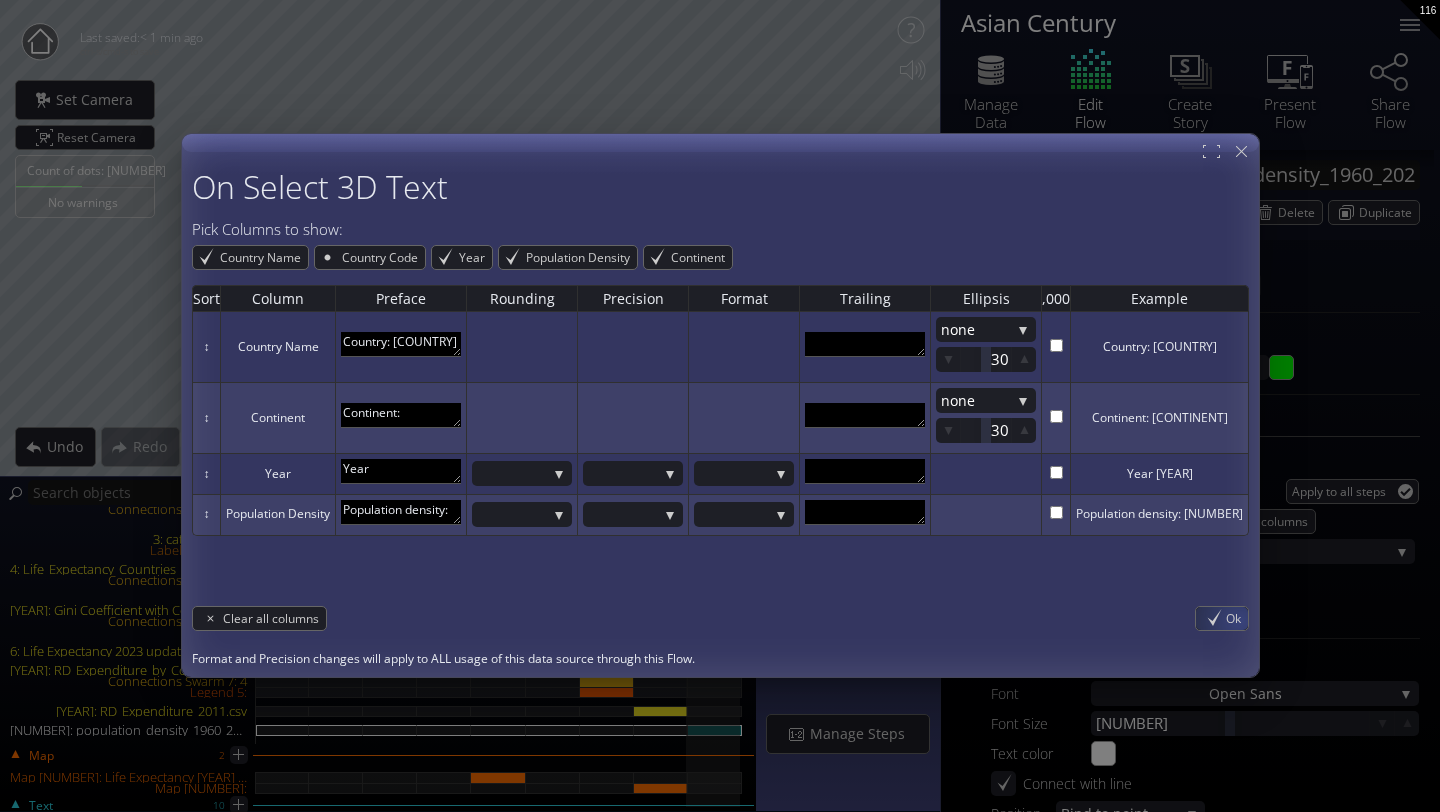 click on "Ok" at bounding box center [1237, 618] 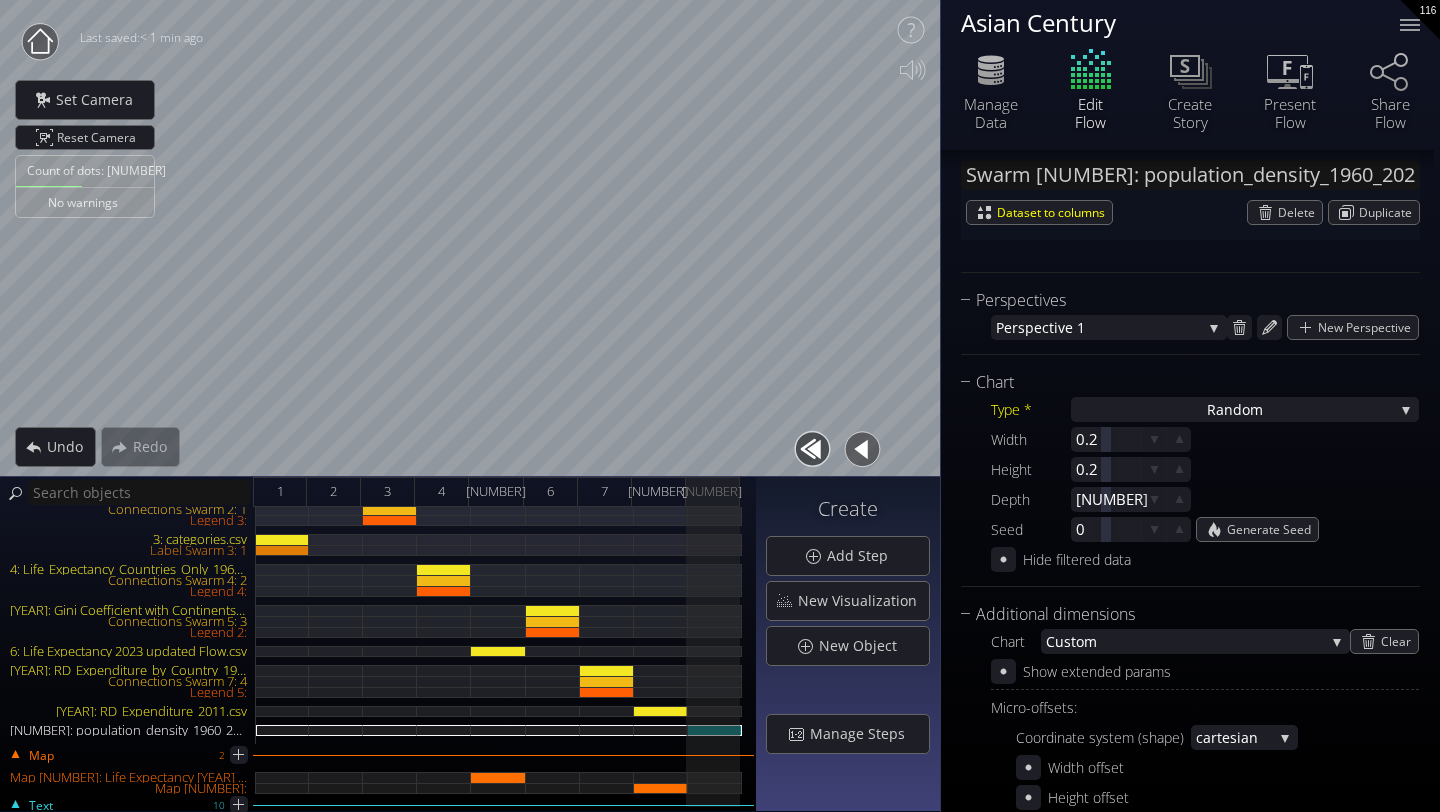 scroll, scrollTop: 382, scrollLeft: 0, axis: vertical 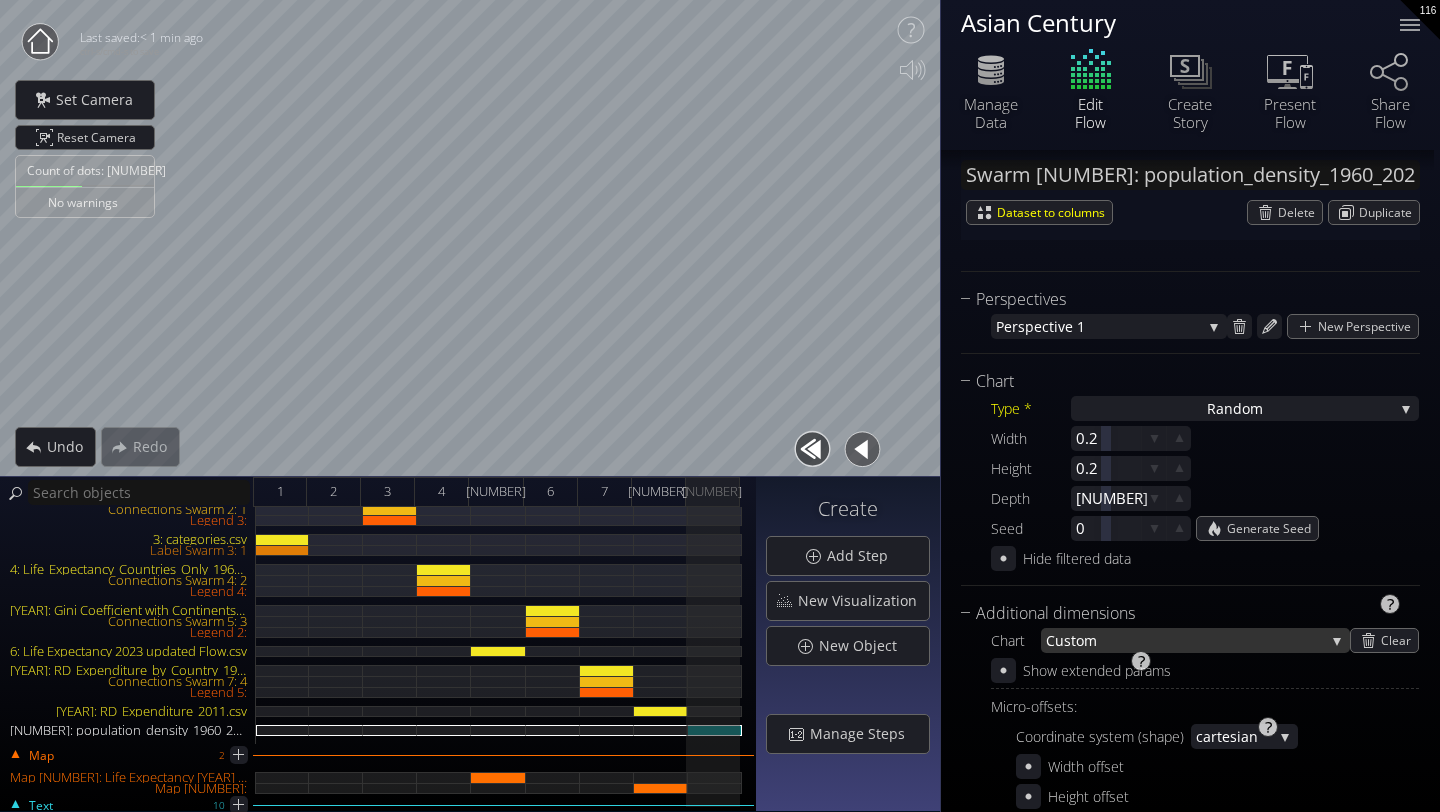 click on "stom" at bounding box center (1194, 640) 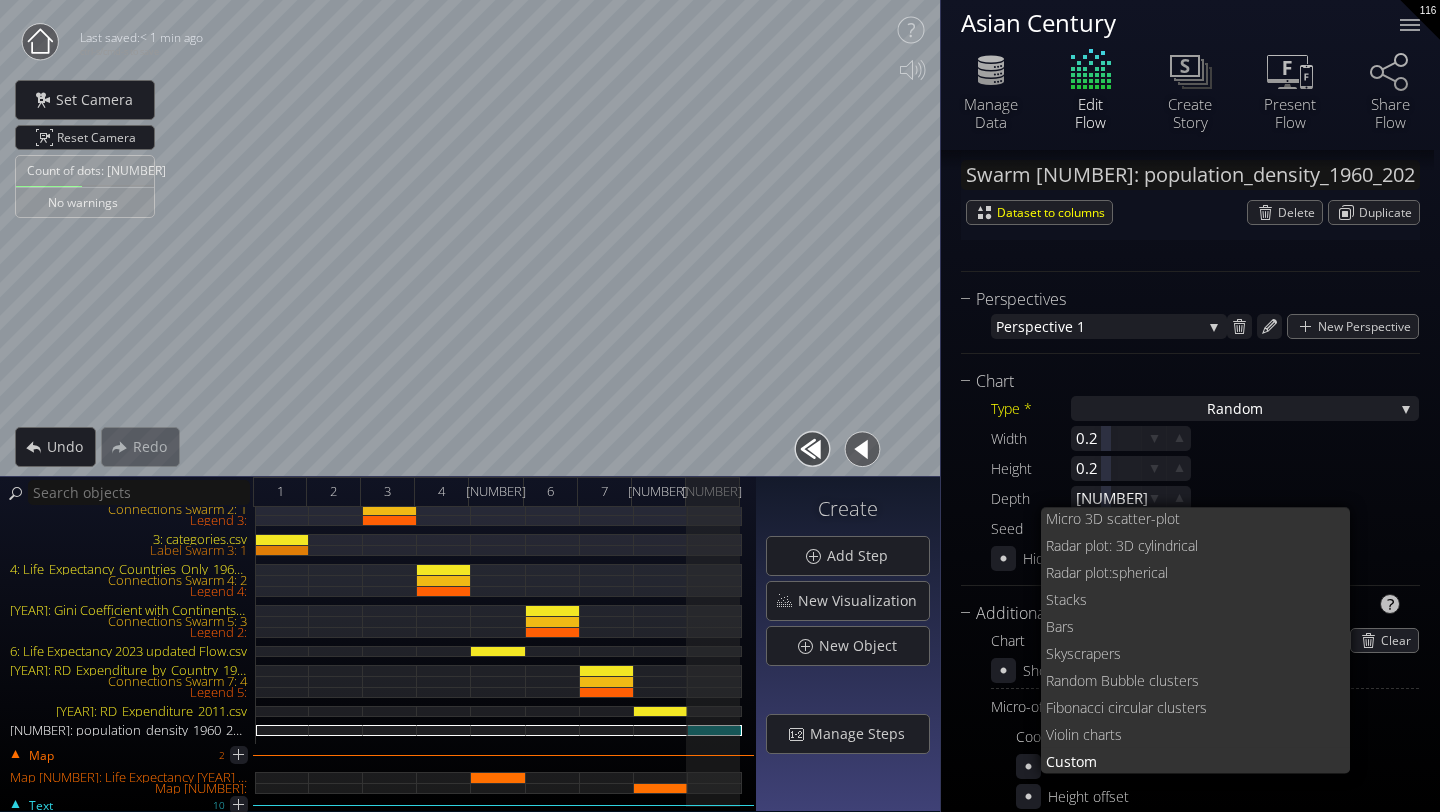 scroll, scrollTop: 0, scrollLeft: 0, axis: both 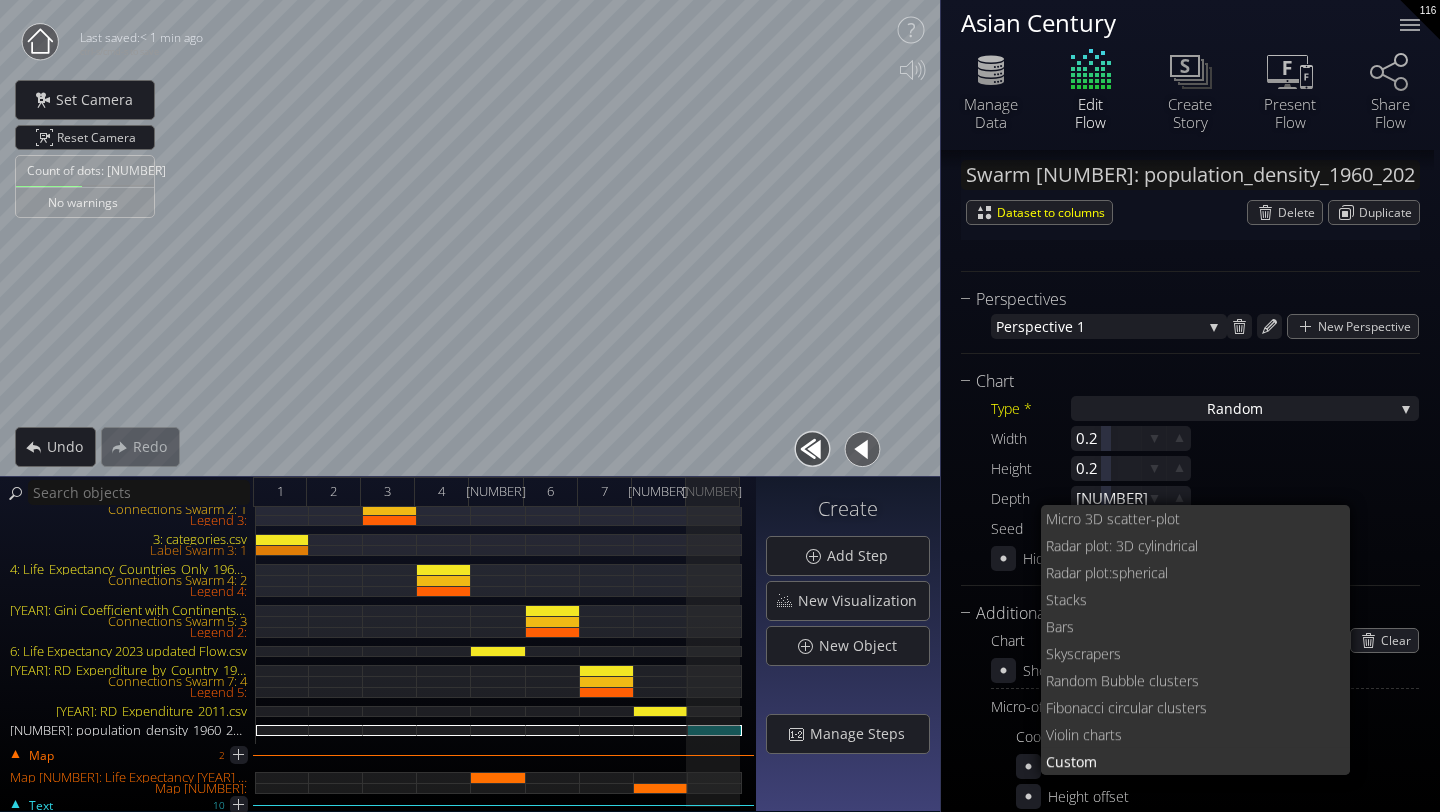 click on "Width
[NUMBER]
Height
[NUMBER]
Depth
[NUMBER]" at bounding box center [1205, 468] 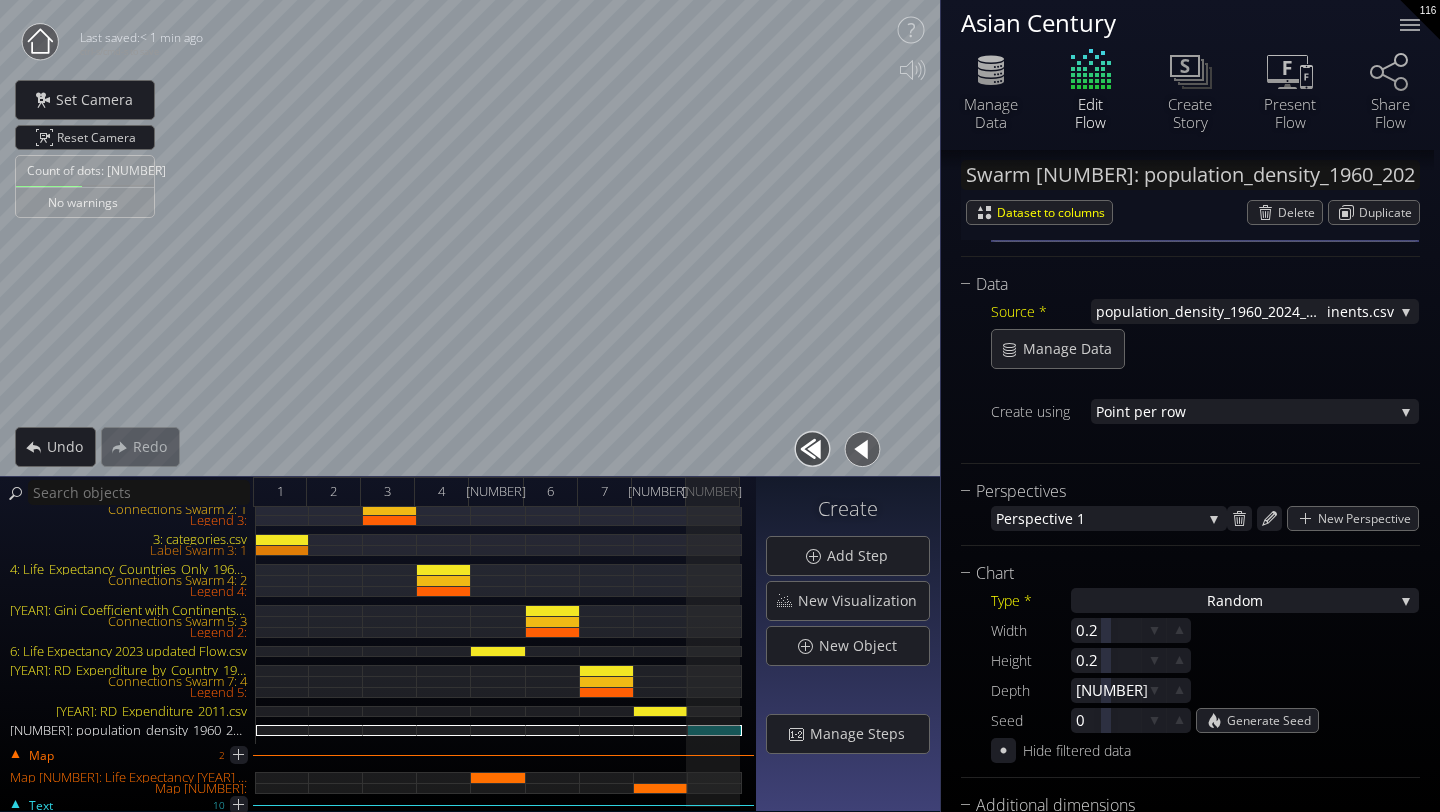 scroll, scrollTop: 241, scrollLeft: 0, axis: vertical 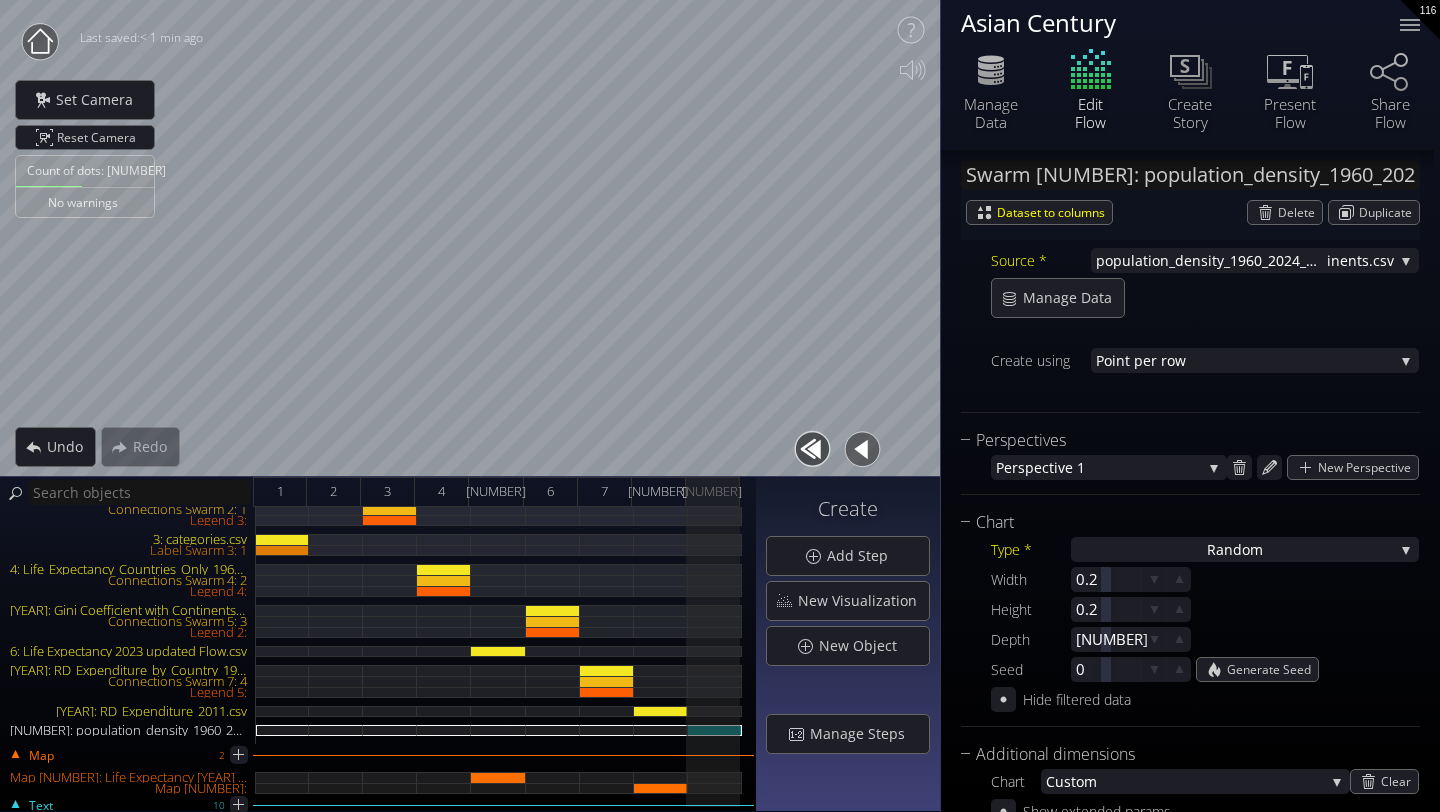 click on "Hide filtered data" at bounding box center [1190, 623] 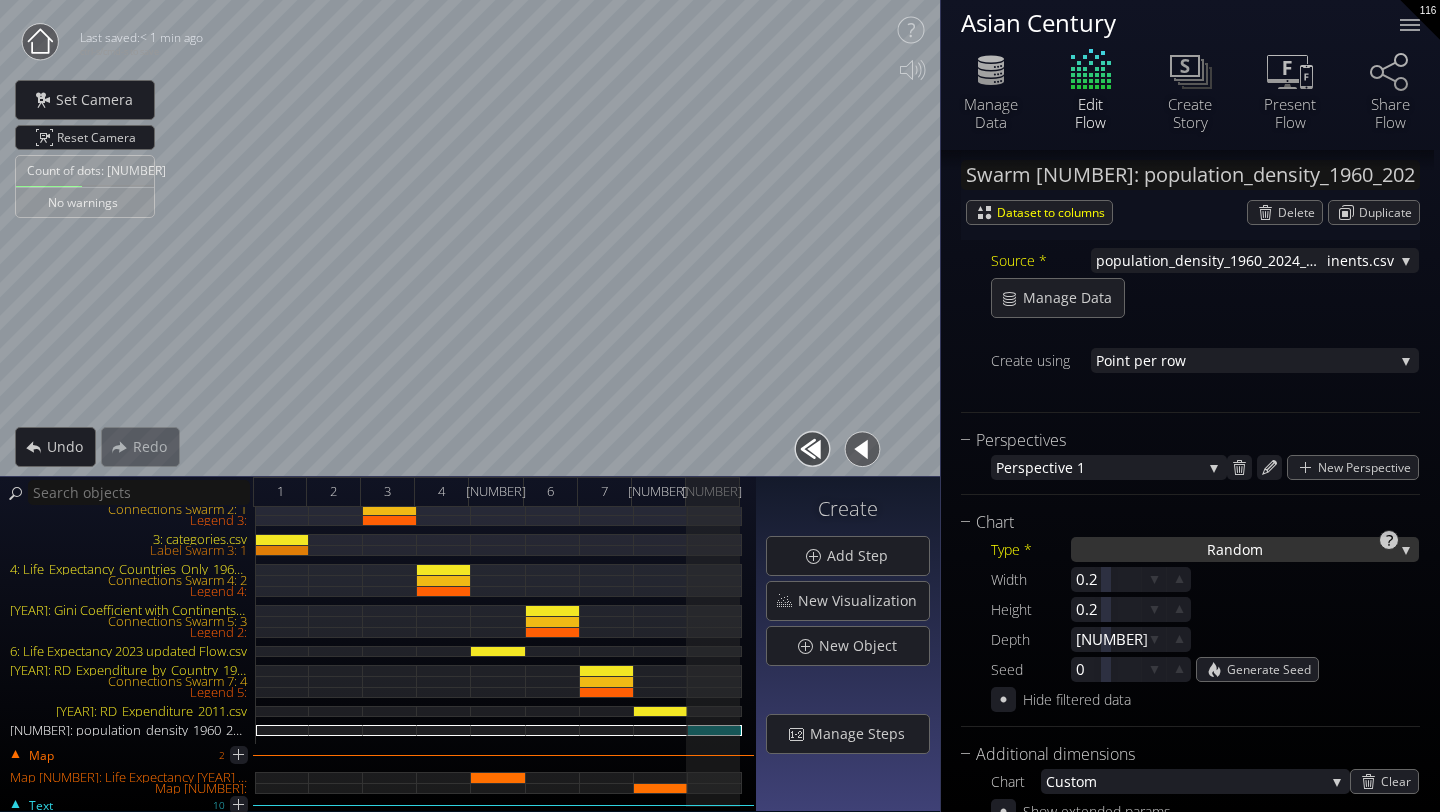 click on "Ra" at bounding box center (1215, 549) 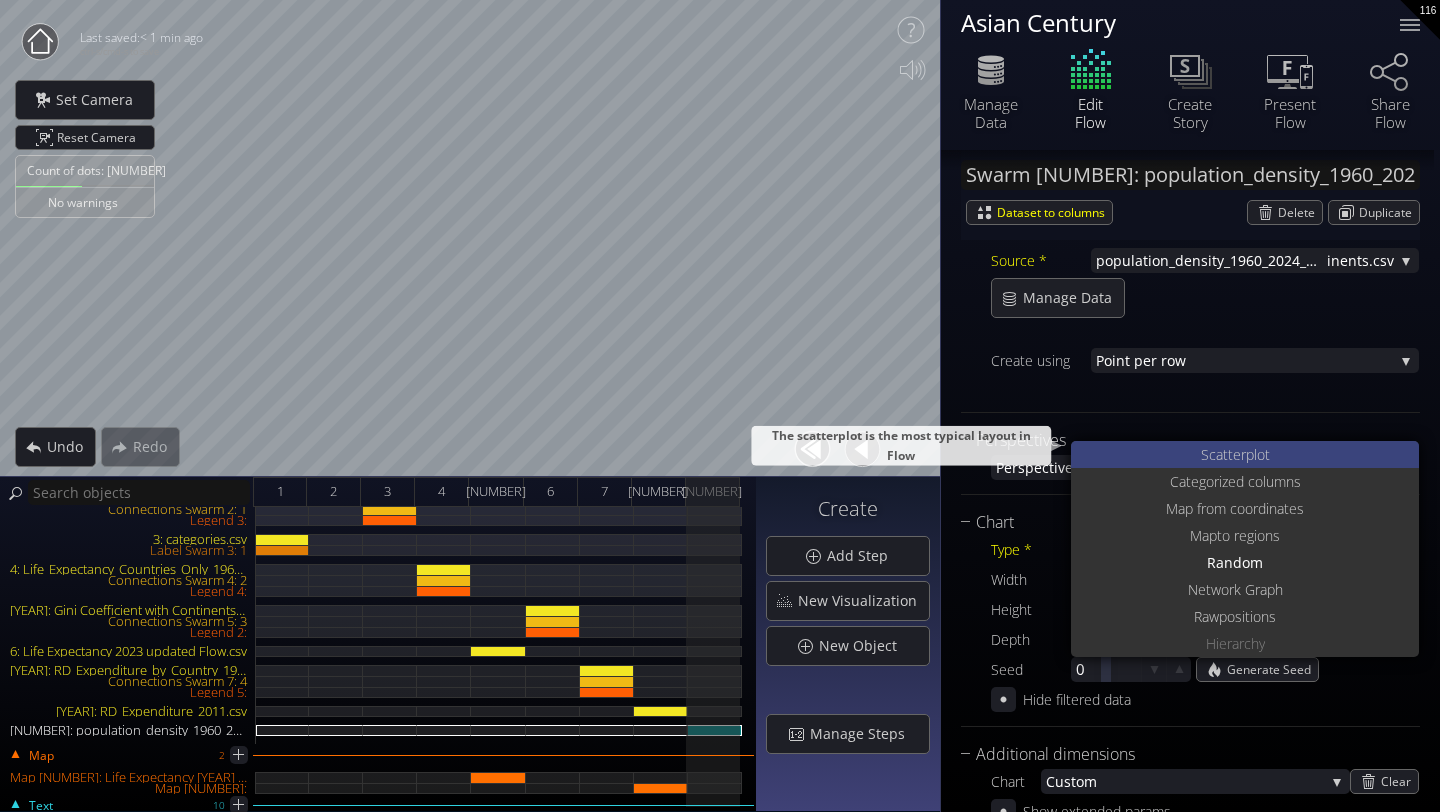 click on "catterplot" at bounding box center [1239, 454] 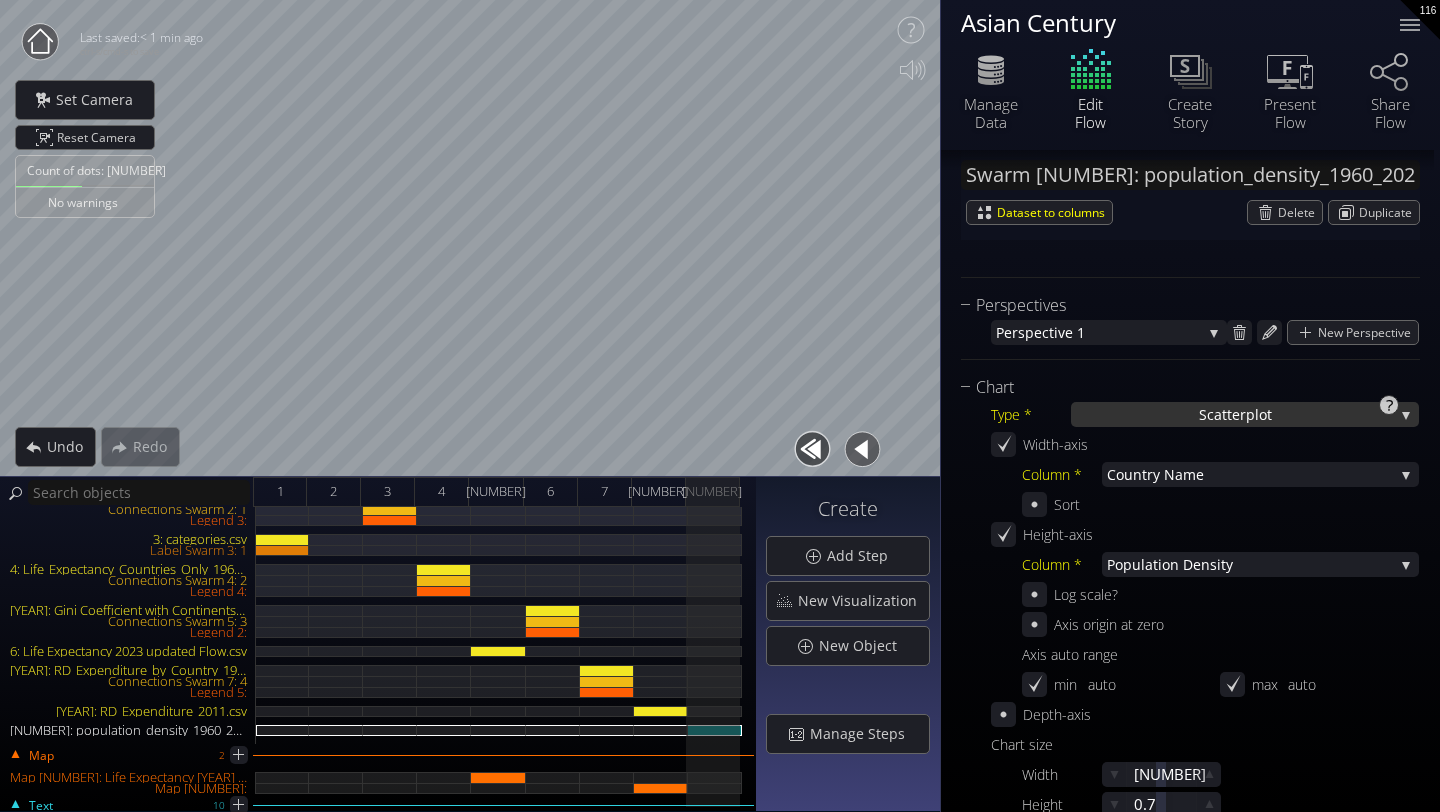 scroll, scrollTop: 407, scrollLeft: 0, axis: vertical 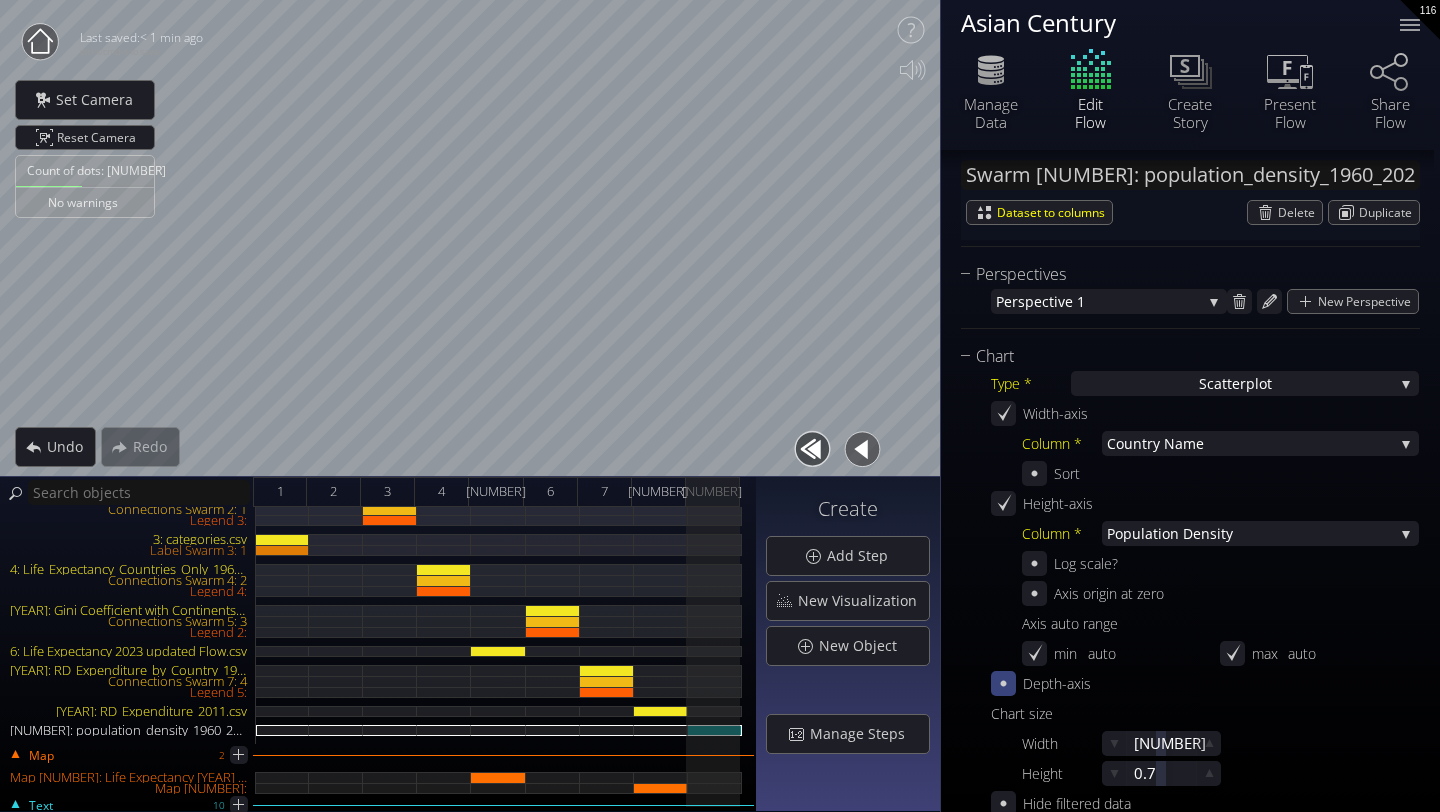click 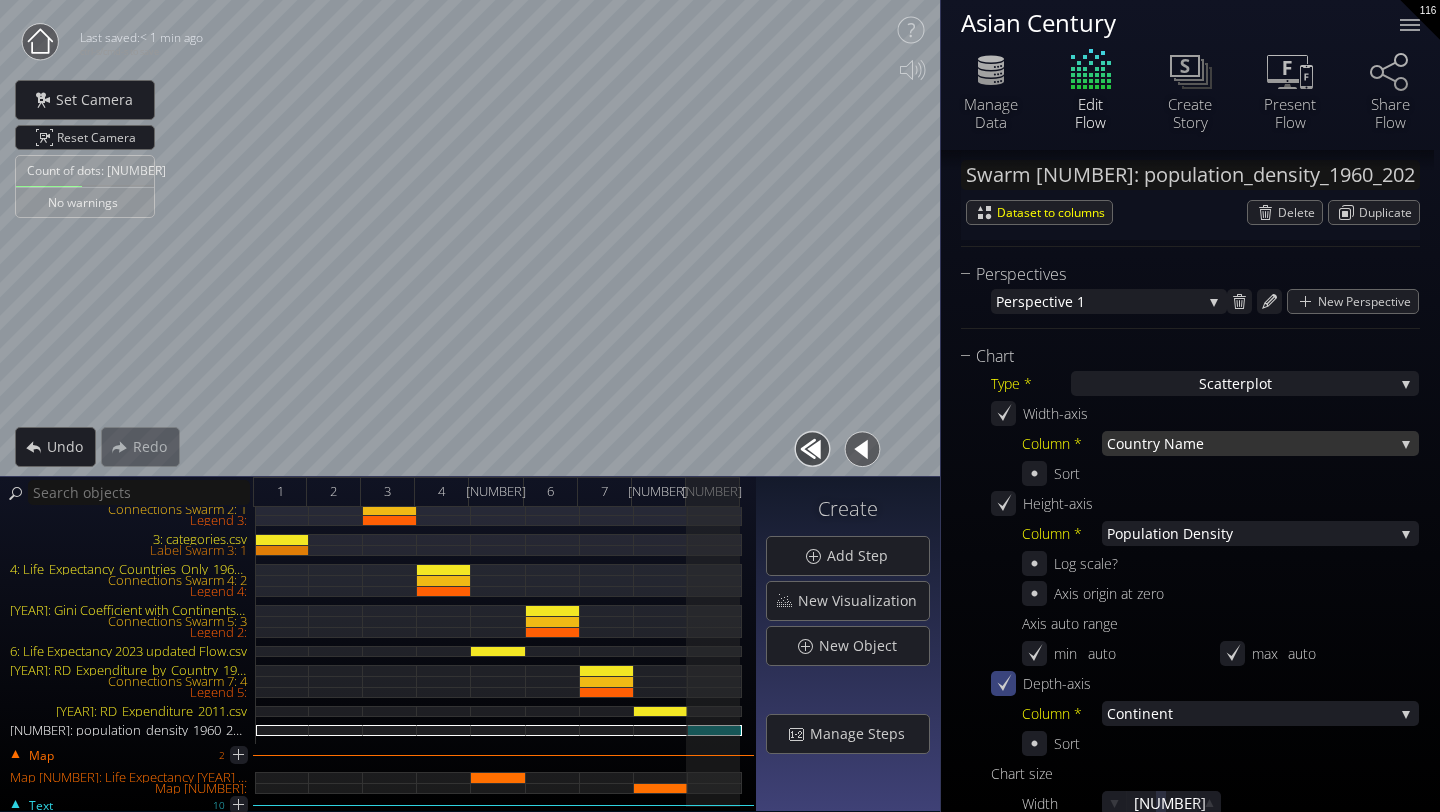 click on "untry Name" at bounding box center (1259, 443) 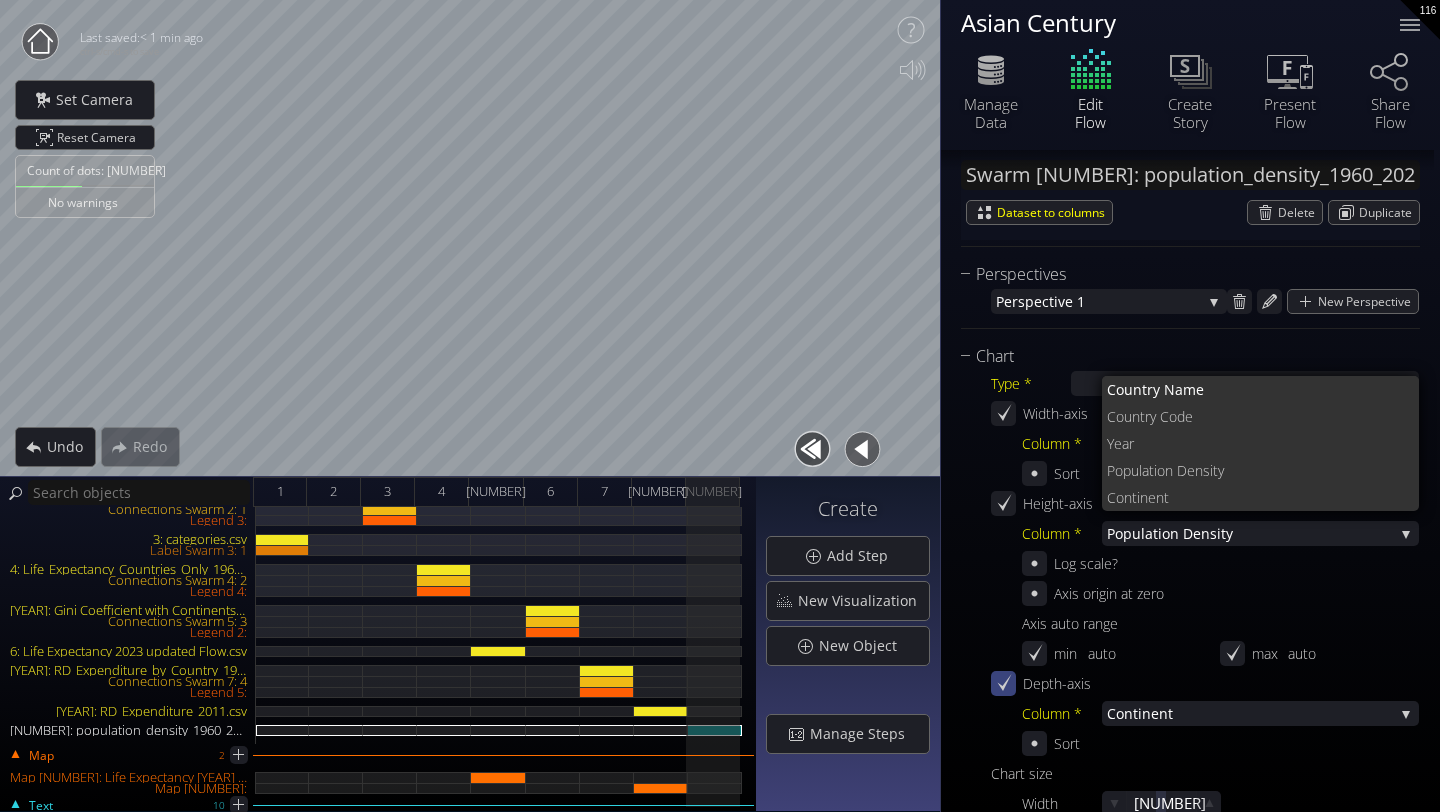 click on "Year" at bounding box center (1255, 443) 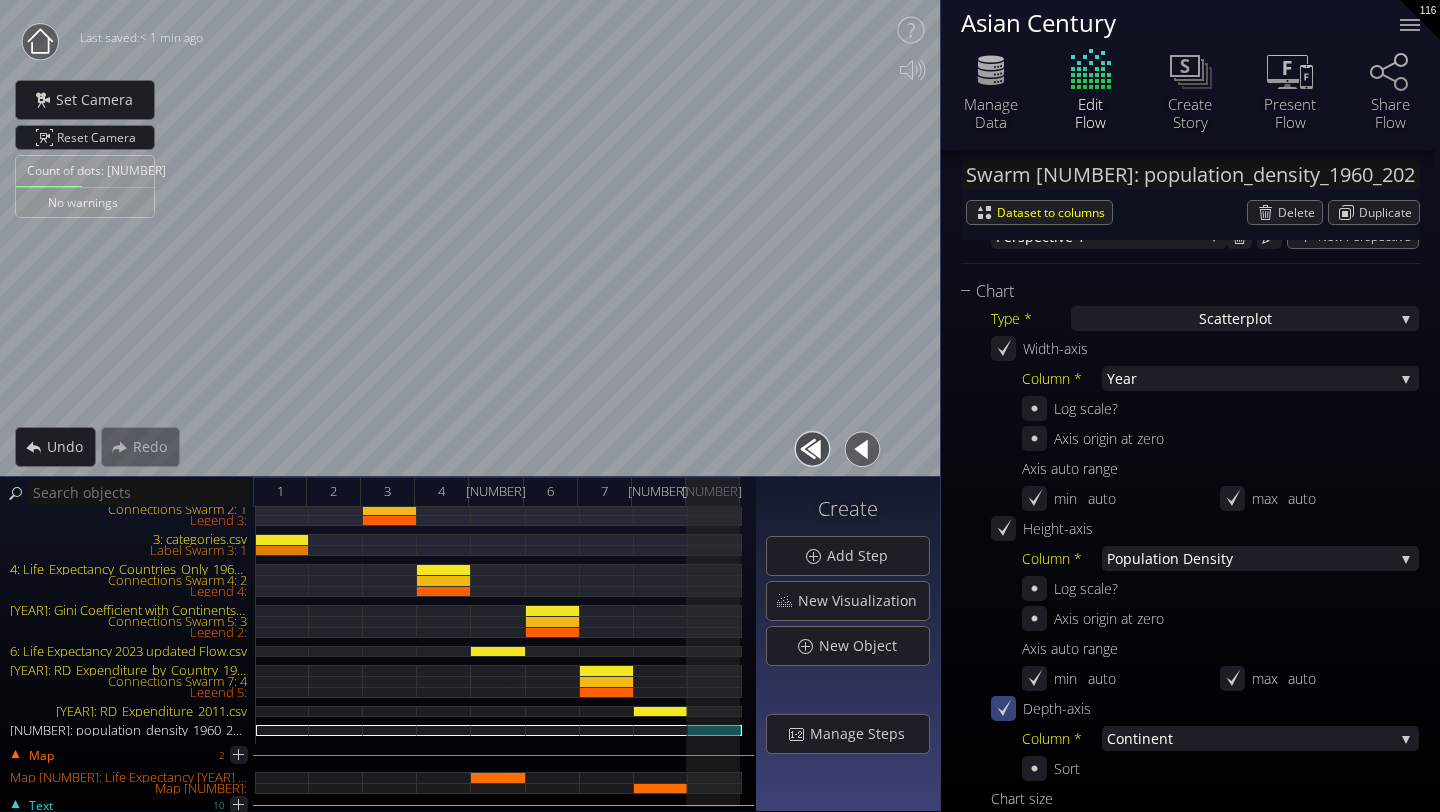 scroll, scrollTop: 488, scrollLeft: 0, axis: vertical 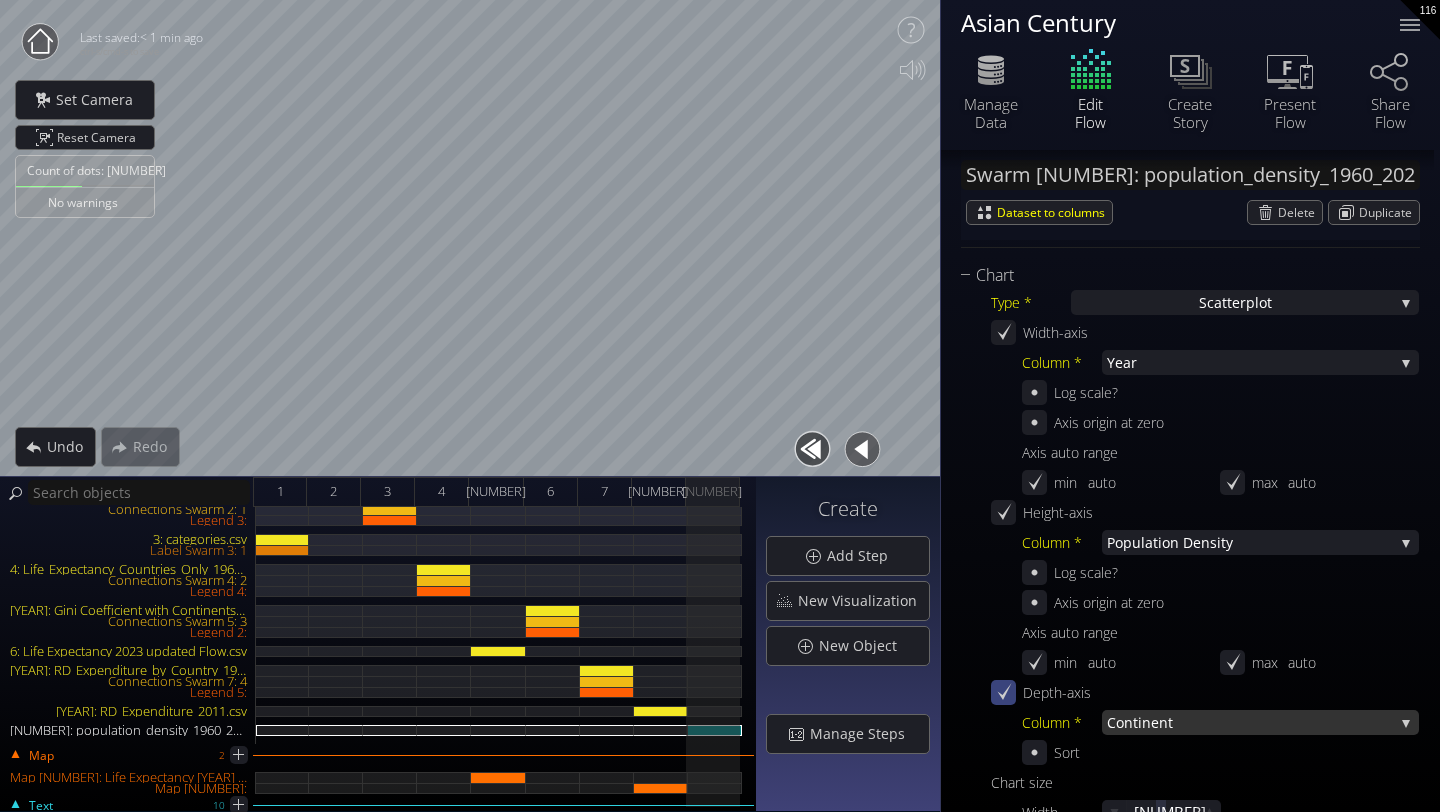 click on "Continen" at bounding box center [1137, 722] 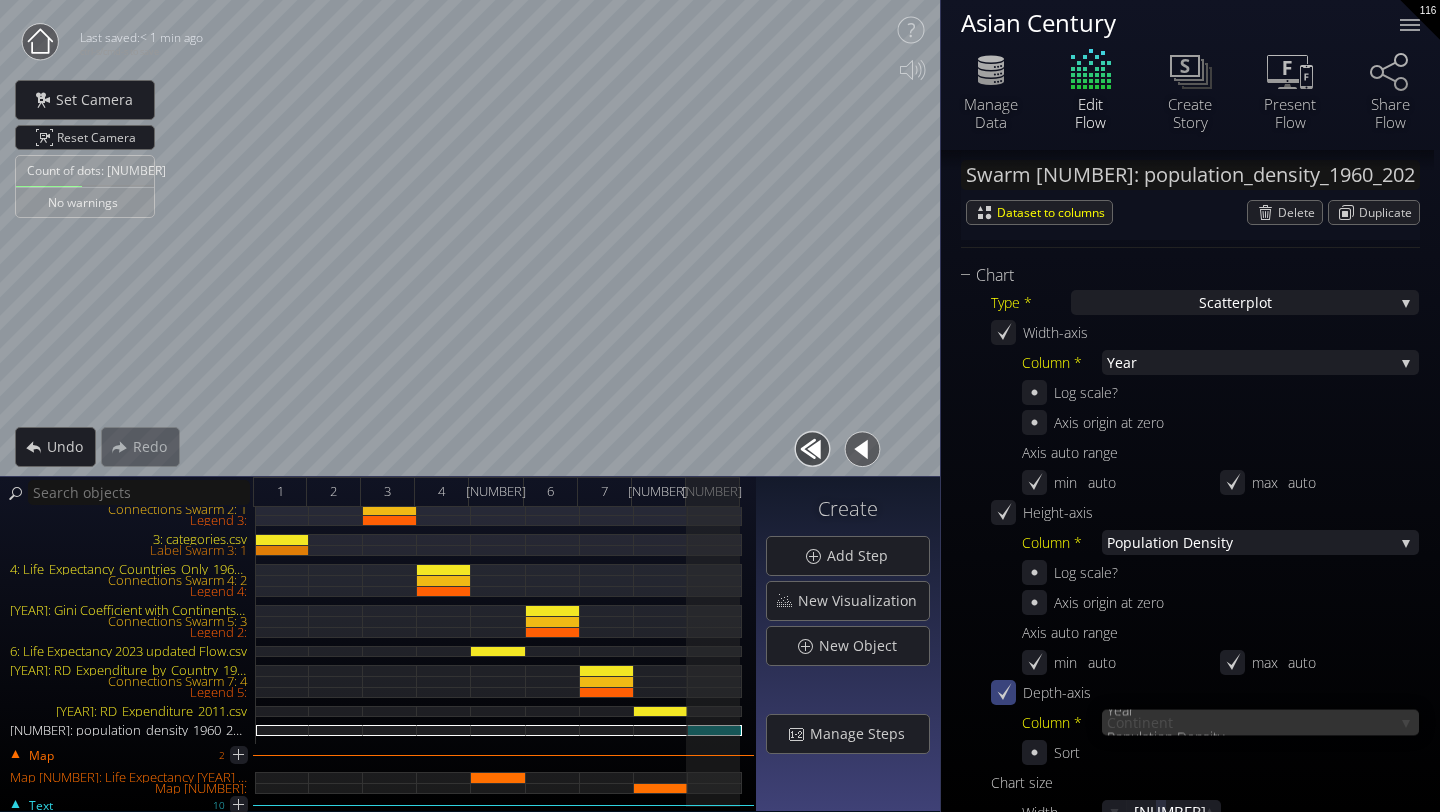 scroll, scrollTop: 0, scrollLeft: 0, axis: both 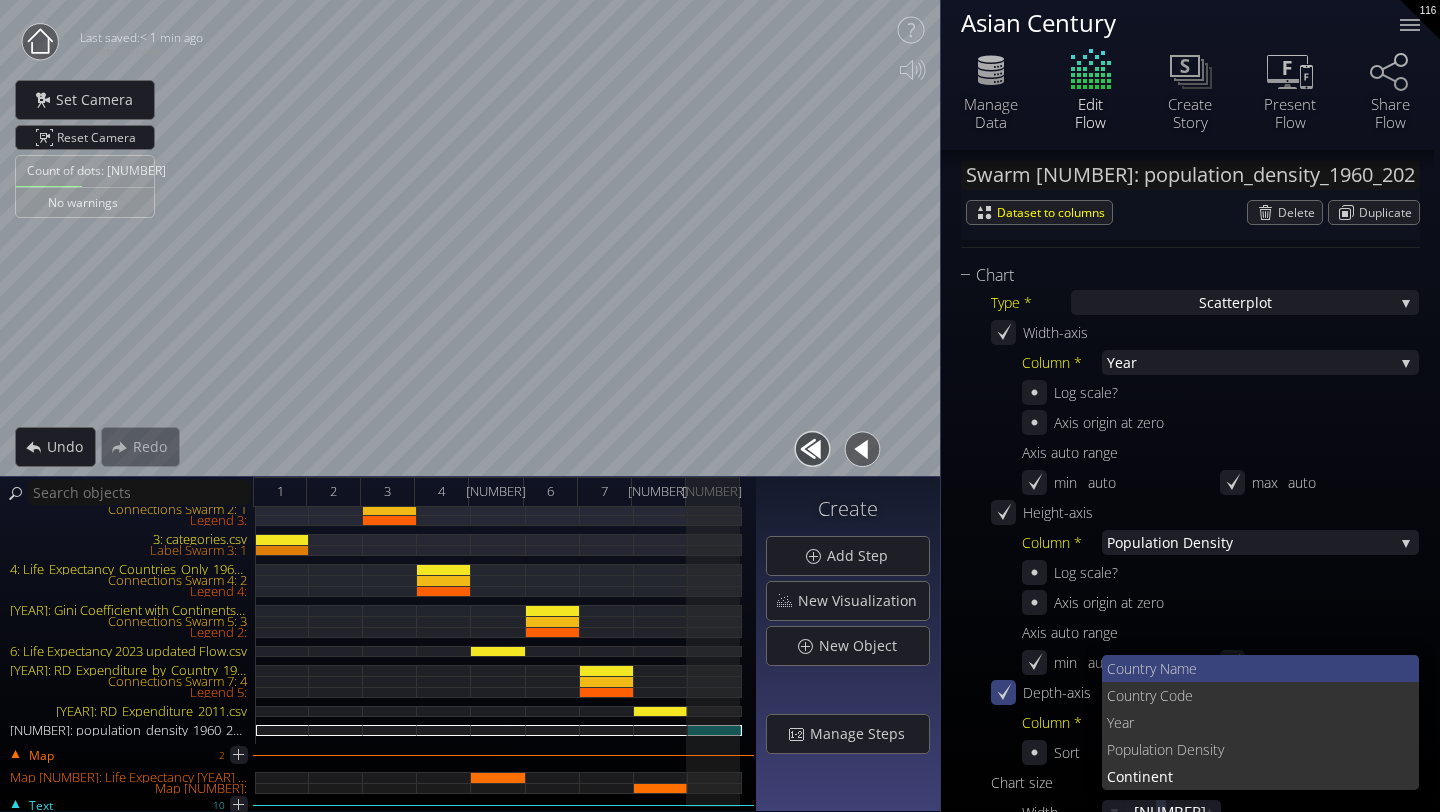 click on "Co" at bounding box center [1115, 668] 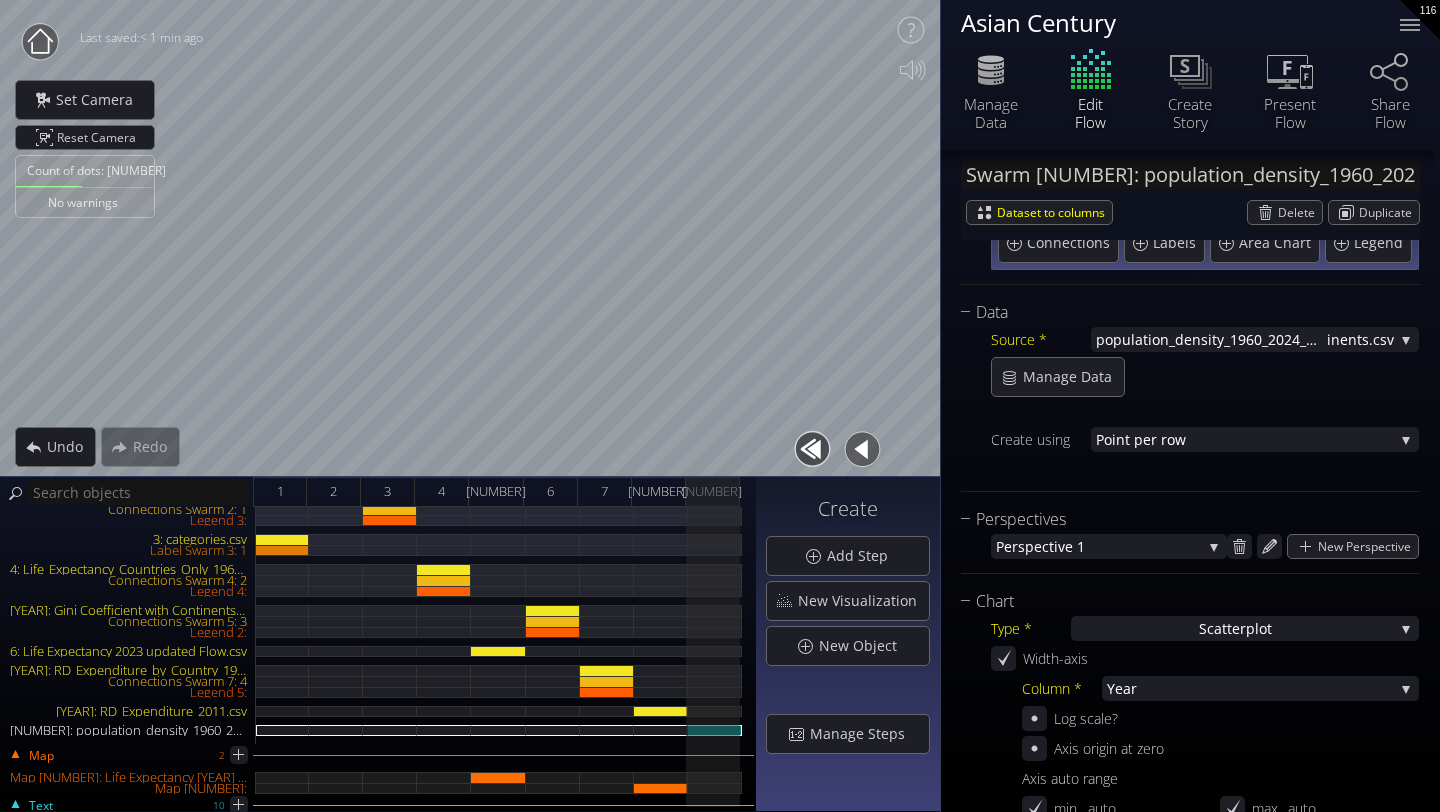 scroll, scrollTop: 0, scrollLeft: 0, axis: both 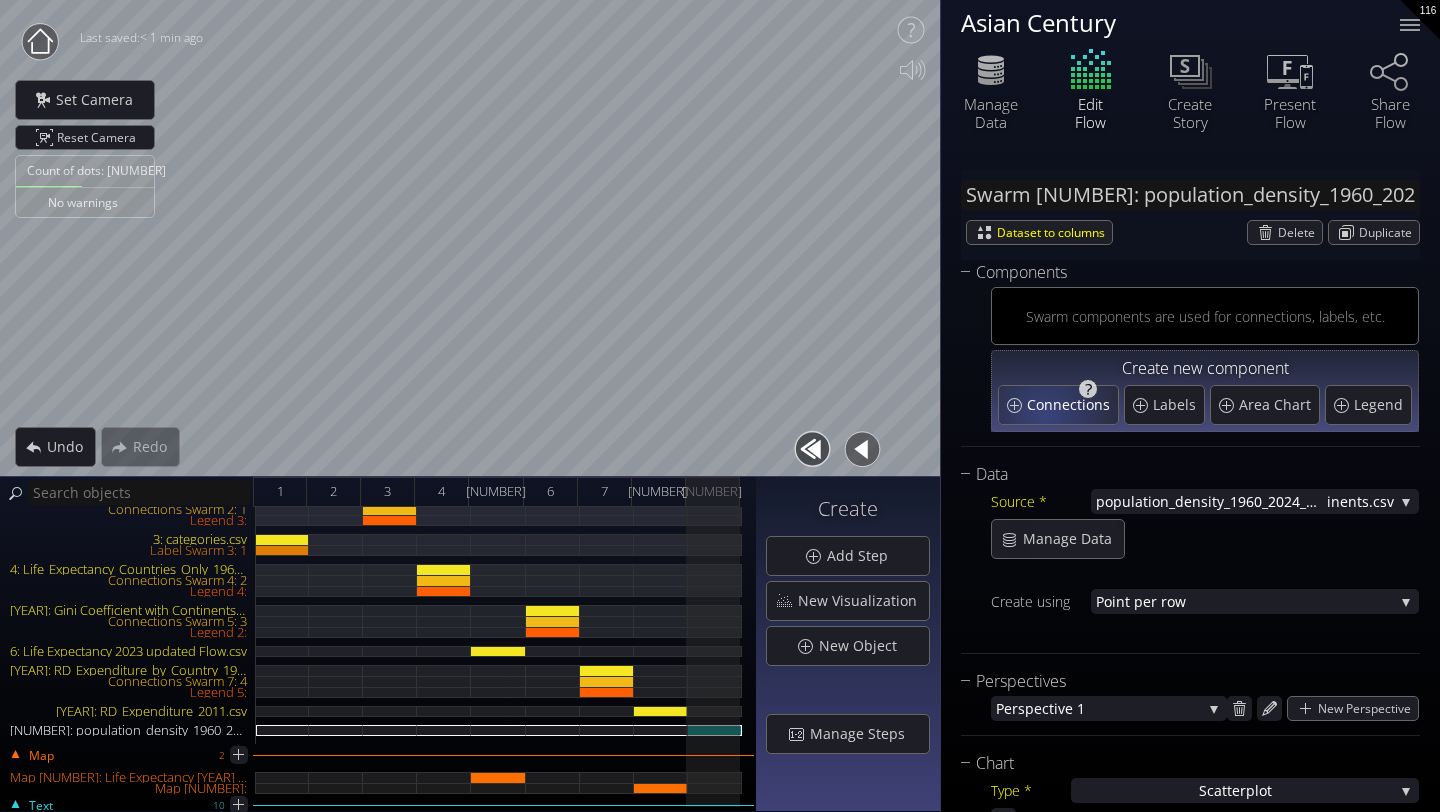 click on "Connections" at bounding box center [1071, 405] 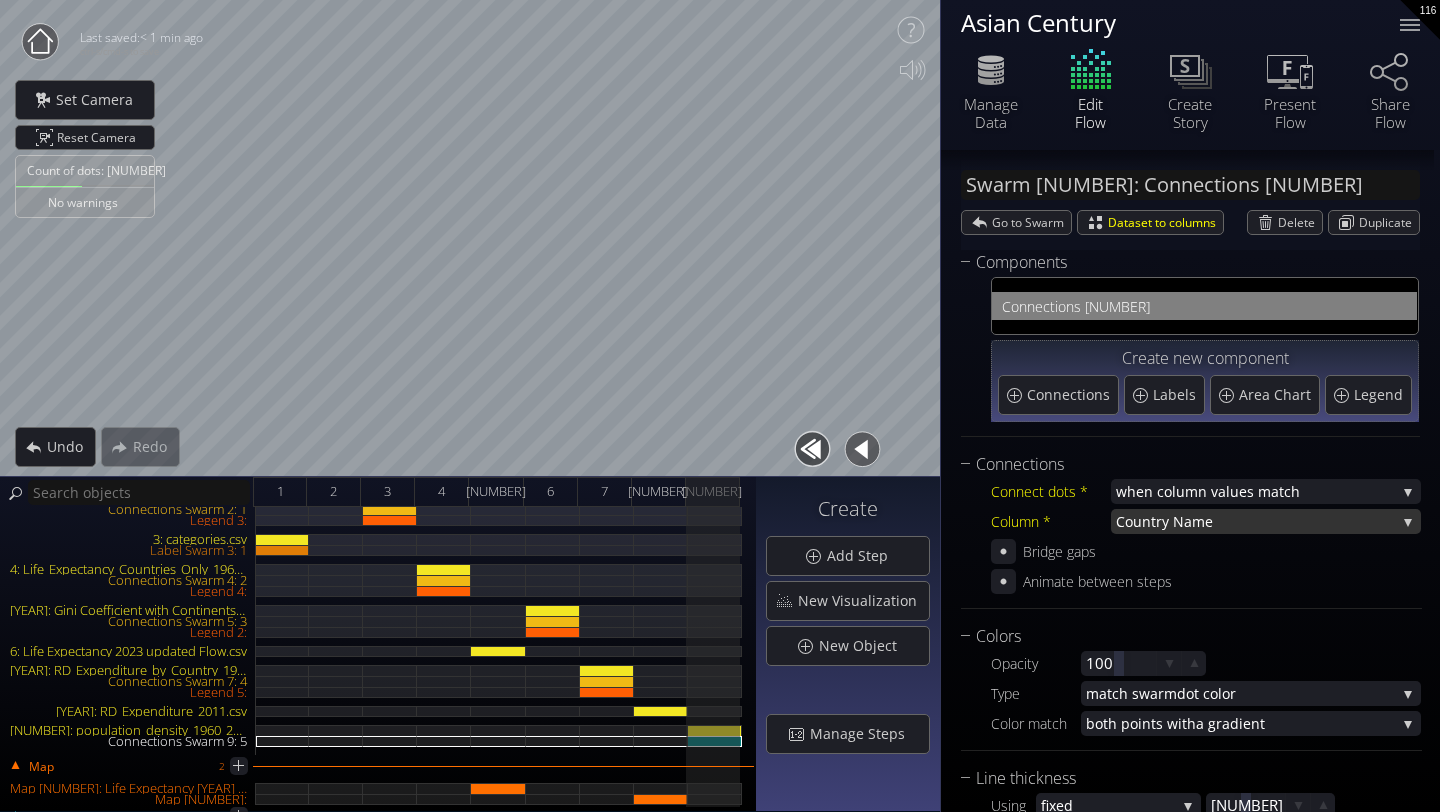 scroll, scrollTop: 0, scrollLeft: 0, axis: both 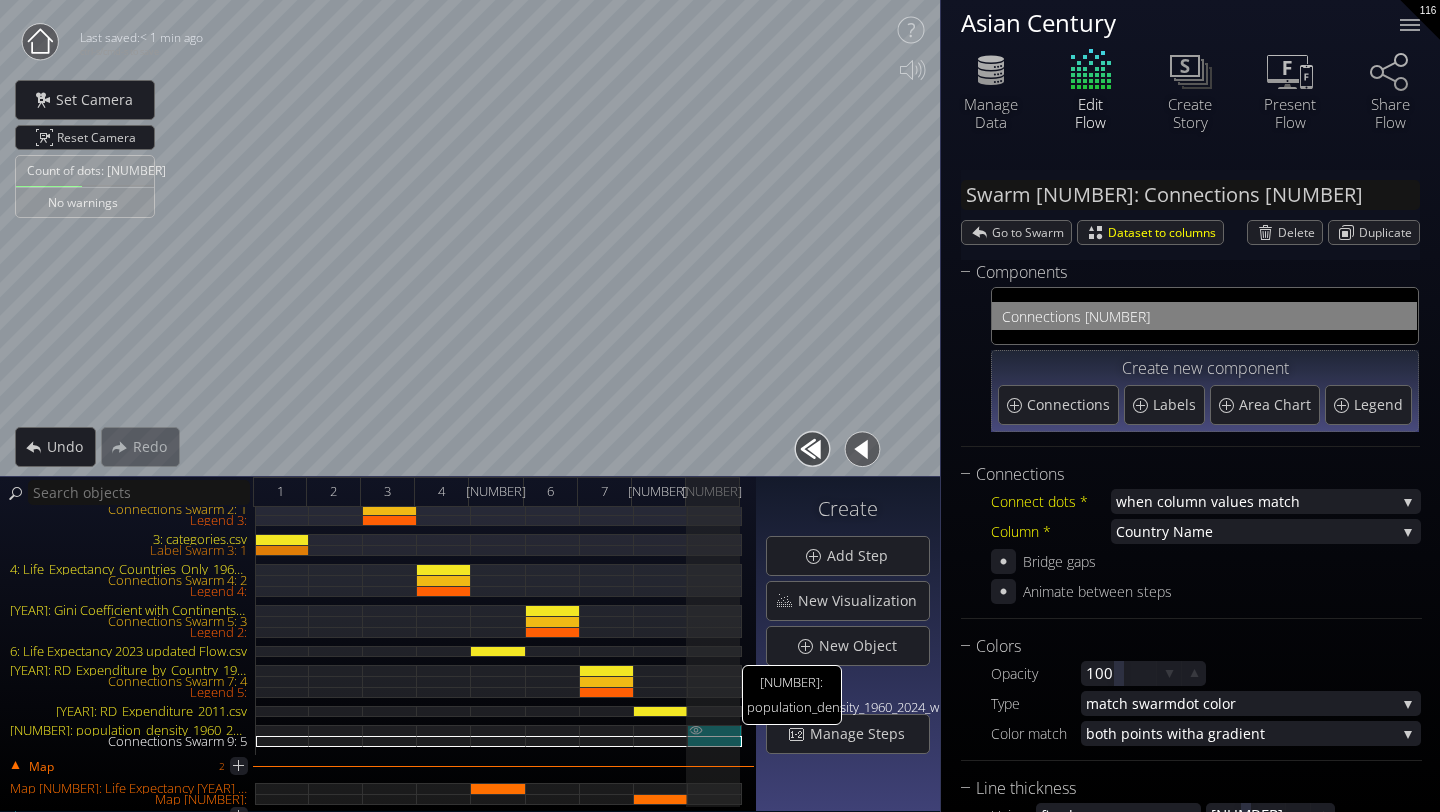 click on "[NUMBER]: population_density_1960_2024_with_complete_continents.csv" at bounding box center (715, 730) 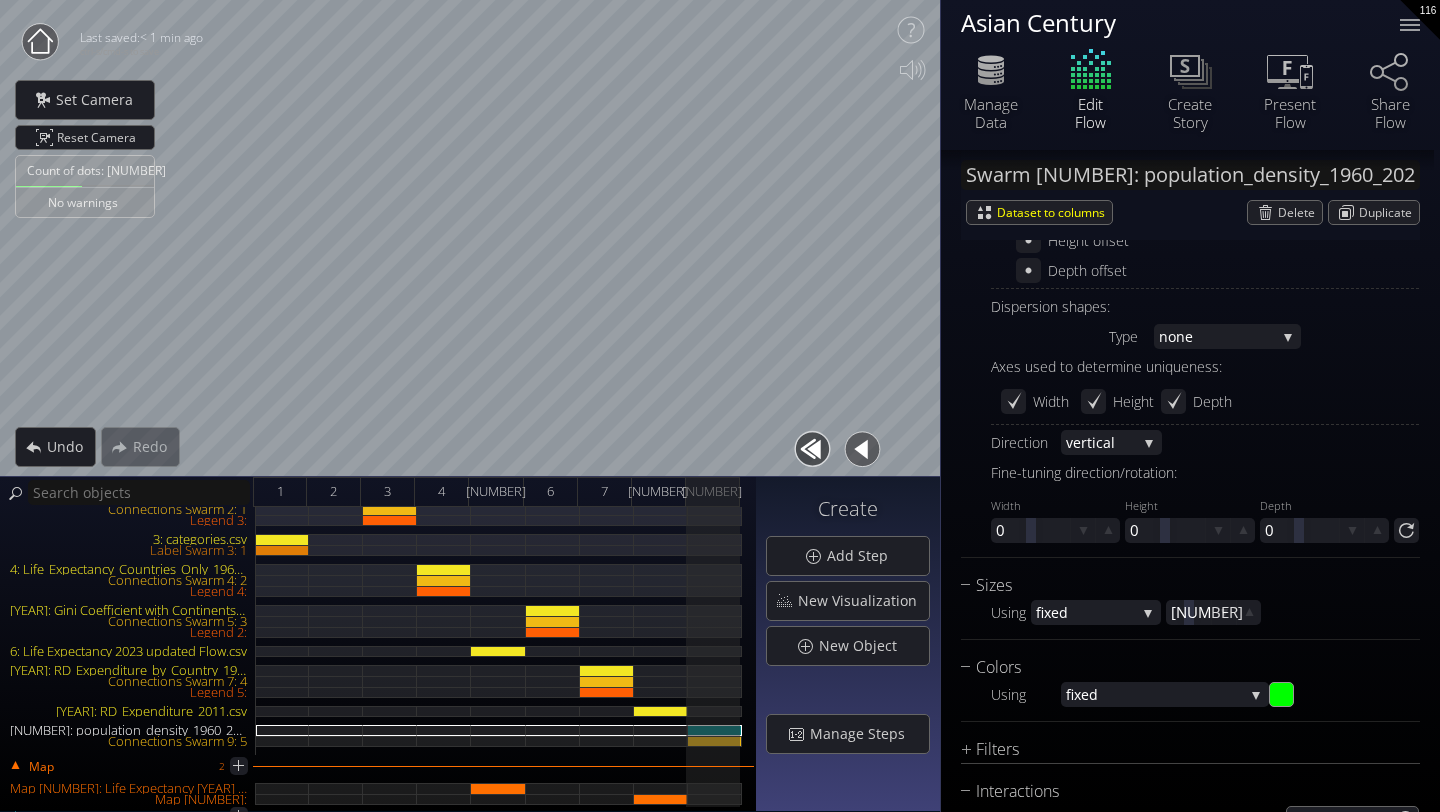 scroll, scrollTop: 1391, scrollLeft: 0, axis: vertical 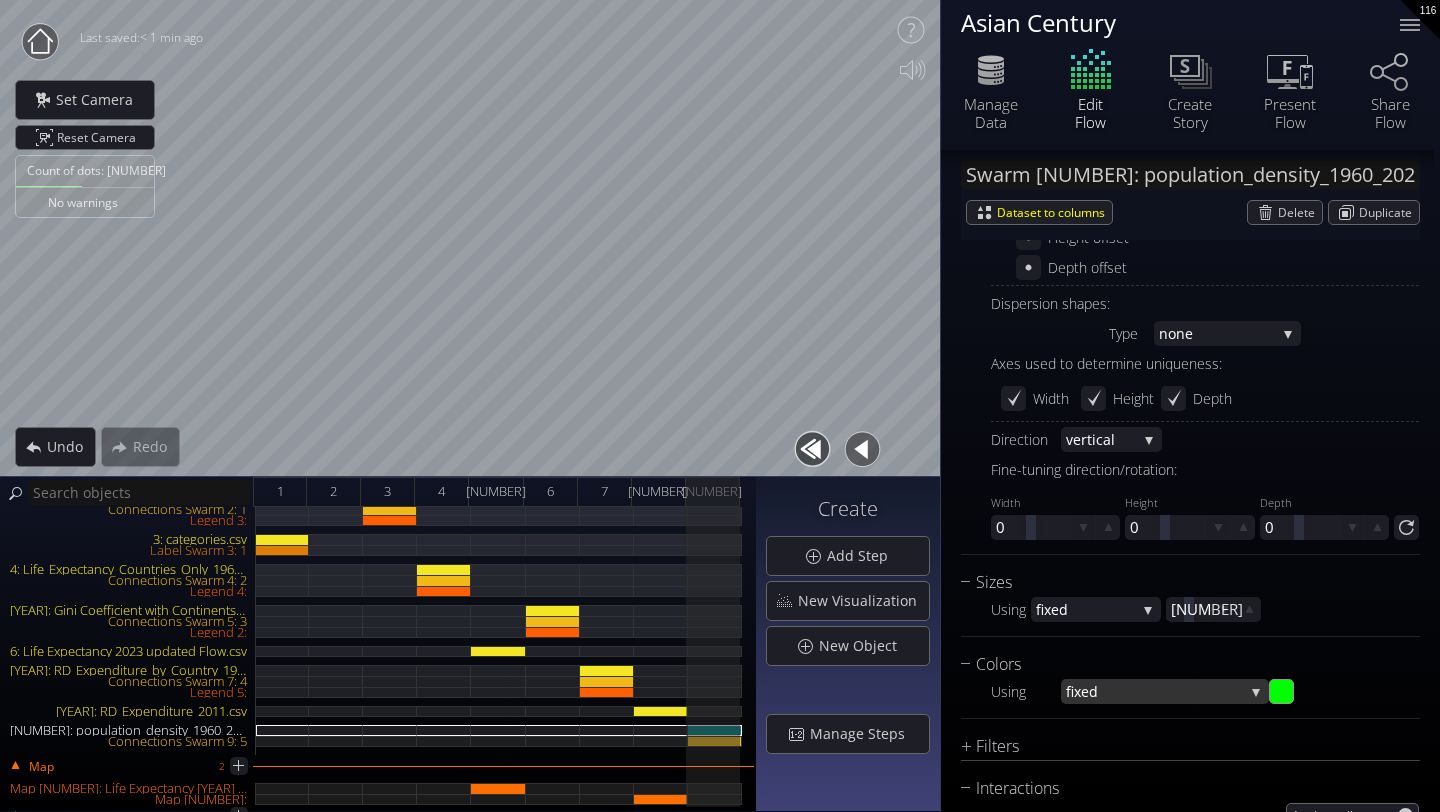 click on "fixed" at bounding box center [1155, 691] 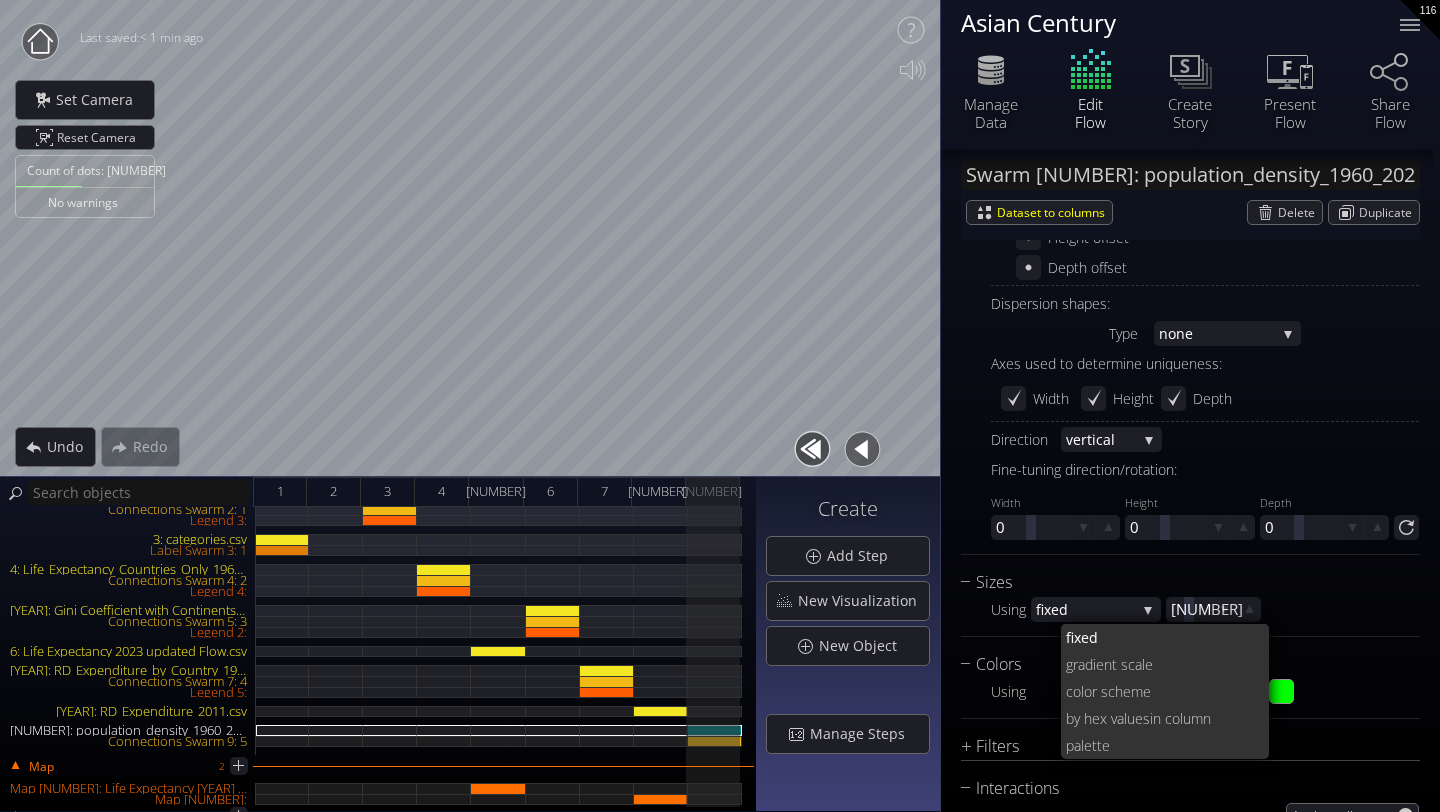 click on "lor scheme" at bounding box center [1167, 691] 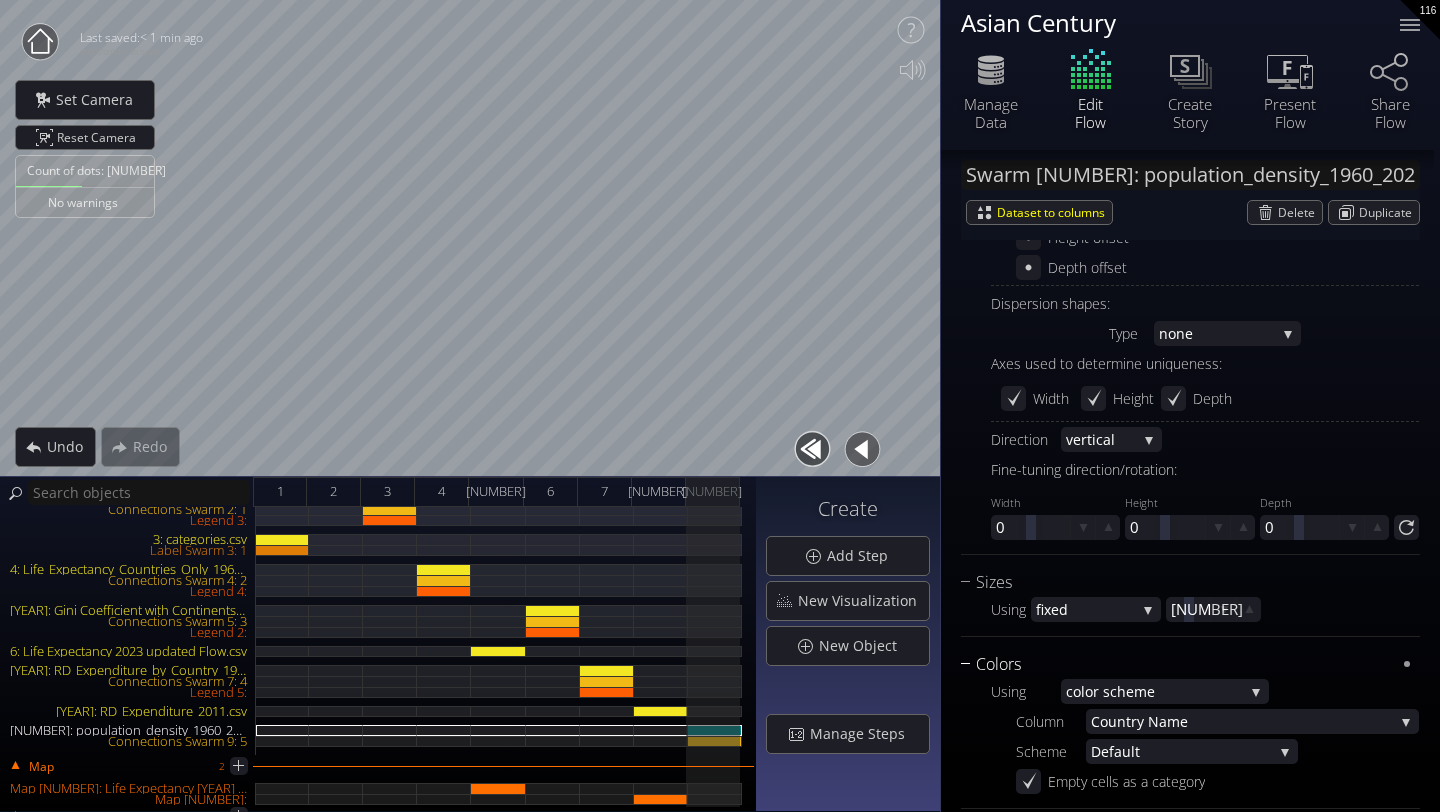 scroll, scrollTop: 1566, scrollLeft: 0, axis: vertical 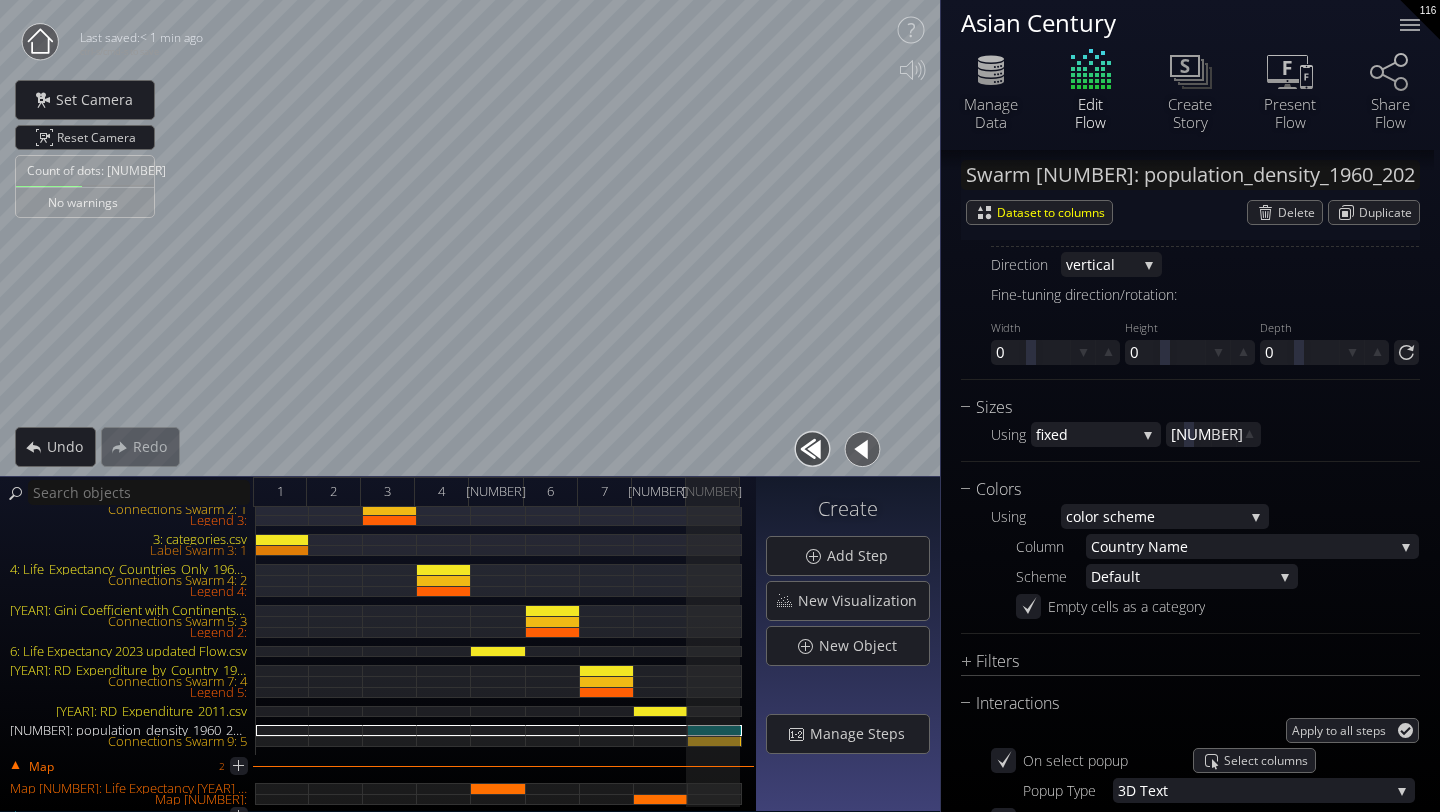 click on "Column
Country Name     Country Name   Country Code     Year   Population Density   Continent
Scheme
Default     Default   Simple New one   Firenze   Vitamin     C     Summer day     Hot   12 Color   Peach     Rose Wheel   GreenDot
Empty cells as a category" at bounding box center [1217, 576] 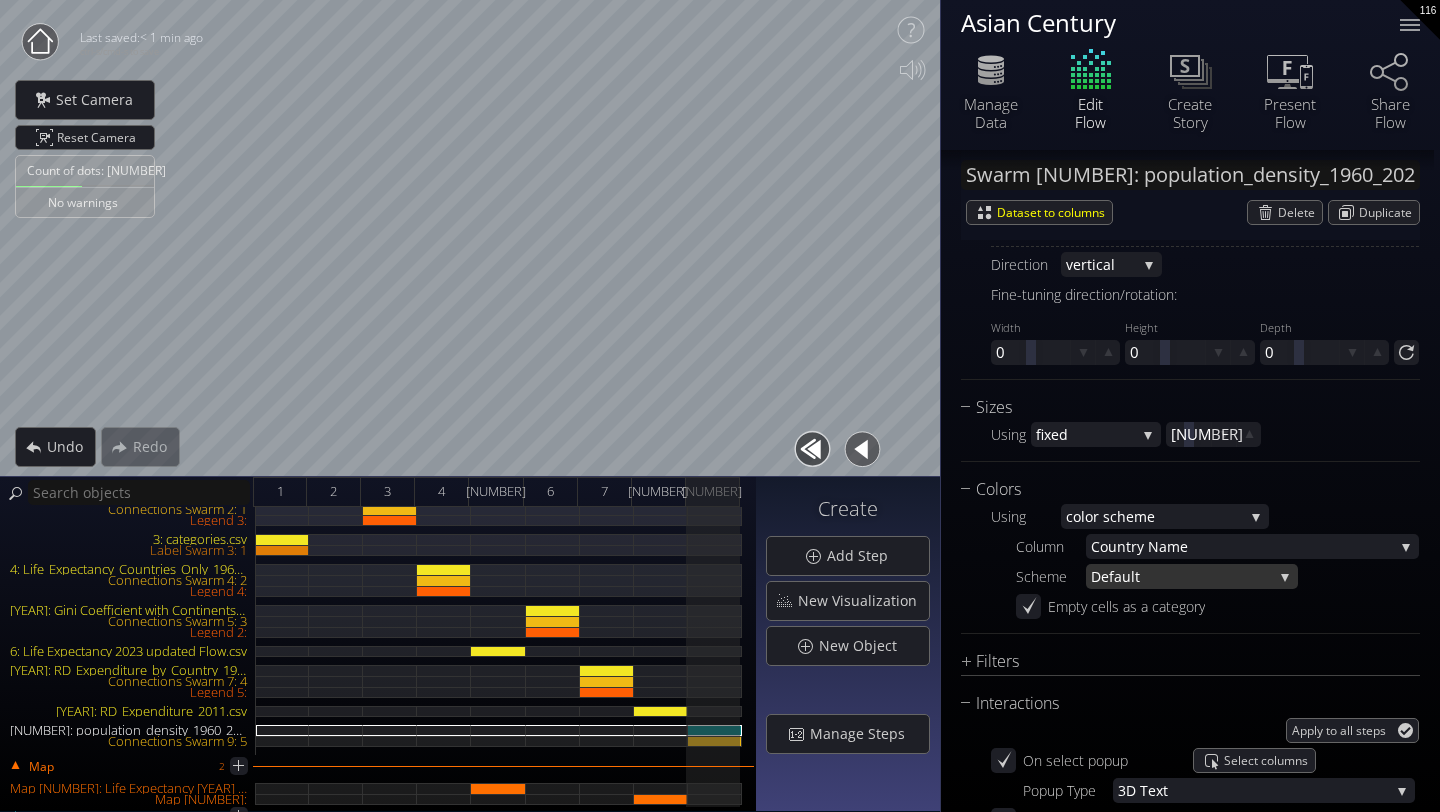 click on "ult" at bounding box center [1197, 576] 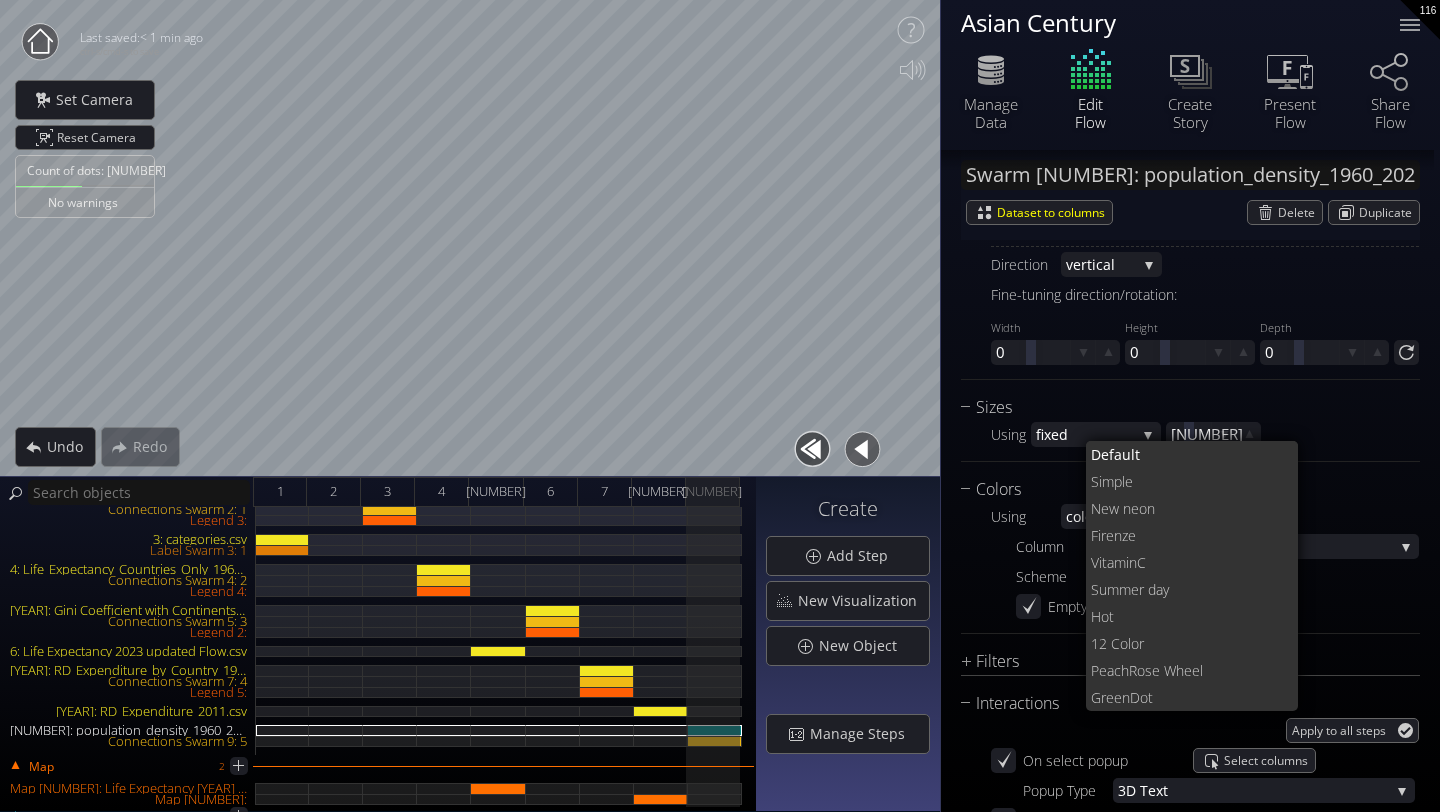 click on "Colors
Using
co   lor scheme       fixed   grad   ient scale   co   lor scheme   by hex values    in column   pale   tte
Column
Co   untry Name     Co   untry Name   Co   untry Code     Year   Populati   on Density   Continen   t
Scheme
Defa   ult     Defa   ult   Si   mple   New ne   on   Fire   nze   Vitamin     C     Summer day     Hot   12 Col   or   Peach     Rose Wheel   GreenD   ot
Empty cells as a category" at bounding box center [1190, 555] 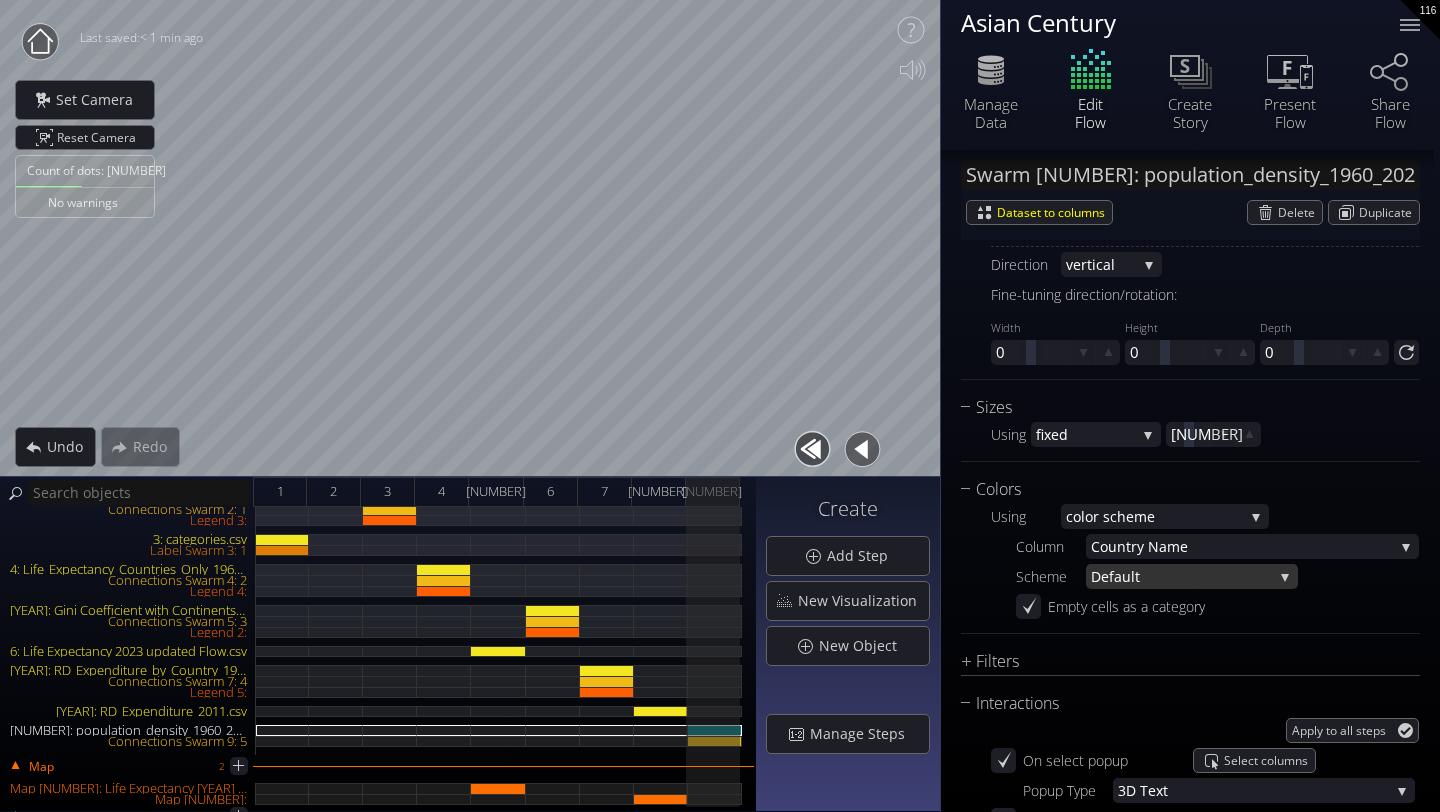 click on "ult" at bounding box center [1197, 576] 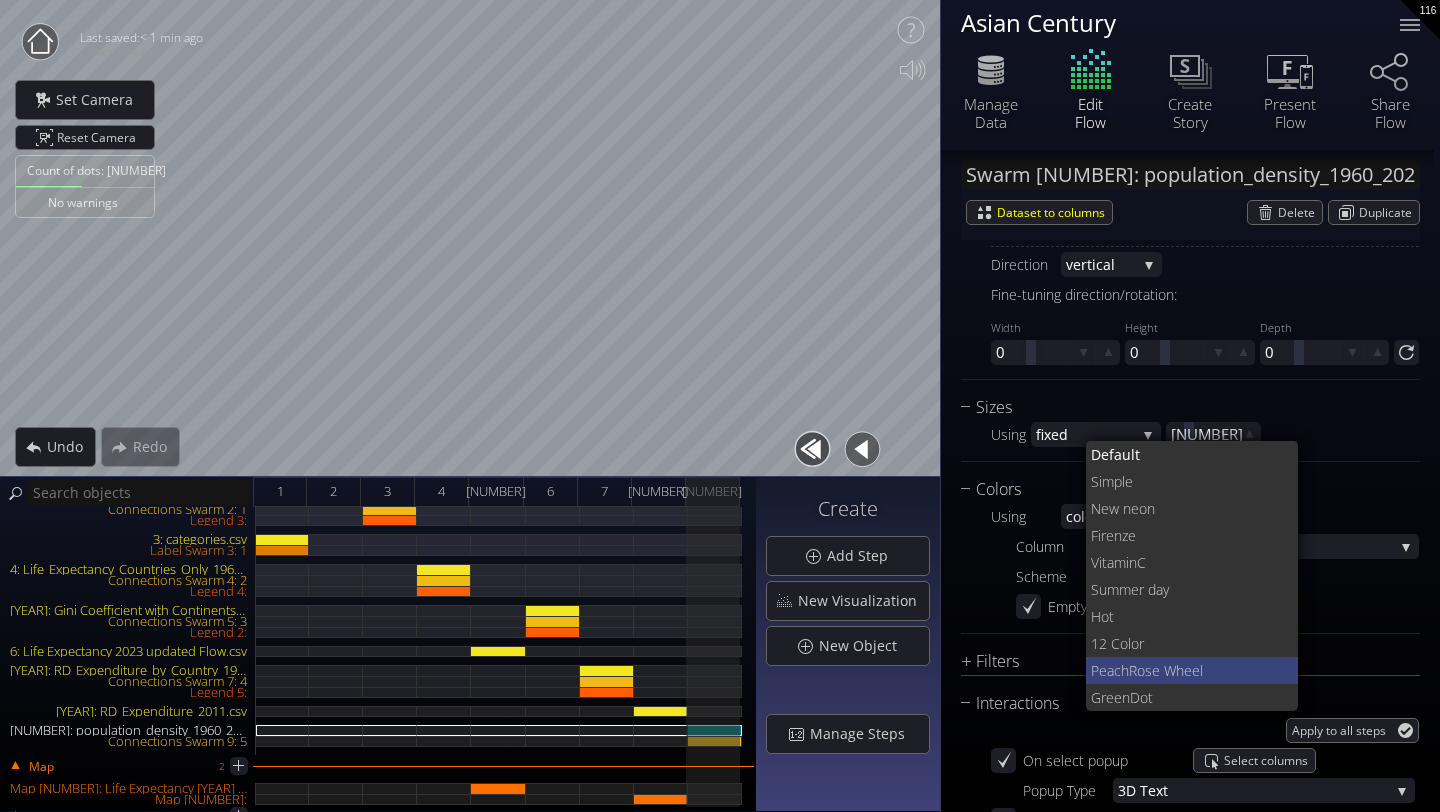 click on "Rose Wheel" at bounding box center (1206, 670) 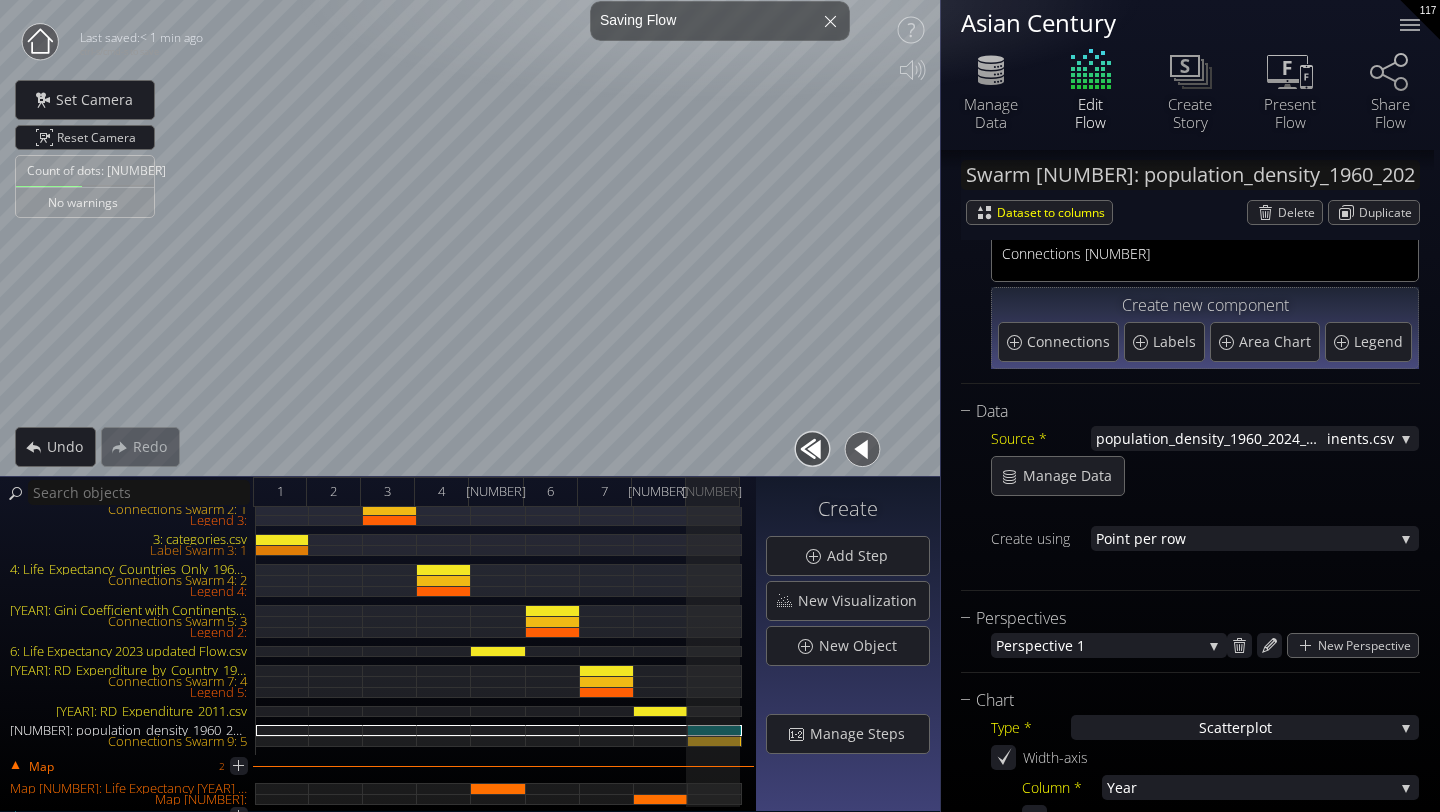 scroll, scrollTop: 0, scrollLeft: 0, axis: both 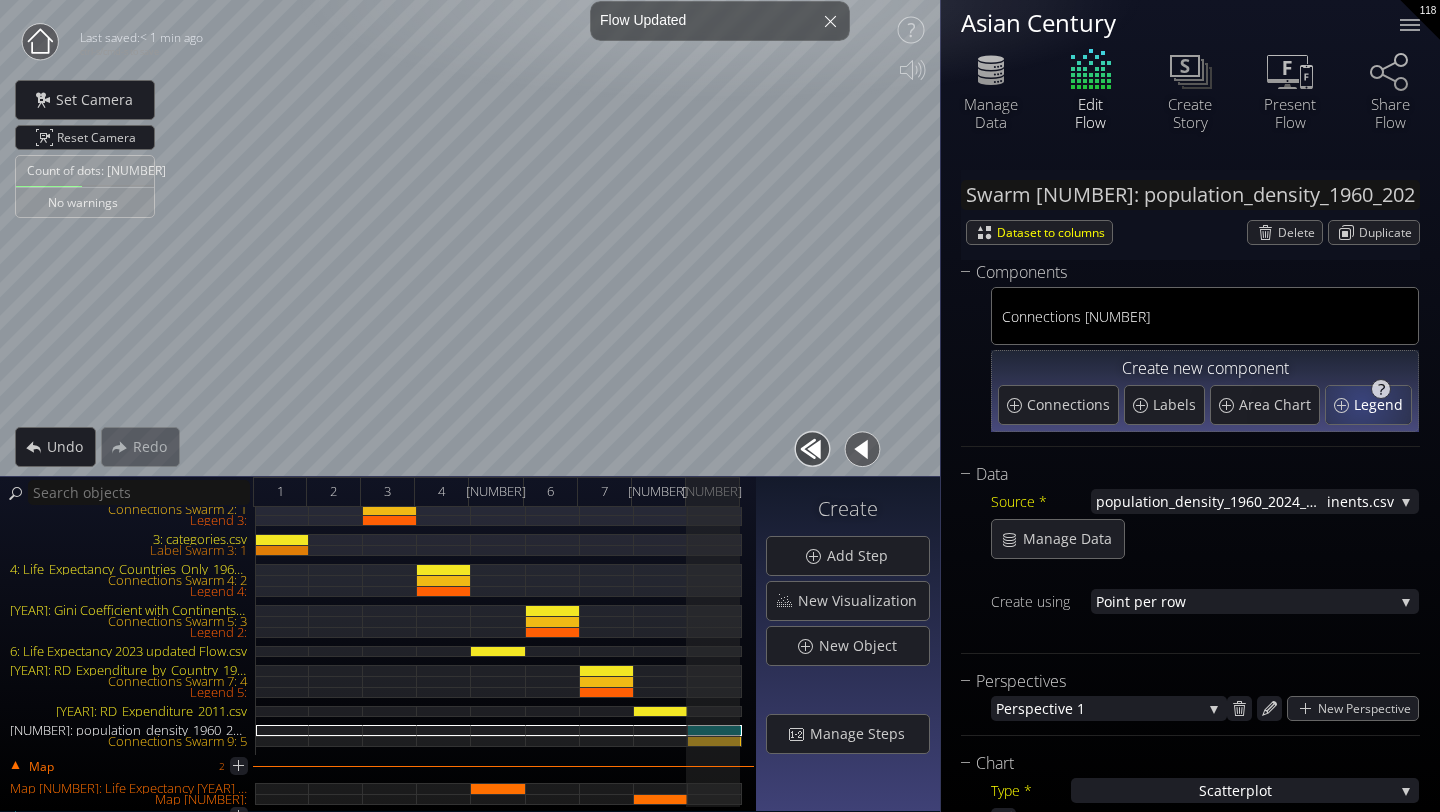 click on "Legend" at bounding box center [1381, 405] 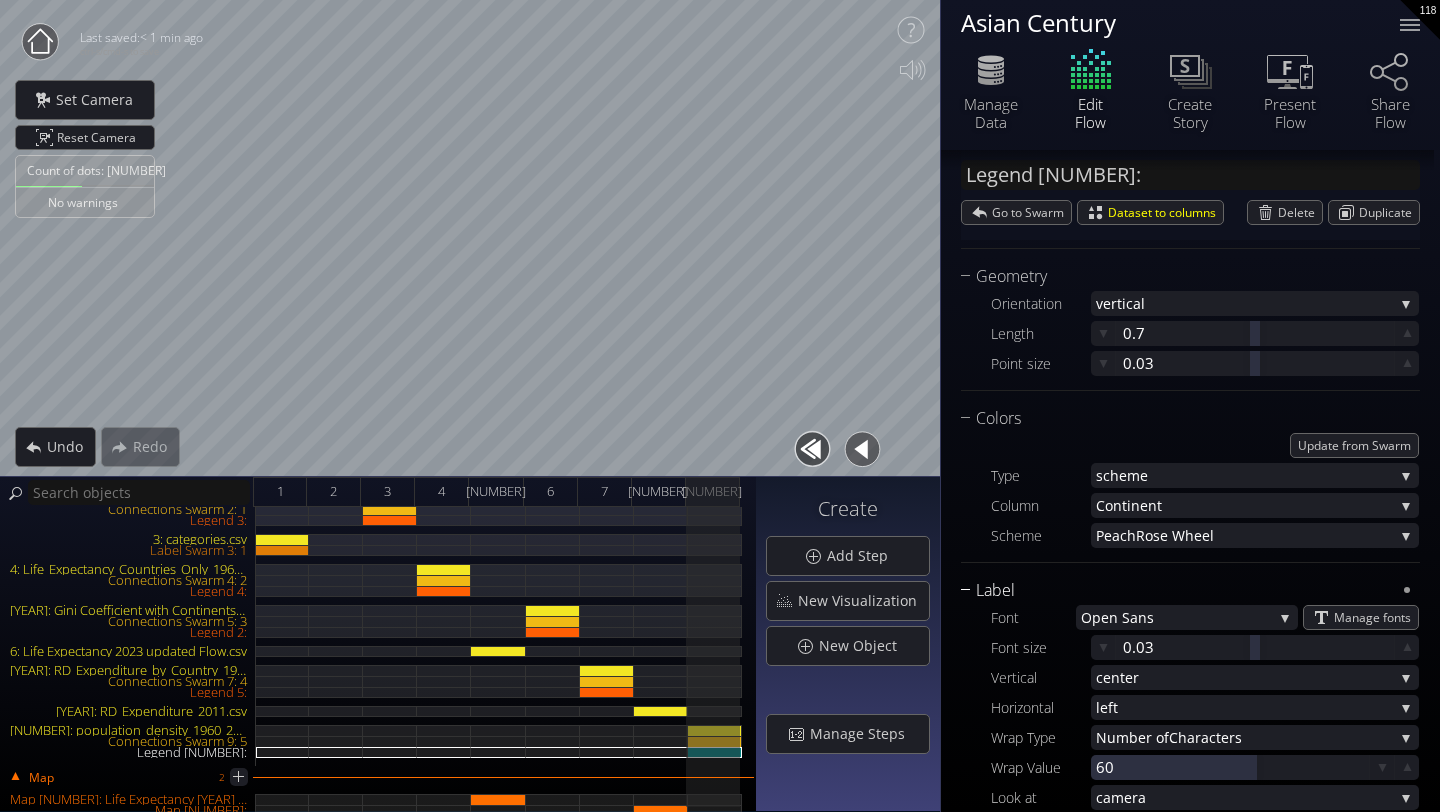 scroll, scrollTop: 166, scrollLeft: 0, axis: vertical 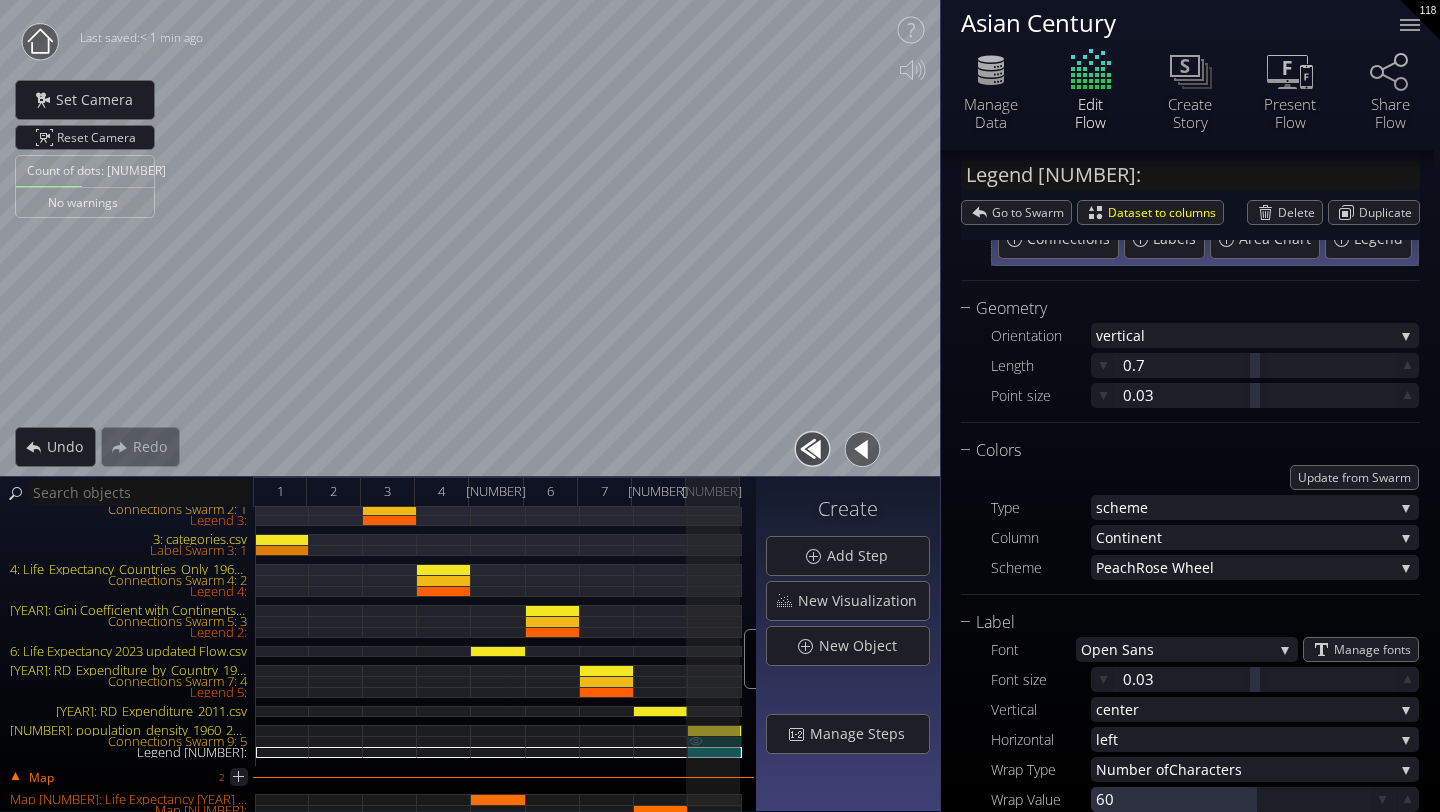 click on "Connections Swarm 9:  5" at bounding box center [715, 741] 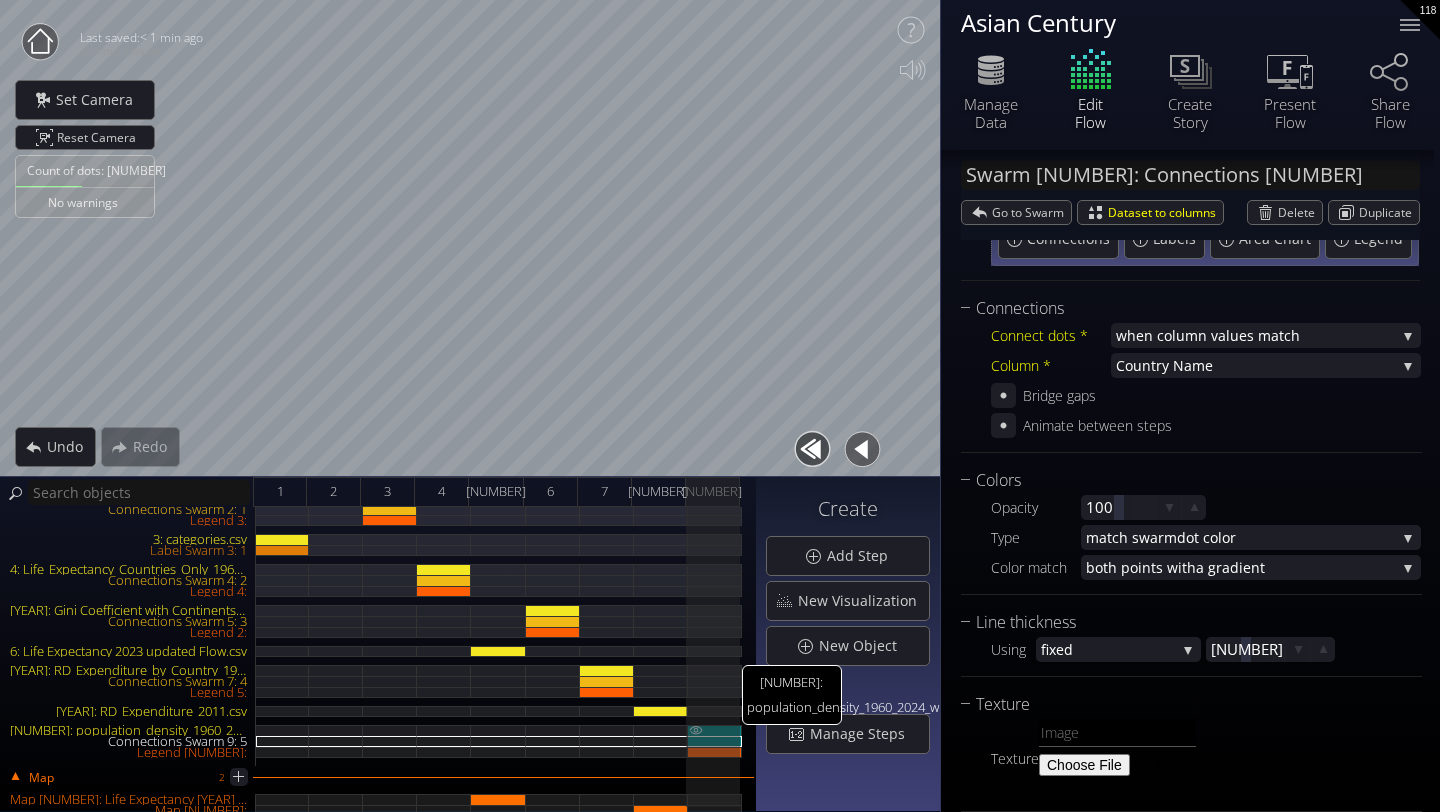 click on "[NUMBER]: population_density_1960_2024_with_complete_continents.csv" at bounding box center [715, 730] 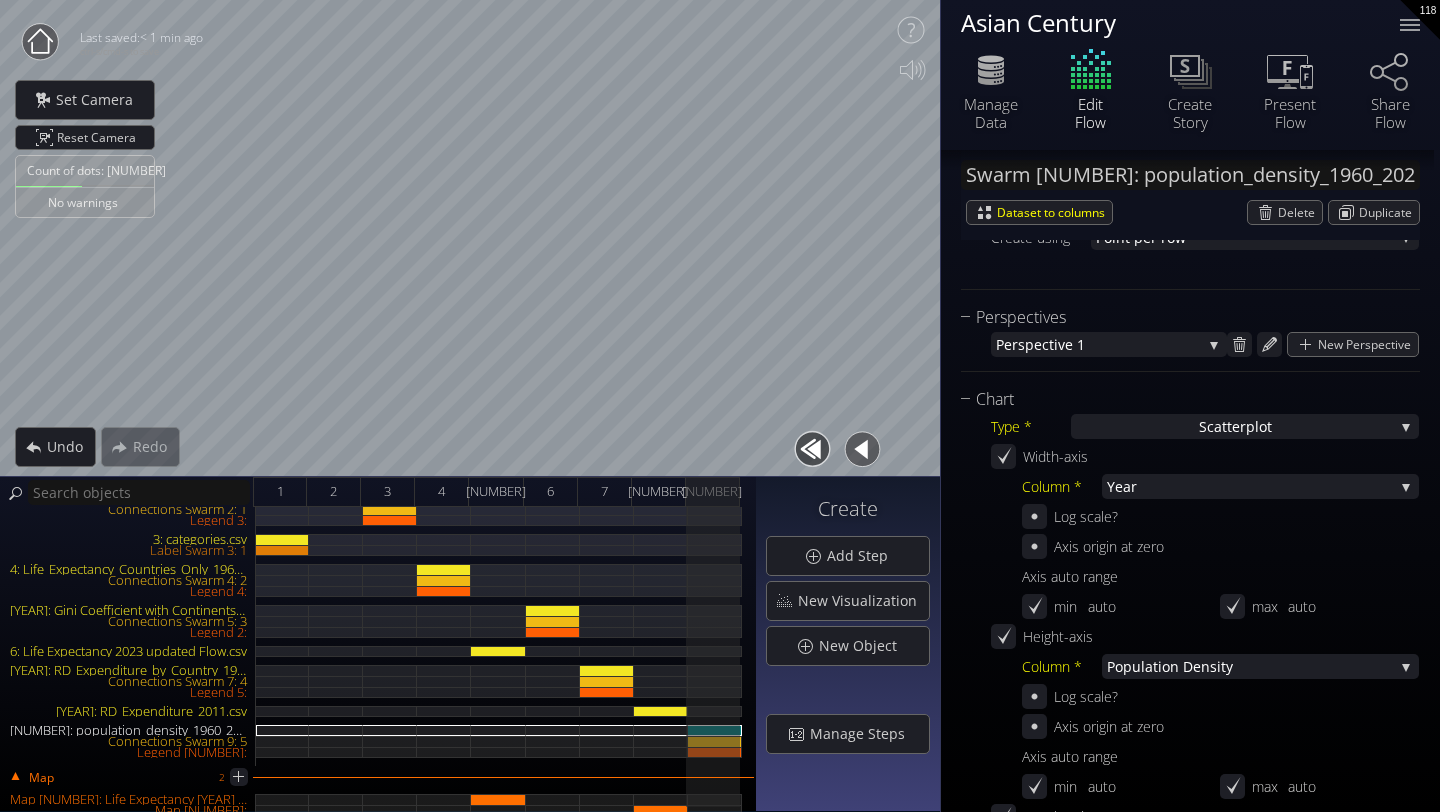 scroll, scrollTop: 0, scrollLeft: 0, axis: both 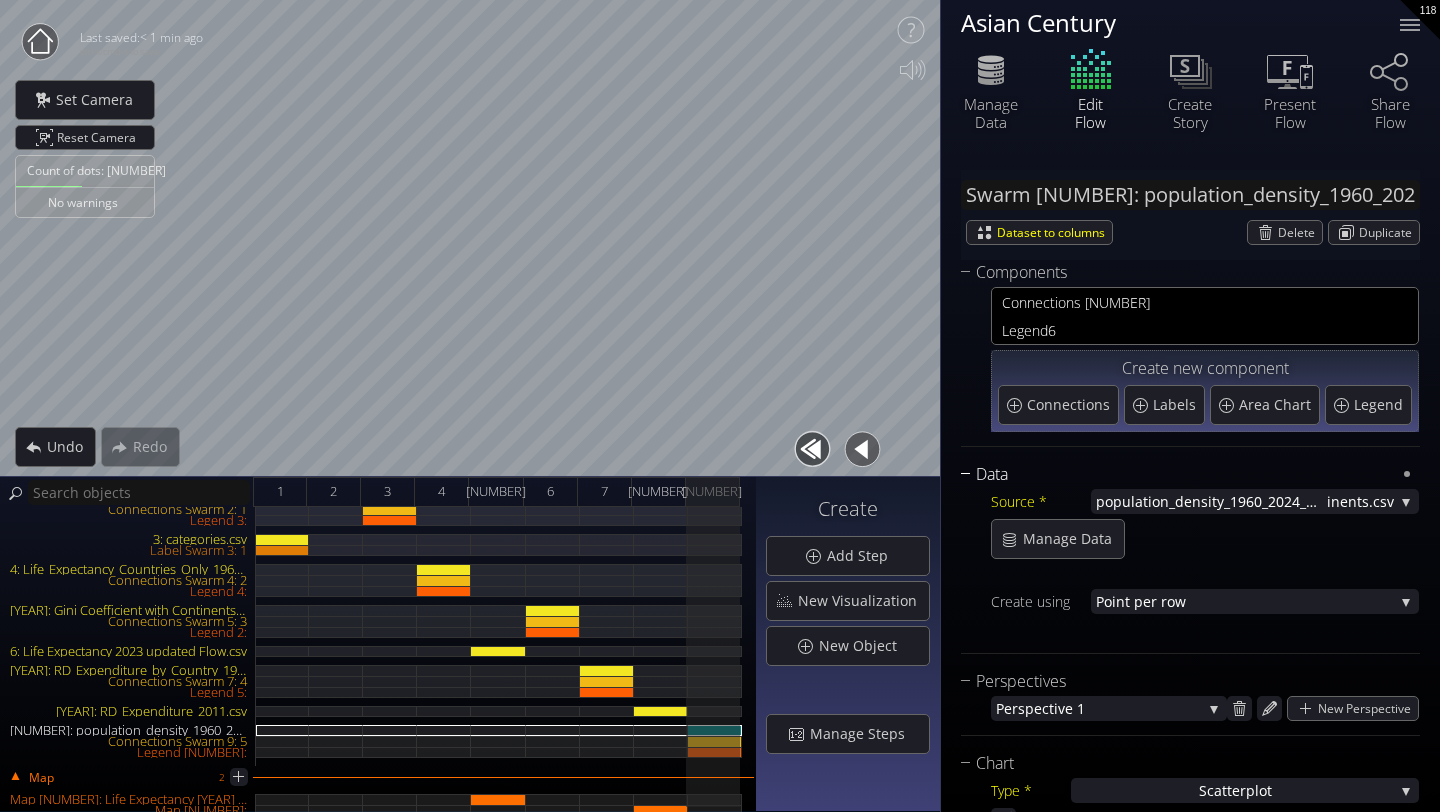 click on "Data" at bounding box center [1178, 474] 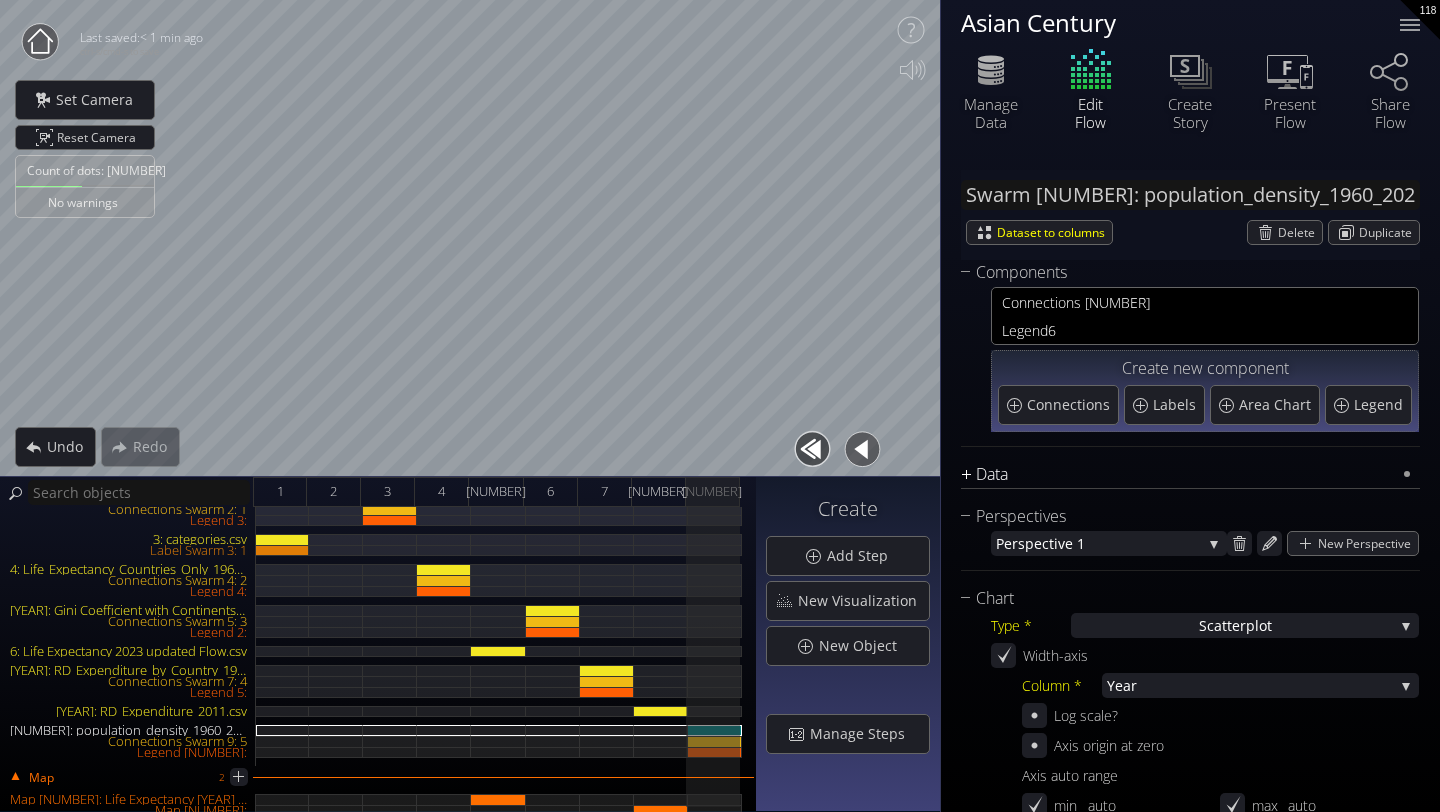 click on "Data" at bounding box center [1178, 474] 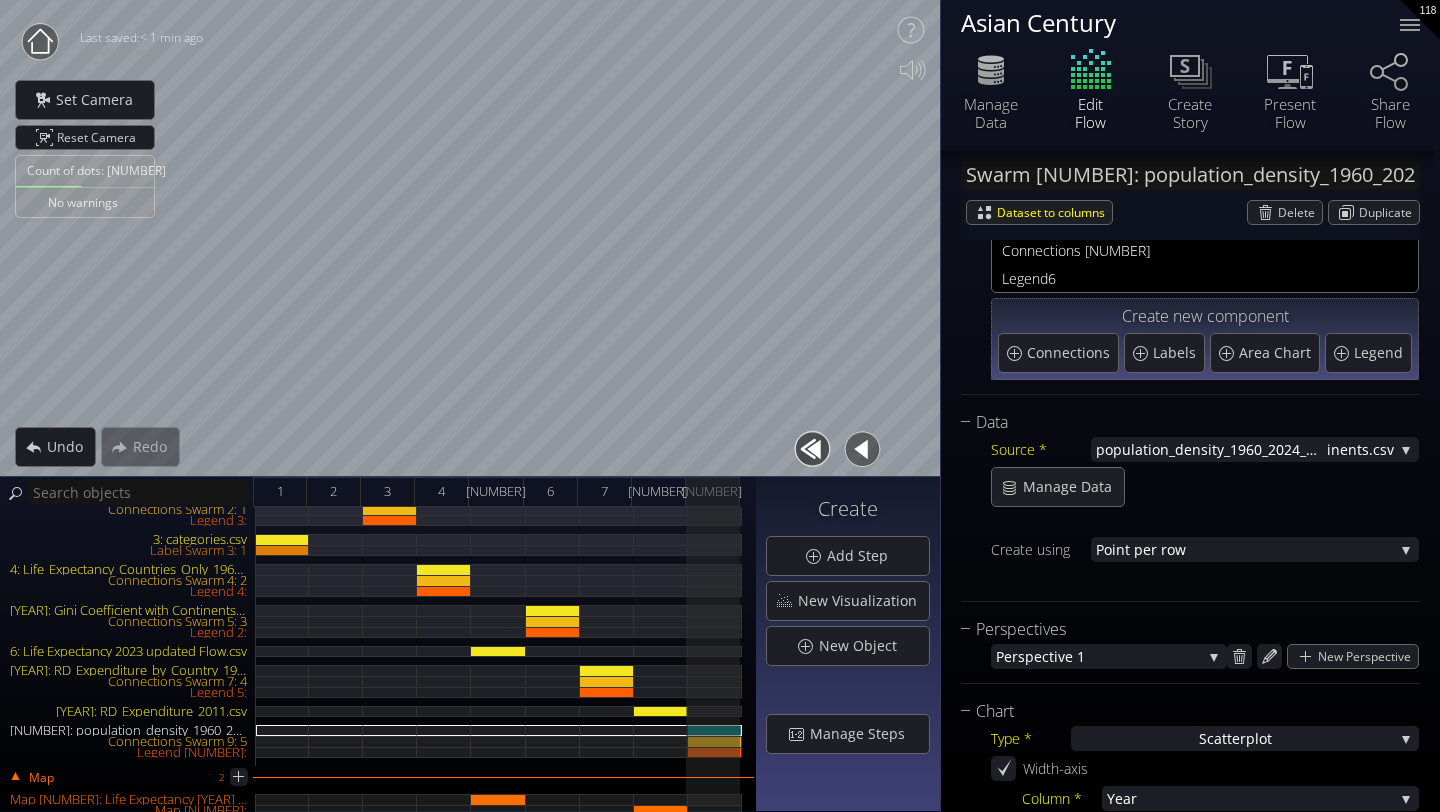 scroll, scrollTop: 54, scrollLeft: 0, axis: vertical 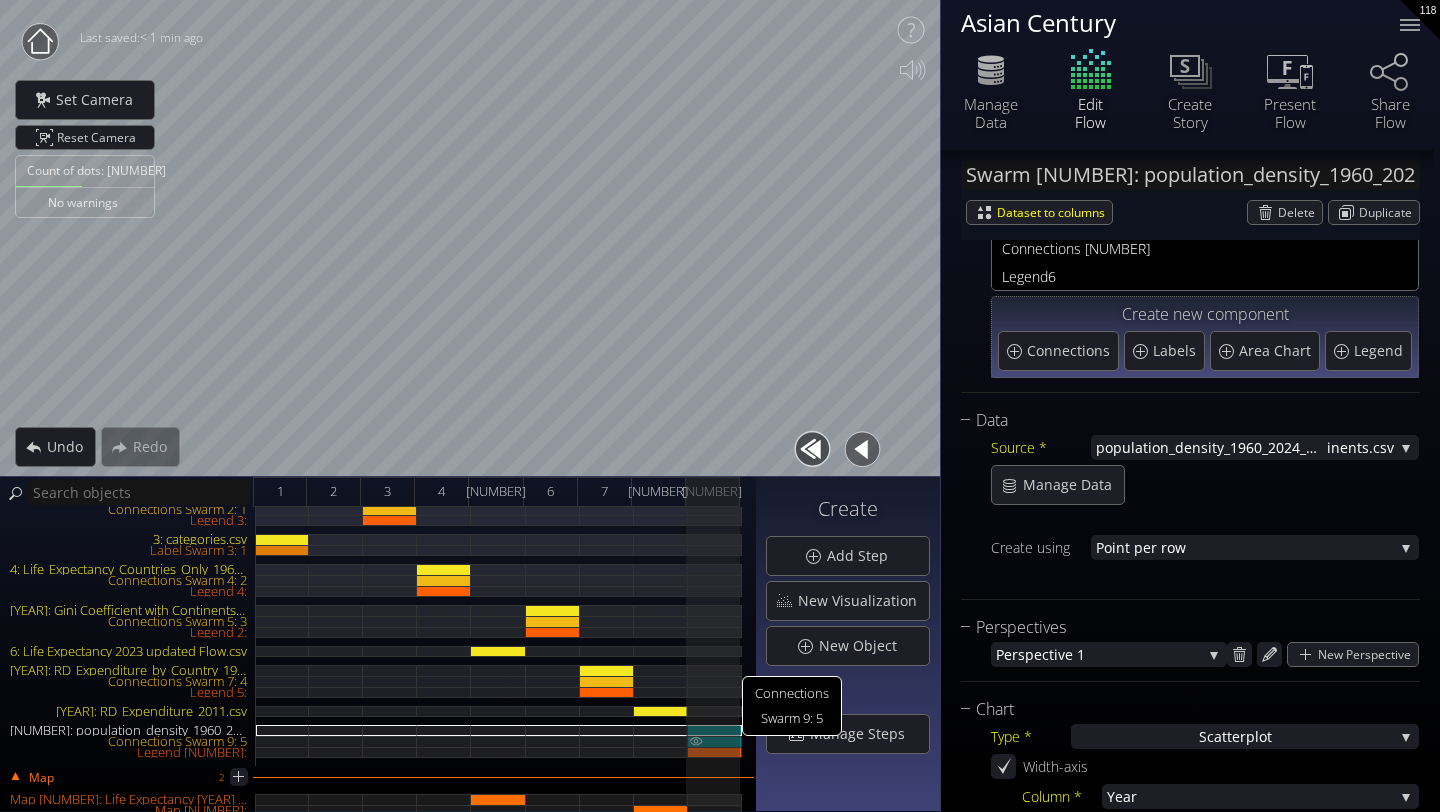 click on "Connections Swarm 9:  5" at bounding box center [715, 741] 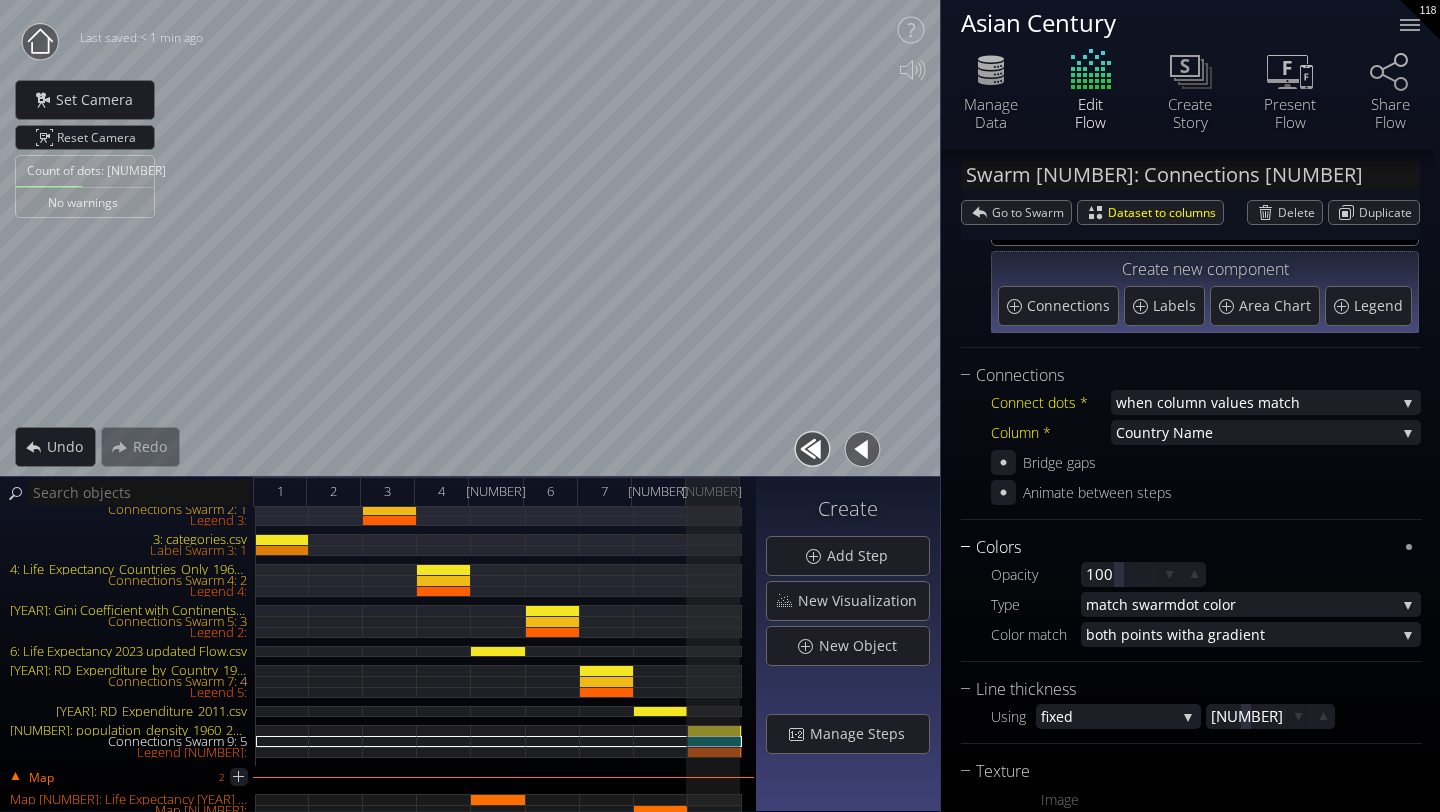 scroll, scrollTop: 201, scrollLeft: 0, axis: vertical 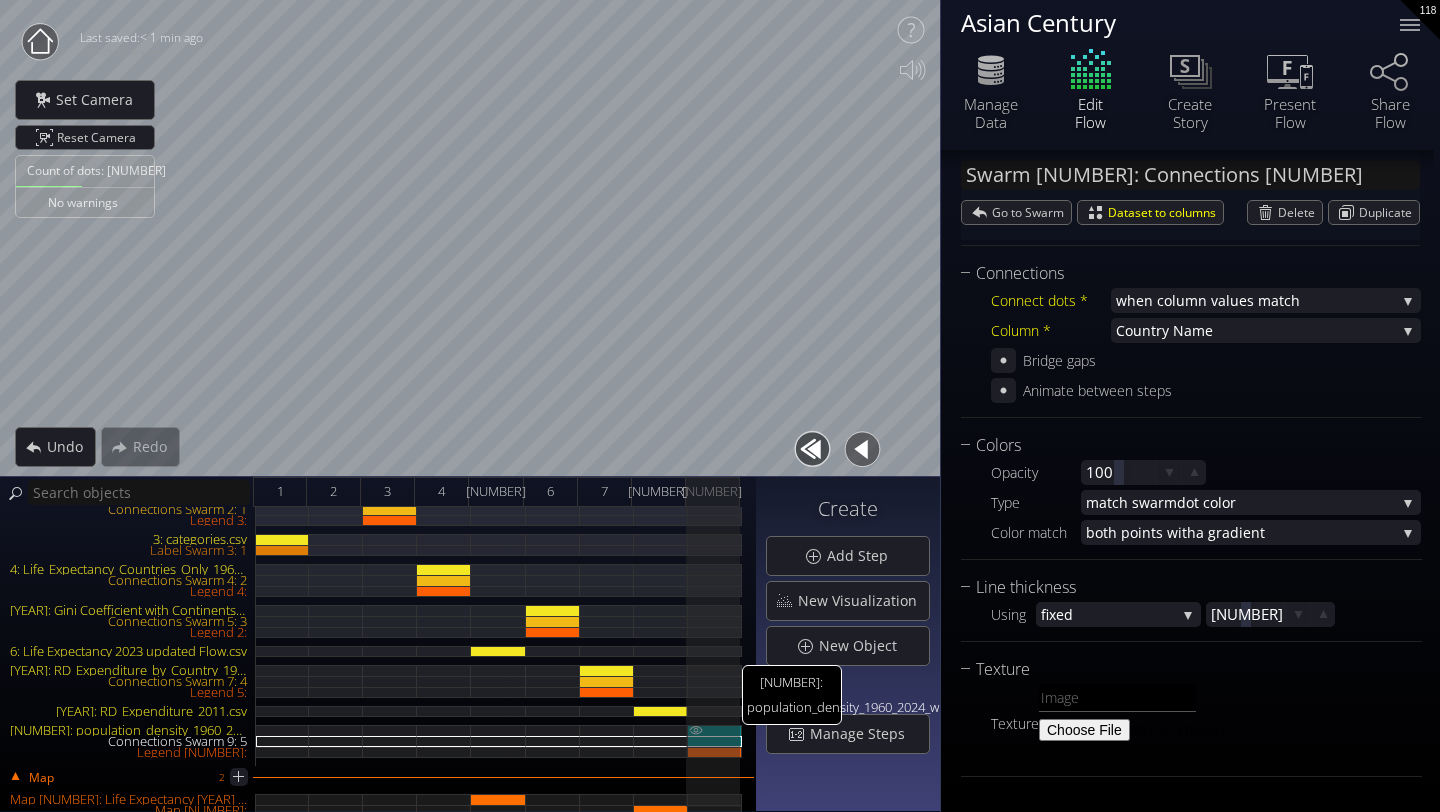 click on "[NUMBER]: population_density_1960_2024_with_complete_continents.csv" at bounding box center [715, 730] 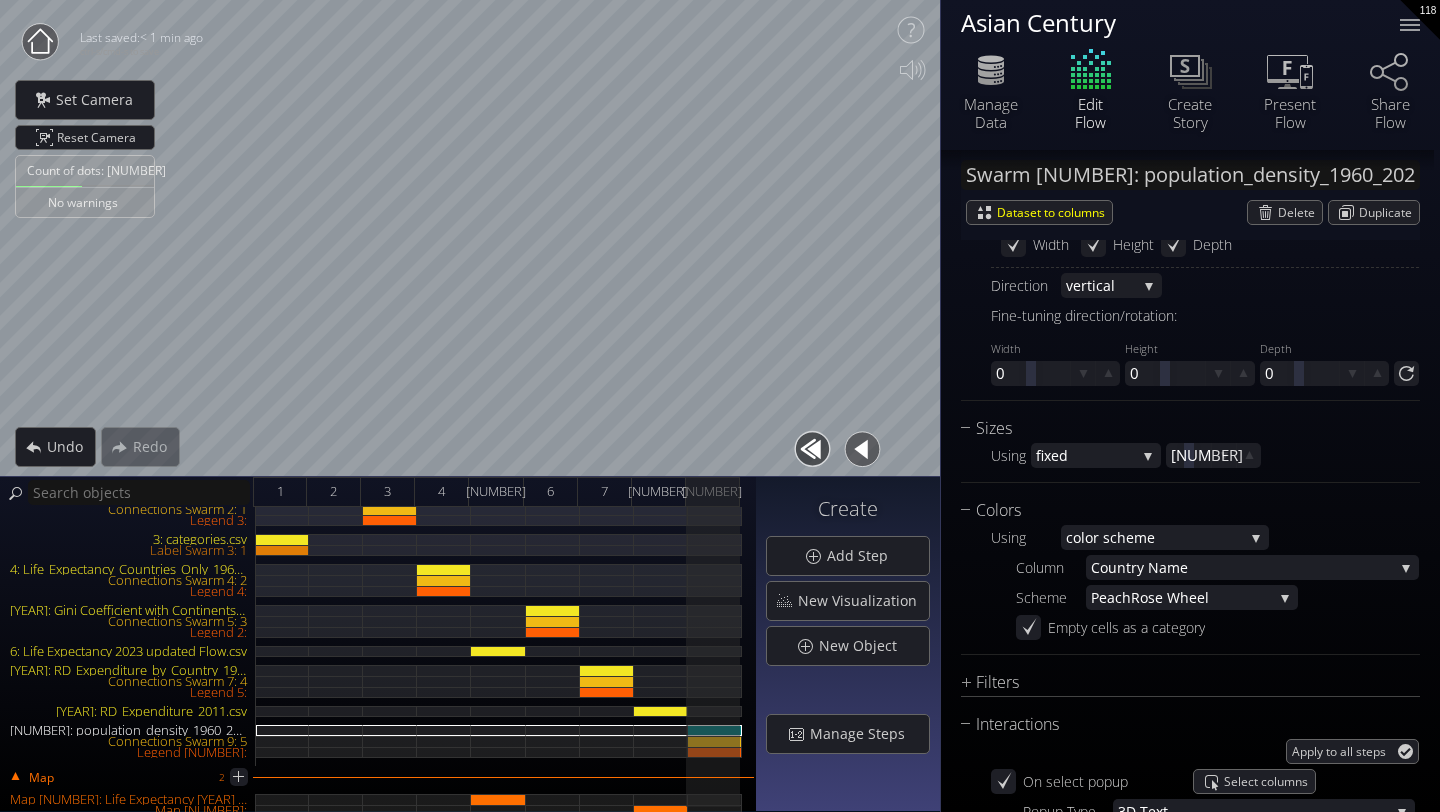 scroll, scrollTop: 1546, scrollLeft: 0, axis: vertical 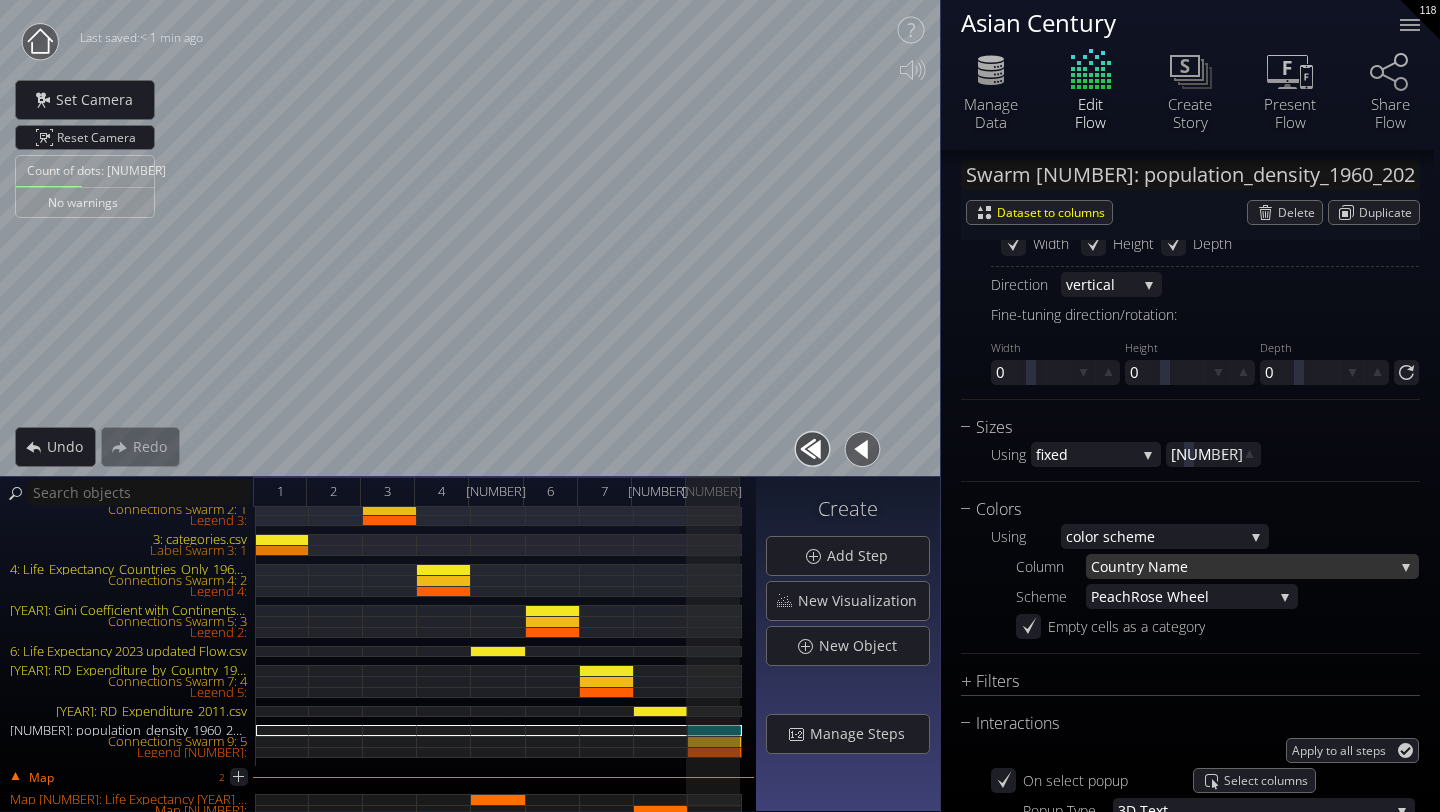 click on "untry Name" at bounding box center [1251, 566] 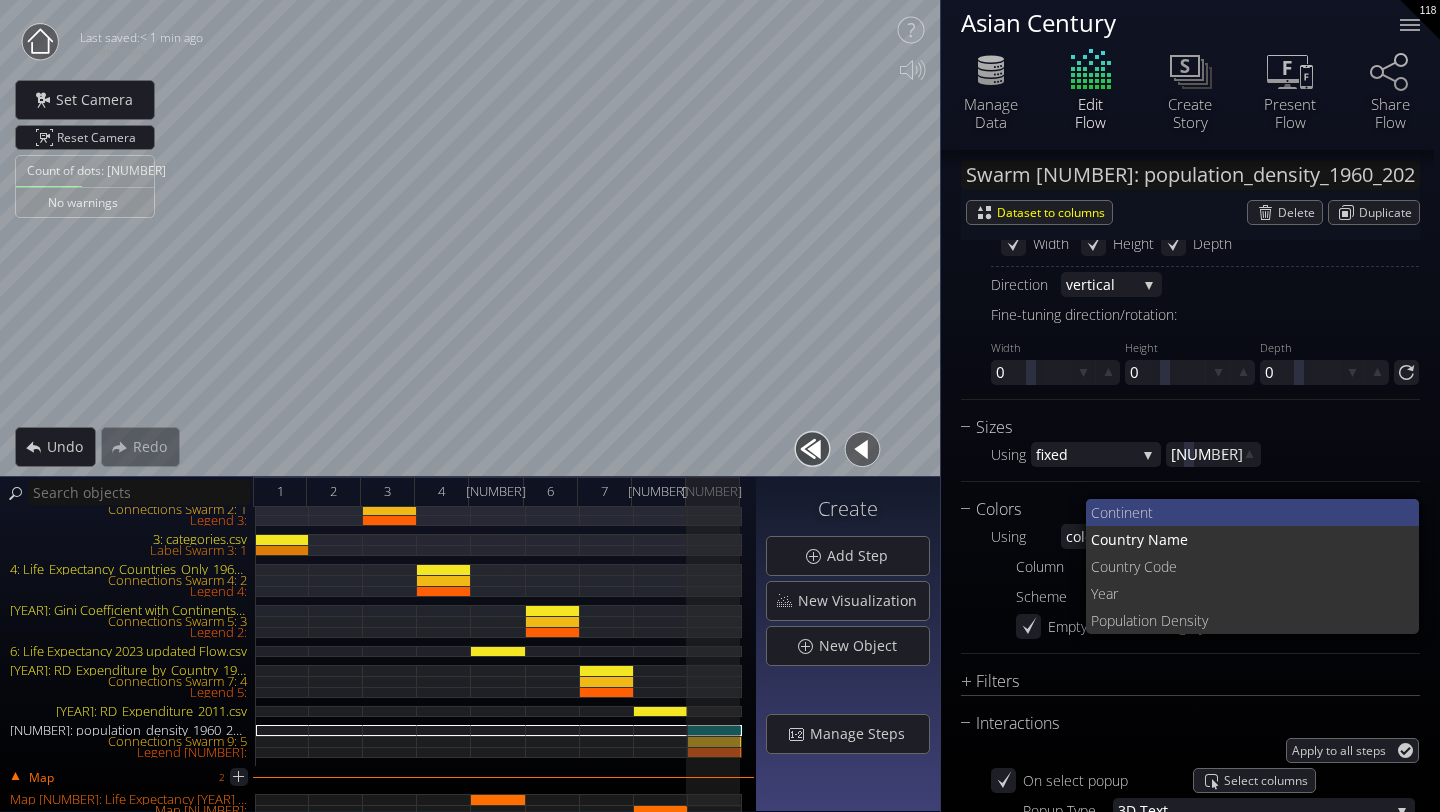 click on "Continen" at bounding box center [1119, 512] 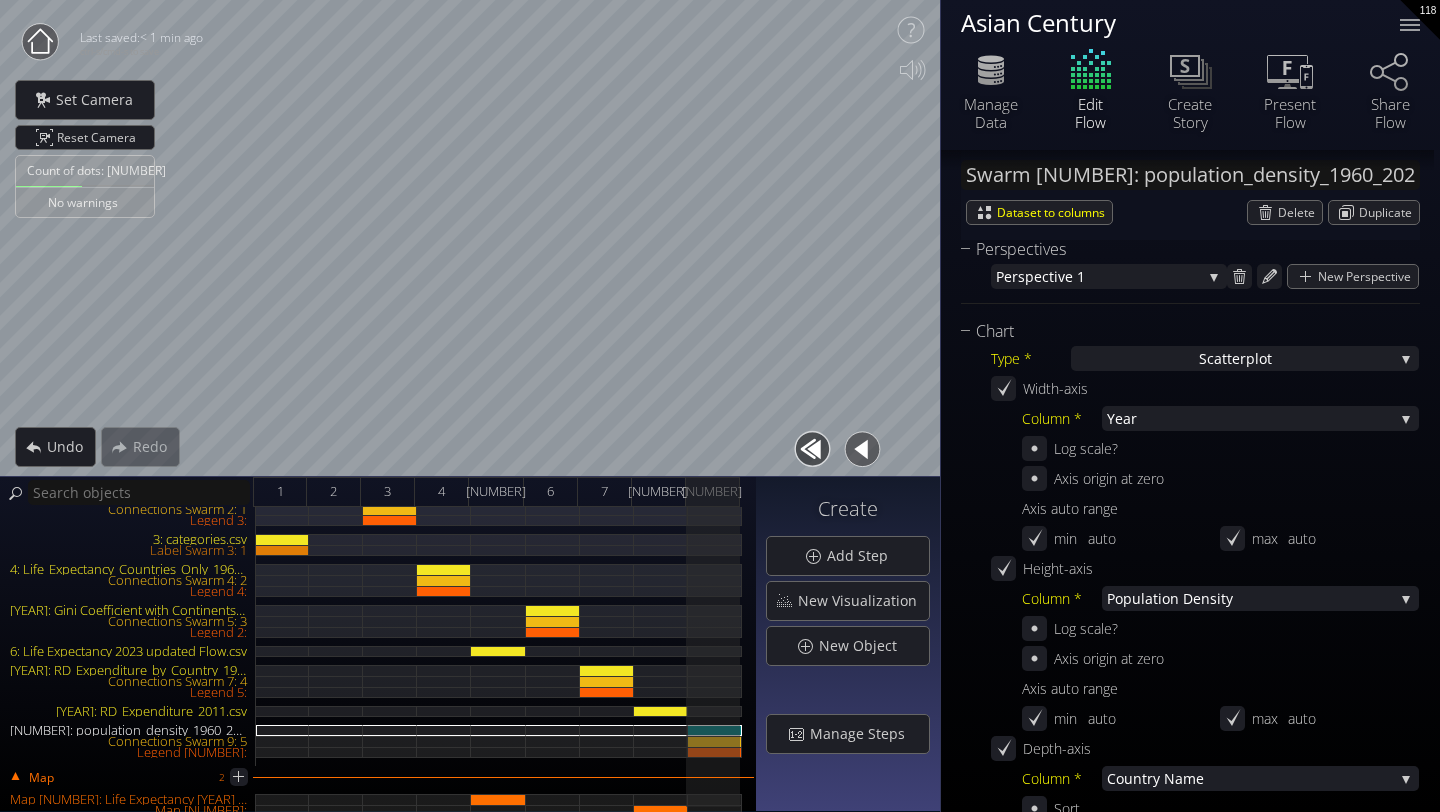 scroll, scrollTop: 0, scrollLeft: 0, axis: both 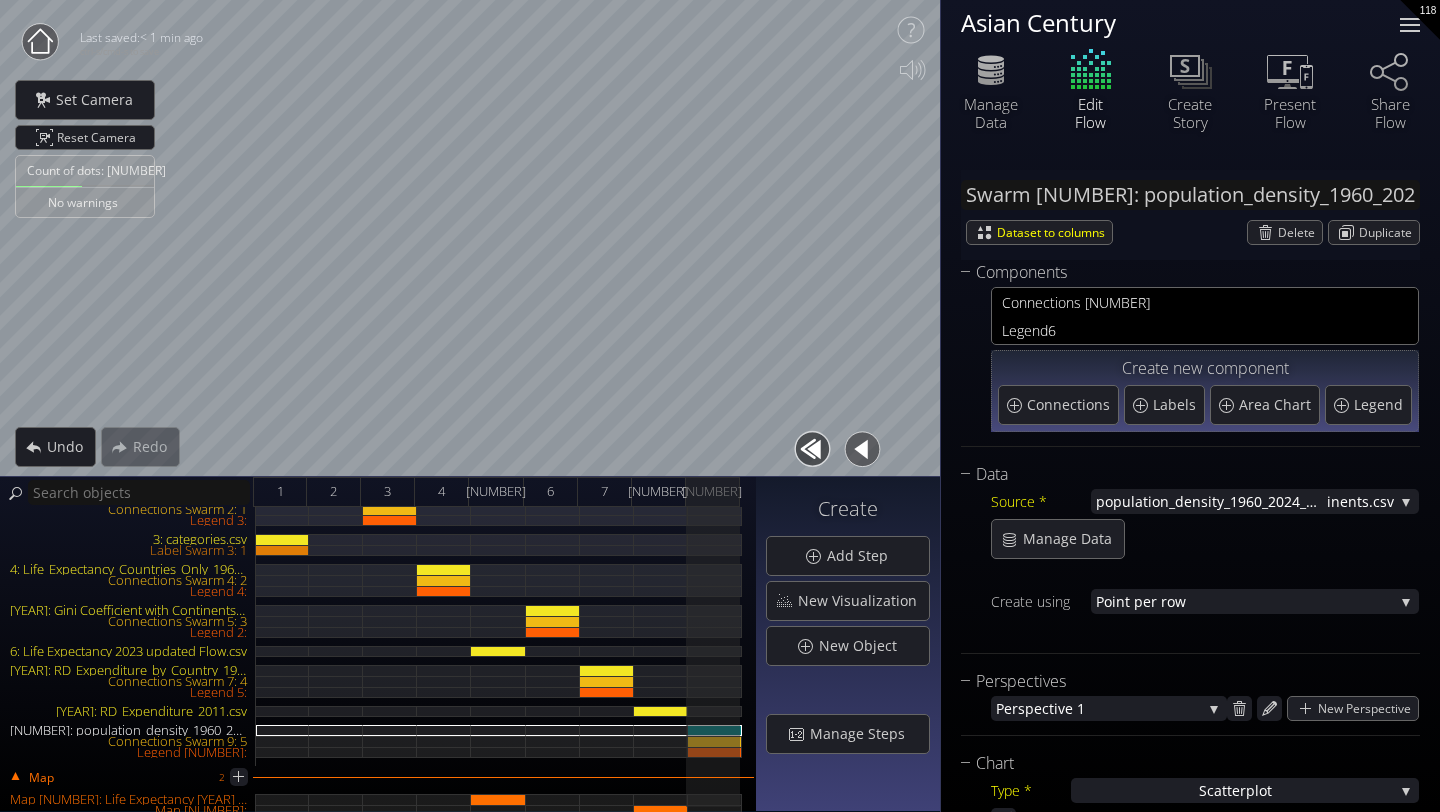 click at bounding box center [1410, 19] 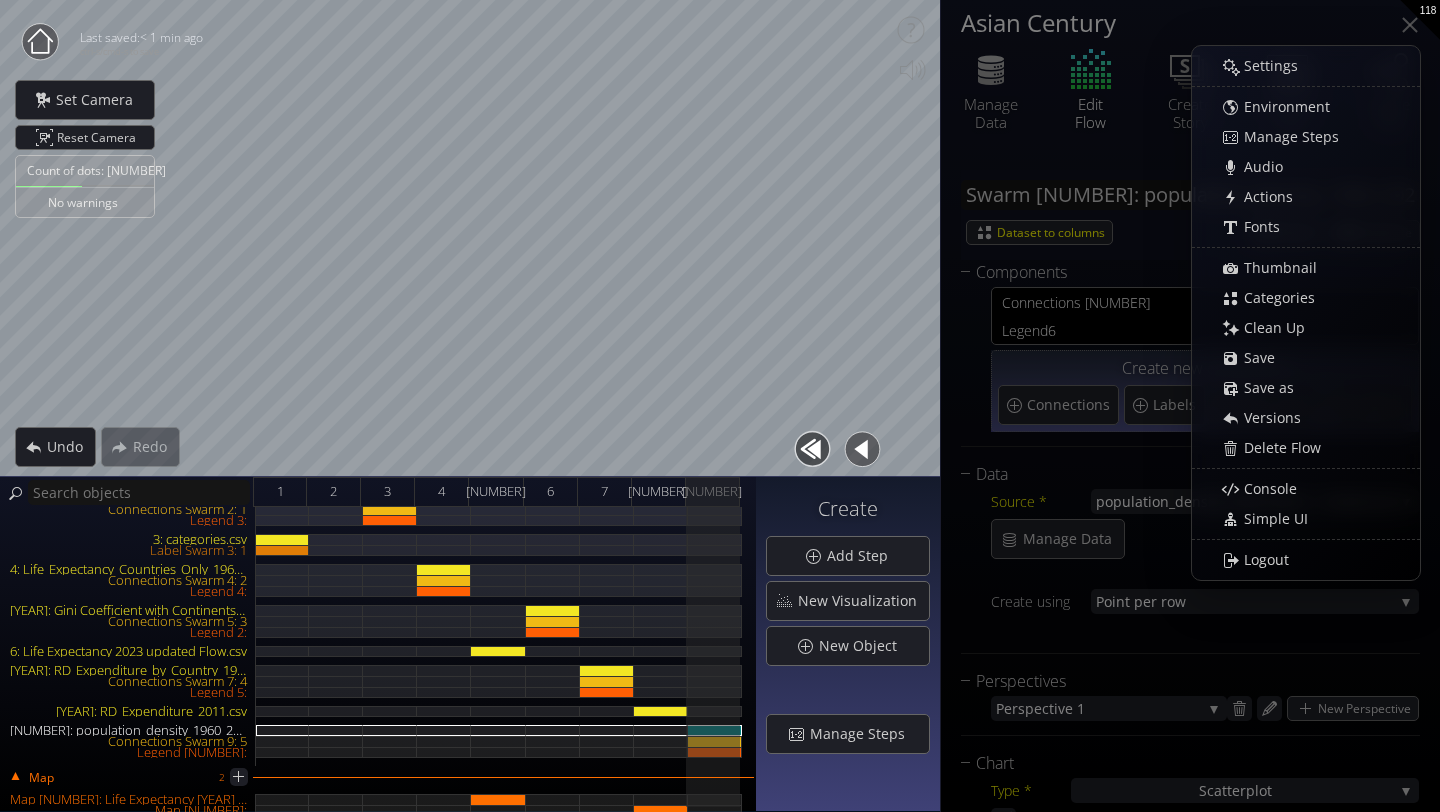 click on "Con   nections 5 Legend    6
Create new component
Connections
Labels
Area Chart
Legend" at bounding box center (1190, 361) 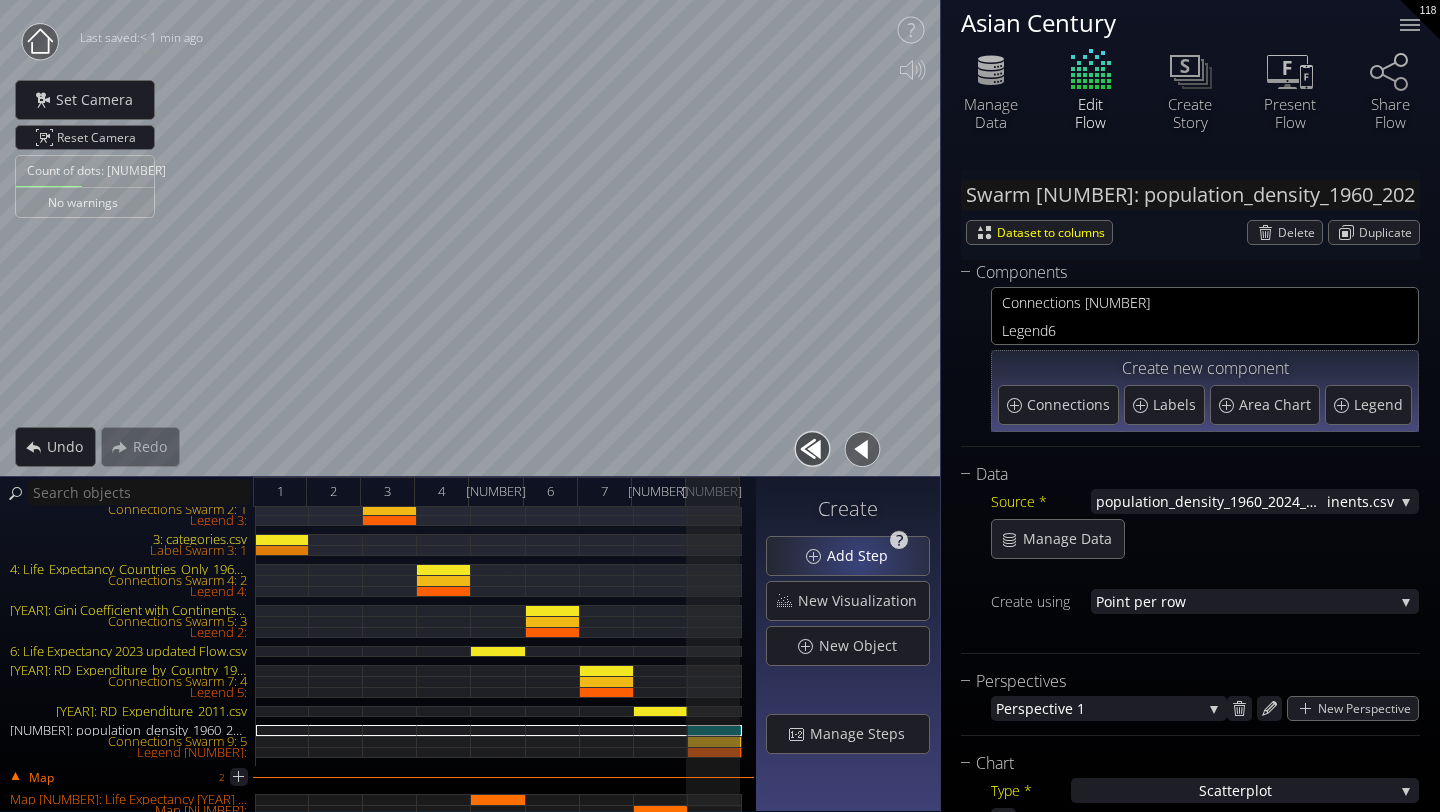 click on "Add Step" at bounding box center [863, 556] 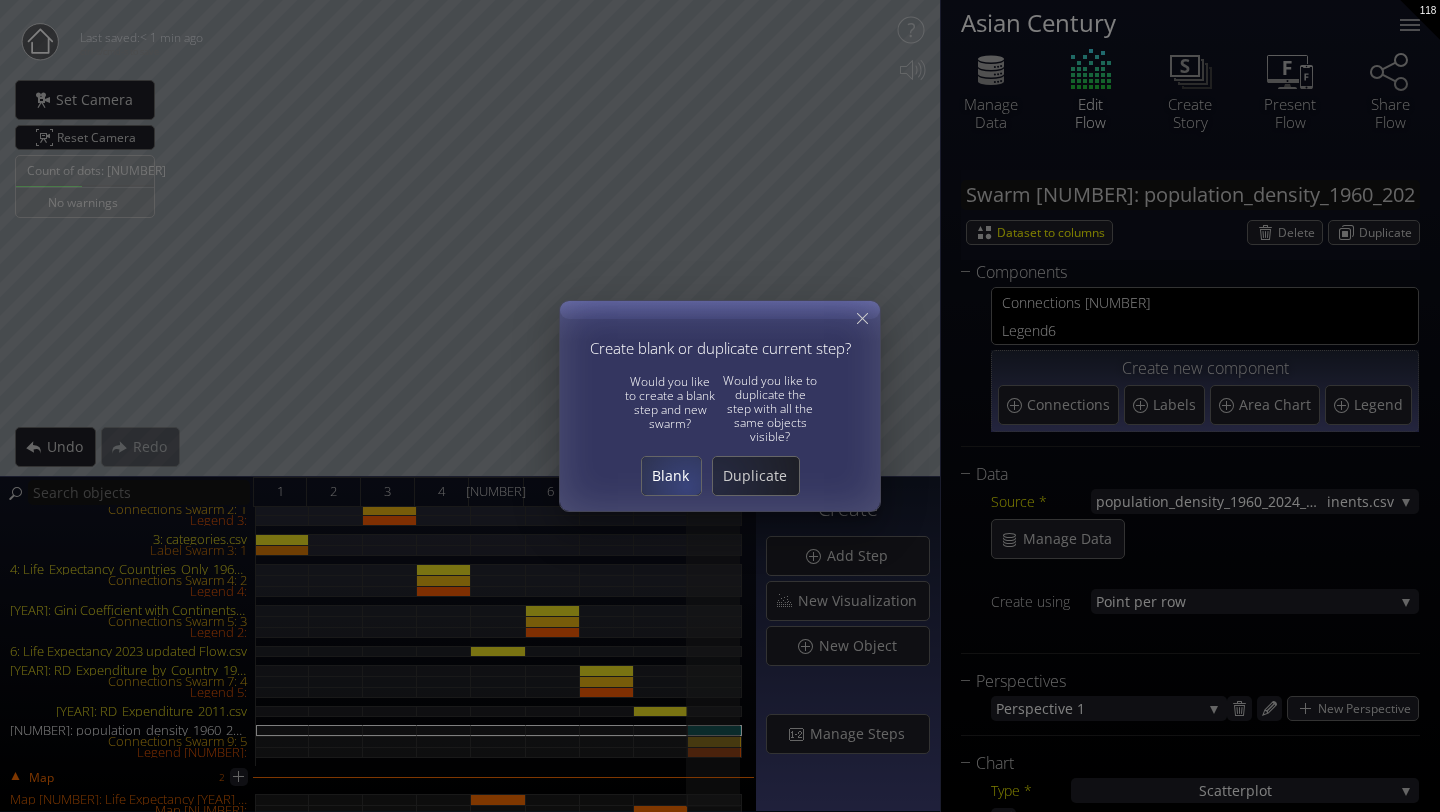 click on "Blank" at bounding box center [671, 476] 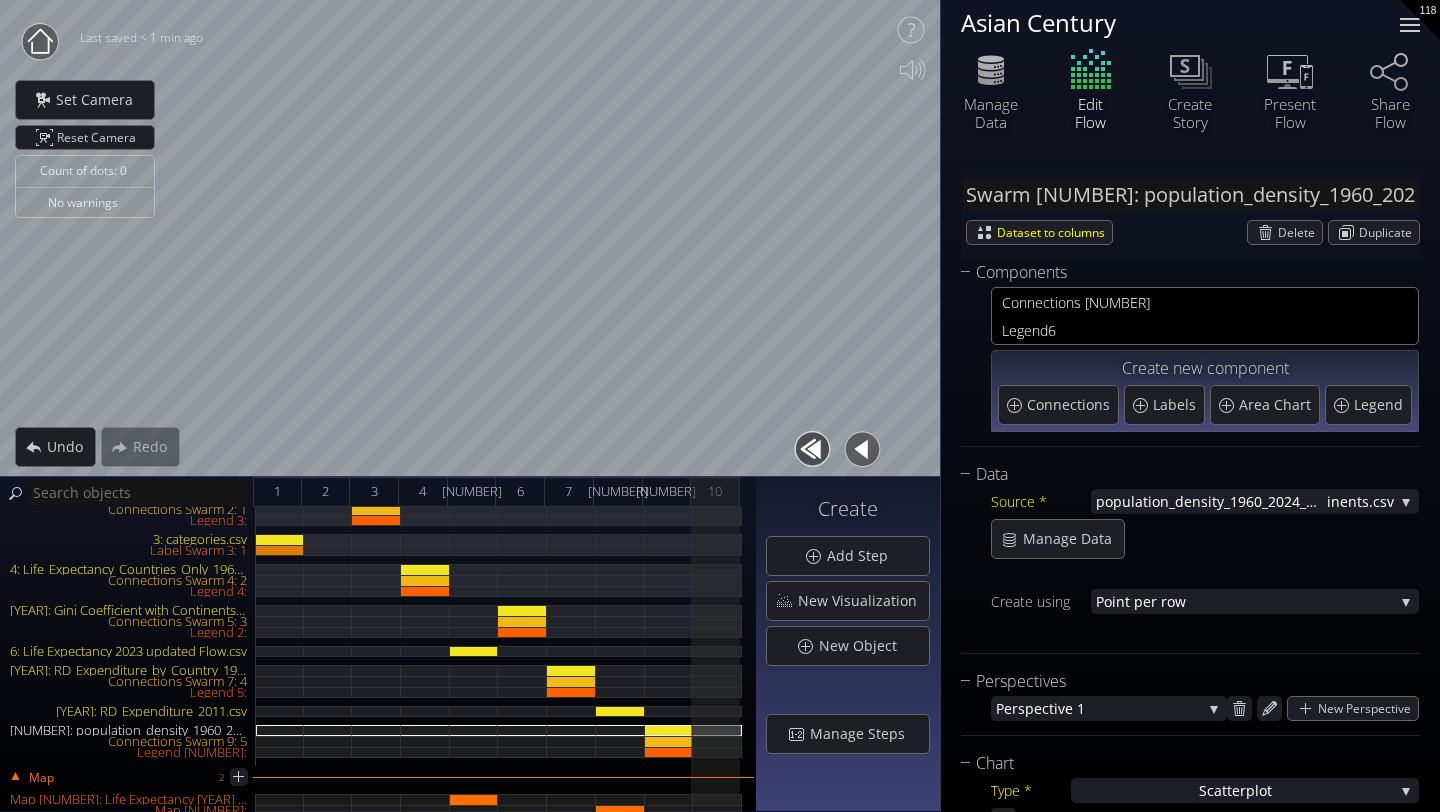 click at bounding box center (1410, 31) 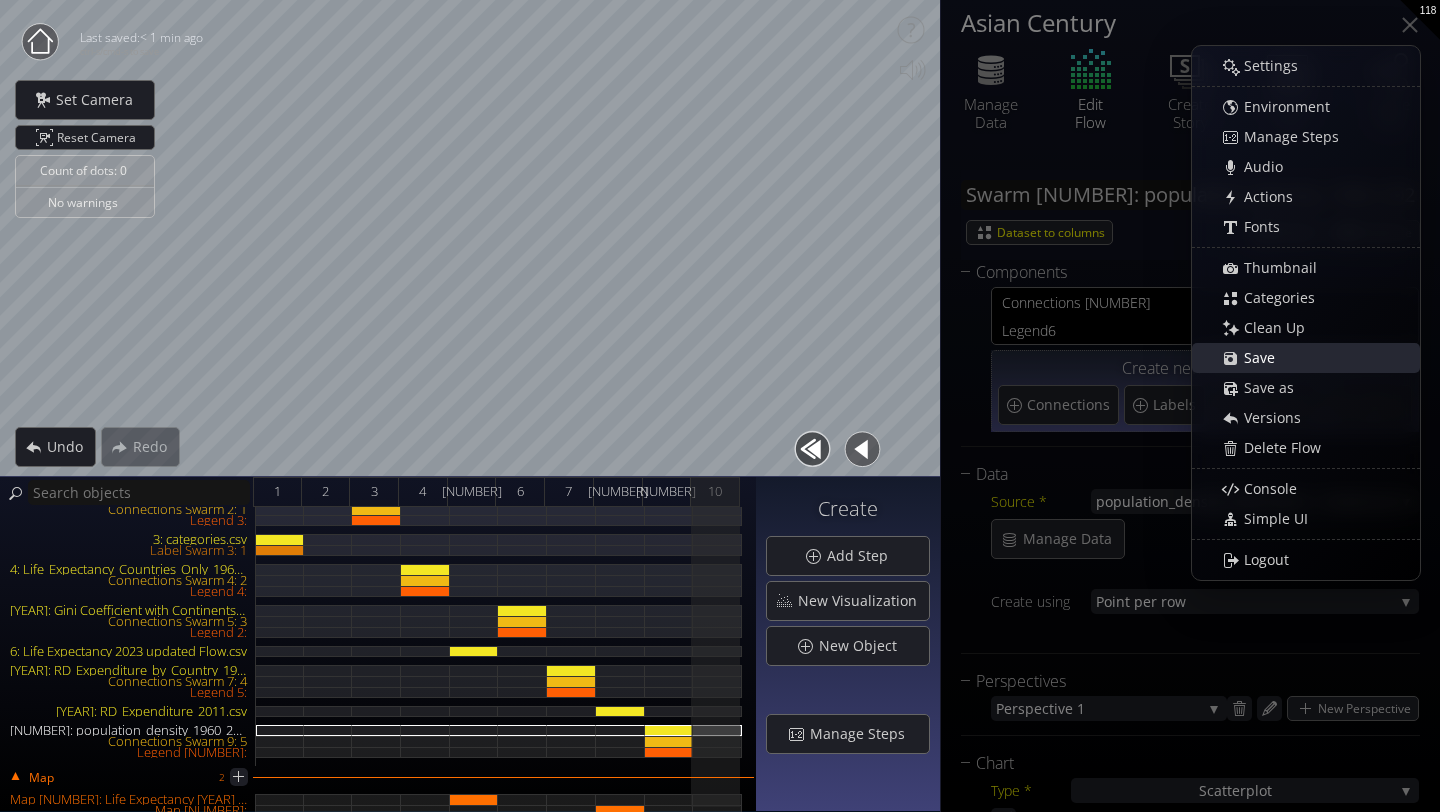click on "Save" at bounding box center [1265, 358] 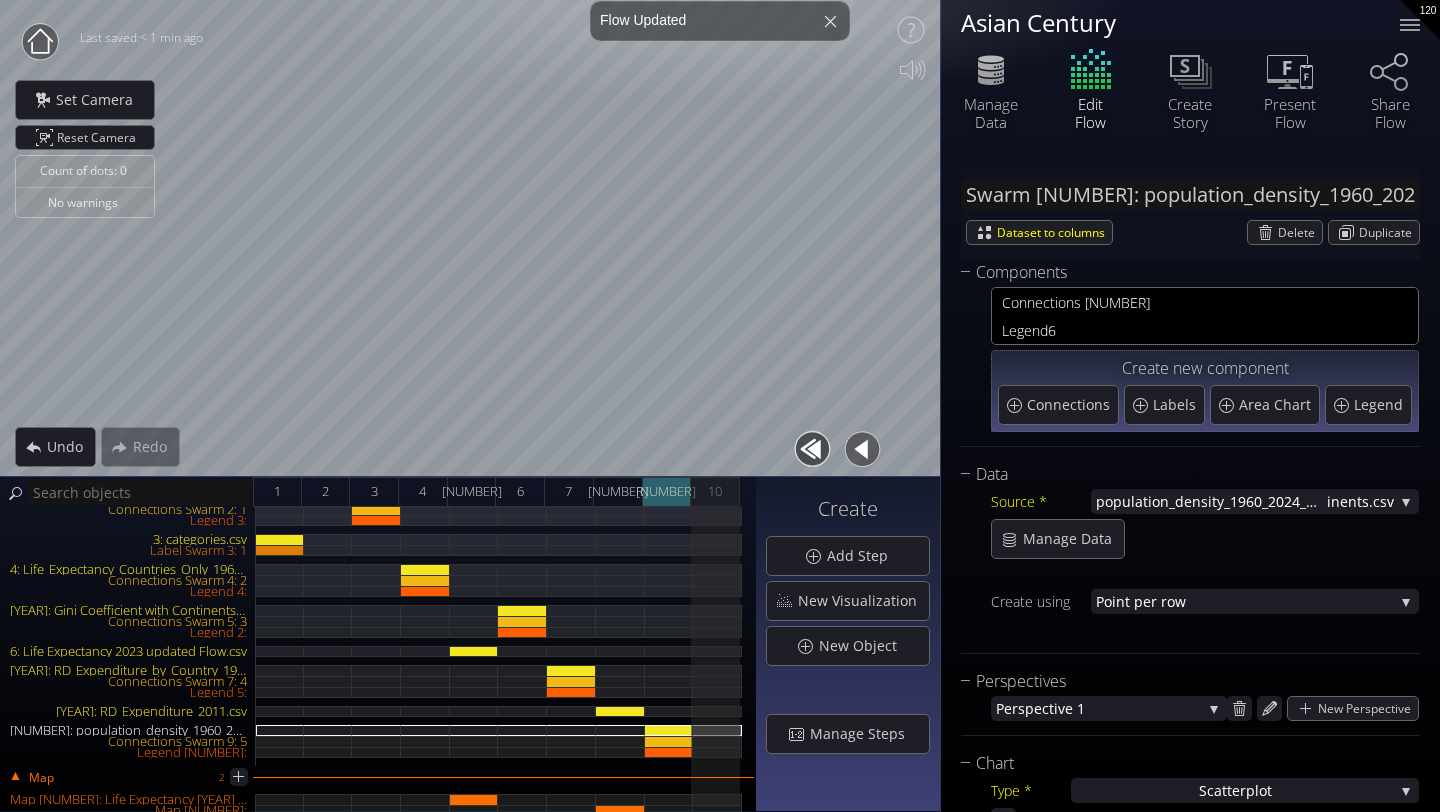 click on "[NUMBER]" at bounding box center [667, 492] 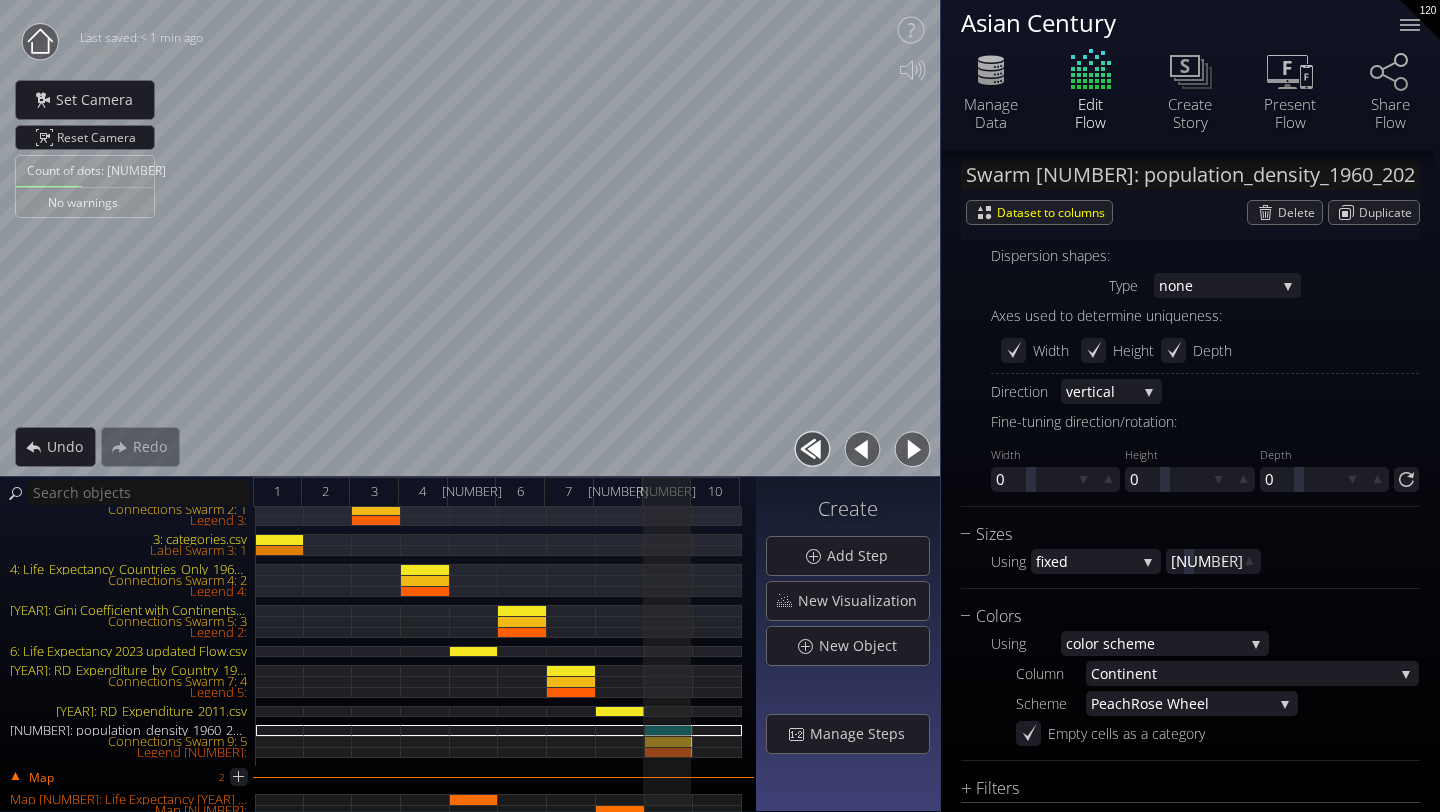 scroll, scrollTop: 944, scrollLeft: 0, axis: vertical 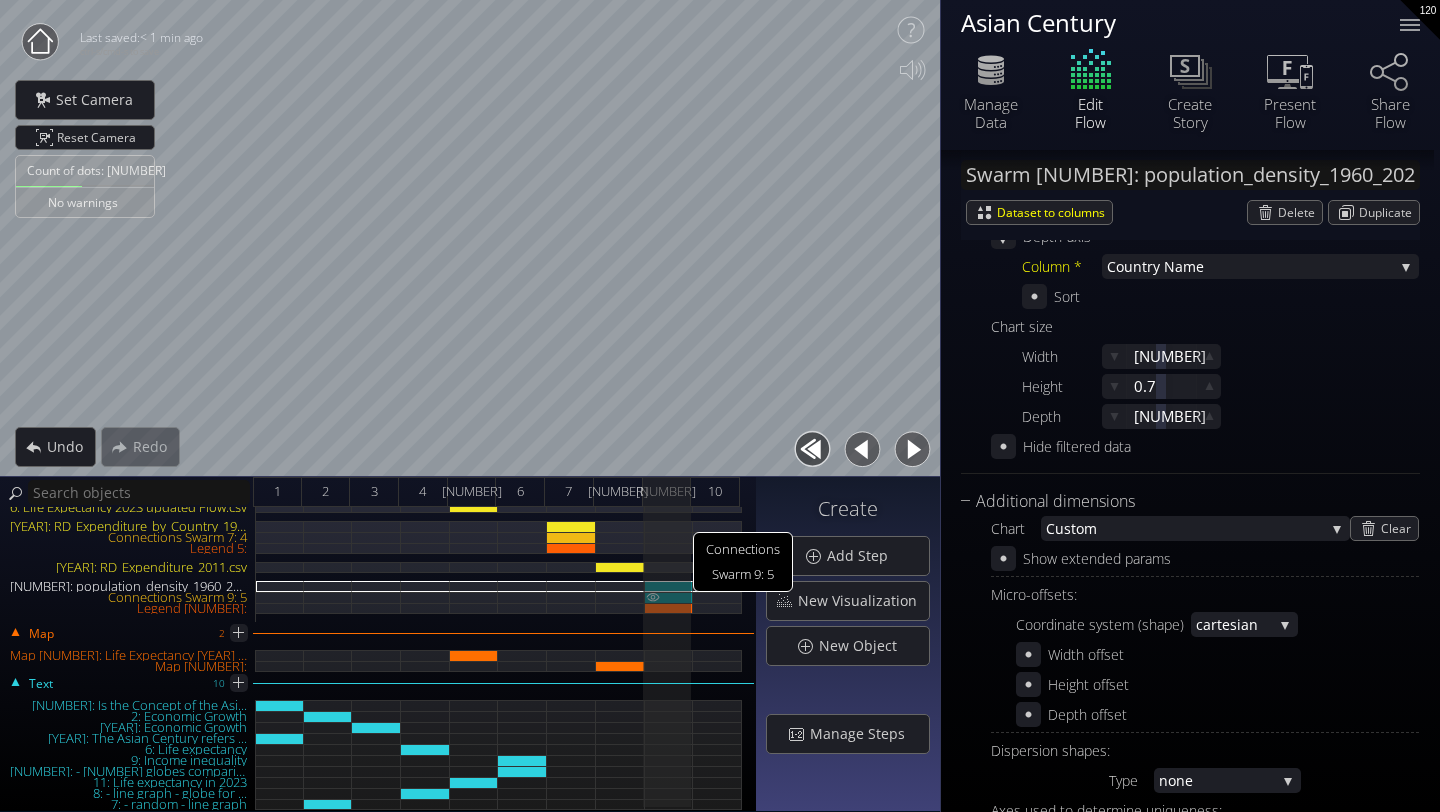 click on "Connections Swarm 9:  5" at bounding box center (669, 597) 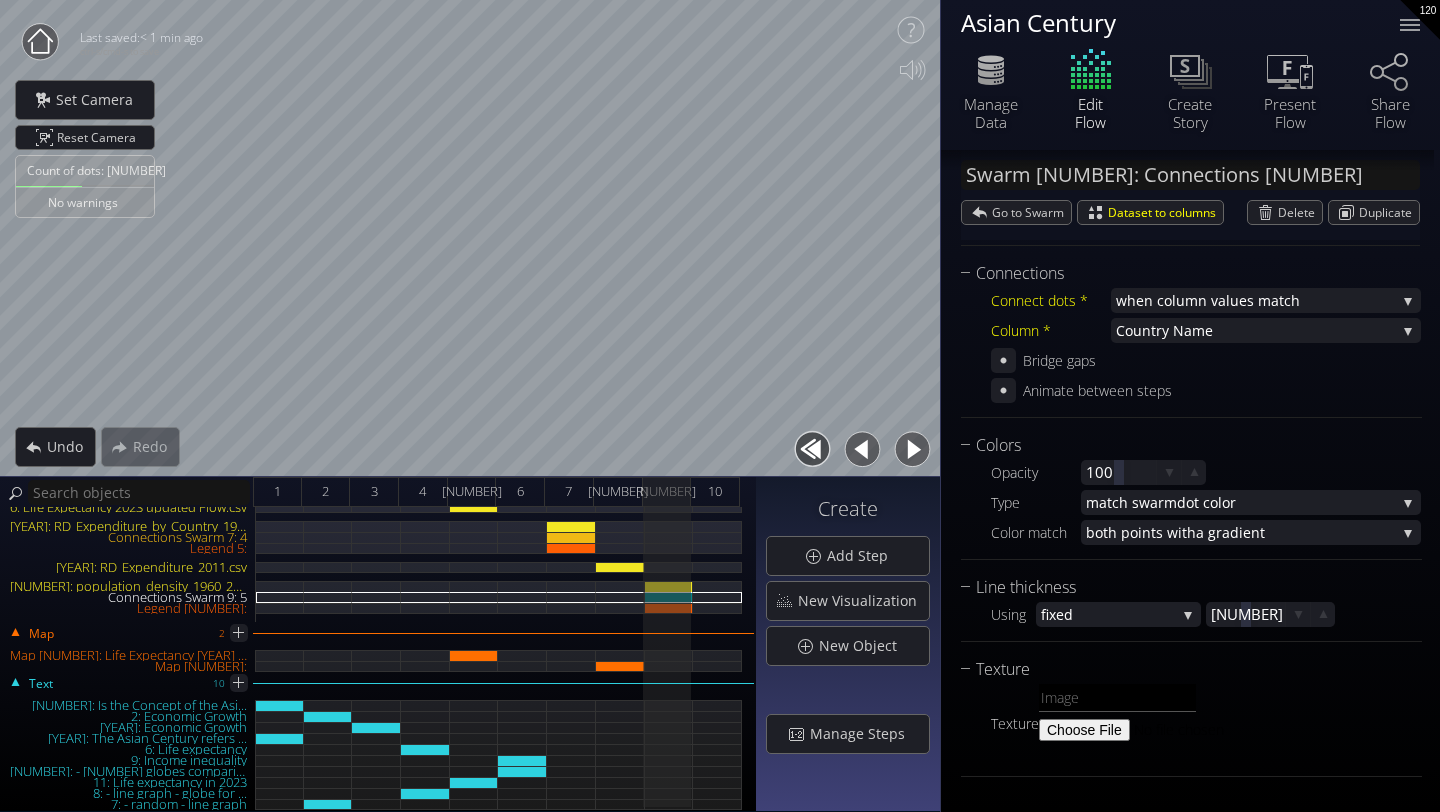 scroll, scrollTop: 0, scrollLeft: 0, axis: both 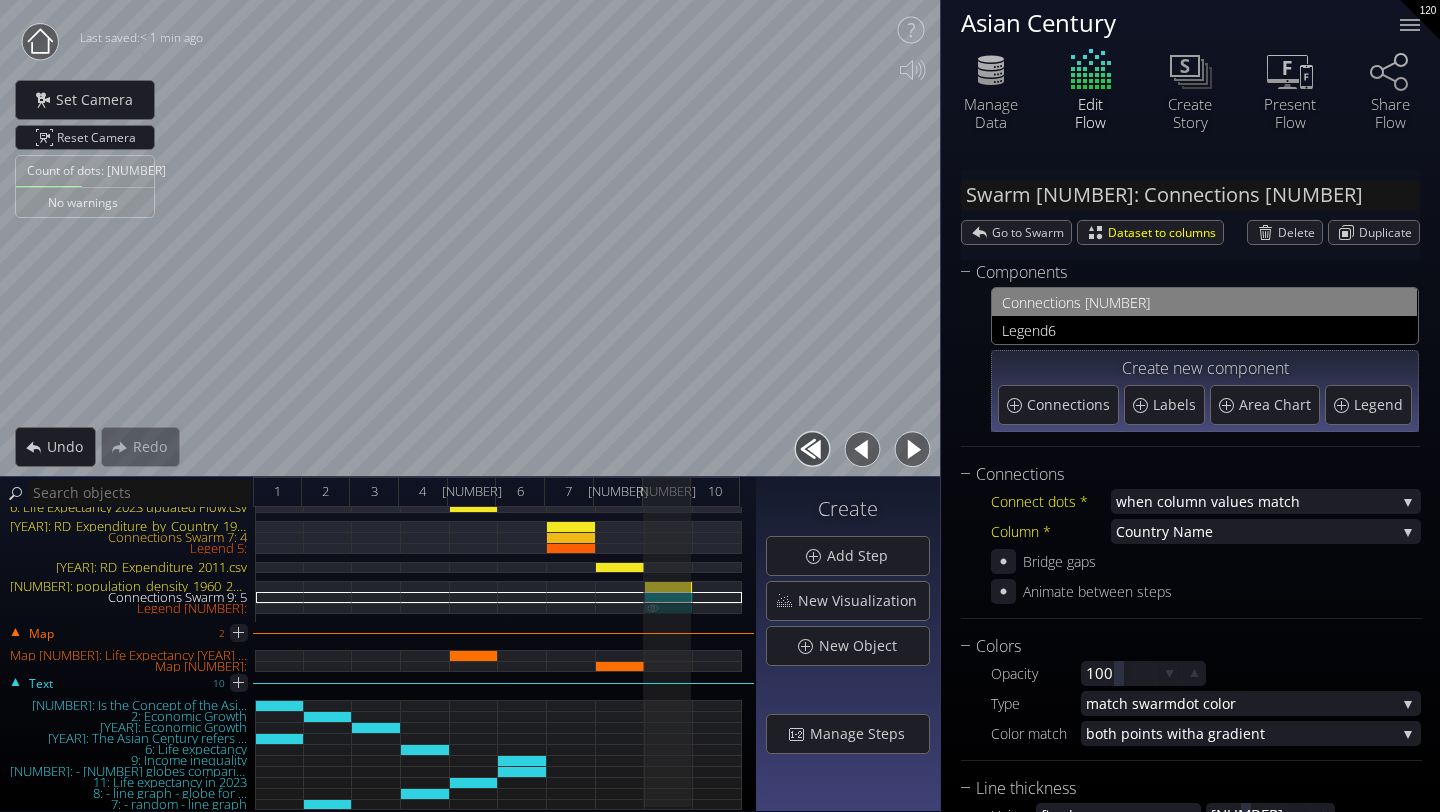 click on "Legend [NUMBER]:" at bounding box center (669, 608) 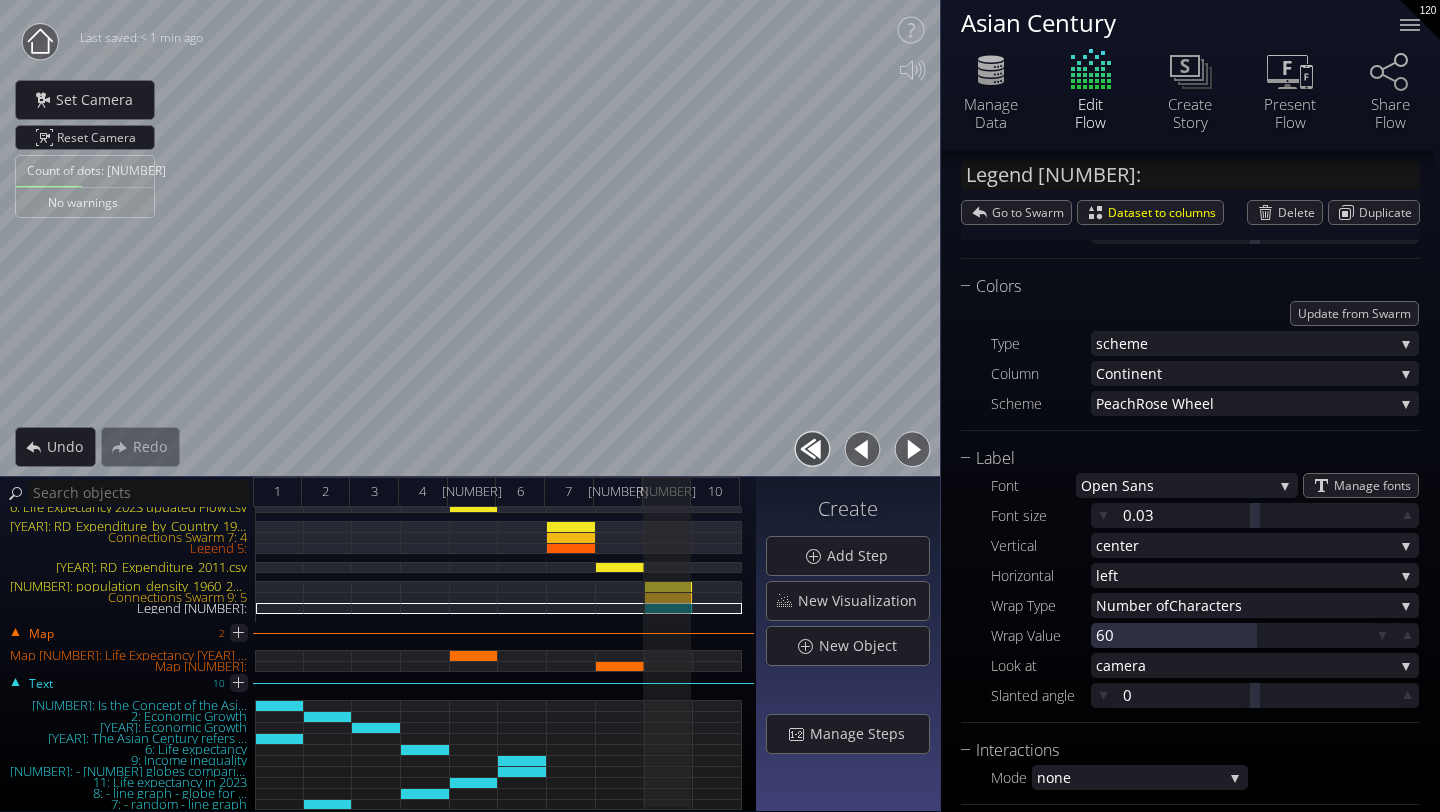 scroll, scrollTop: 400, scrollLeft: 0, axis: vertical 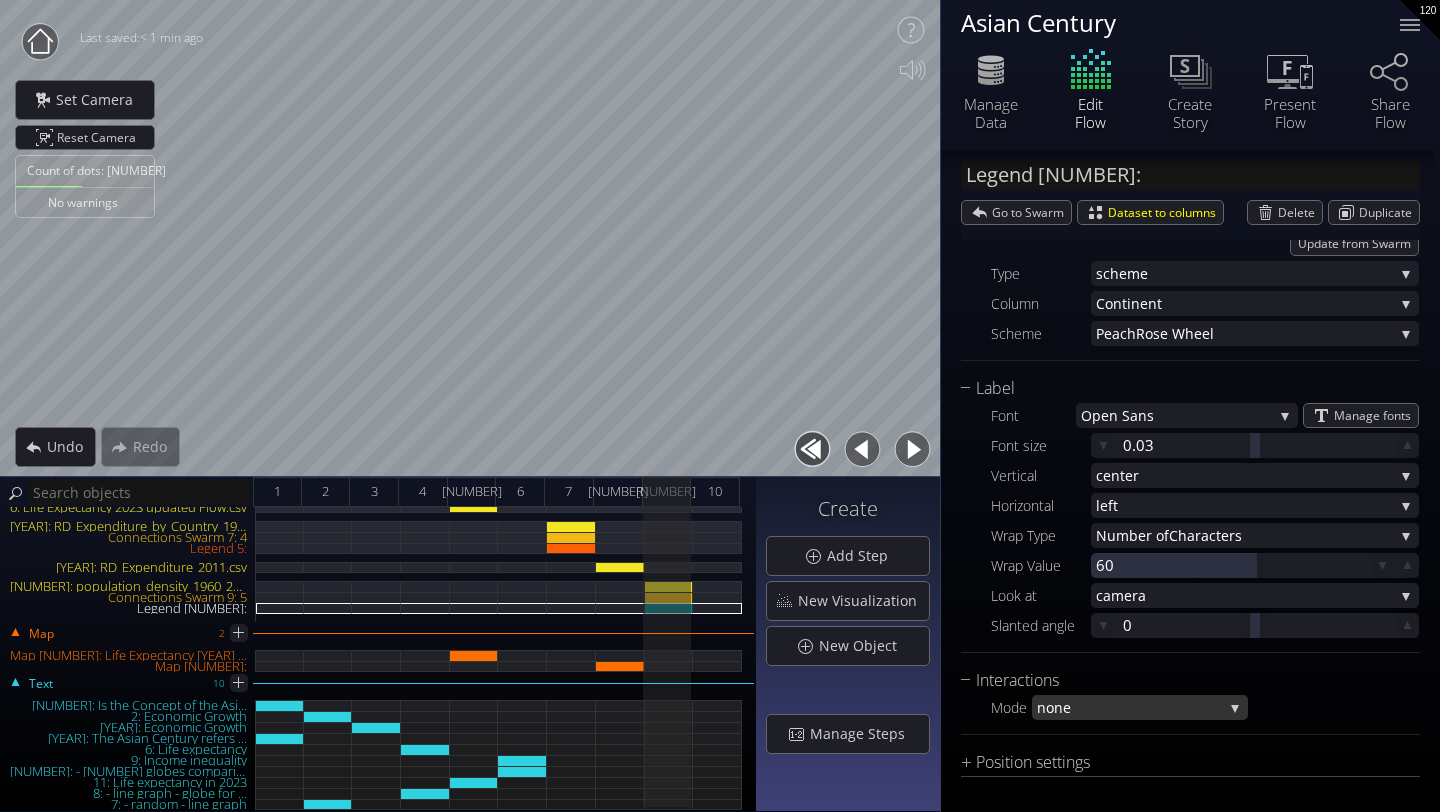 click on "none" at bounding box center [1130, 707] 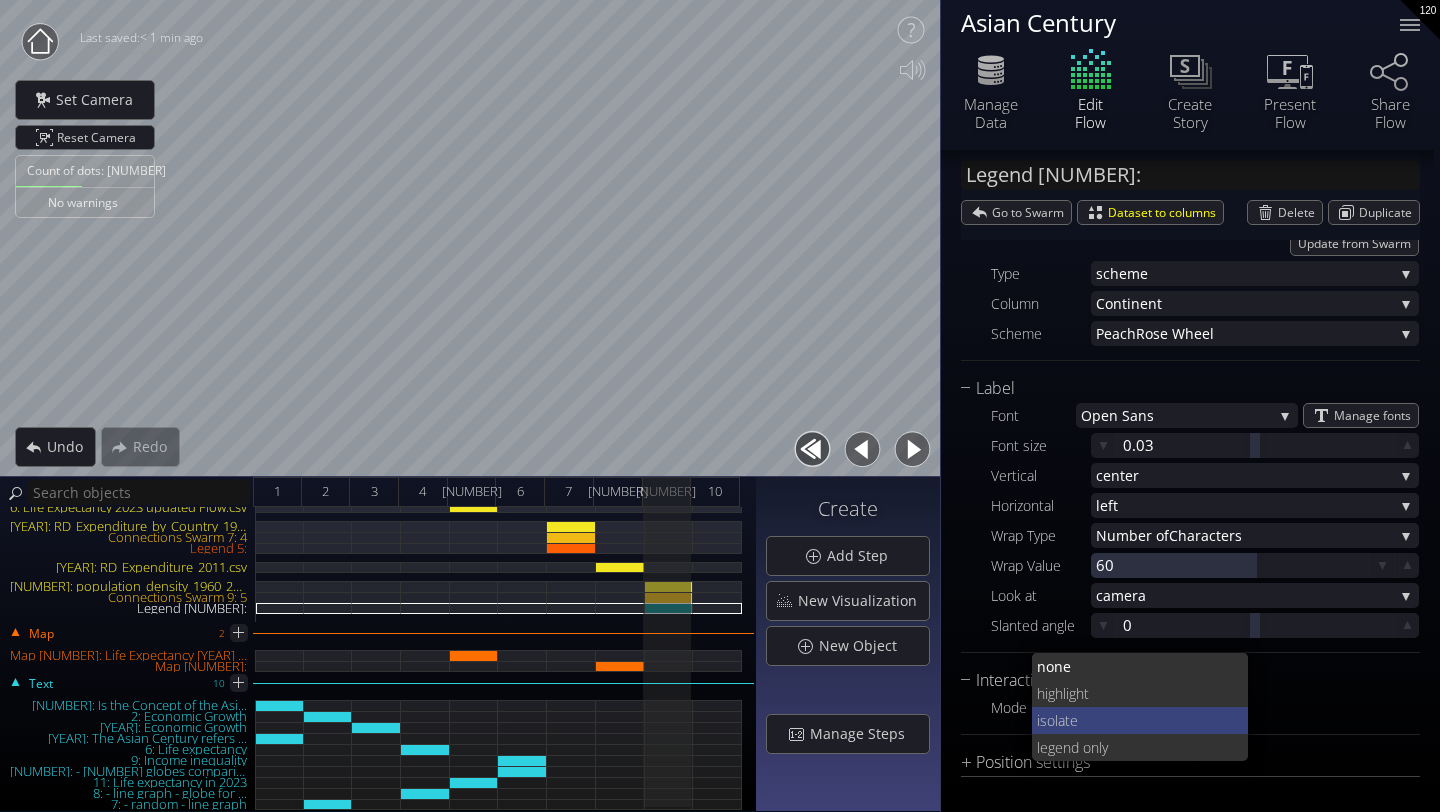 click on "isol" at bounding box center (1047, 720) 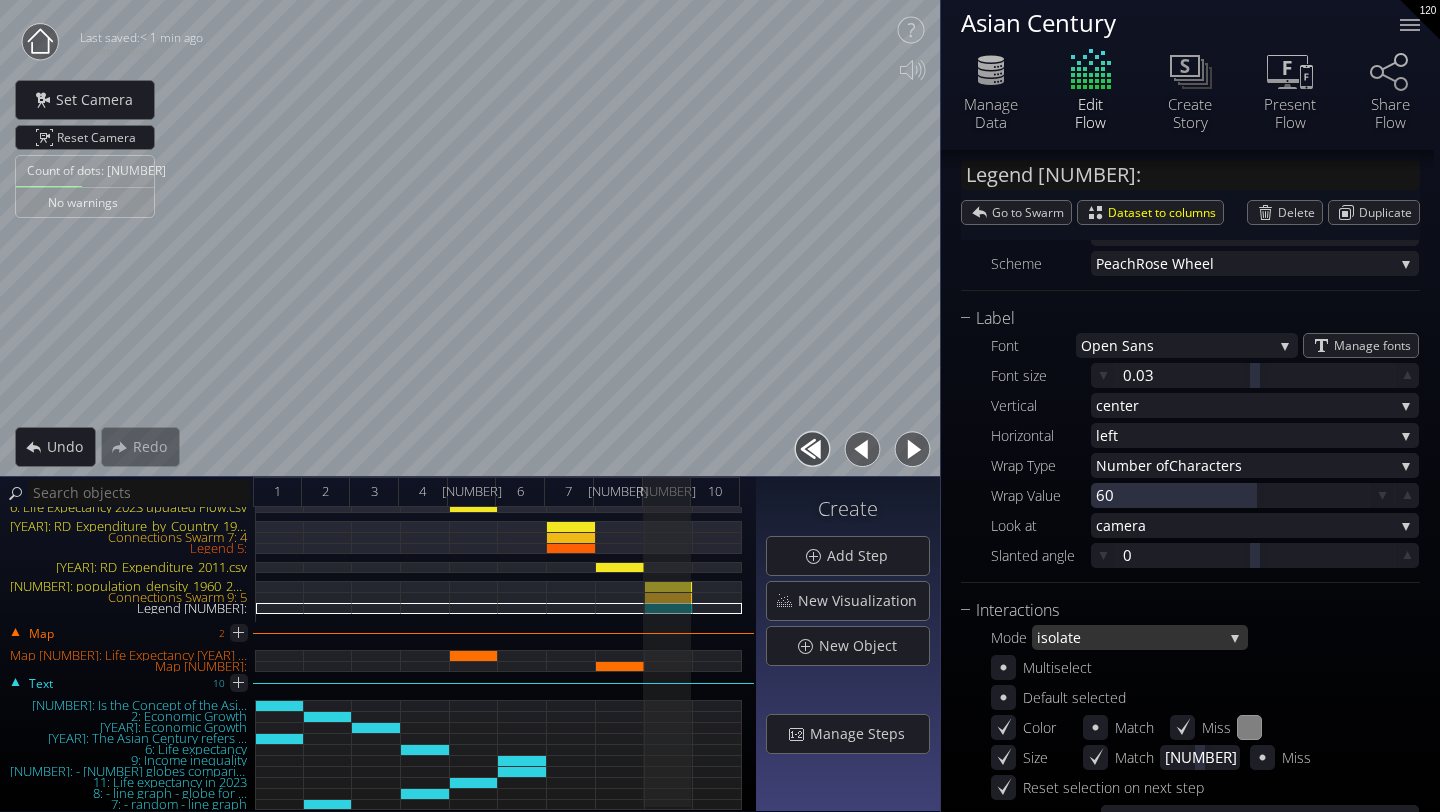 scroll, scrollTop: 471, scrollLeft: 0, axis: vertical 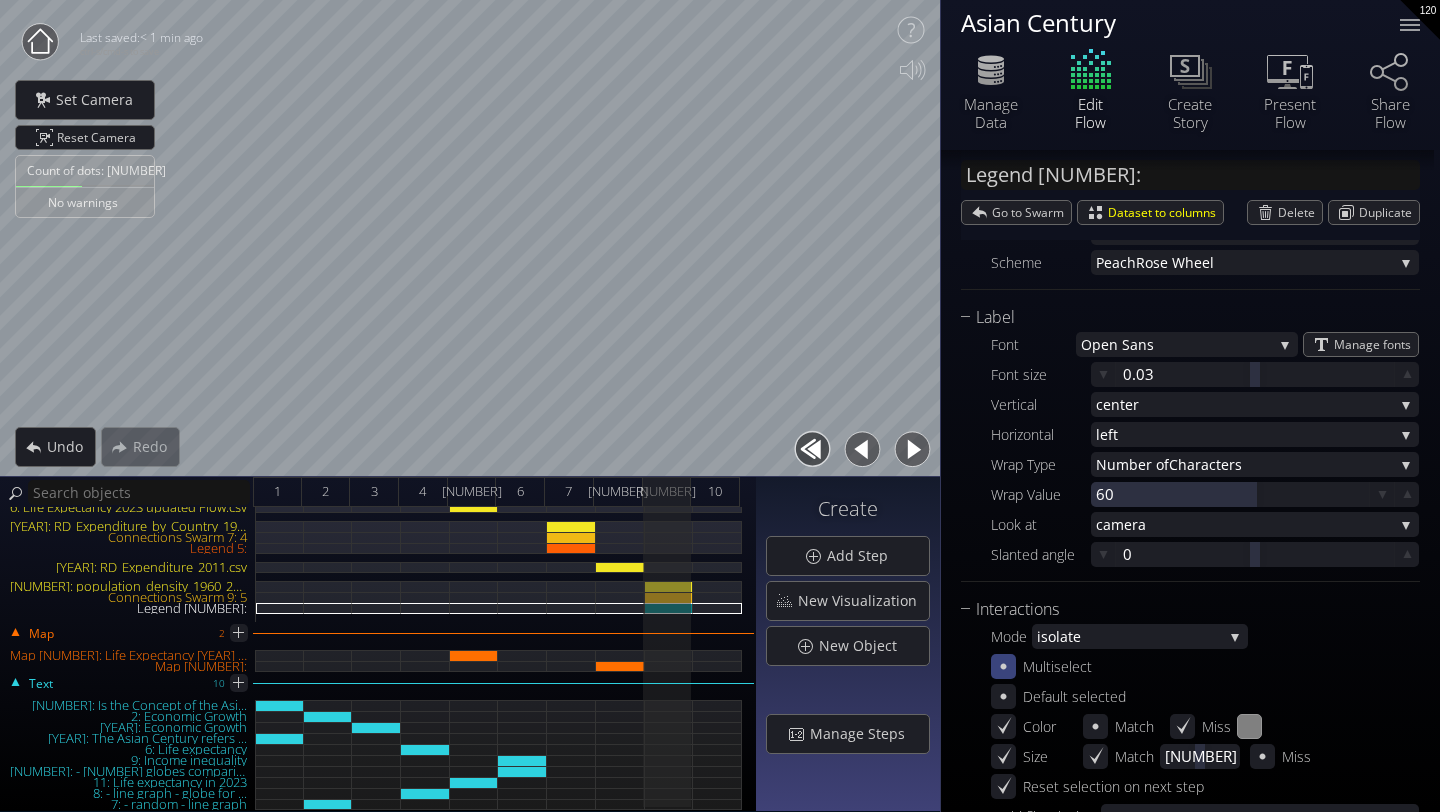 click on "Multiselect" at bounding box center [1205, 666] 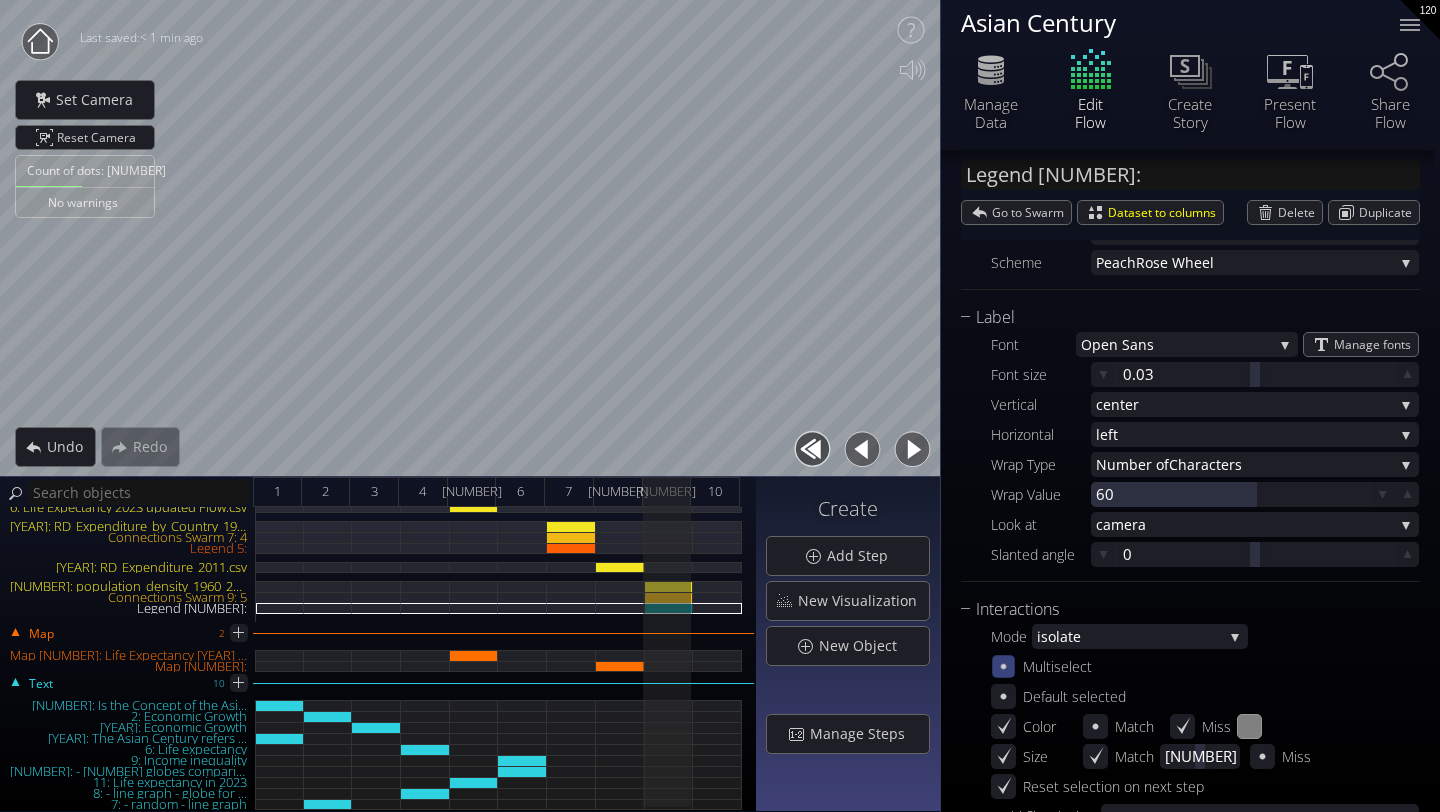 click 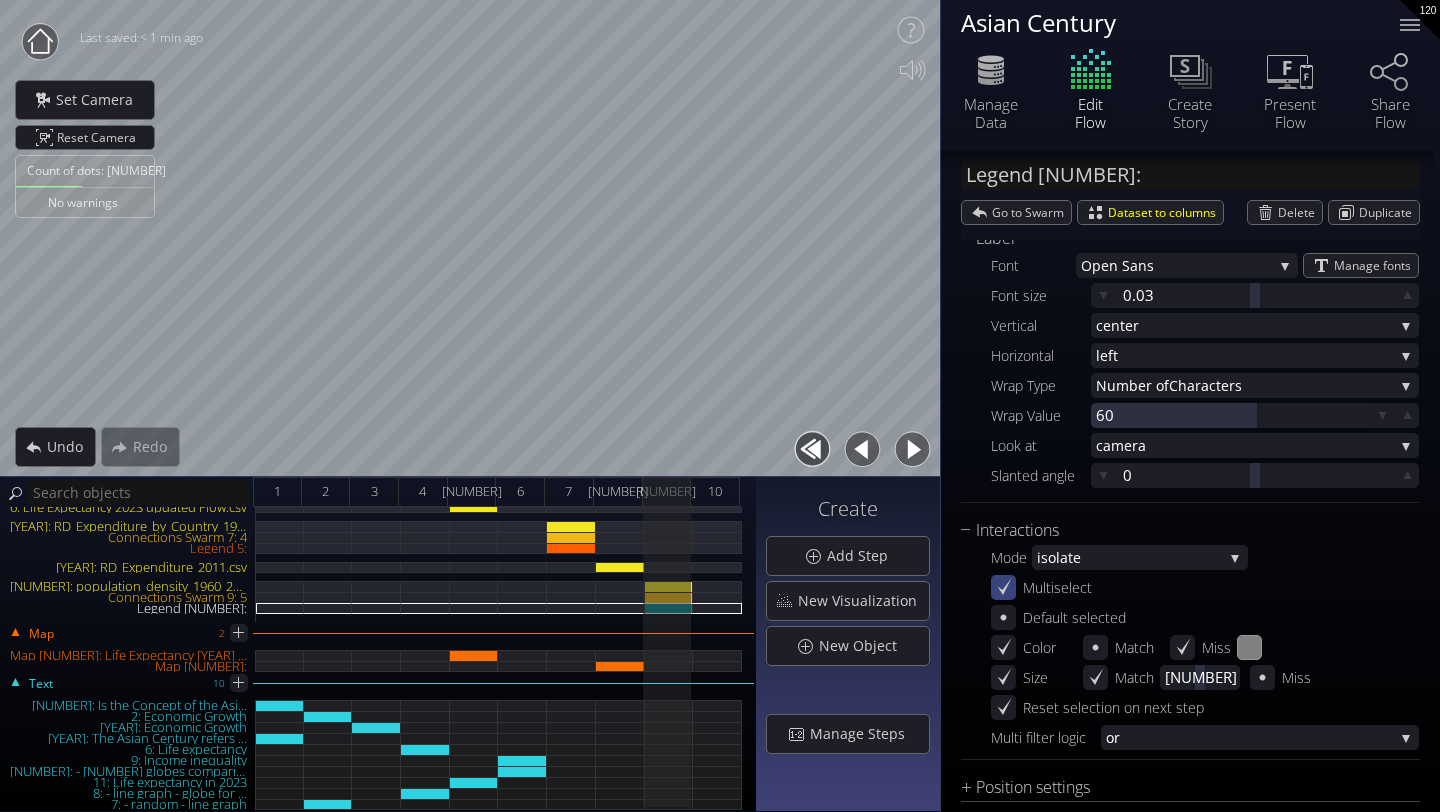 scroll, scrollTop: 575, scrollLeft: 0, axis: vertical 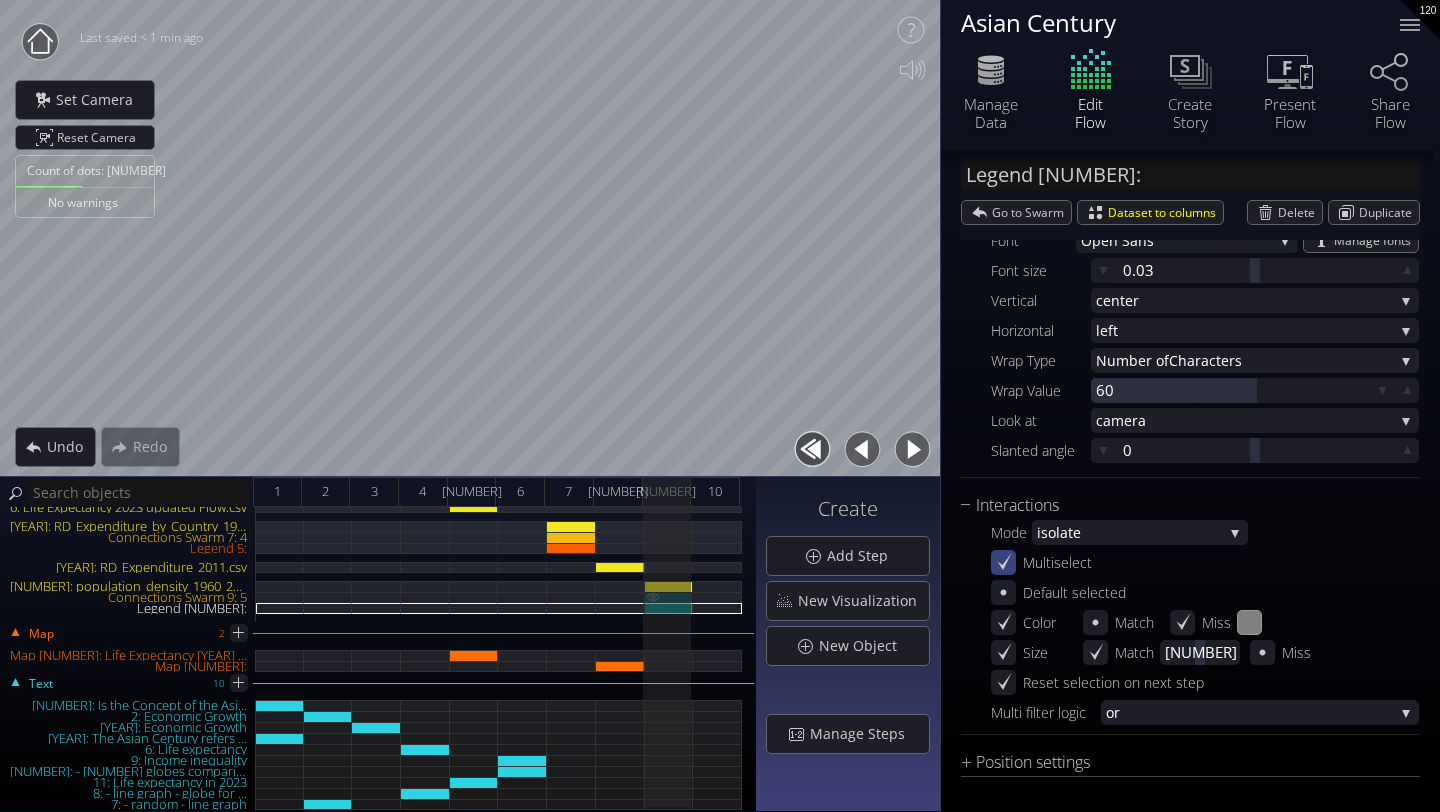 click on "Connections Swarm 9:  5" at bounding box center [669, 597] 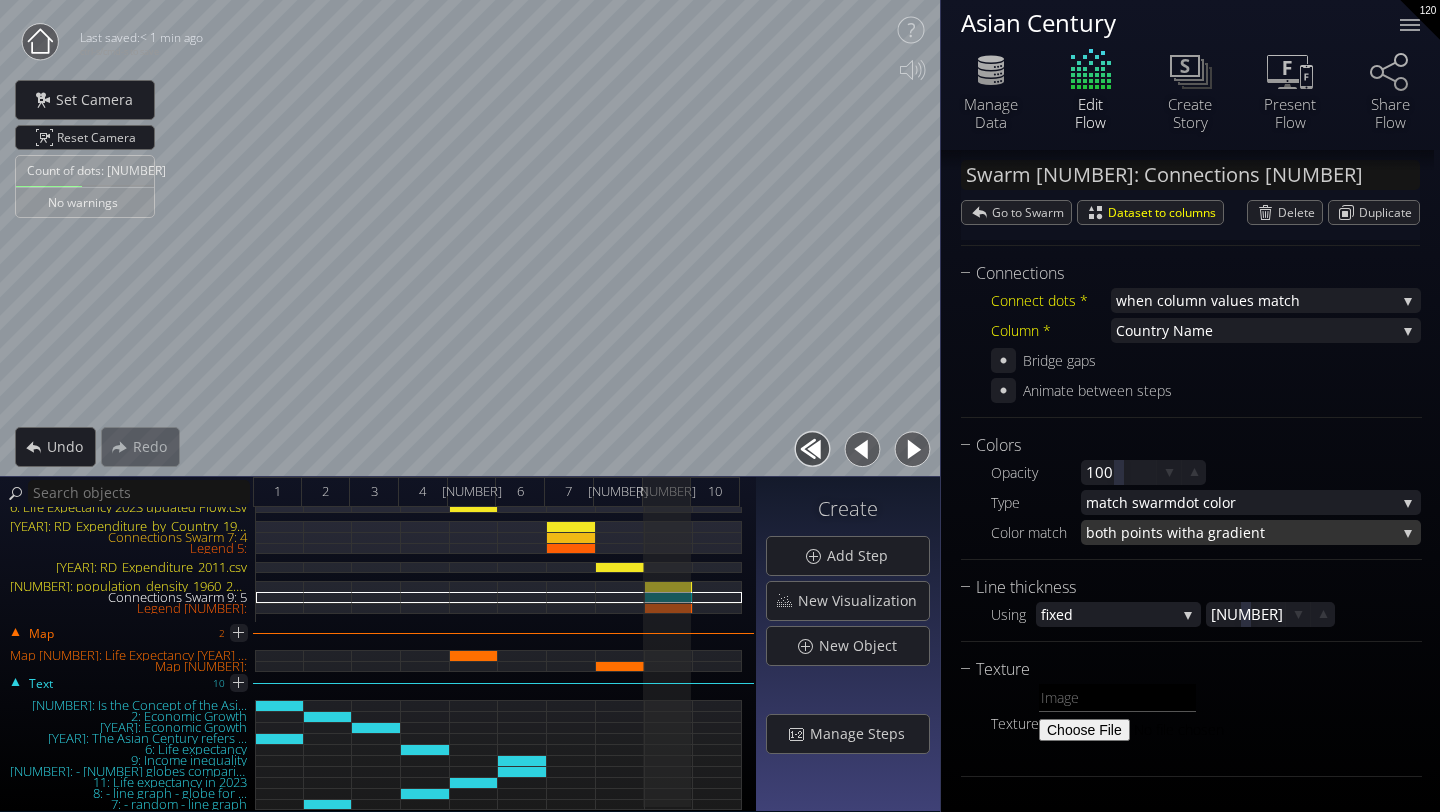 scroll, scrollTop: 0, scrollLeft: 0, axis: both 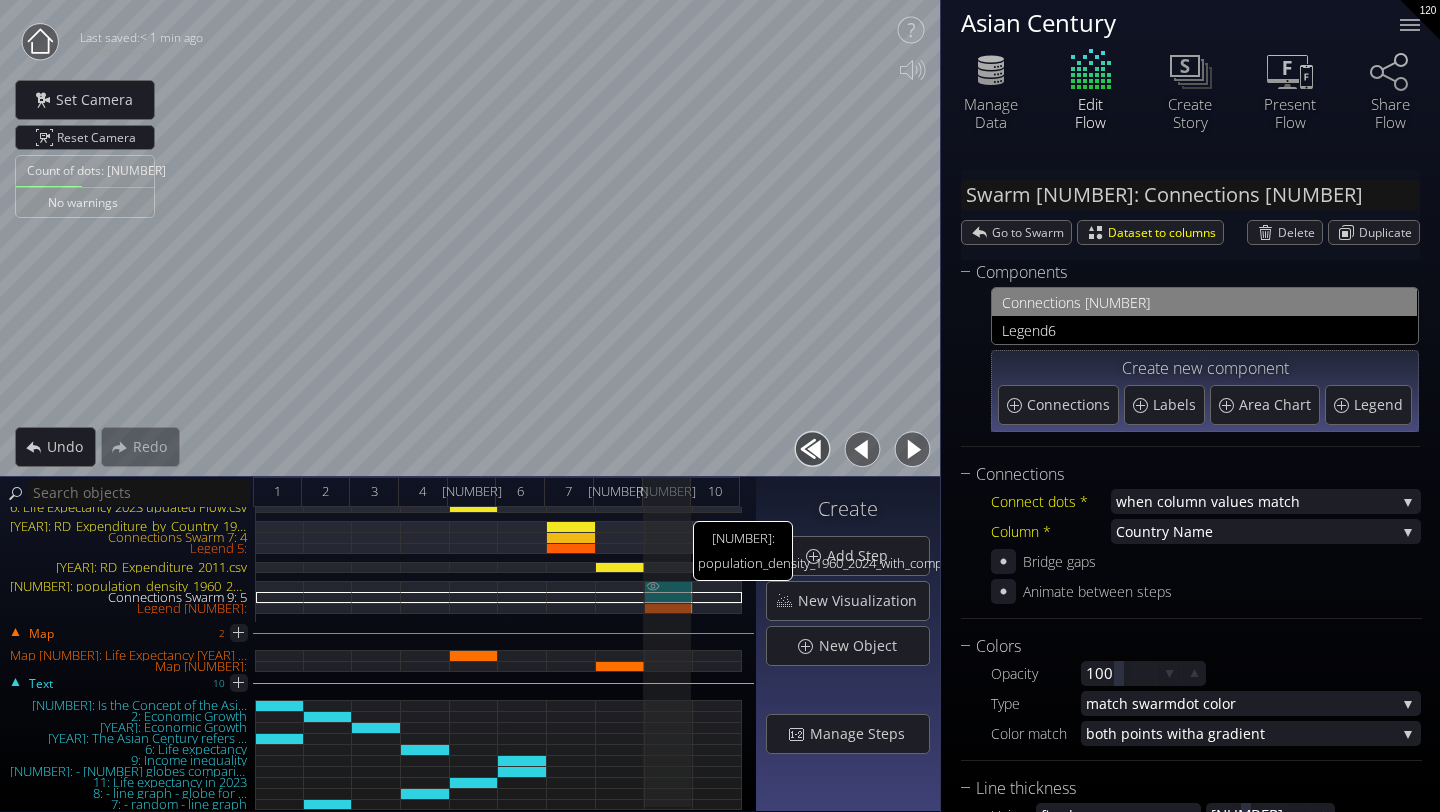 click on "[NUMBER]: population_density_1960_2024_with_complete_continents.csv" at bounding box center [669, 586] 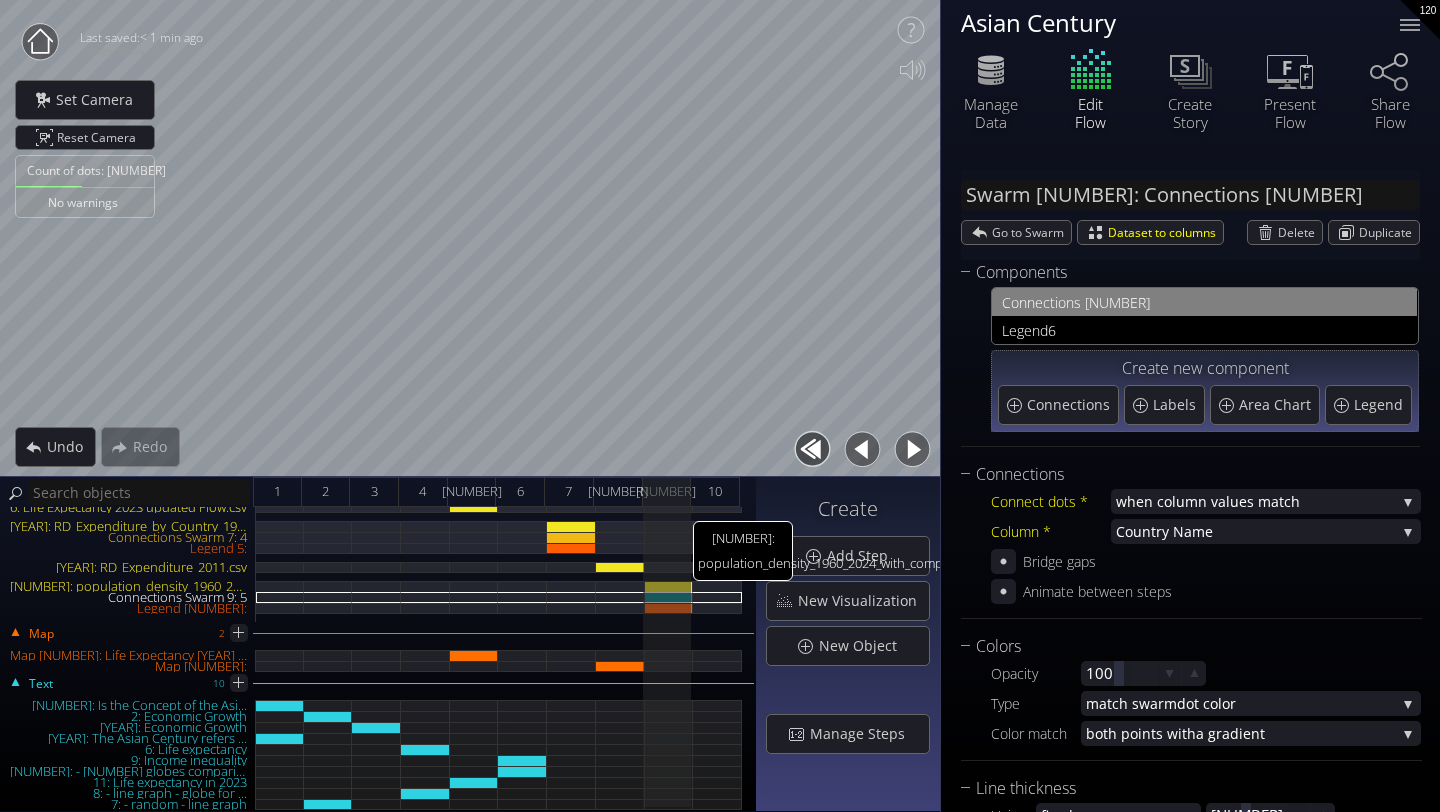 type on "Swarm [NUMBER]: population_density_1960_2024_with_complete_continents.csv" 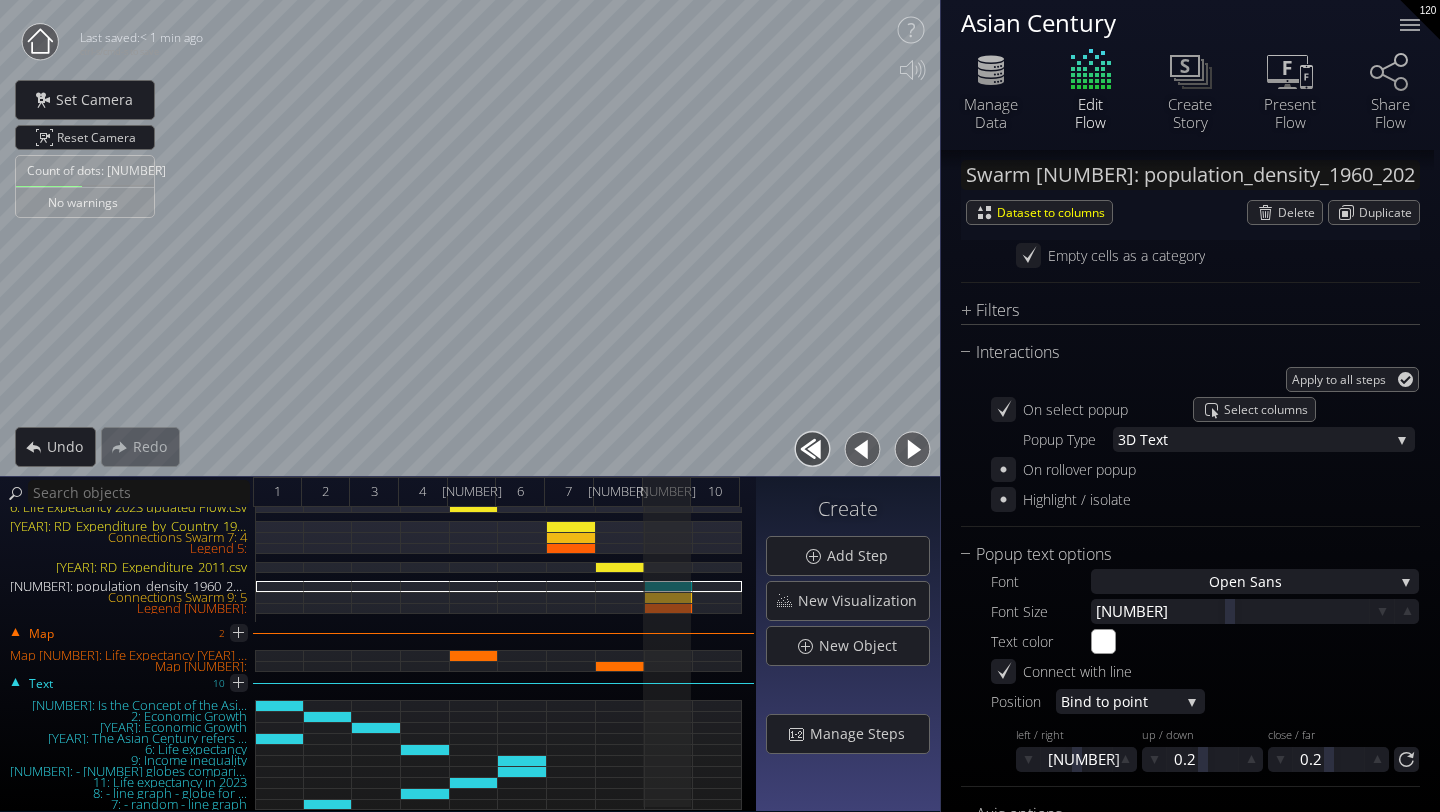 scroll, scrollTop: 1856, scrollLeft: 0, axis: vertical 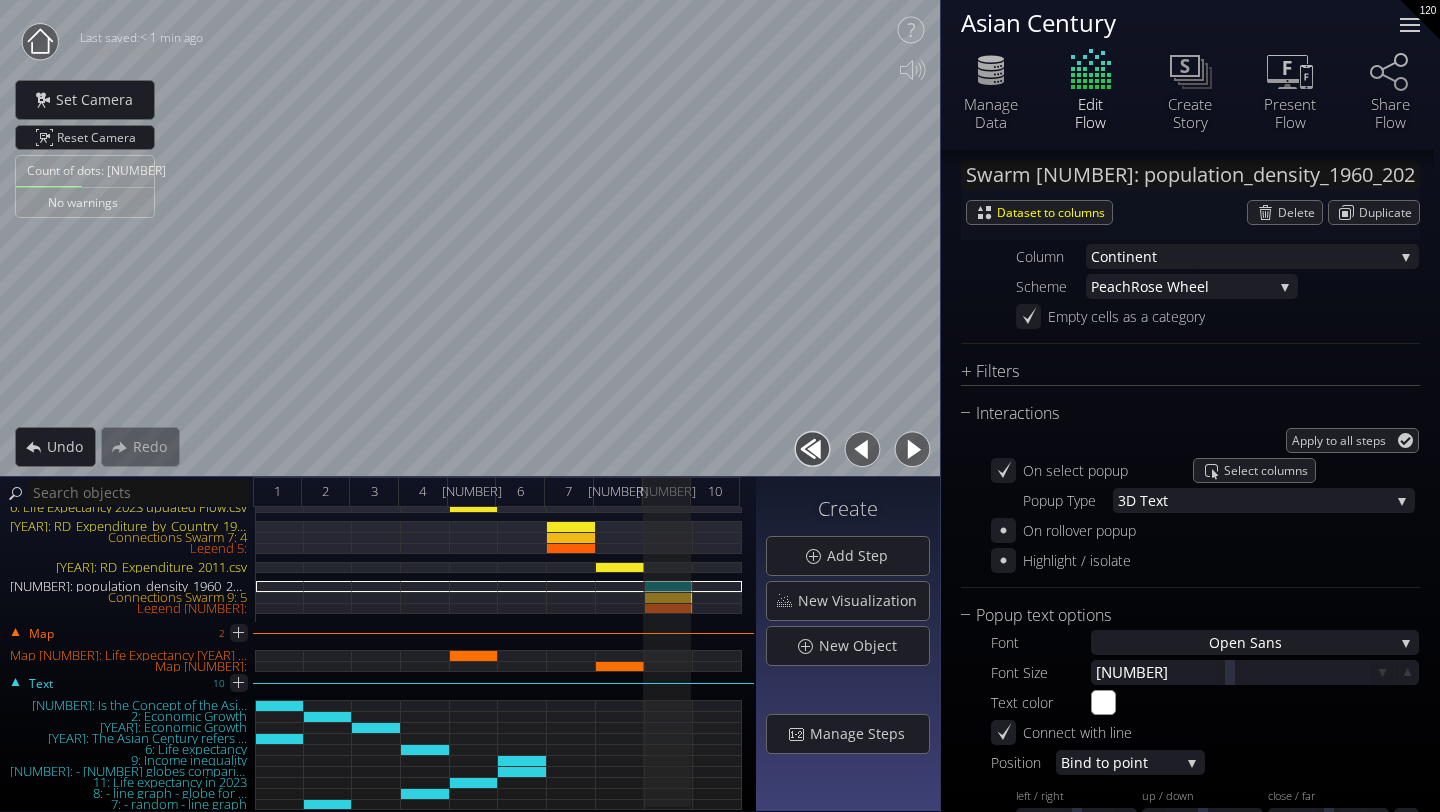 click at bounding box center [1410, 25] 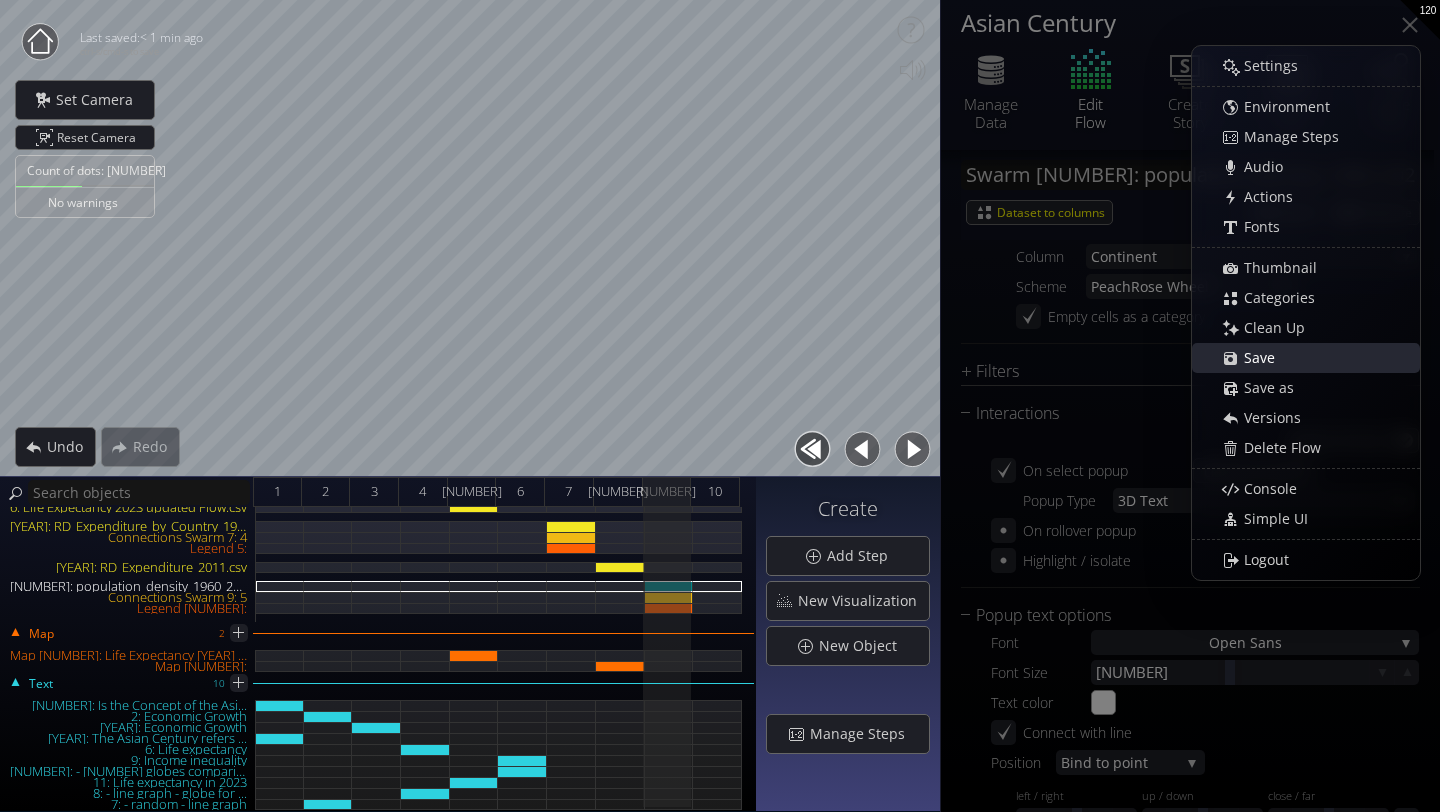 click on "Save" at bounding box center [1265, 358] 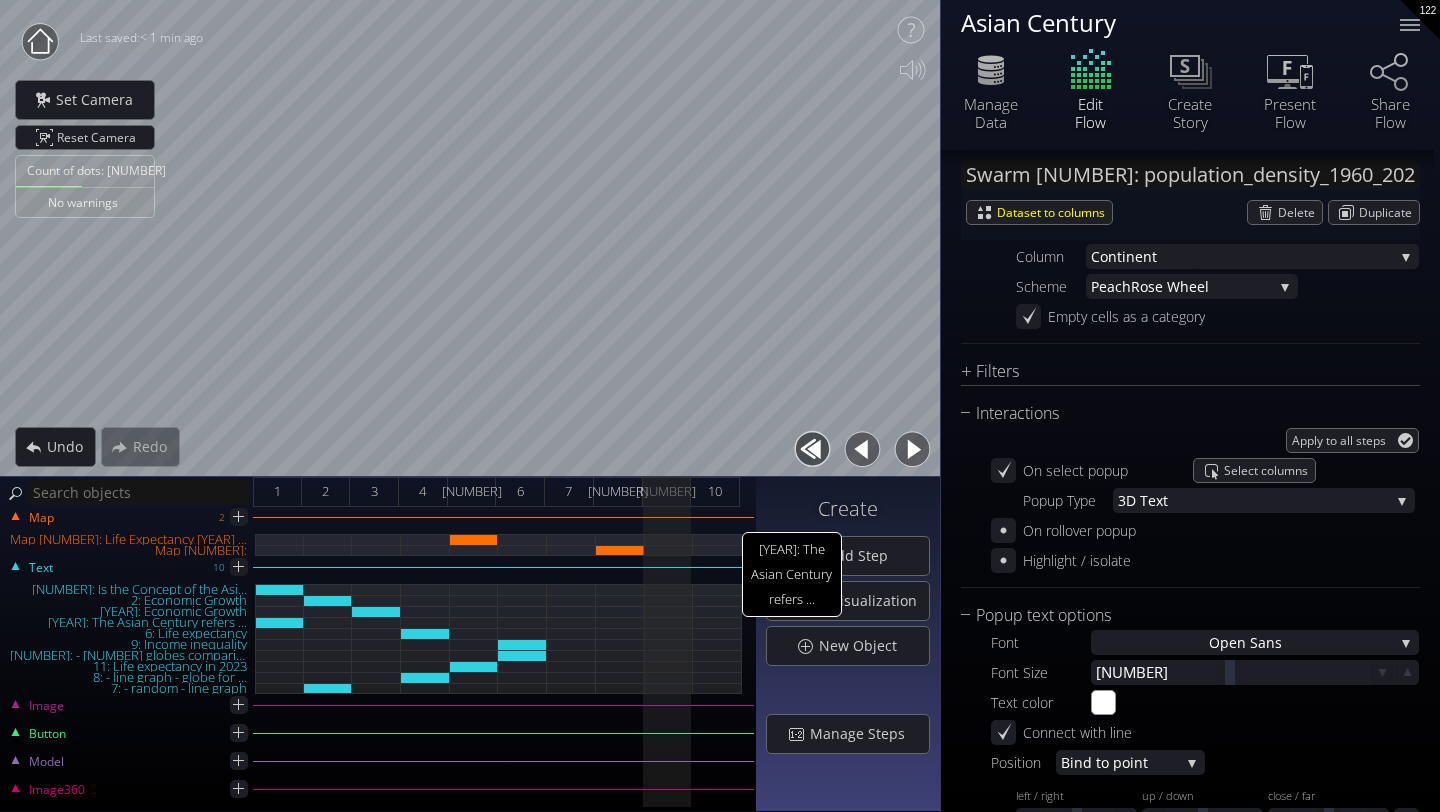 scroll, scrollTop: 0, scrollLeft: 0, axis: both 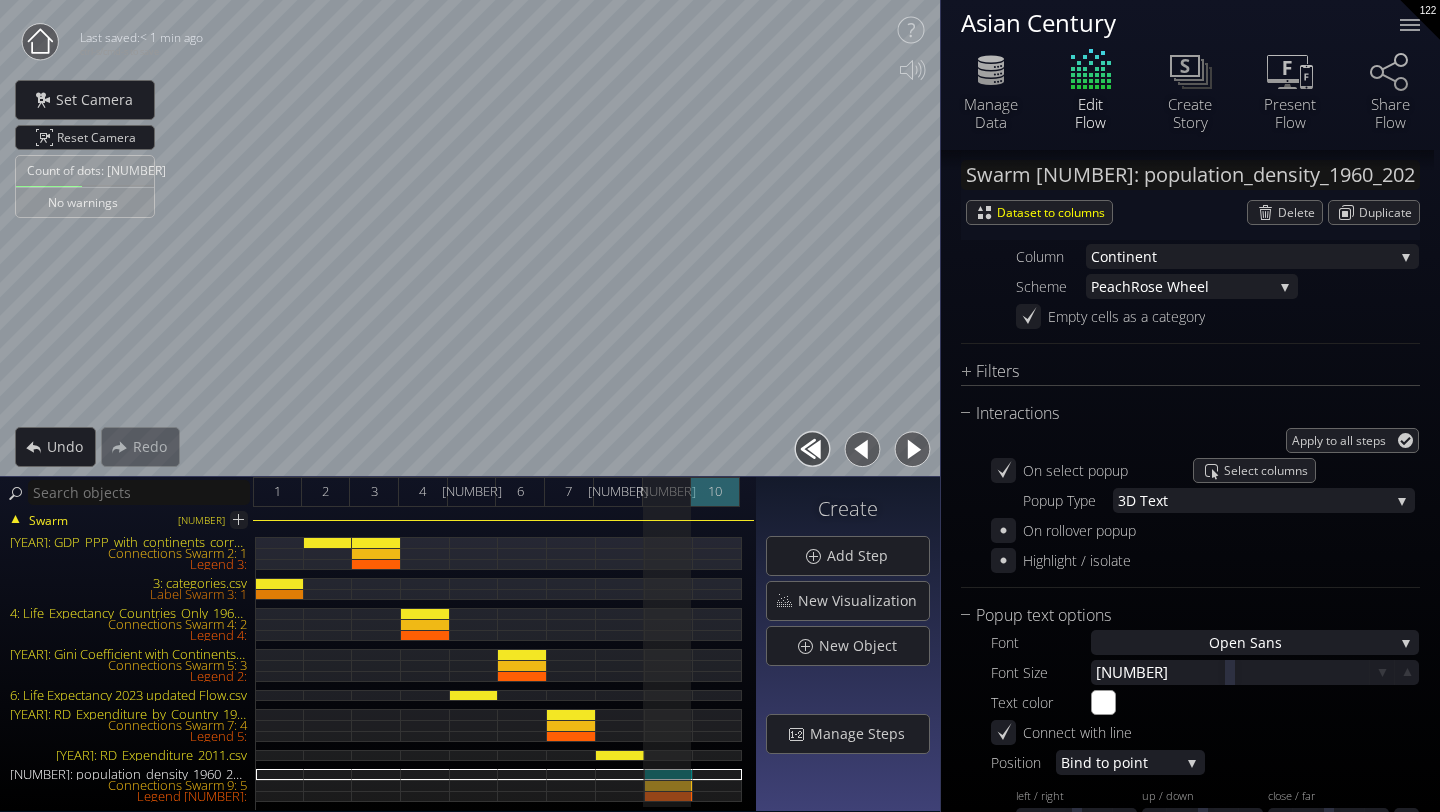 click on "10" at bounding box center [715, 491] 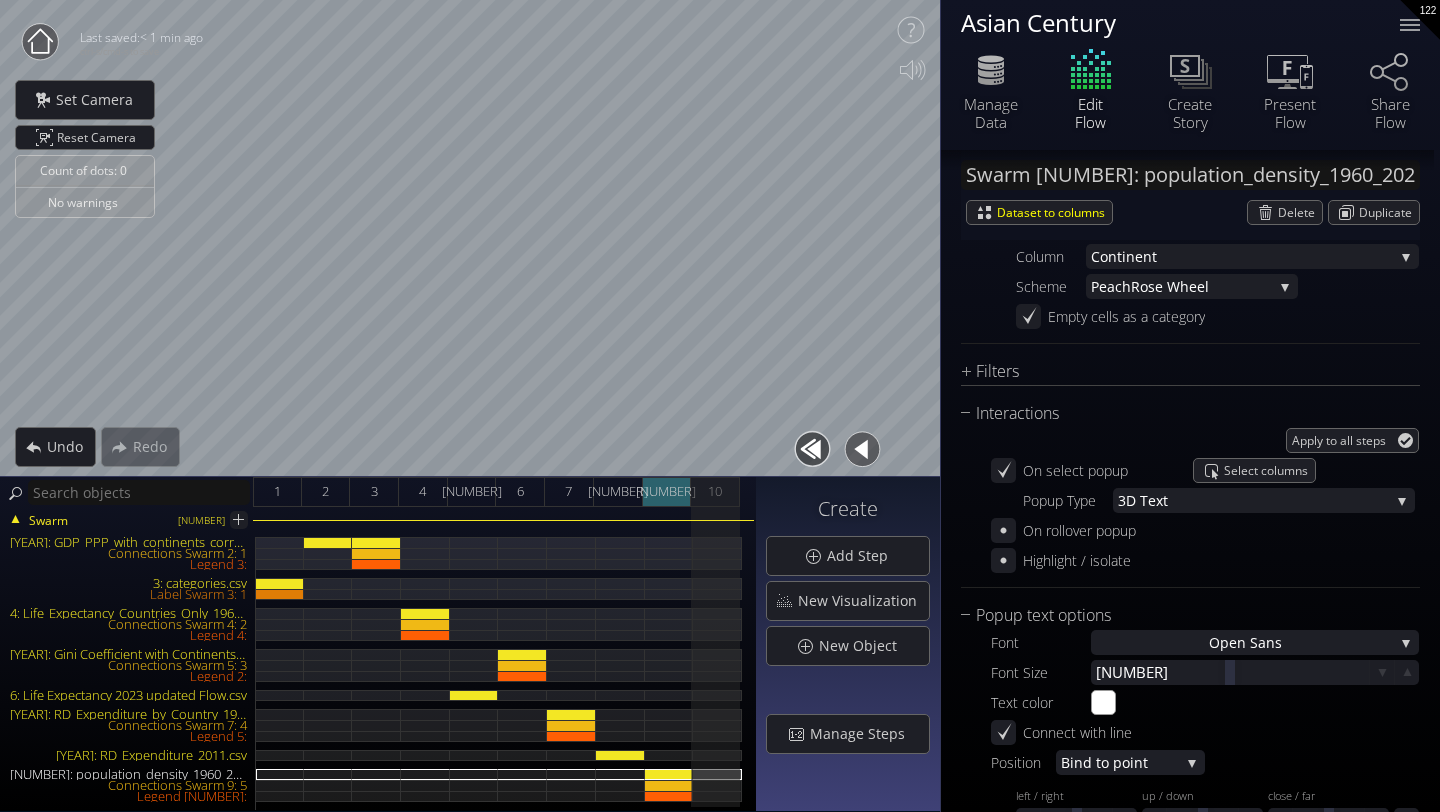 click on "[NUMBER]" at bounding box center (667, 492) 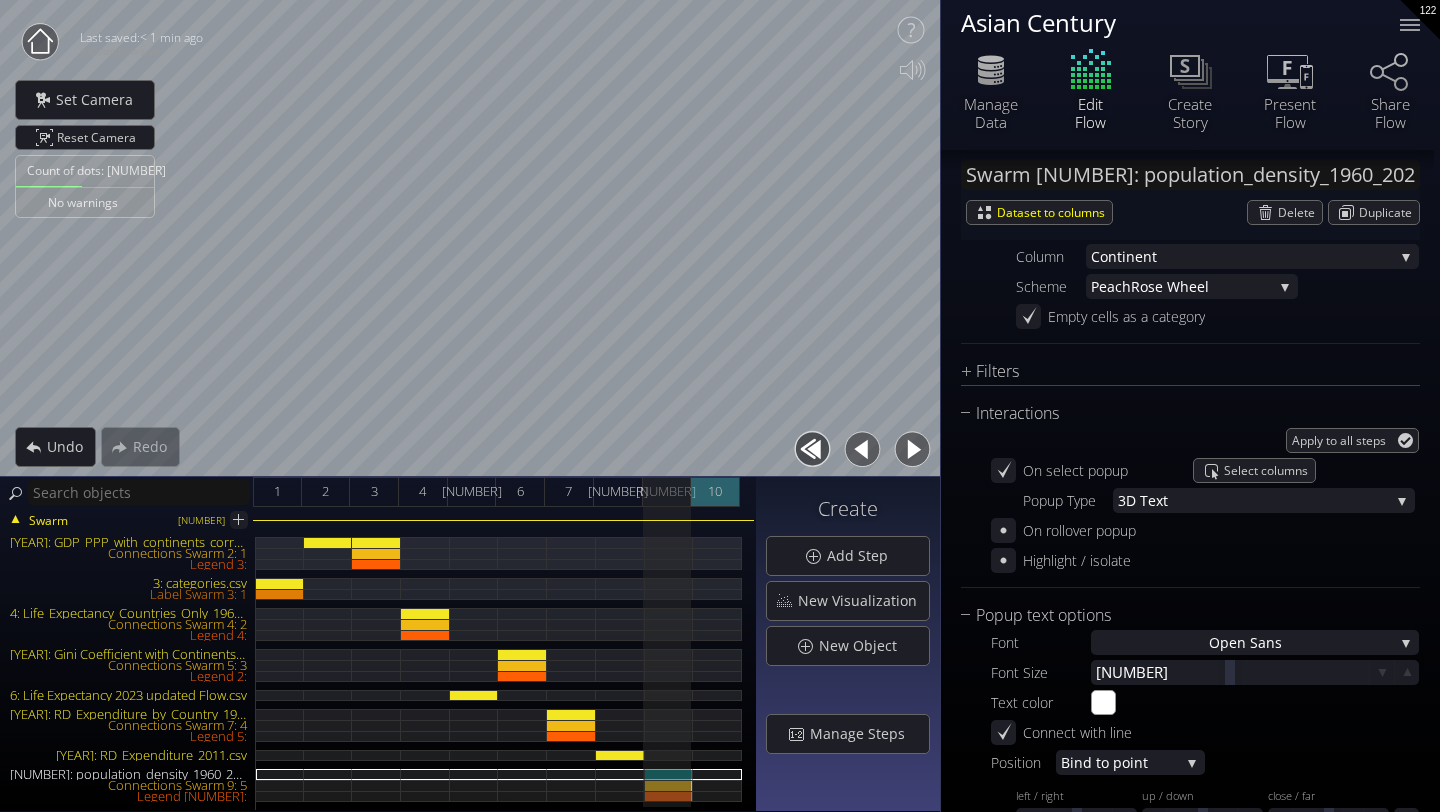 click on "10" at bounding box center (715, 492) 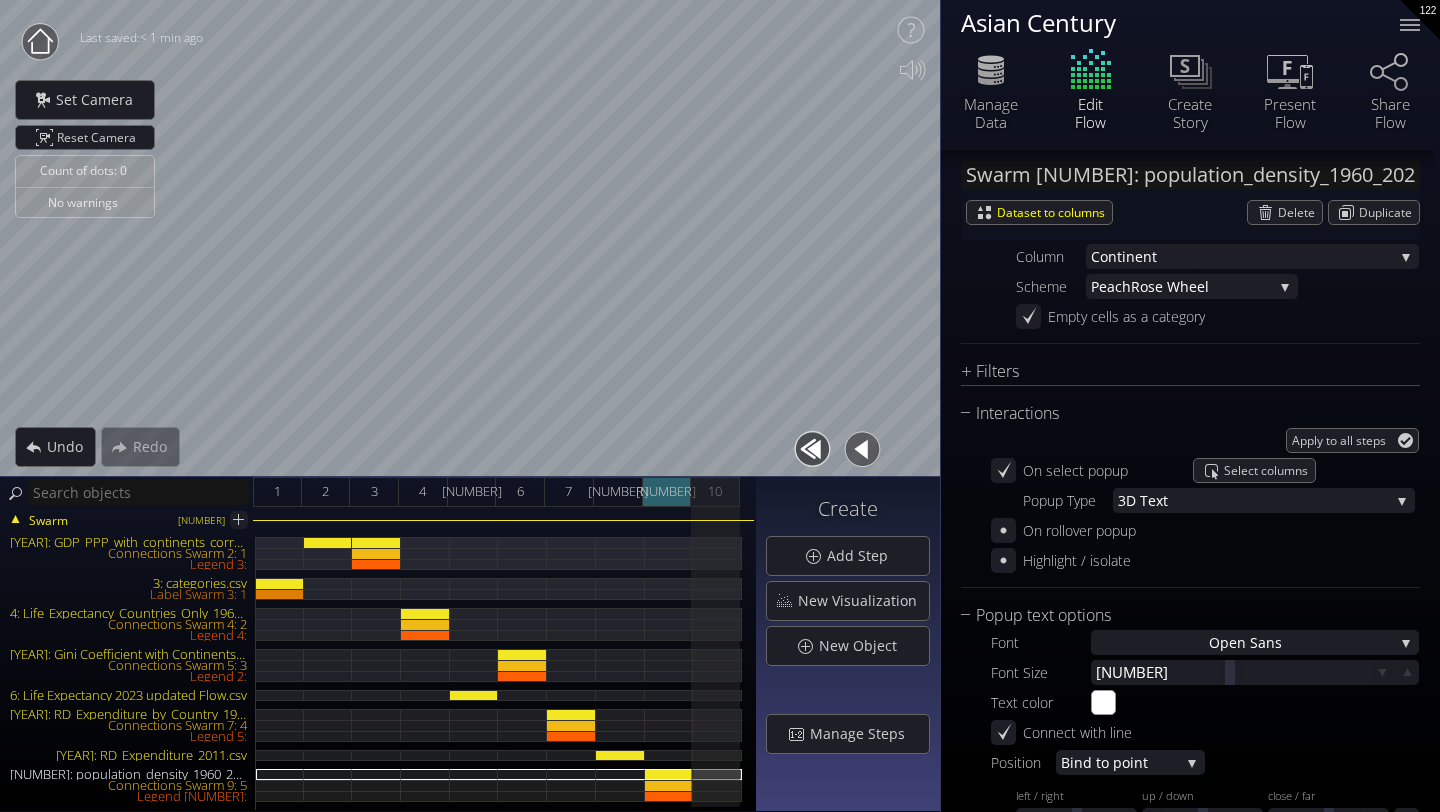click on "[NUMBER]" at bounding box center [666, 491] 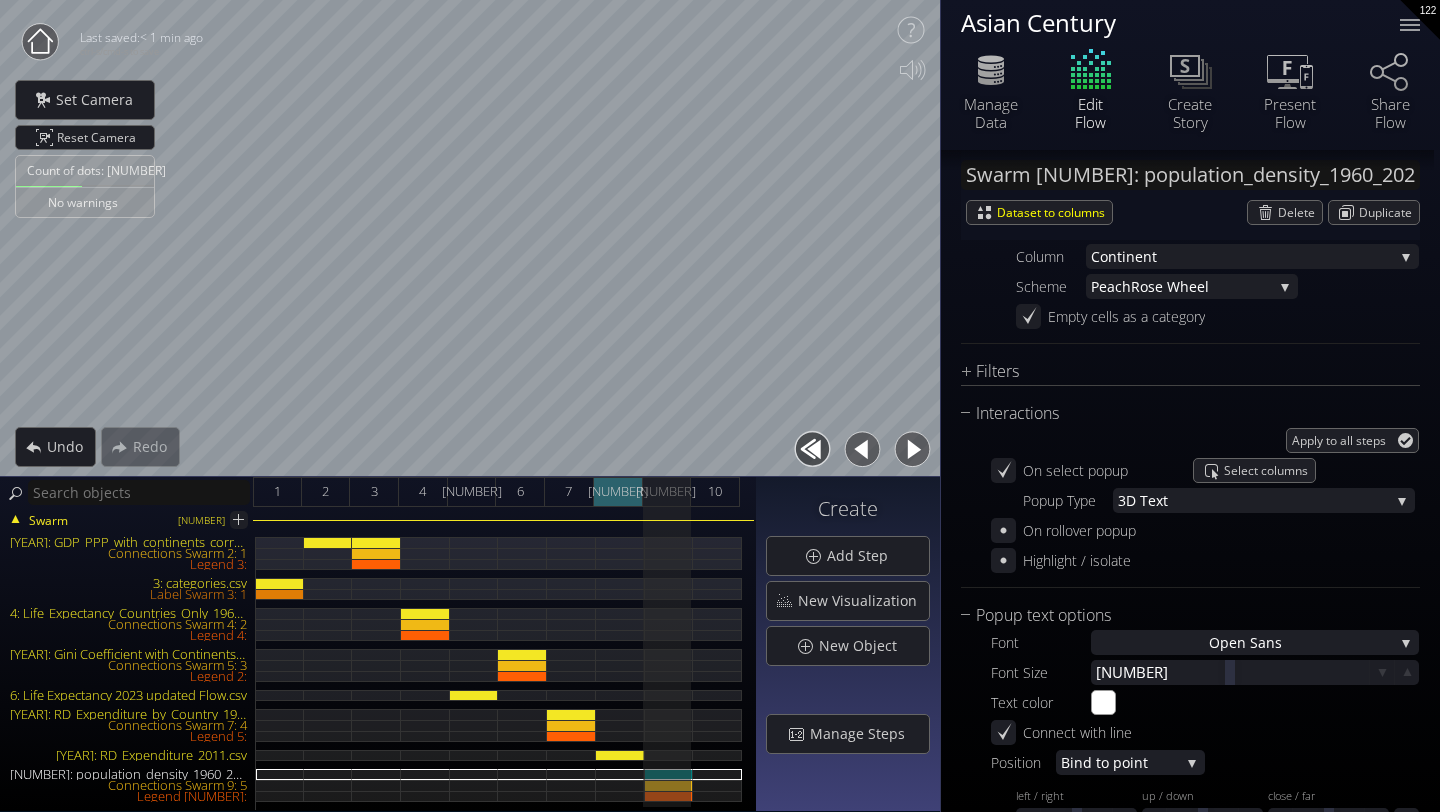 click on "[NUMBER]" at bounding box center (618, 491) 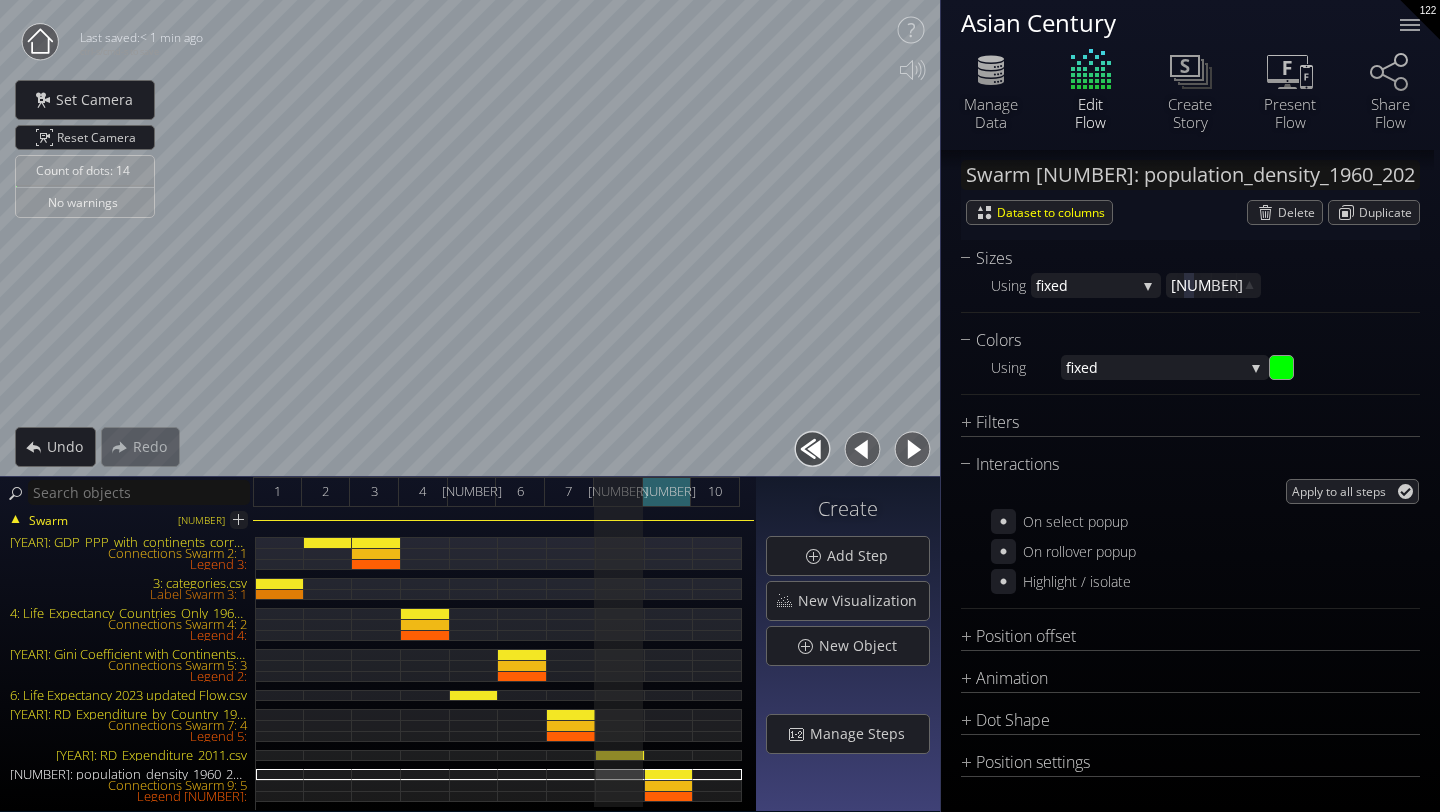 click on "[NUMBER]" at bounding box center [667, 492] 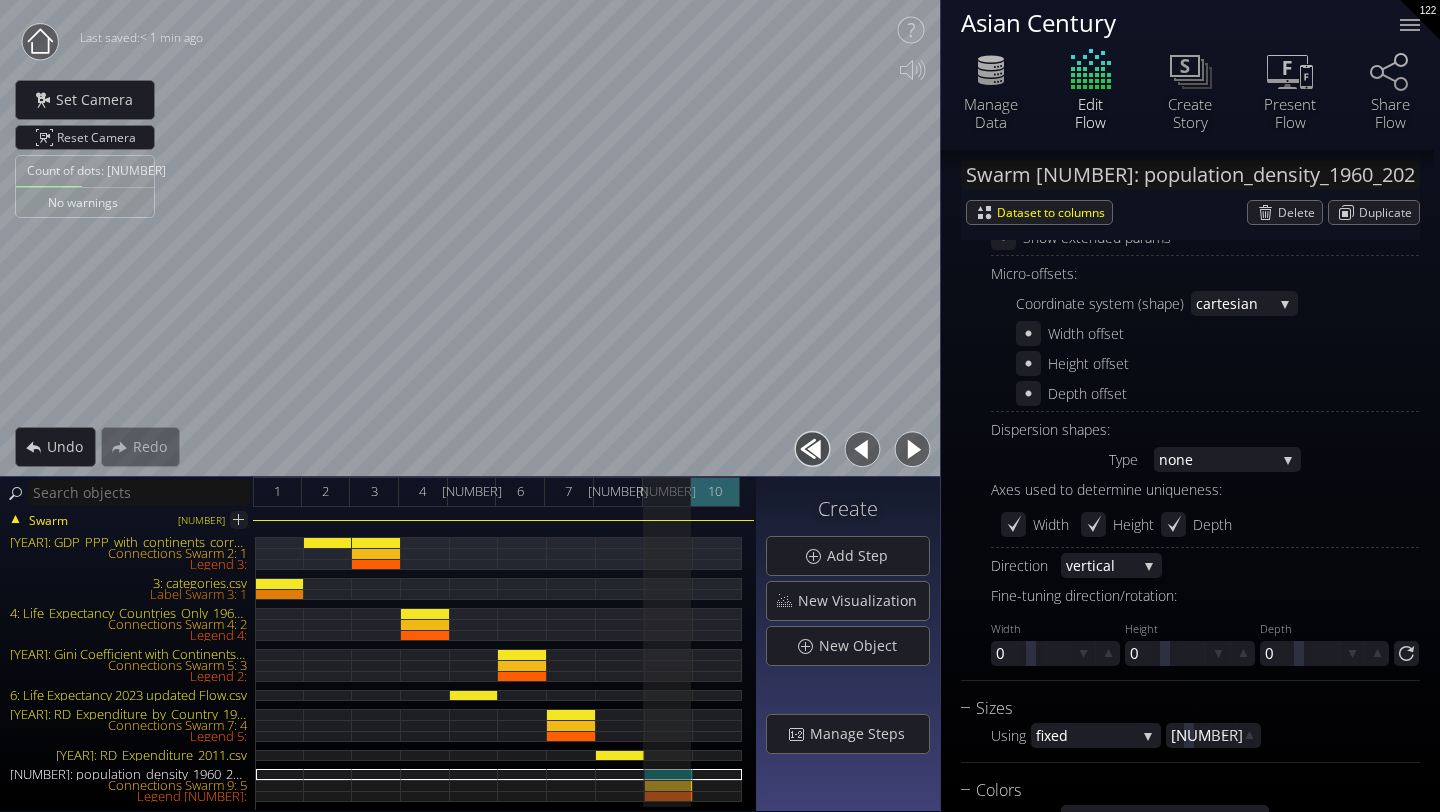 scroll, scrollTop: 1856, scrollLeft: 0, axis: vertical 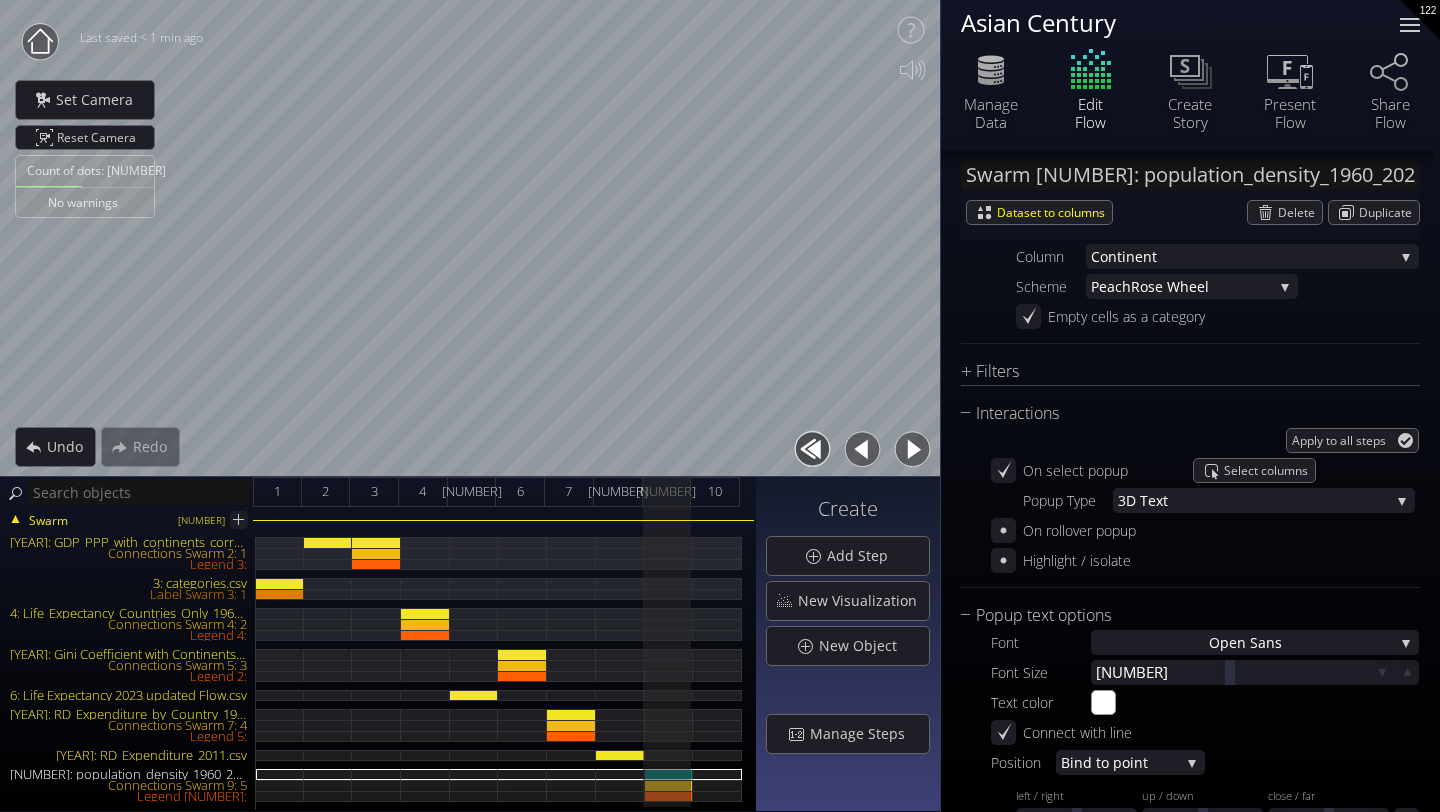 click at bounding box center (1410, 25) 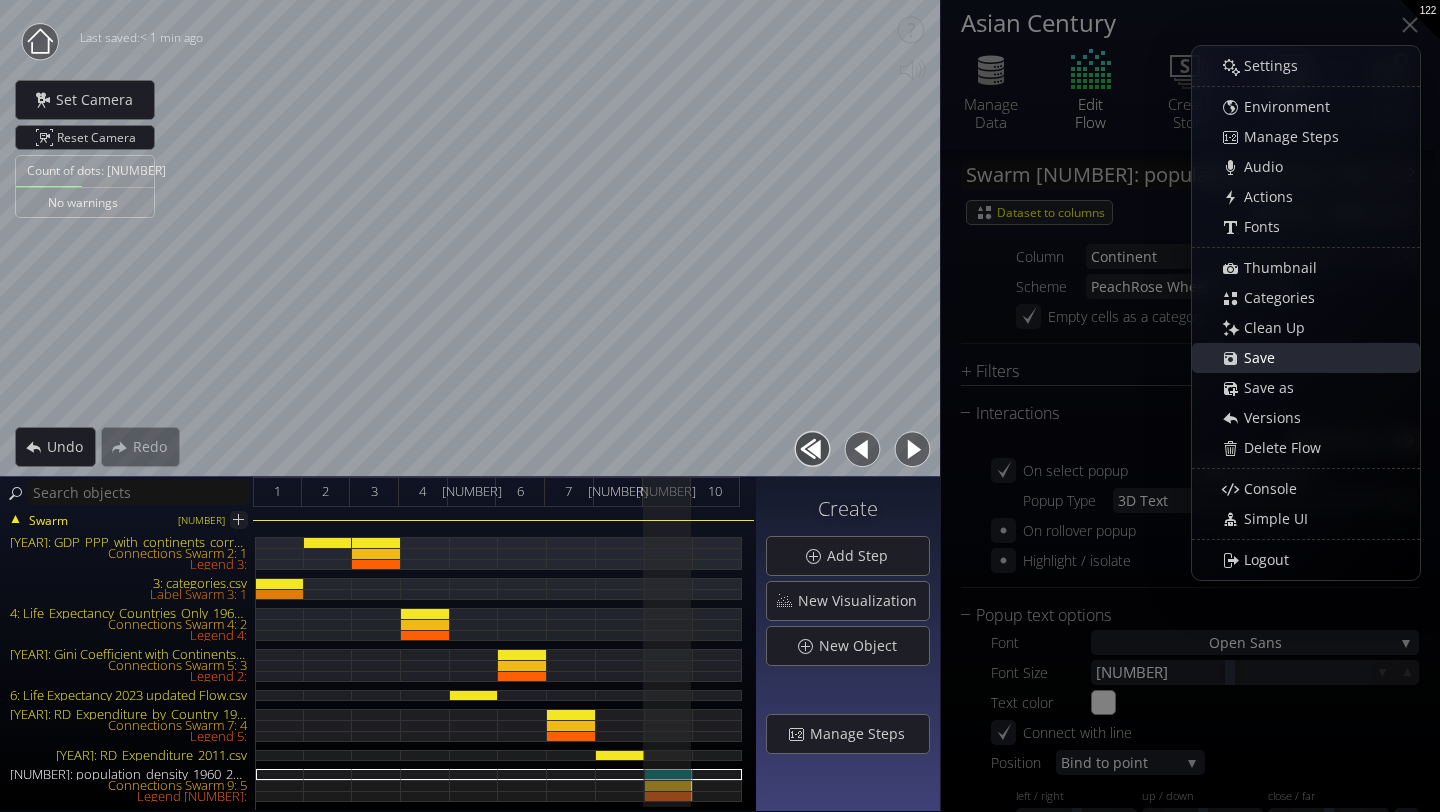 click on "Save" at bounding box center [1265, 358] 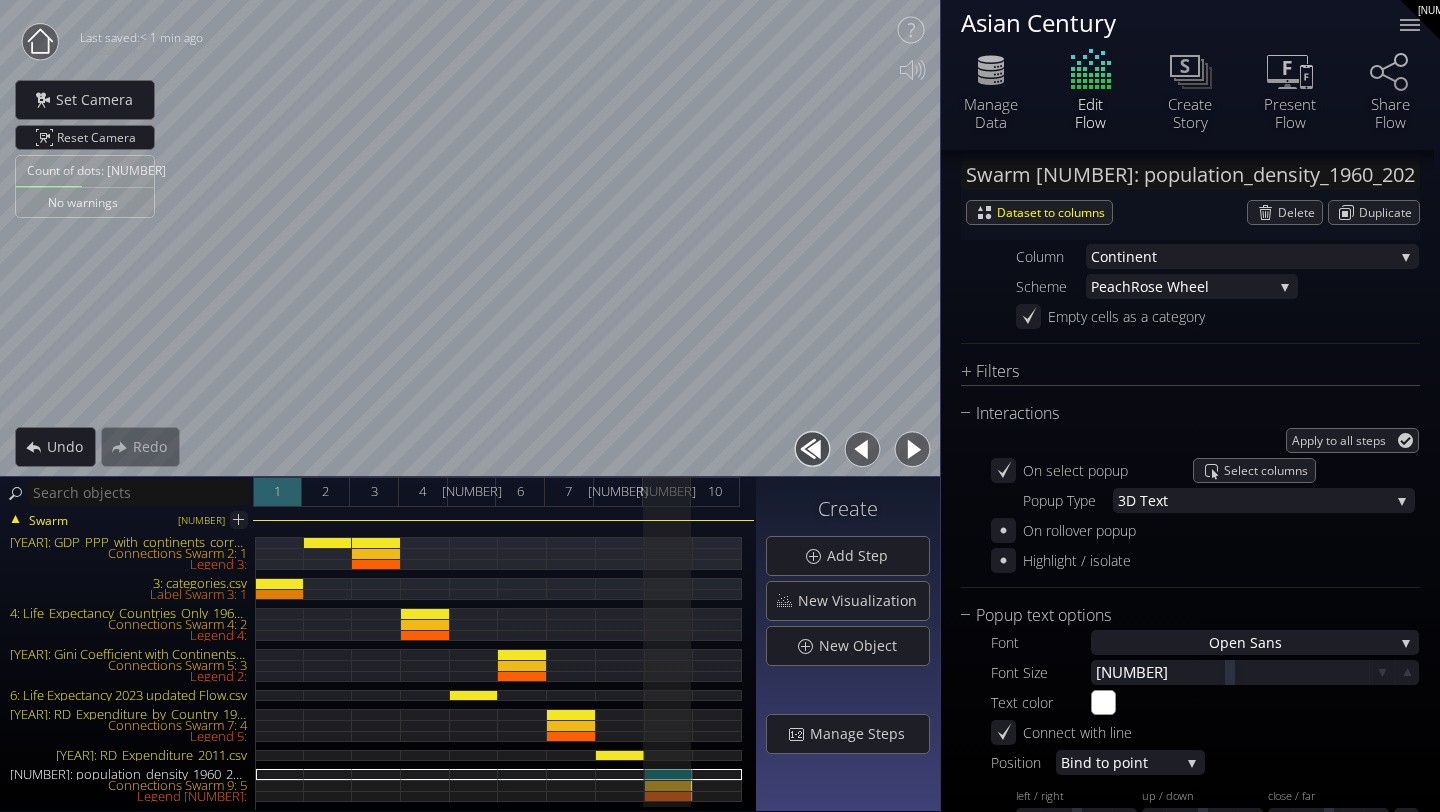 click on "1" at bounding box center [277, 492] 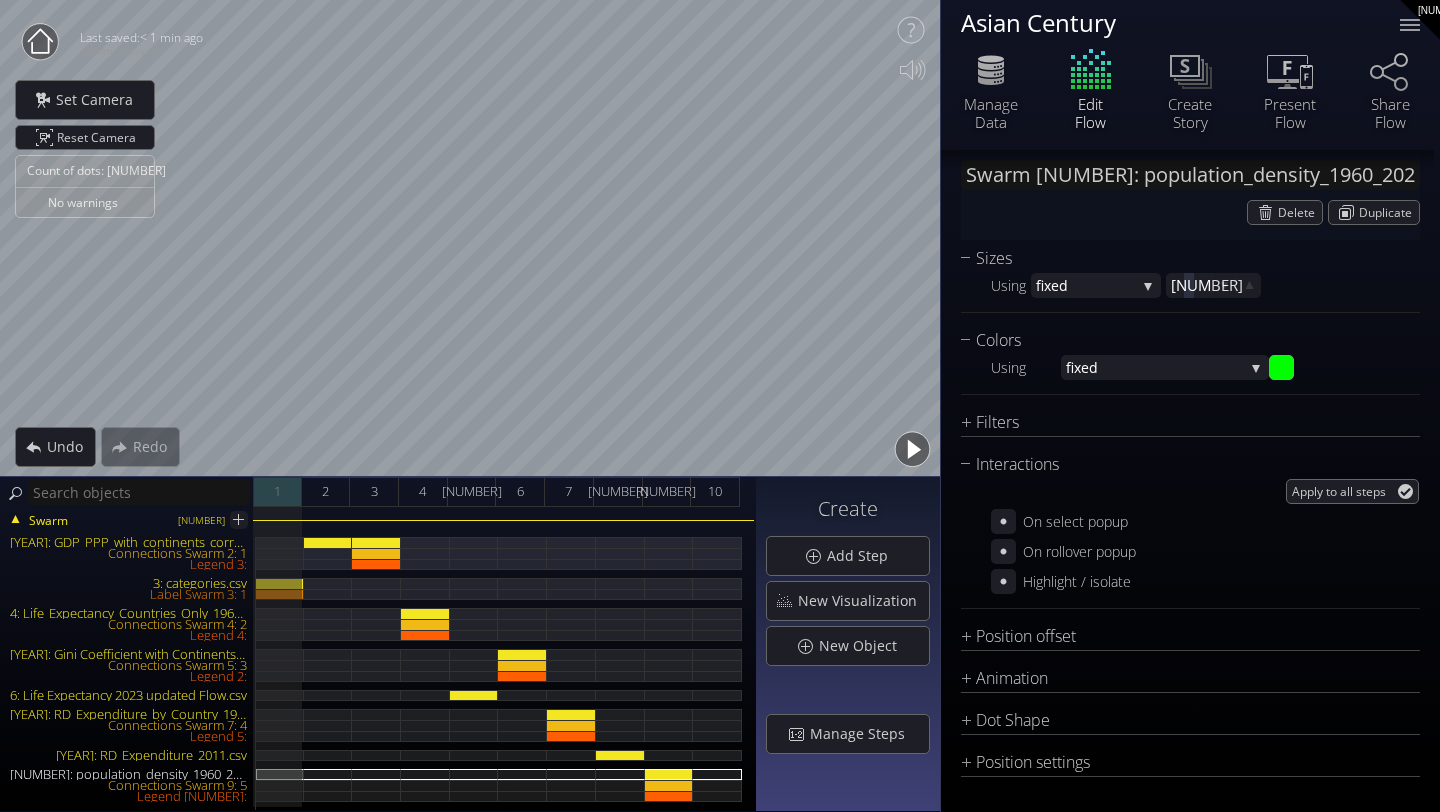 scroll, scrollTop: 1265, scrollLeft: 0, axis: vertical 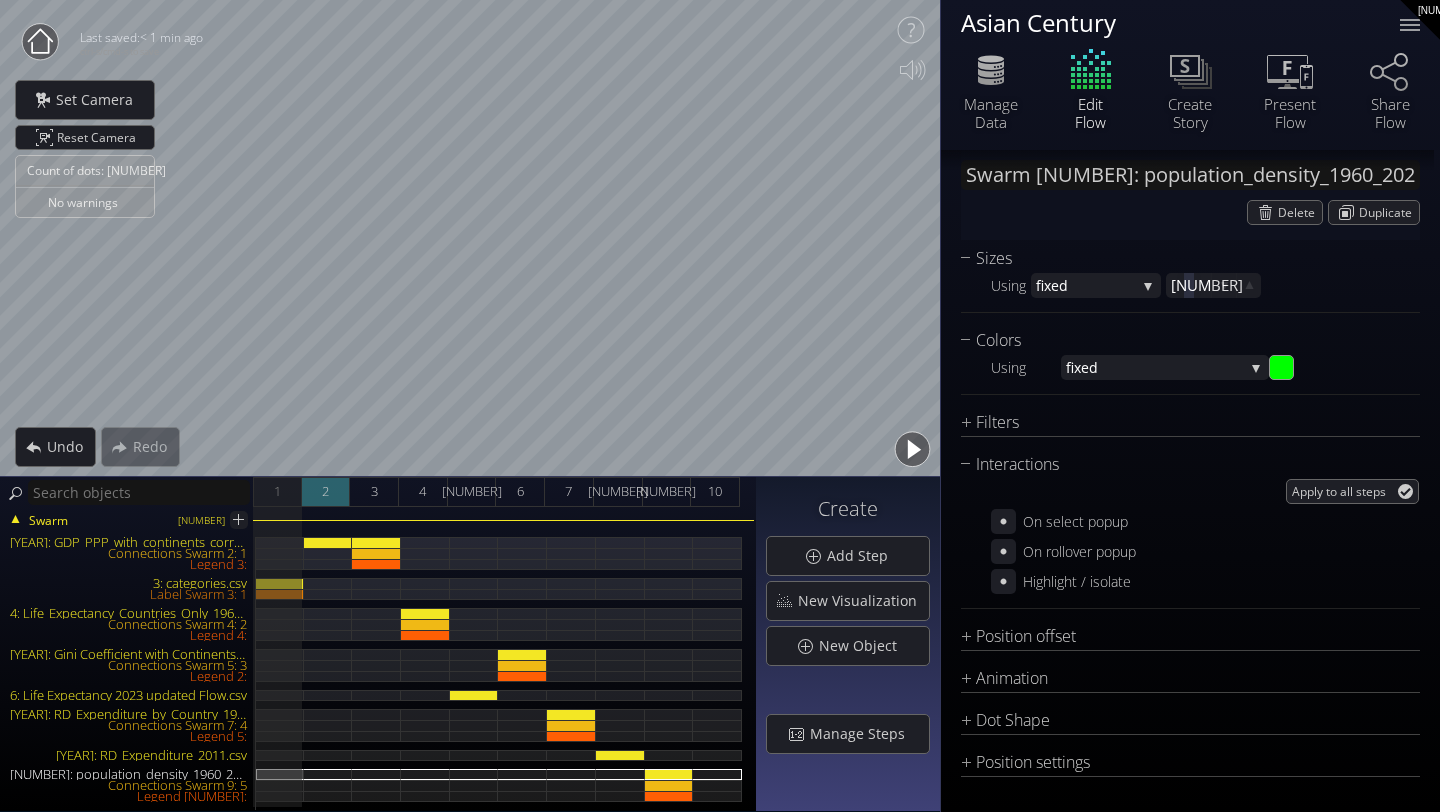 click on "2" at bounding box center (326, 492) 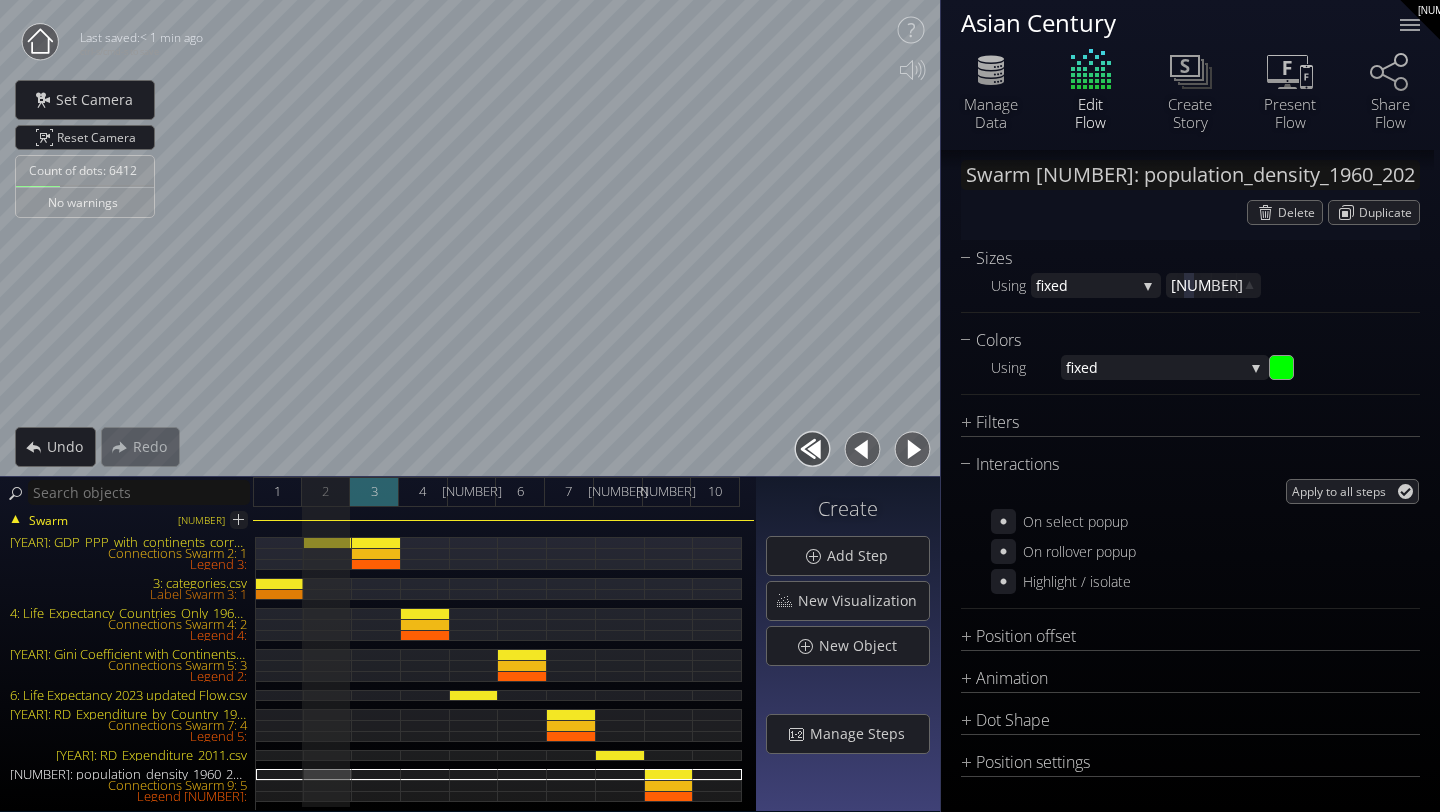 click on "3" at bounding box center (374, 492) 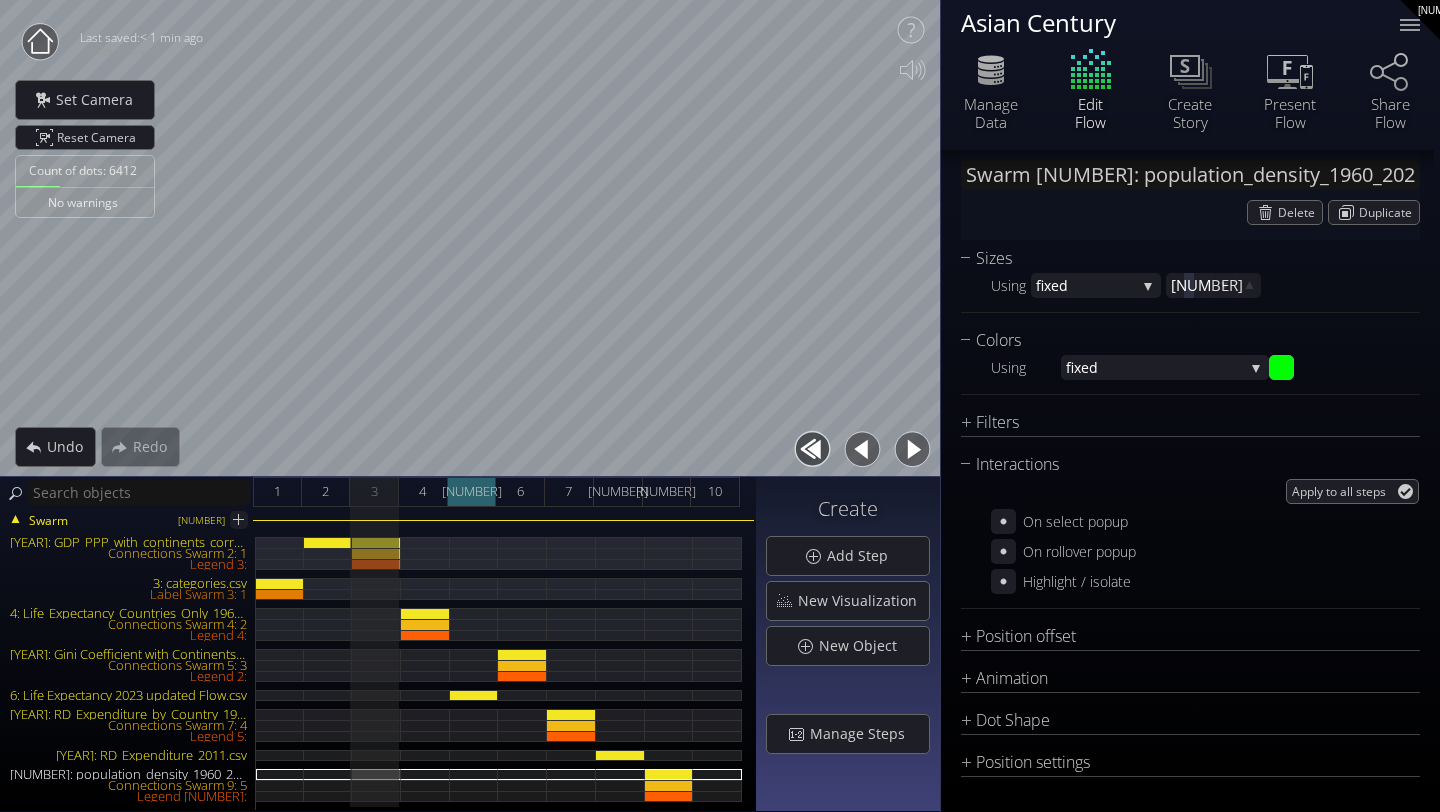 click on "[NUMBER]" at bounding box center (472, 492) 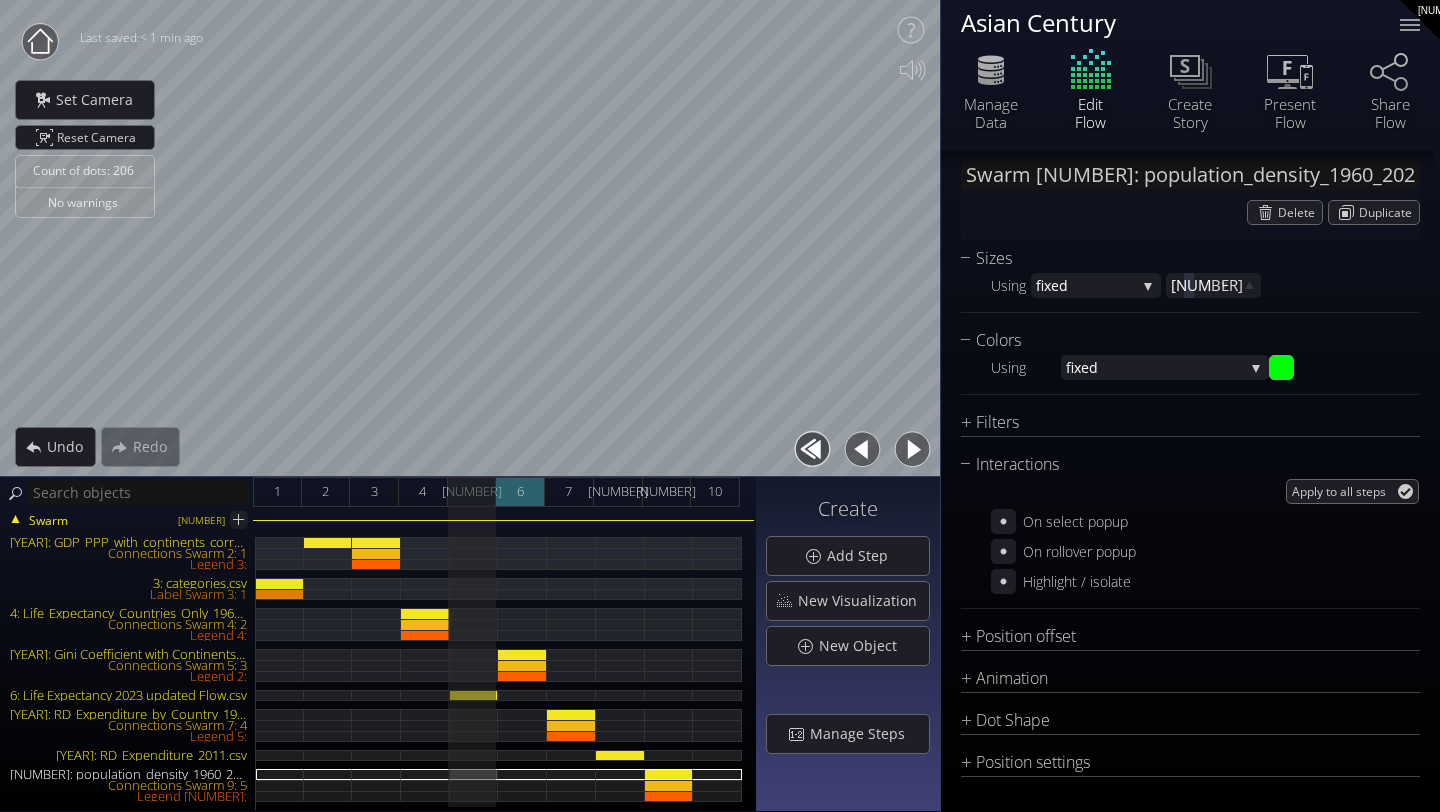 click on "6" at bounding box center (520, 491) 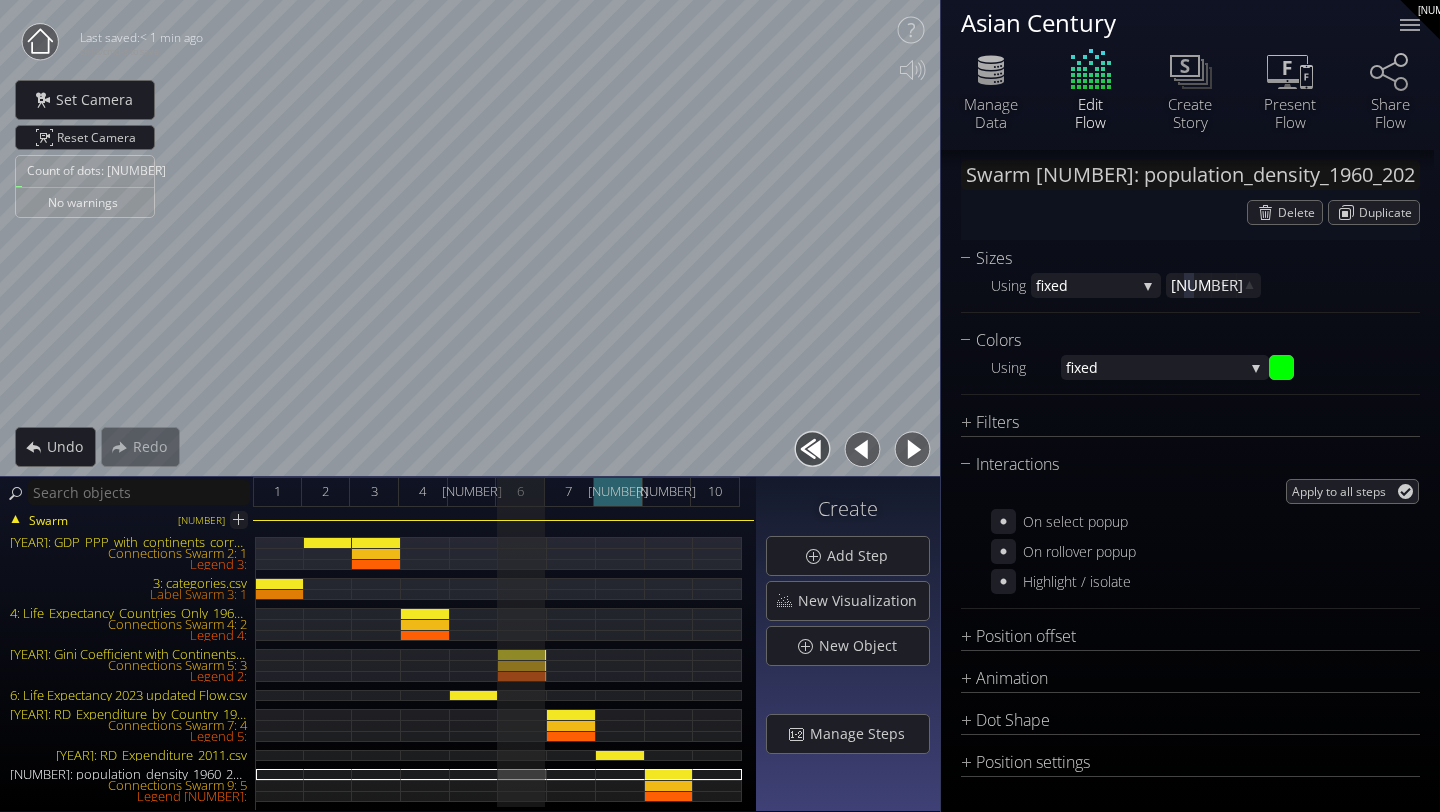 click on "[NUMBER]" at bounding box center (618, 492) 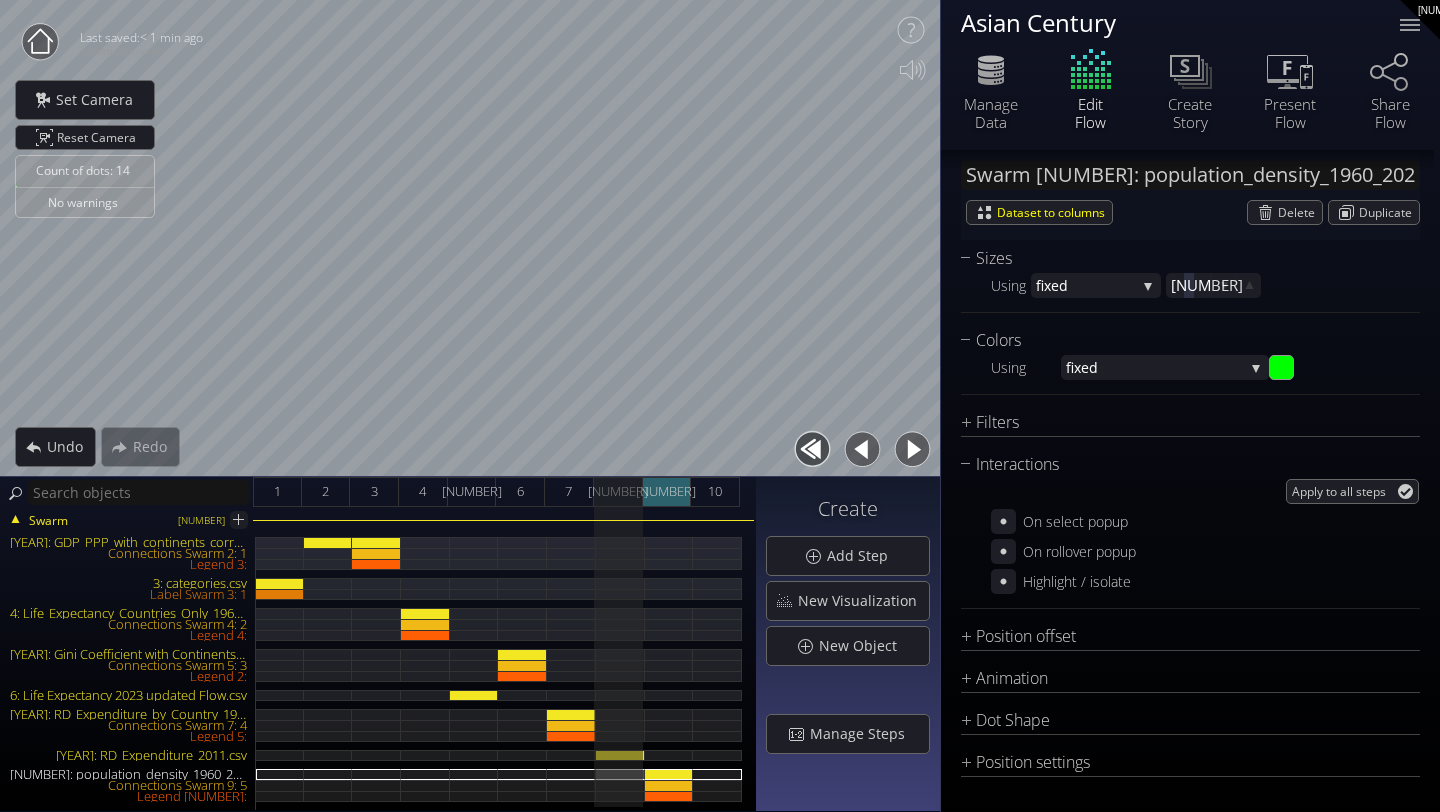 click on "[NUMBER]" at bounding box center (667, 492) 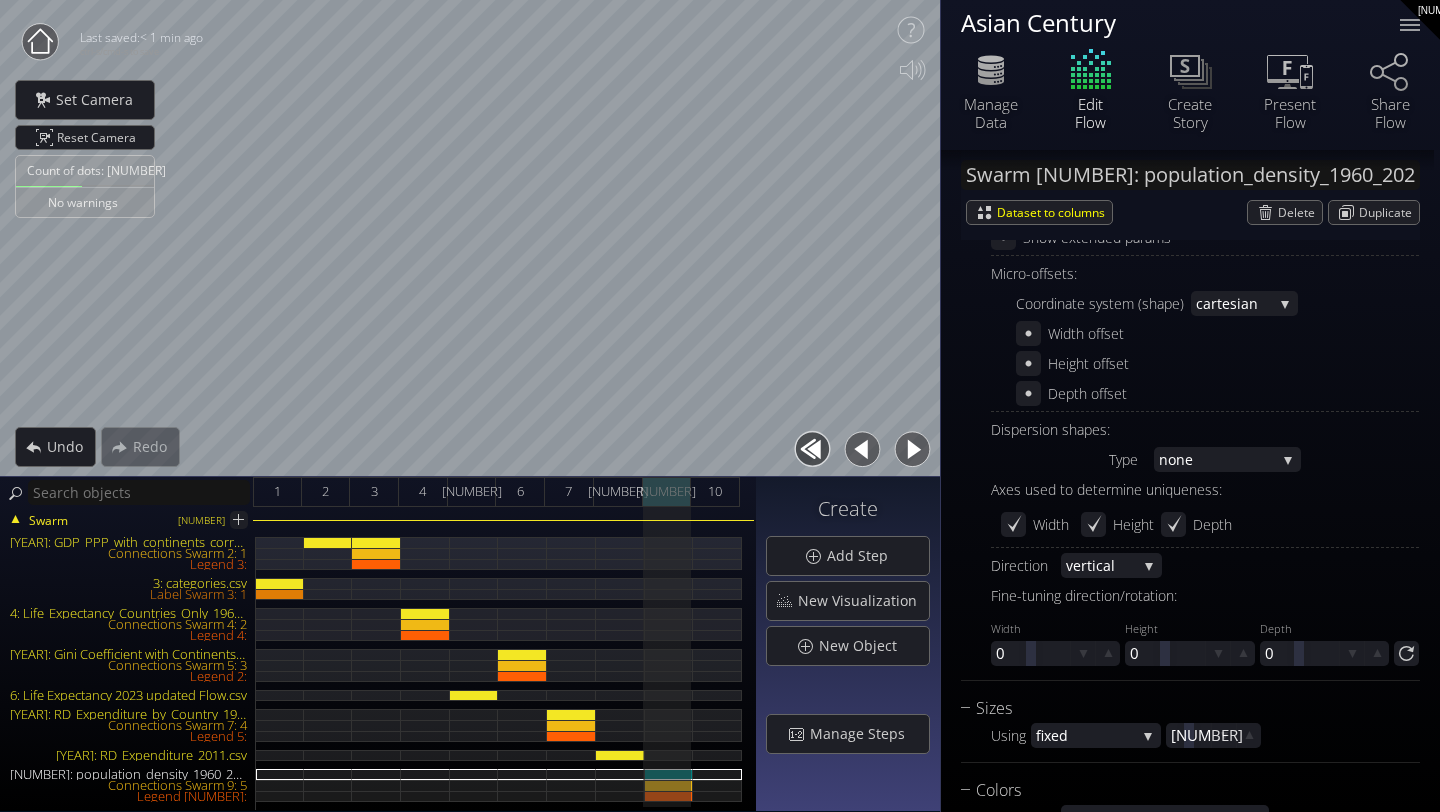 scroll, scrollTop: 1835, scrollLeft: 0, axis: vertical 